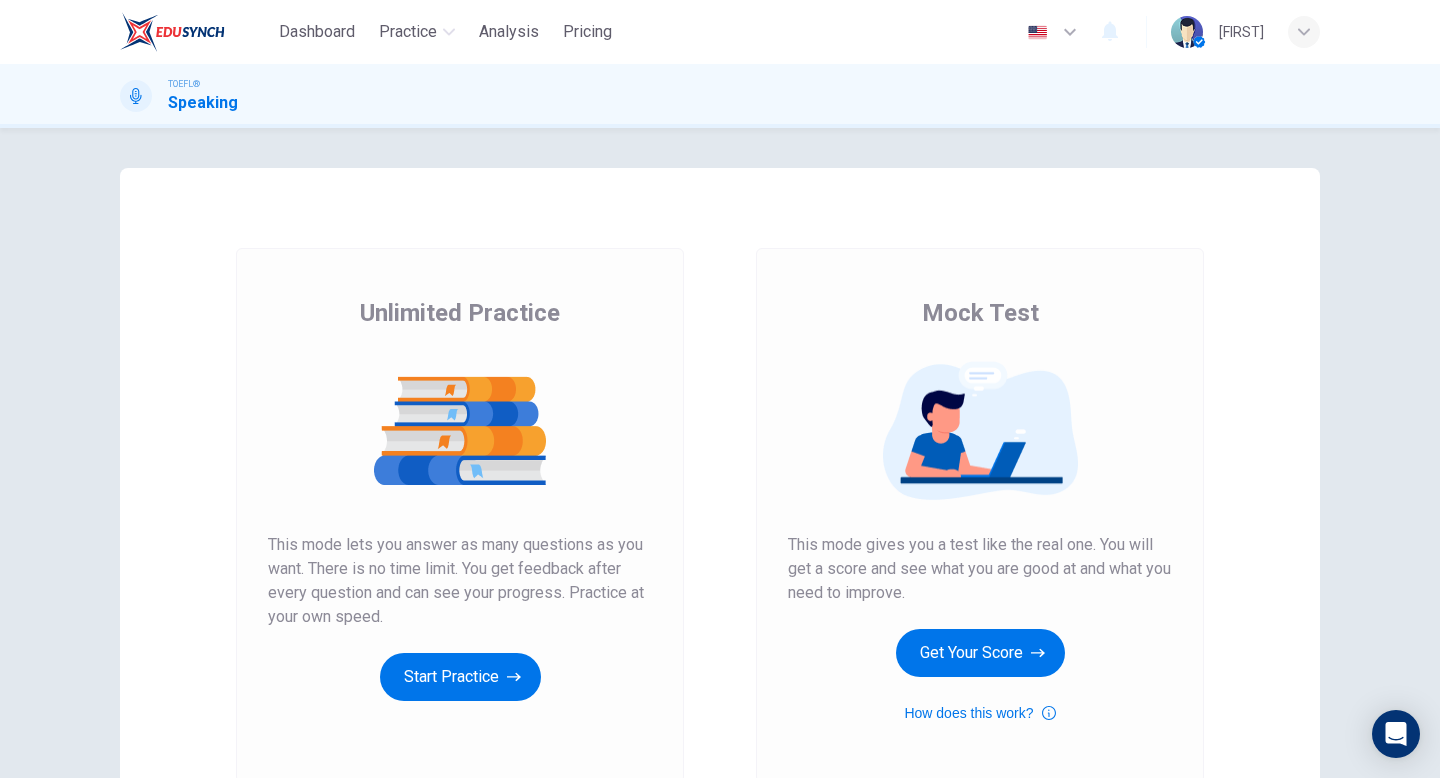 scroll, scrollTop: 0, scrollLeft: 0, axis: both 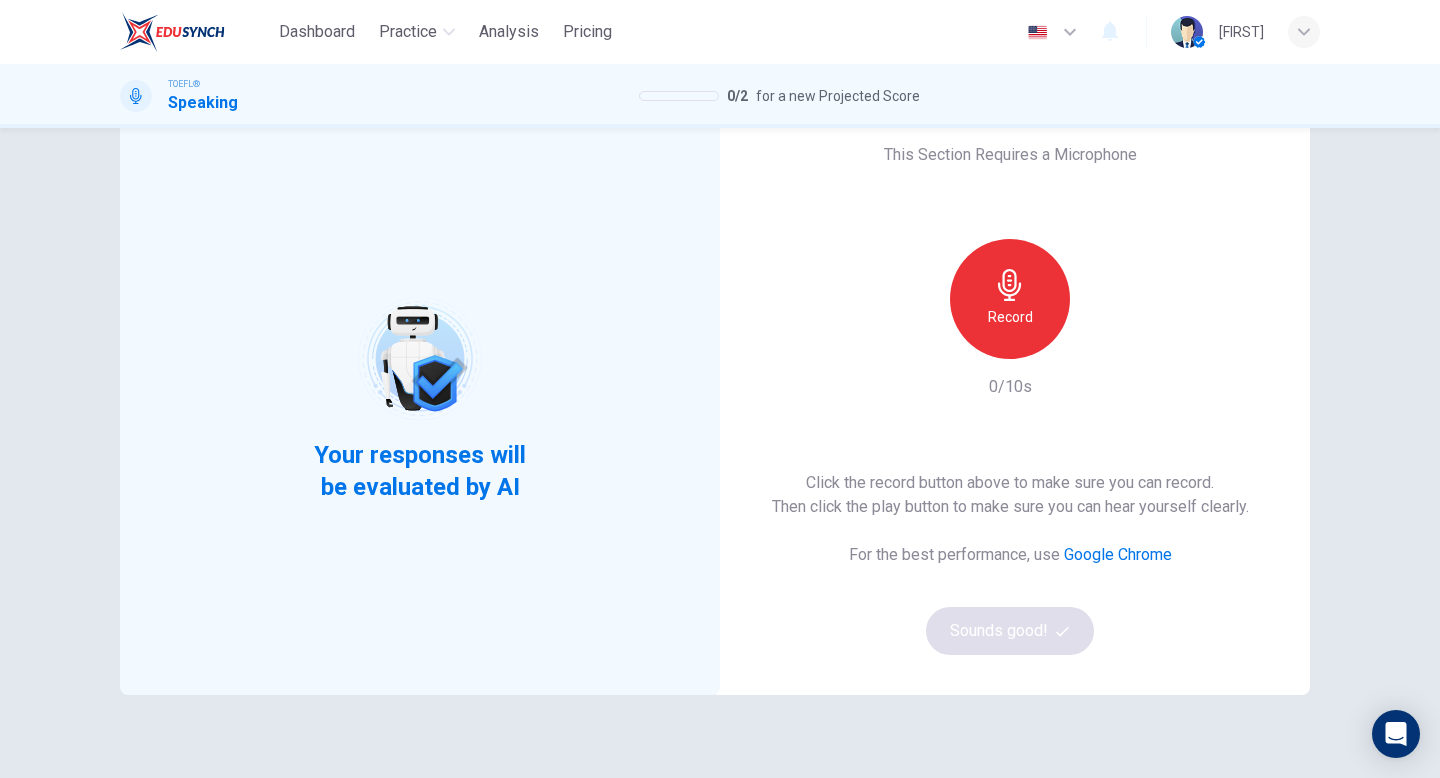 click on "Record" at bounding box center (1010, 317) 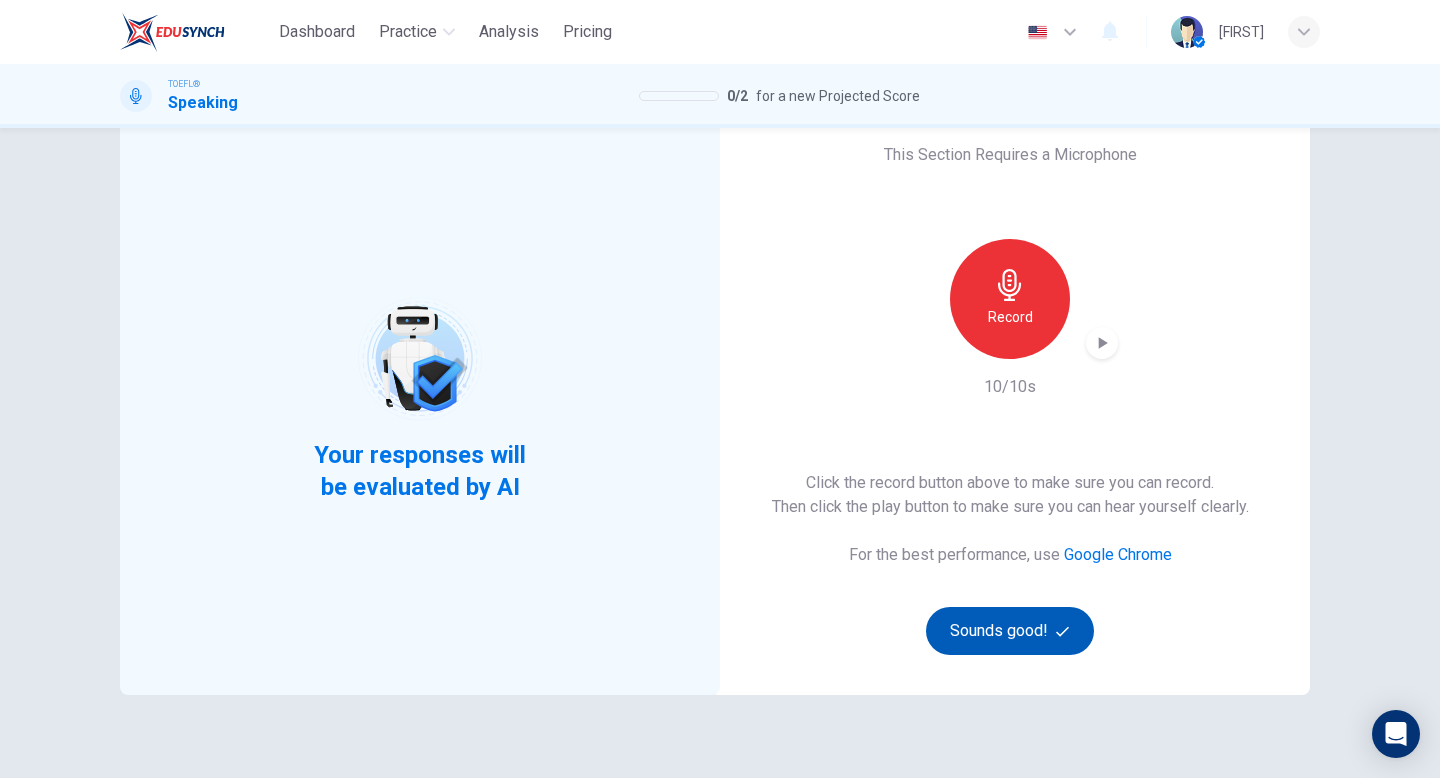click on "Sounds good!" at bounding box center [1010, 631] 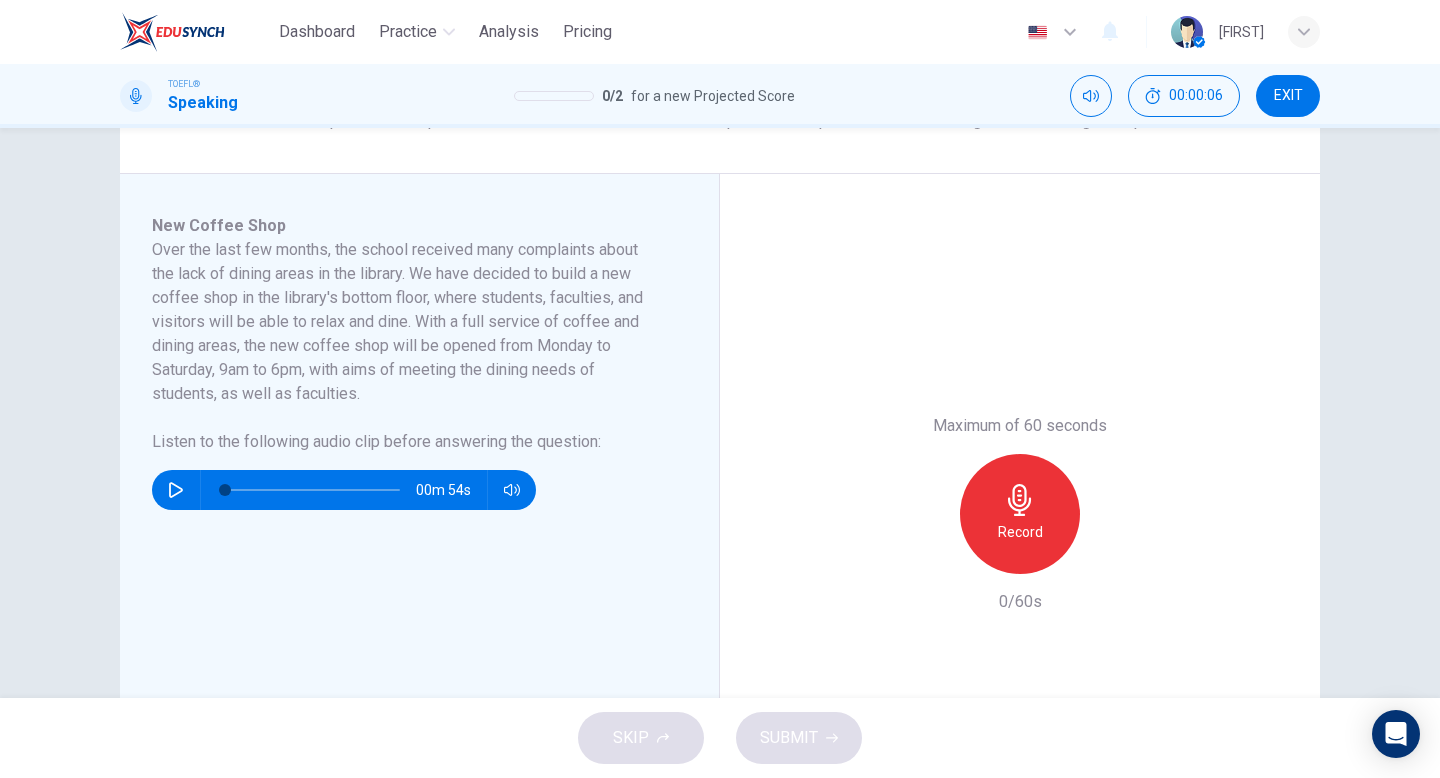 scroll, scrollTop: 285, scrollLeft: 0, axis: vertical 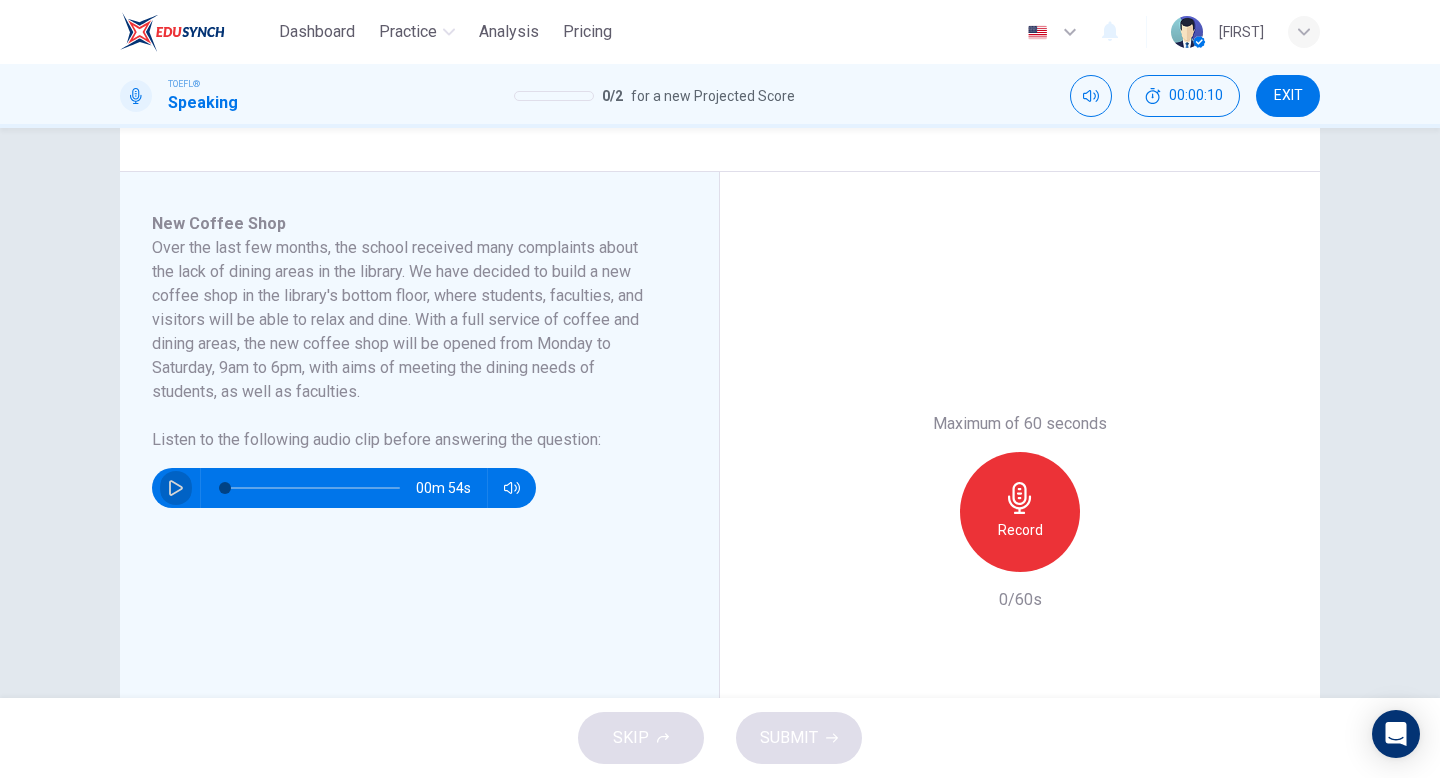 click 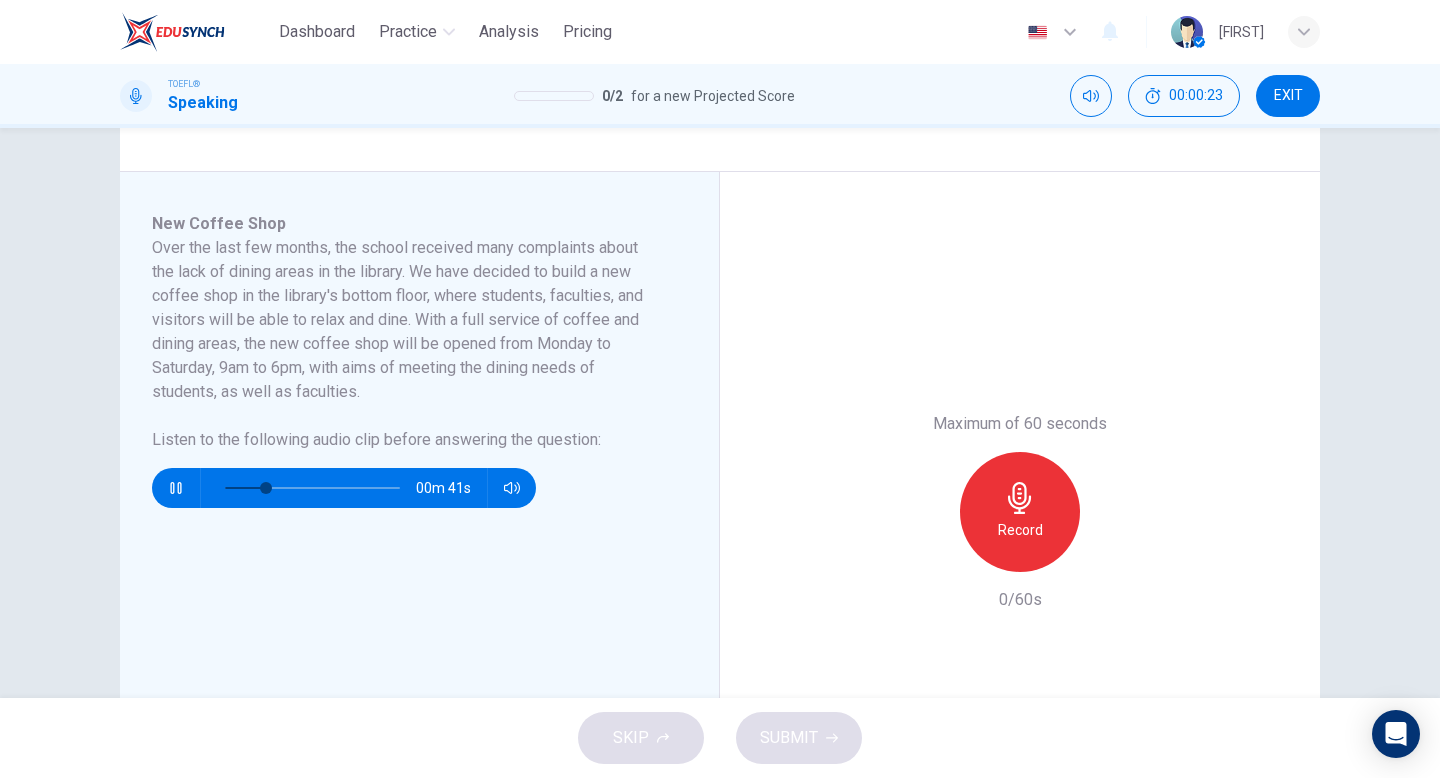 click 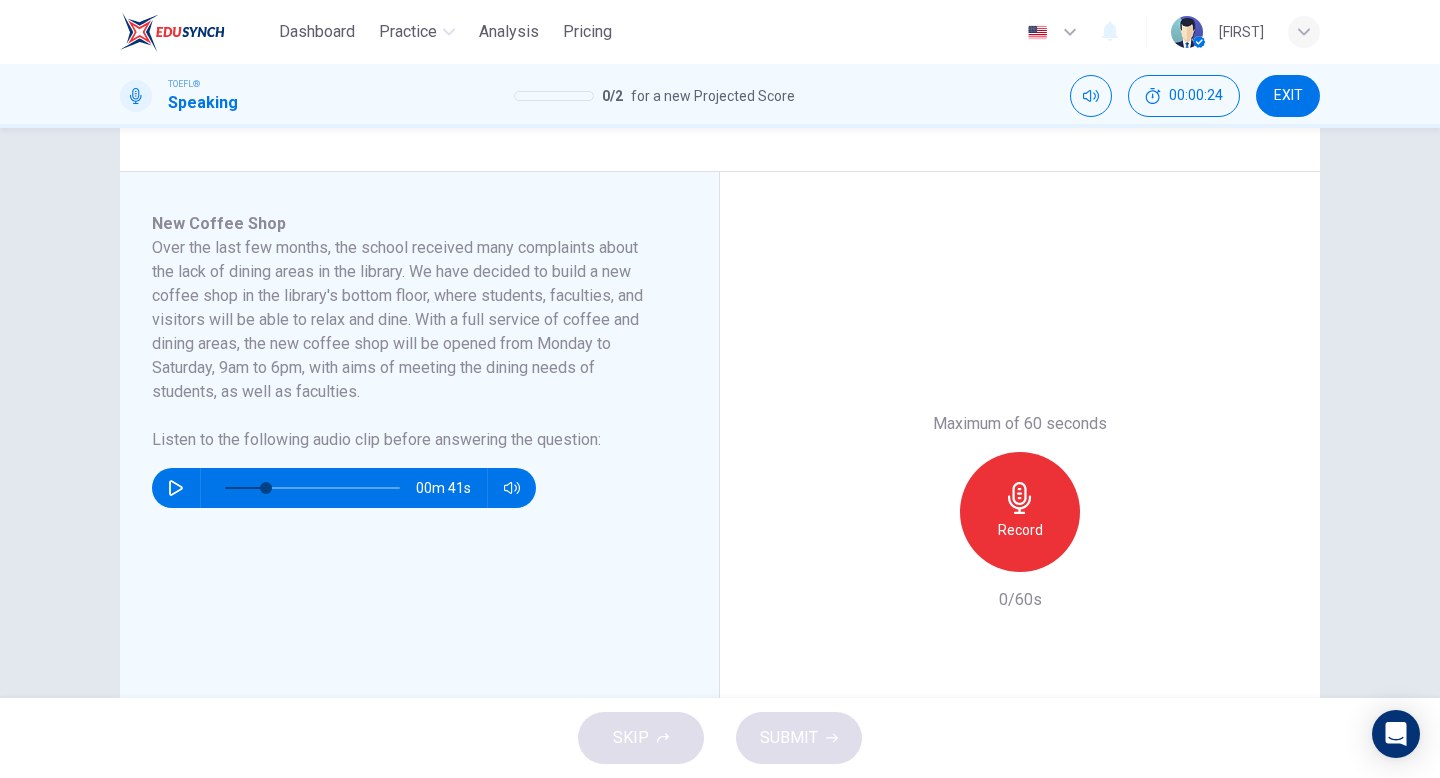 click at bounding box center [308, 488] 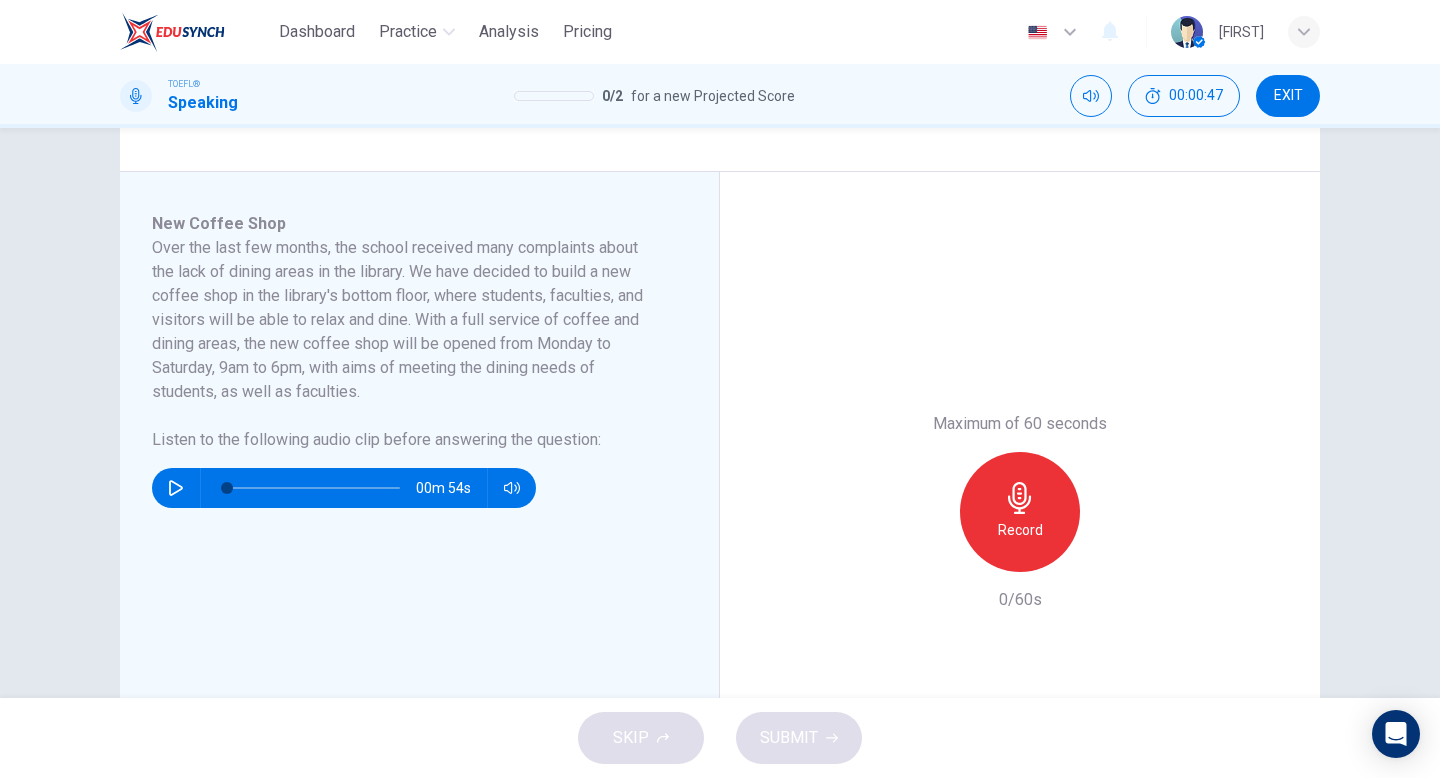 click on "Over the last few months, the school received many complaints about the lack of dining areas in the library. We have decided to build a new coffee shop in the library's bottom floor, where students, faculties, and visitors will be able to relax and dine. With a full service of coffee and dining areas, the new coffee shop will be opened from Monday to Saturday, 9am to 6pm, with aims of meeting the dining needs of students, as well as faculties." at bounding box center [407, 320] 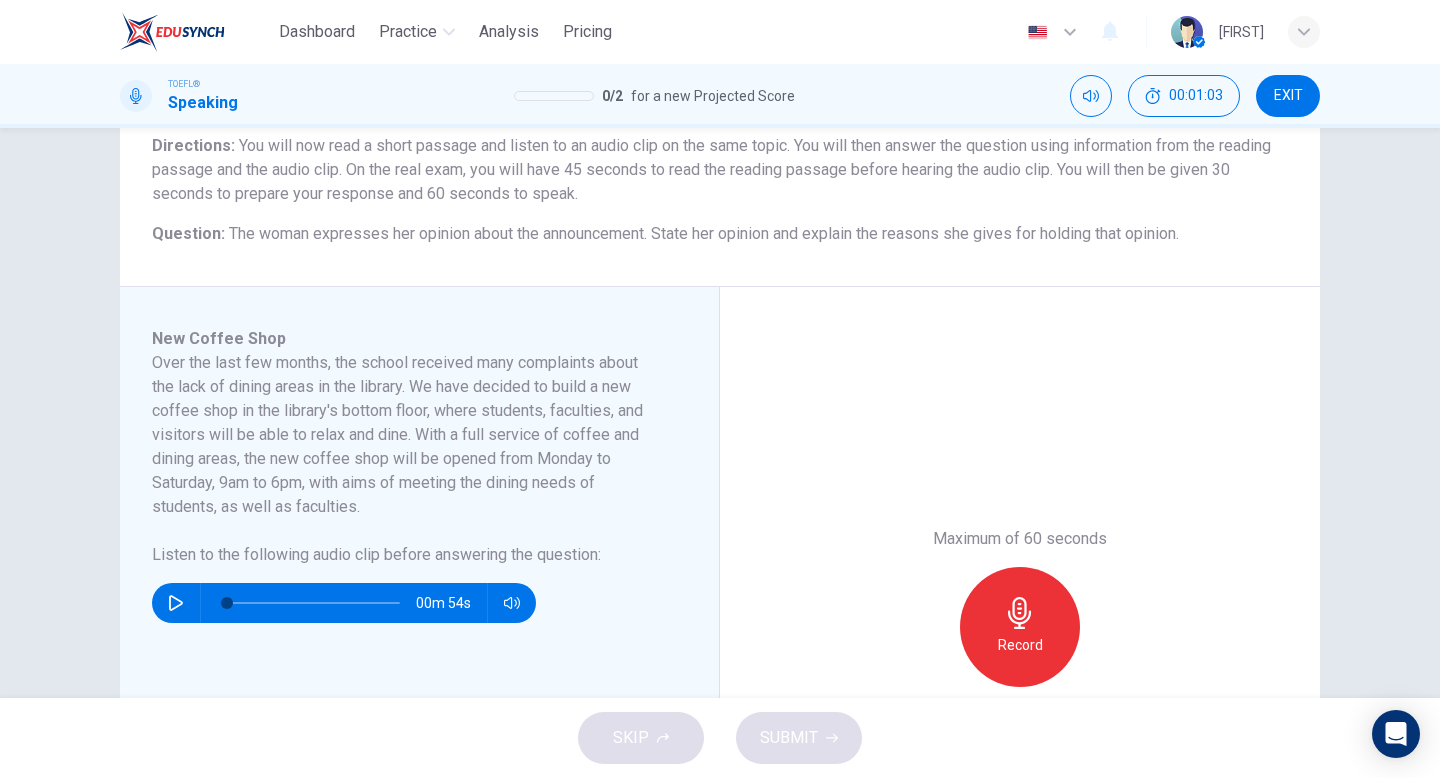 scroll, scrollTop: 188, scrollLeft: 0, axis: vertical 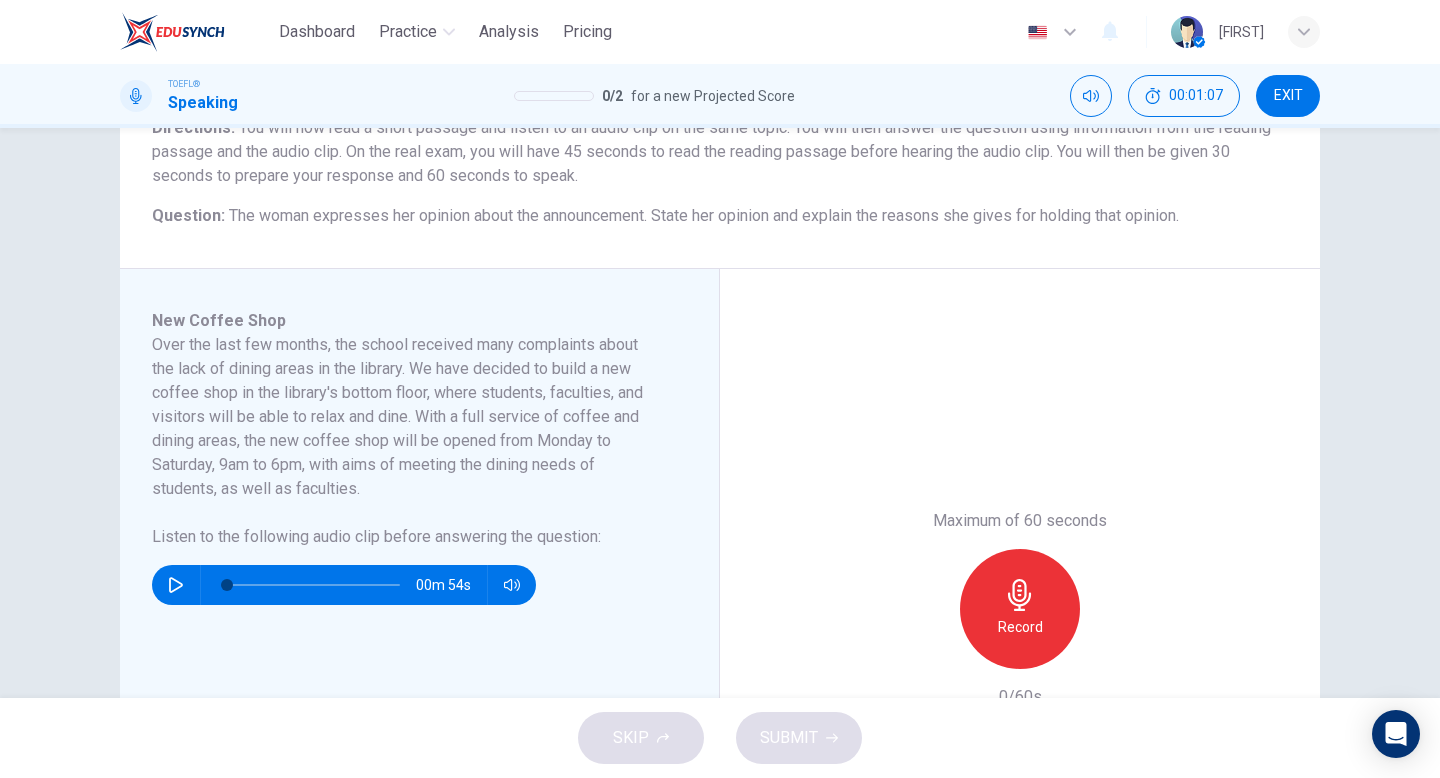 click 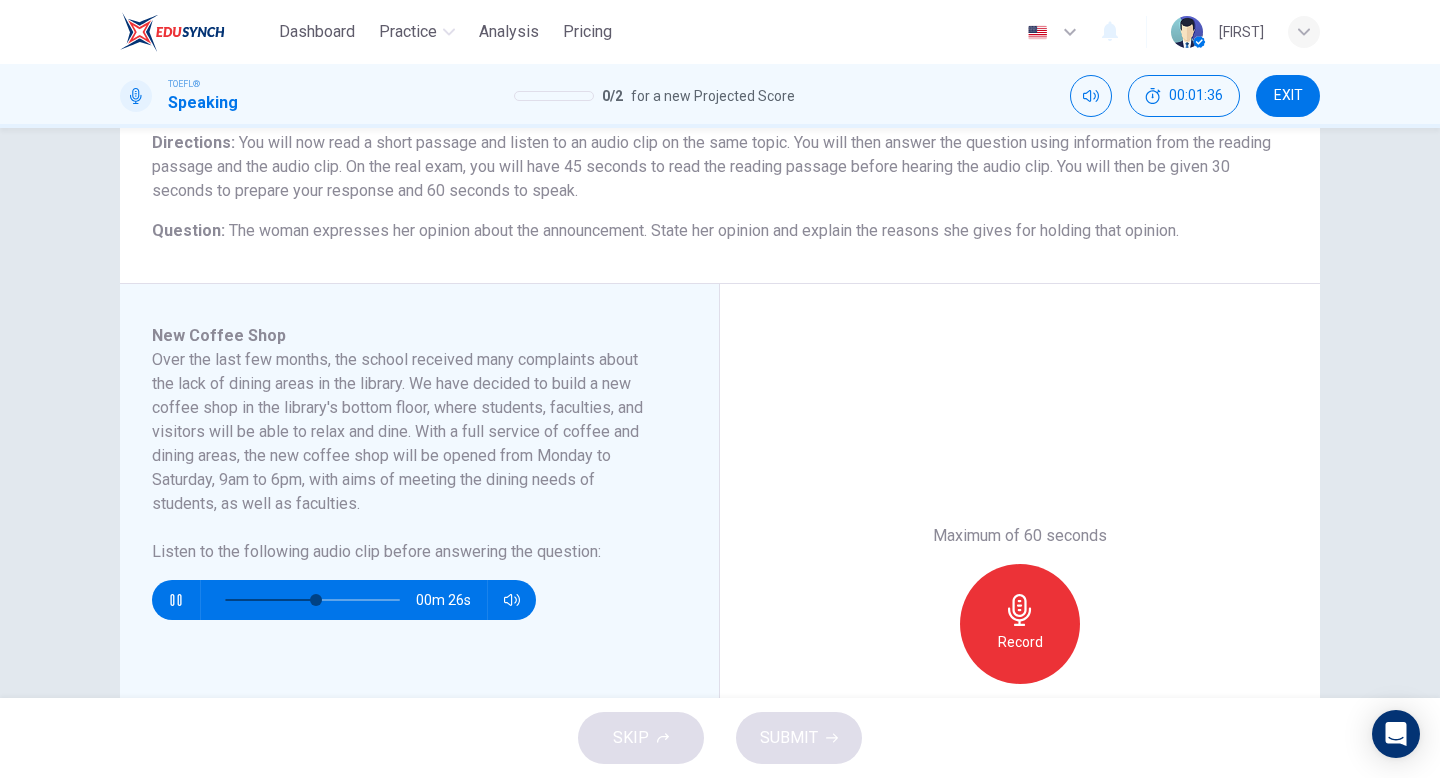 scroll, scrollTop: 180, scrollLeft: 0, axis: vertical 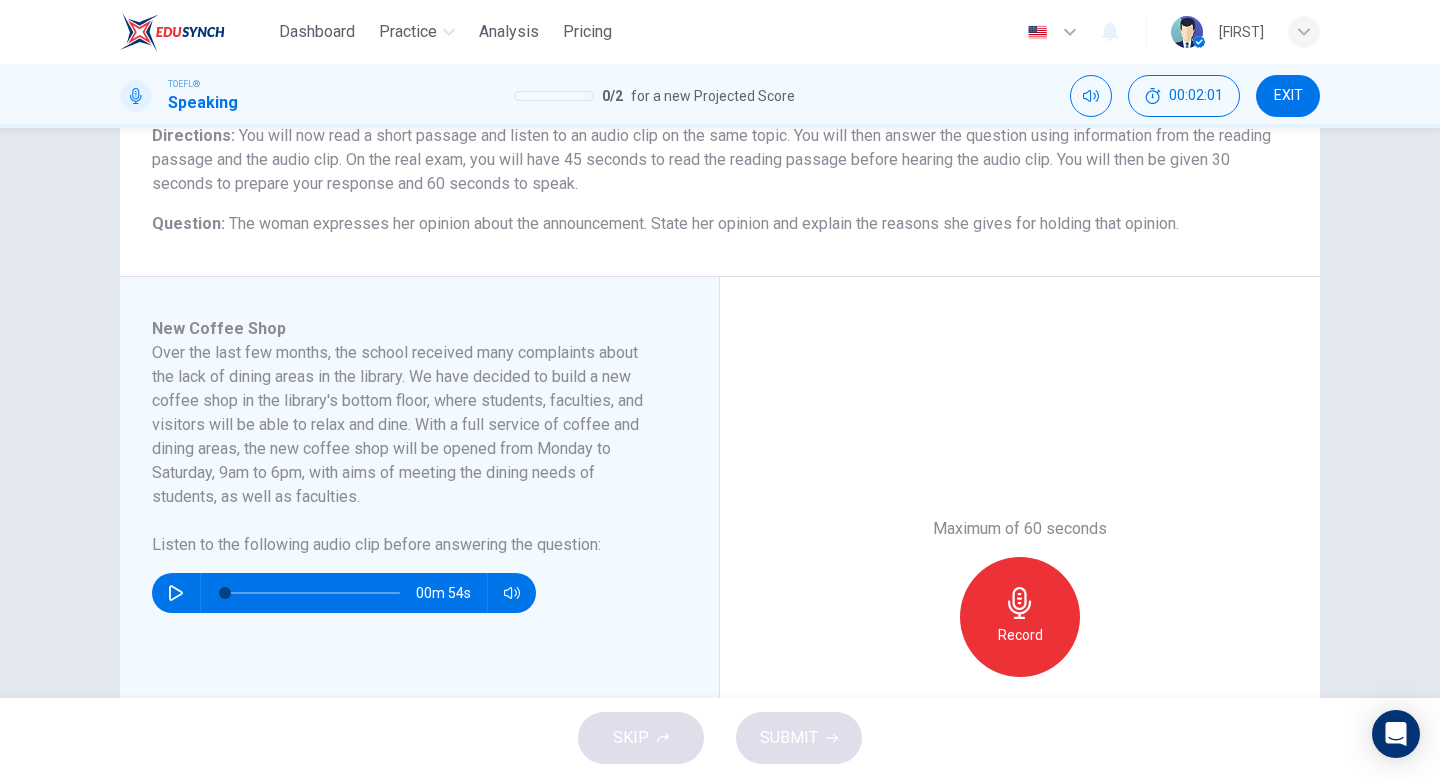 type on "0" 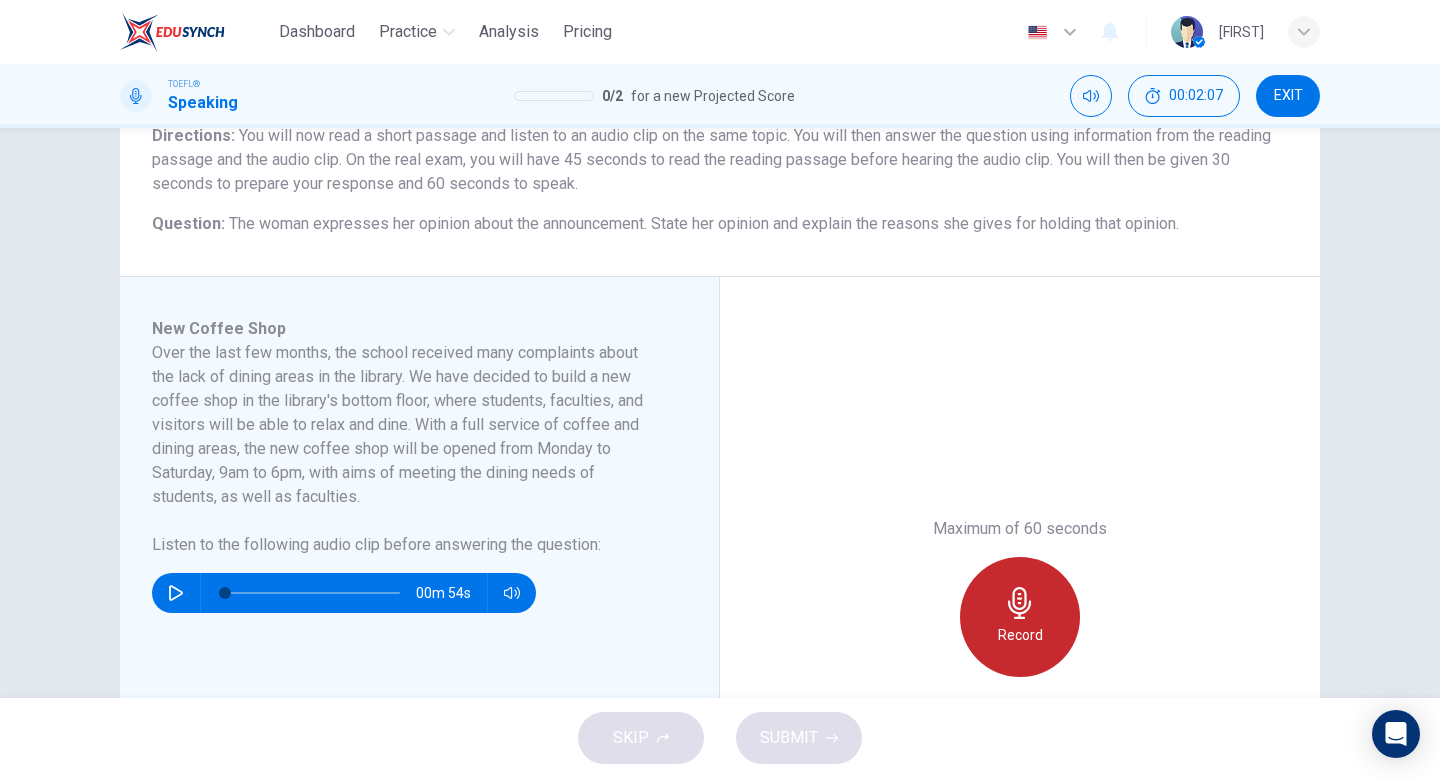 click 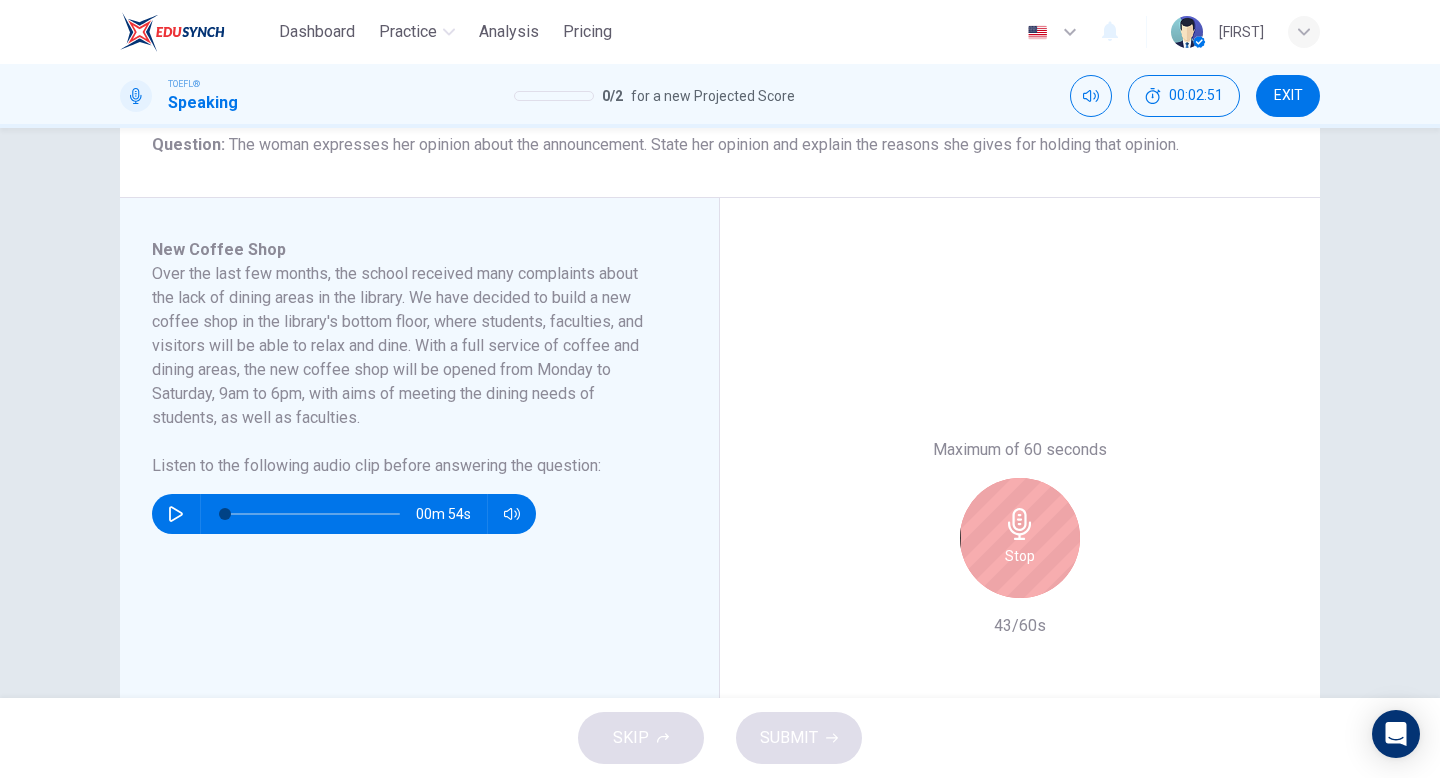scroll, scrollTop: 261, scrollLeft: 0, axis: vertical 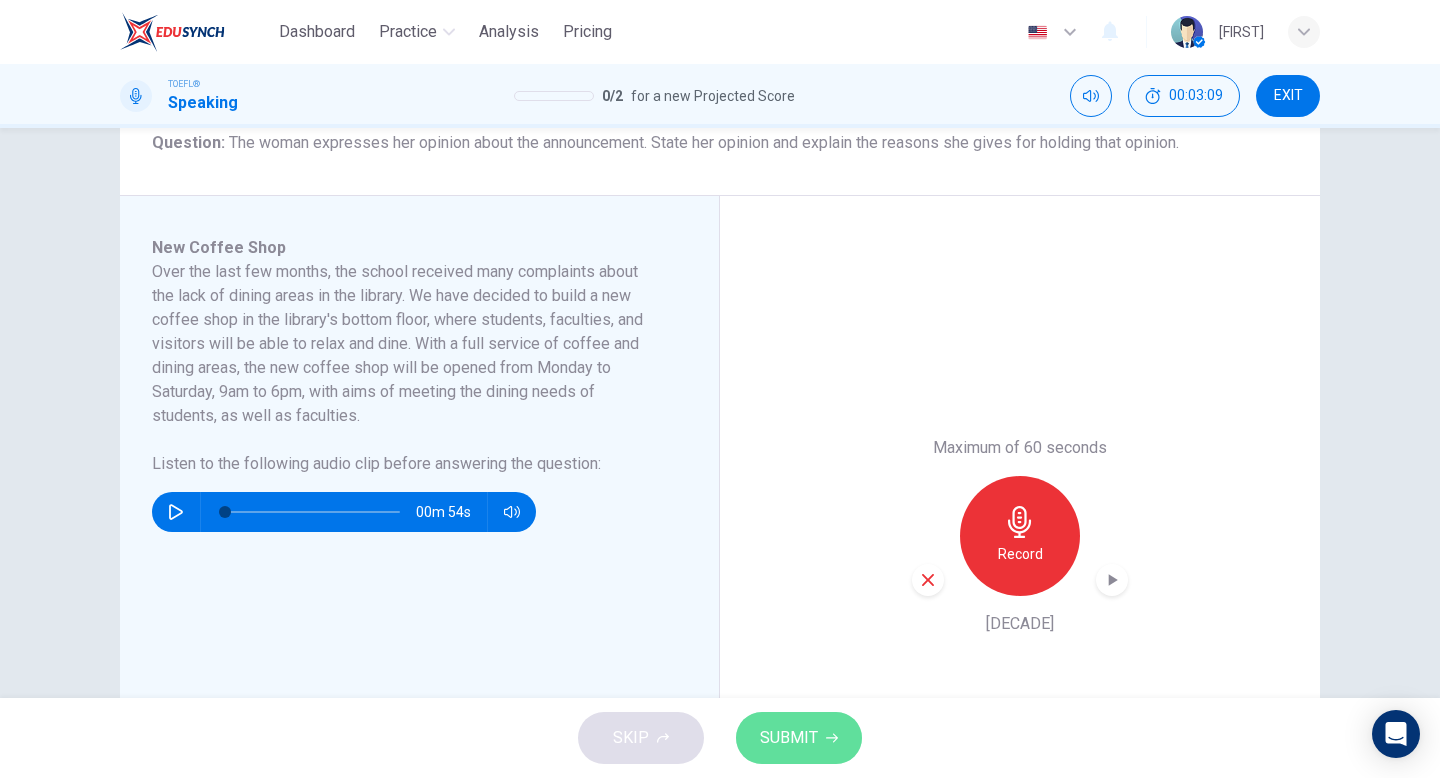 click on "SUBMIT" at bounding box center [789, 738] 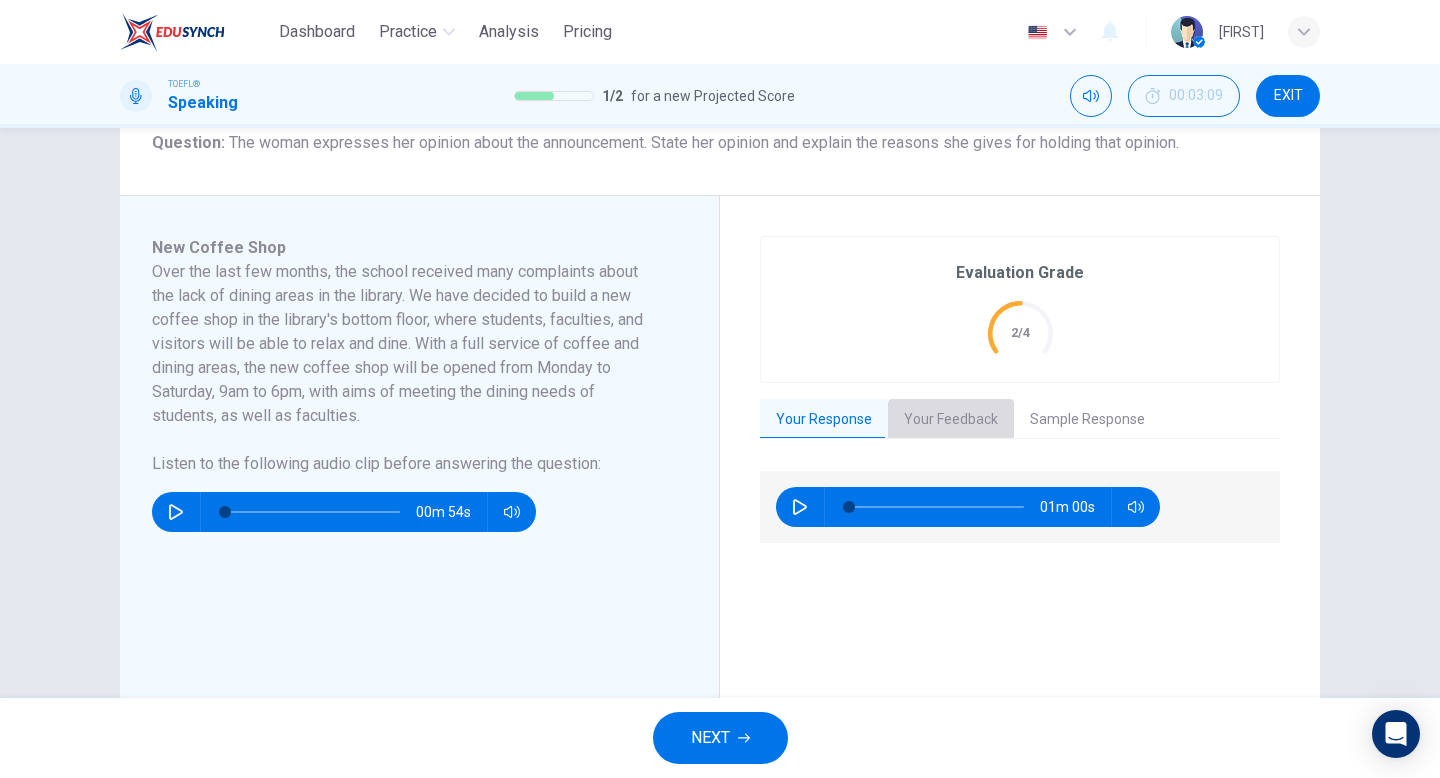 click on "Your Feedback" at bounding box center [951, 420] 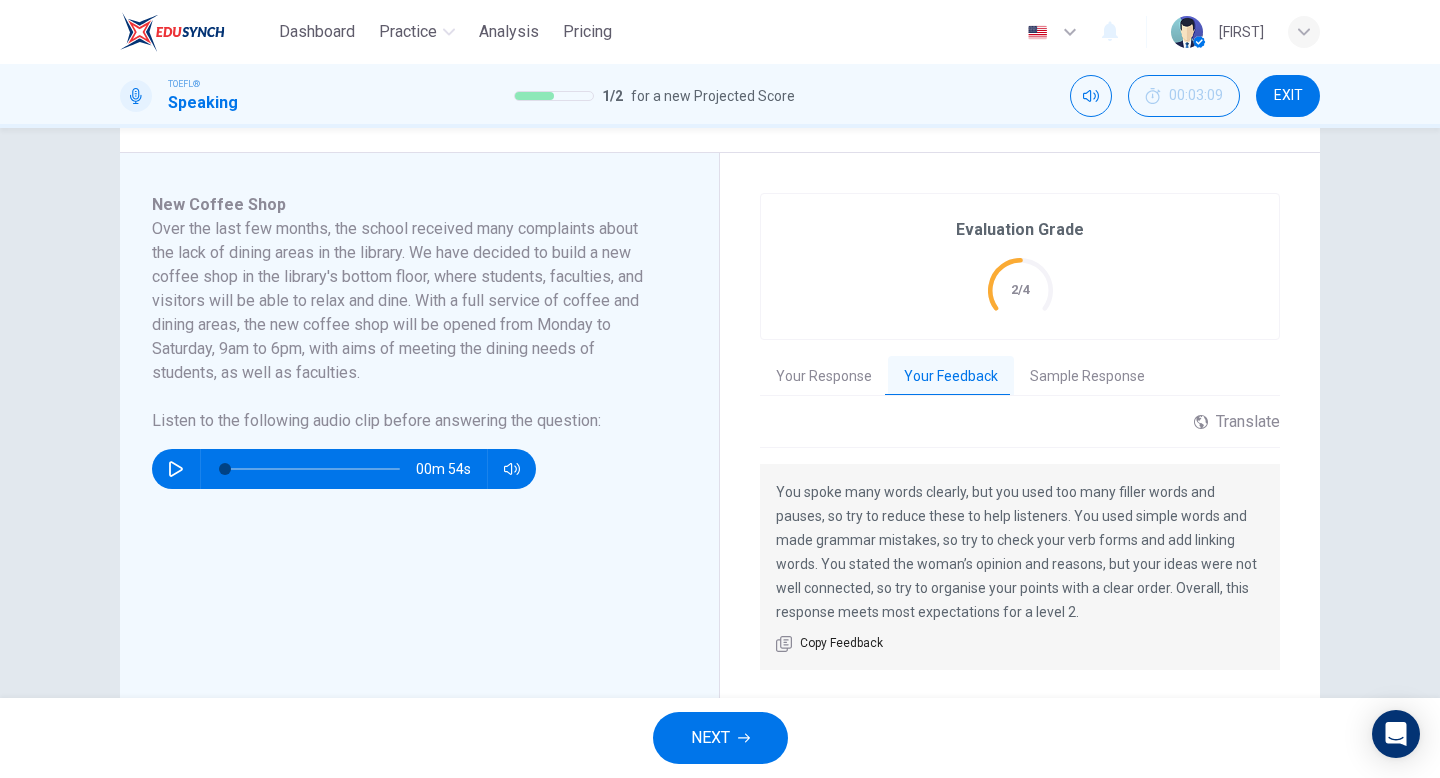 scroll, scrollTop: 322, scrollLeft: 0, axis: vertical 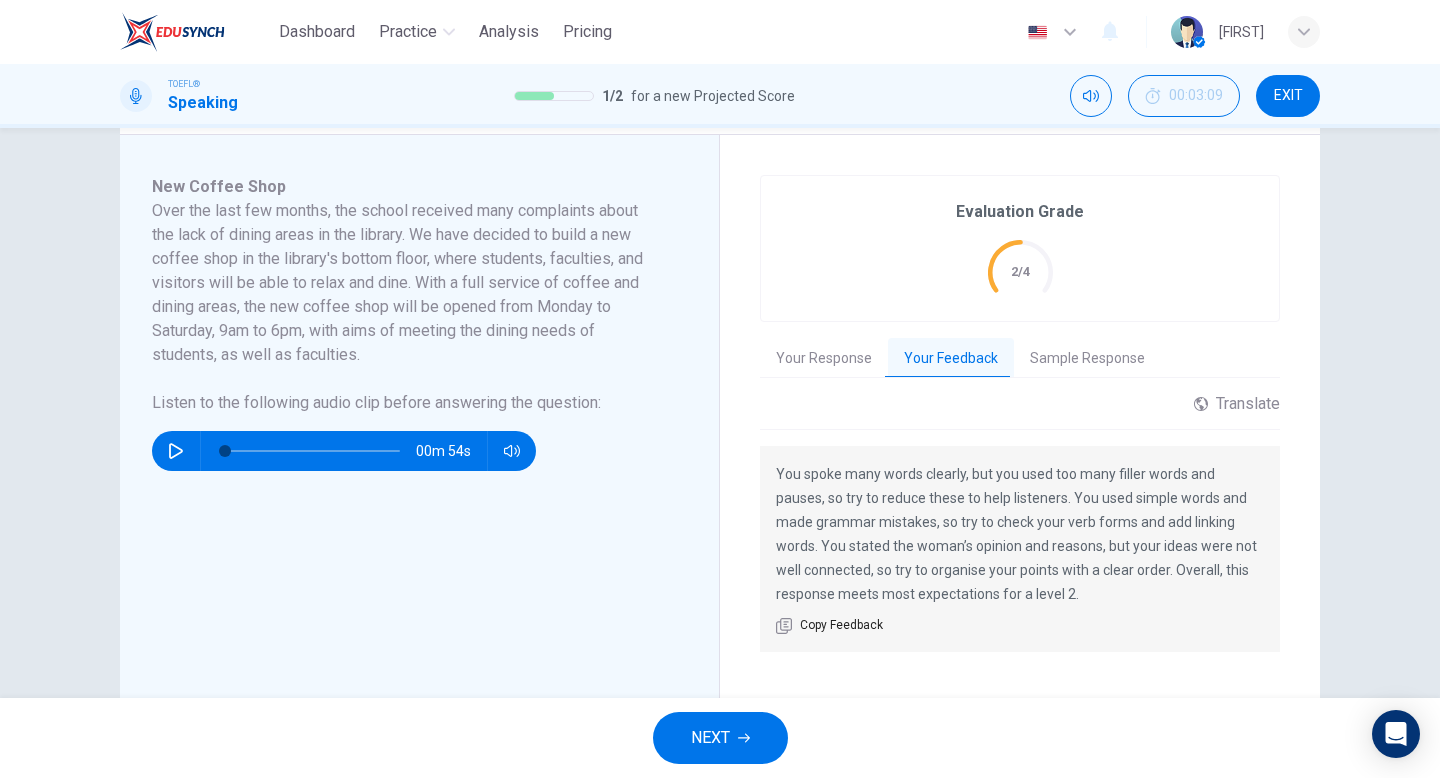 click on "Sample Response" at bounding box center (1087, 359) 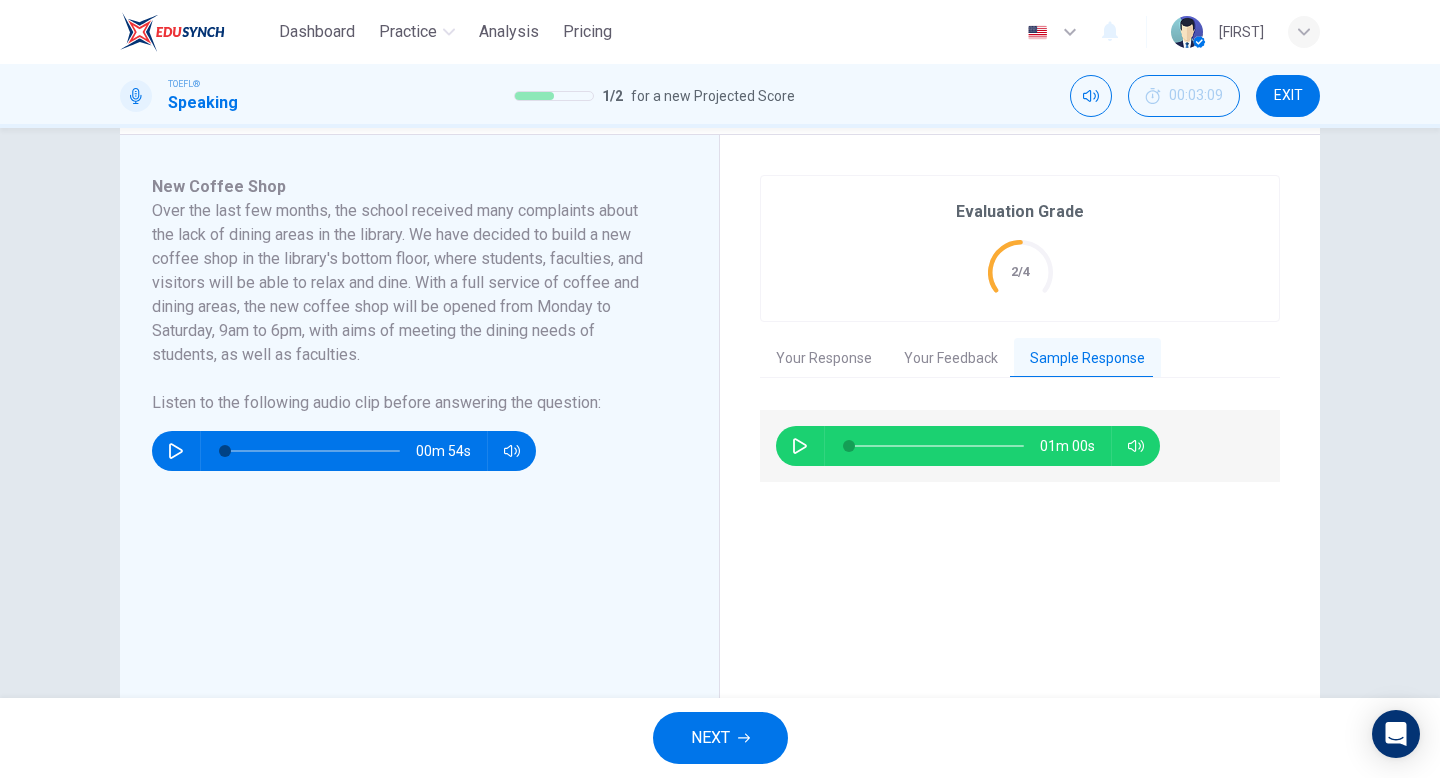 click 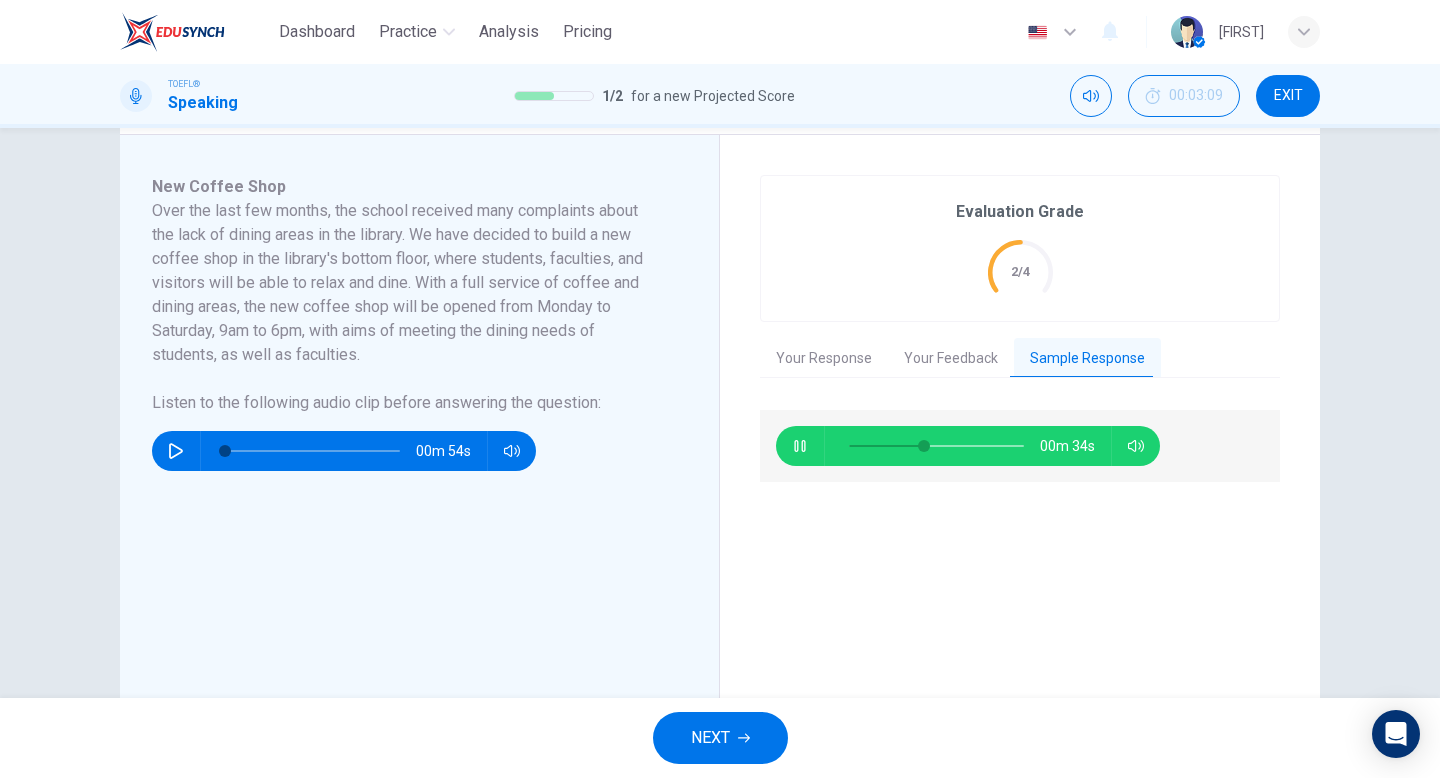 click at bounding box center (932, 446) 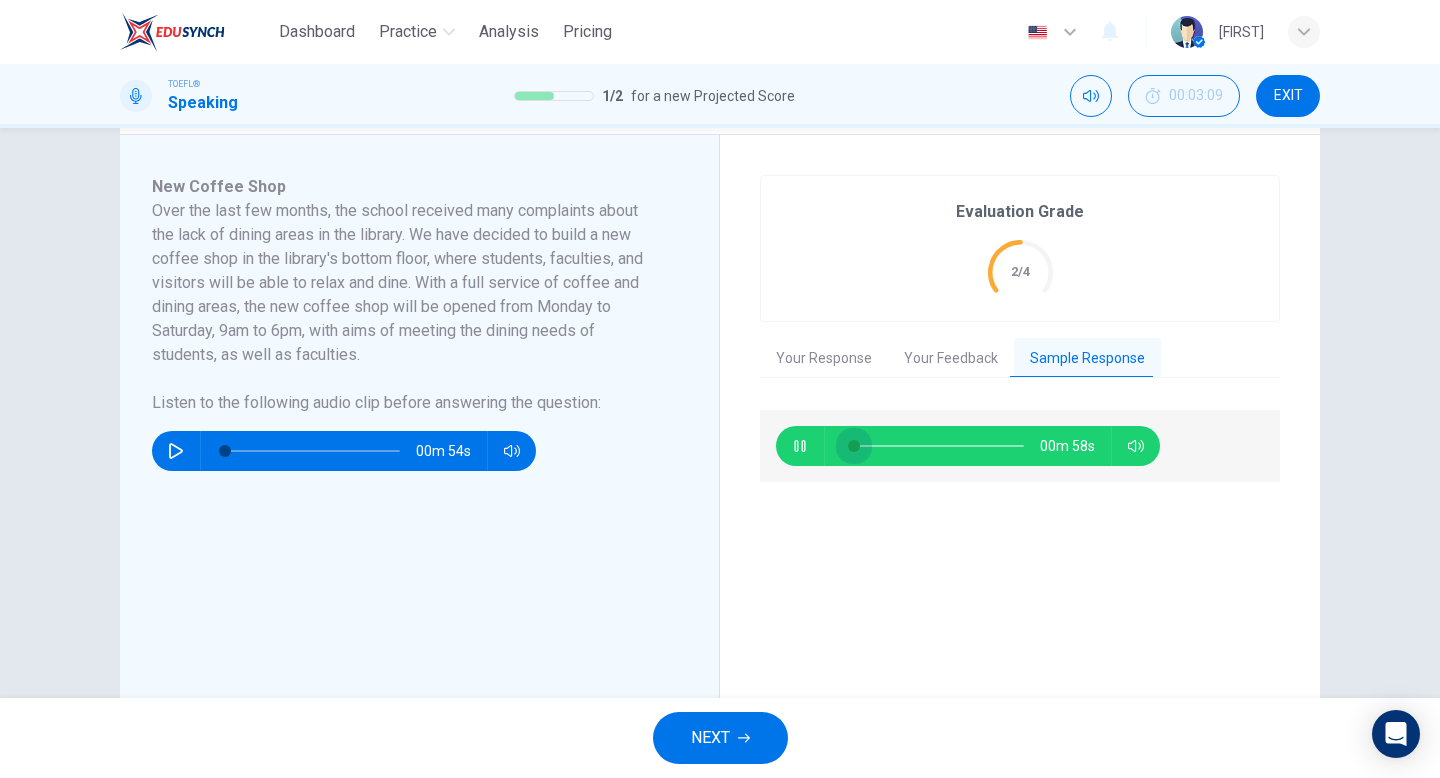 click at bounding box center (936, 446) 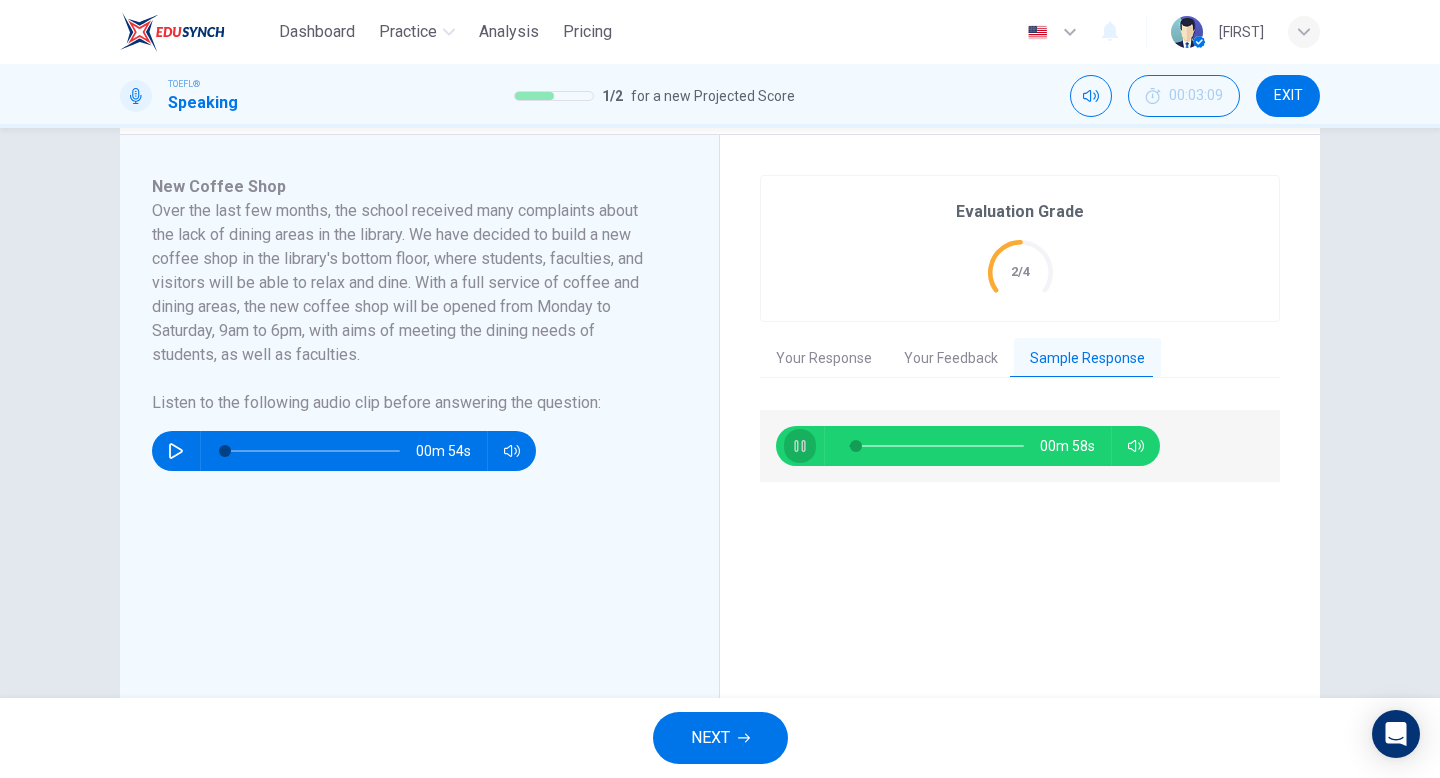 click at bounding box center [800, 446] 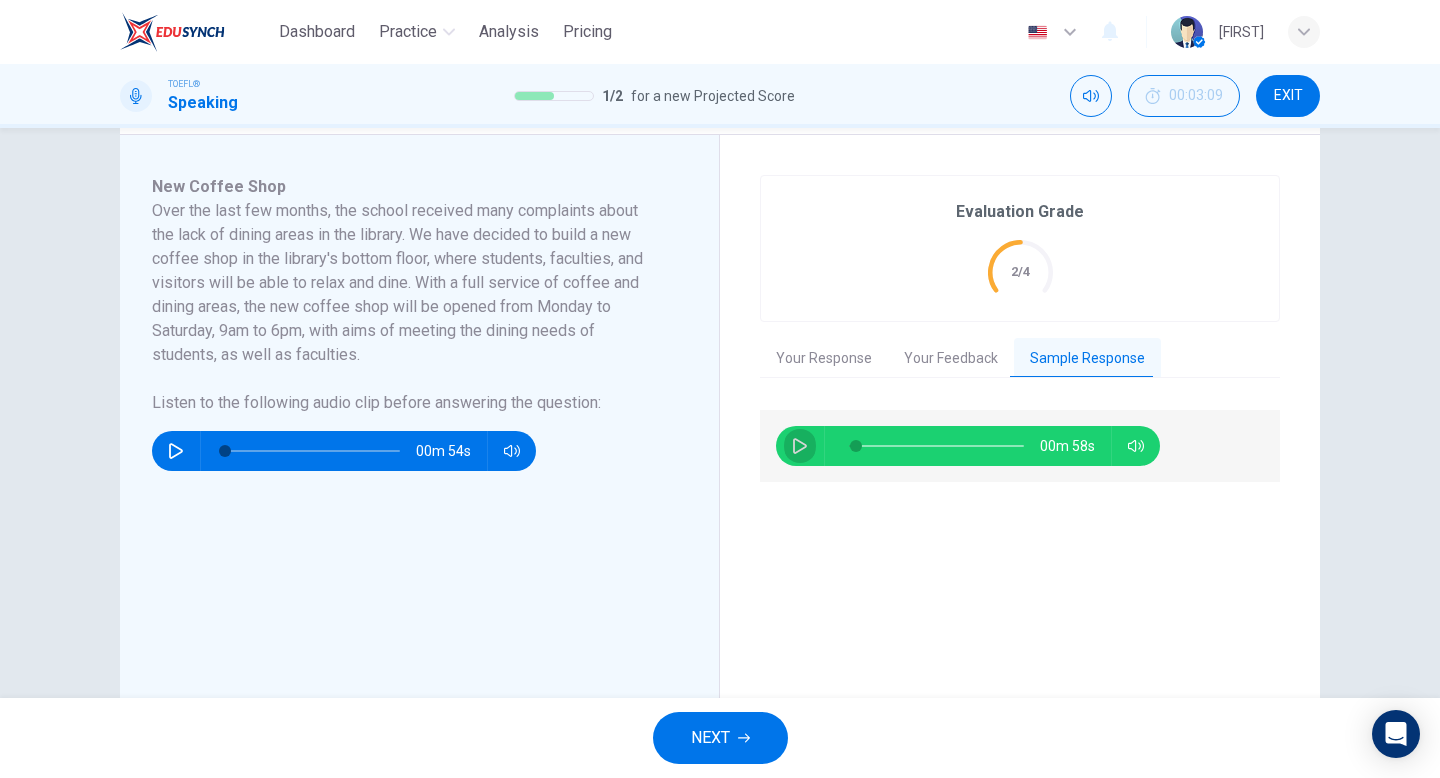 click at bounding box center [800, 446] 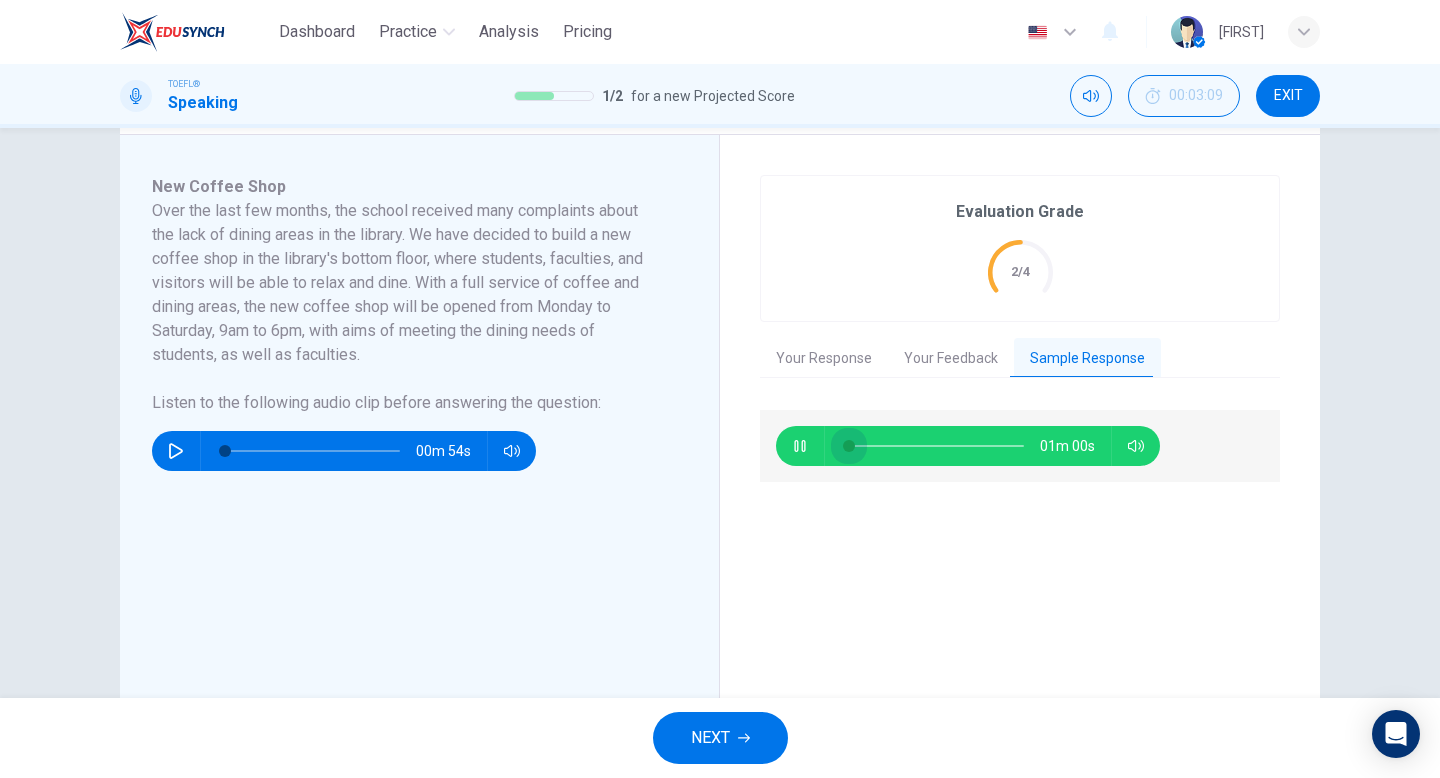 drag, startPoint x: 855, startPoint y: 446, endPoint x: 761, endPoint y: 473, distance: 97.80082 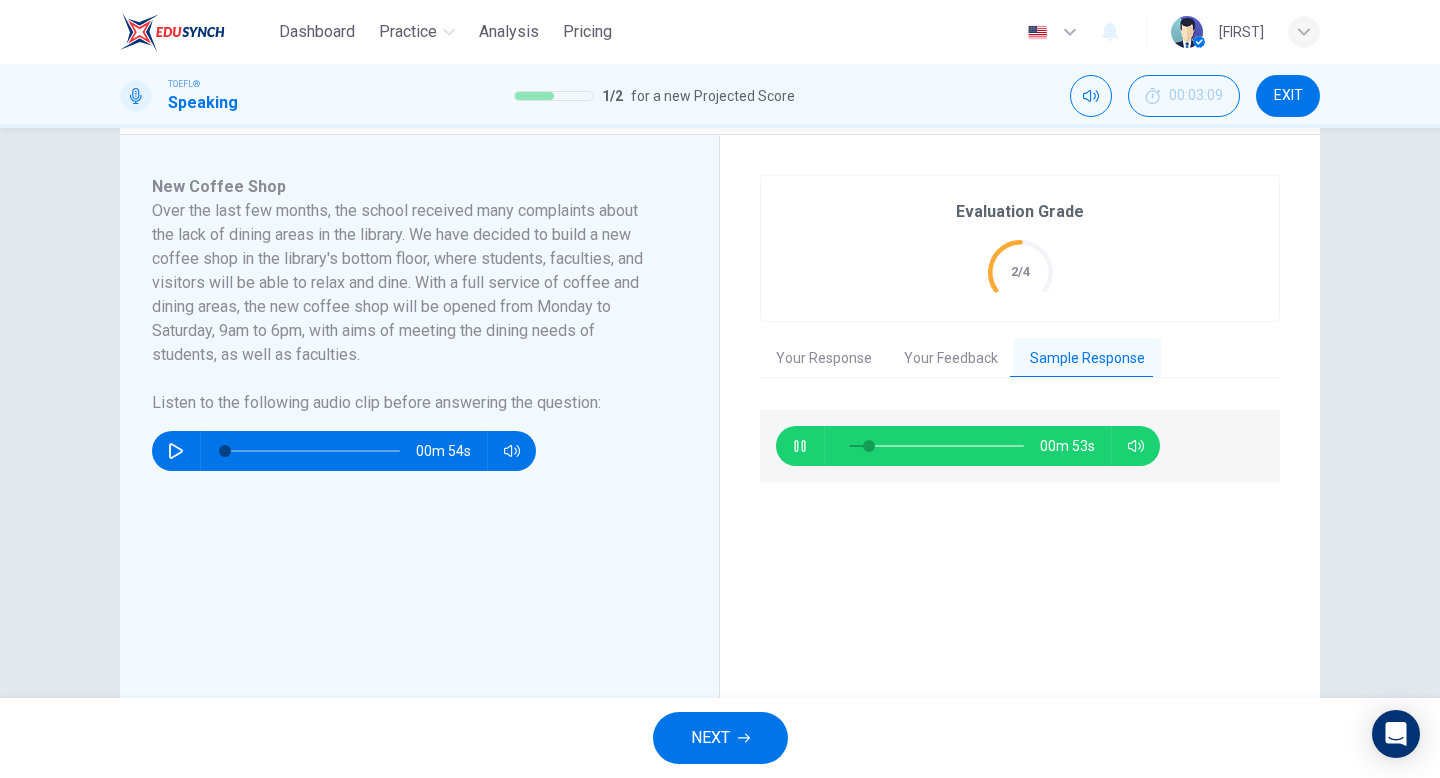 type on "13" 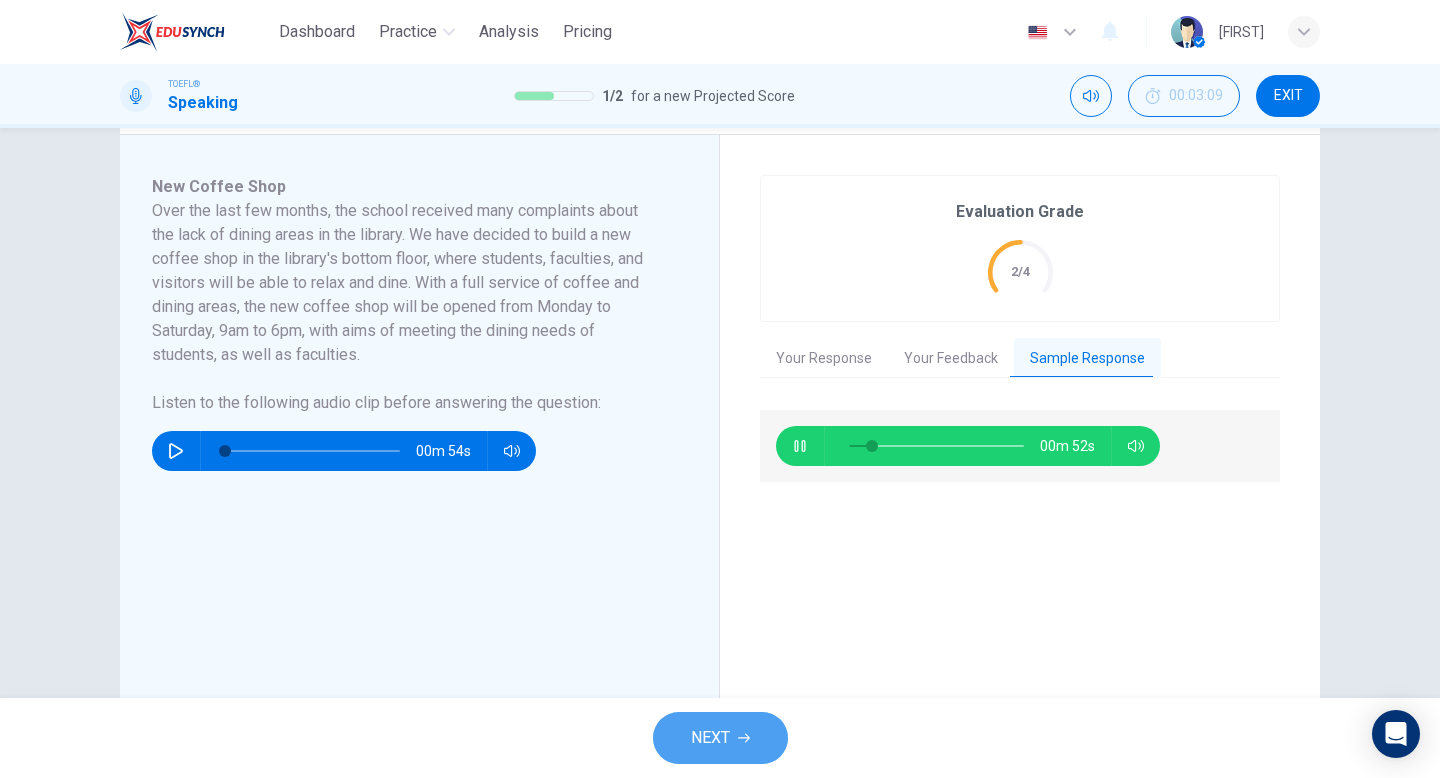 click on "NEXT" at bounding box center [710, 738] 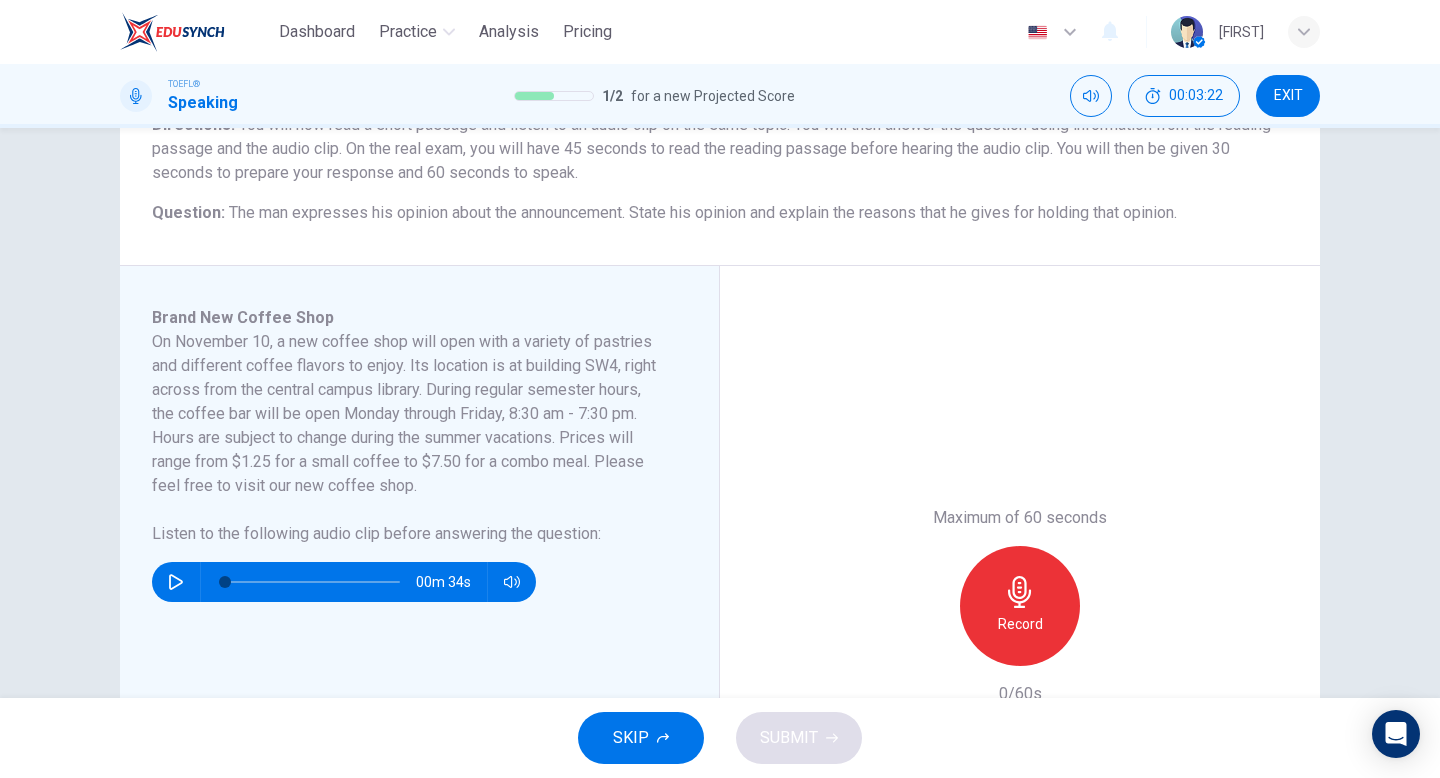 scroll, scrollTop: 215, scrollLeft: 0, axis: vertical 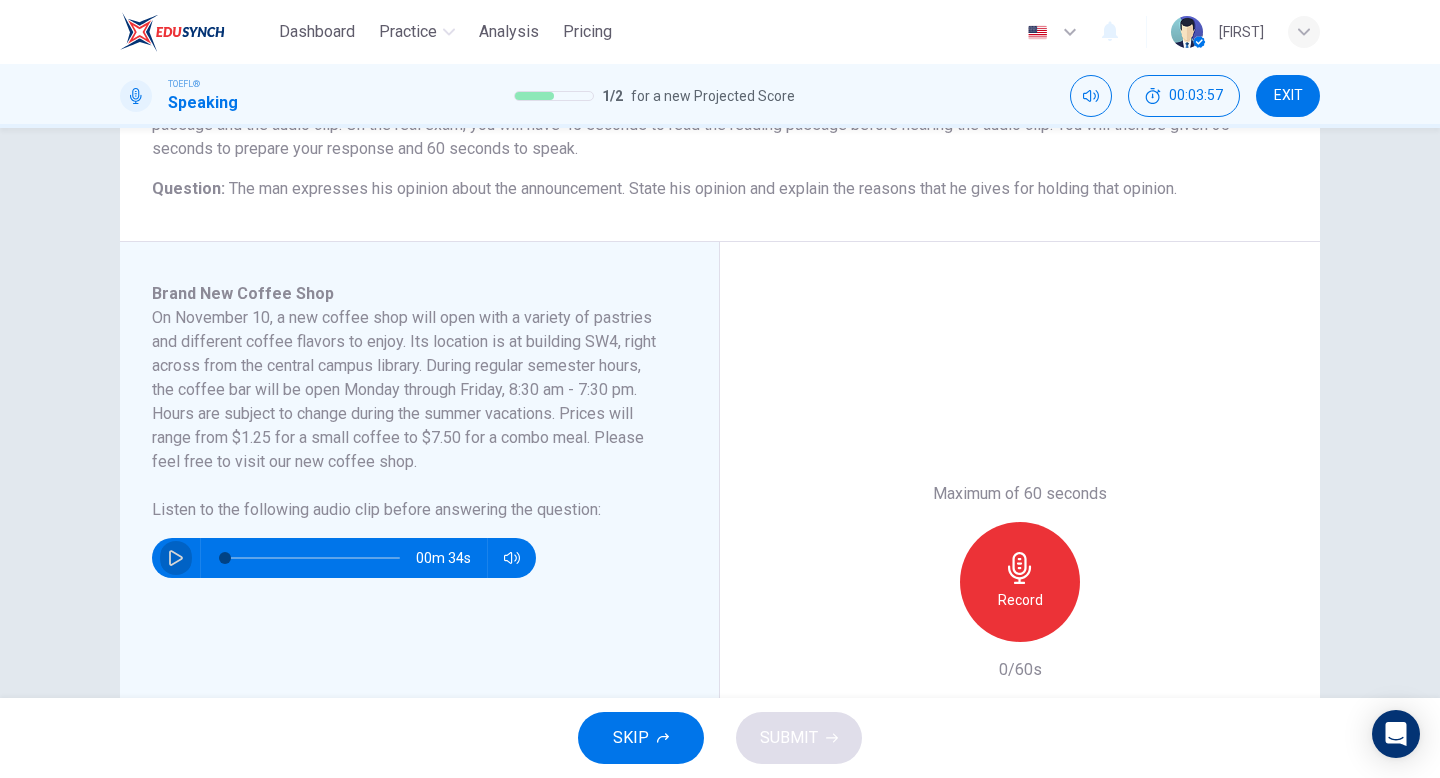 click 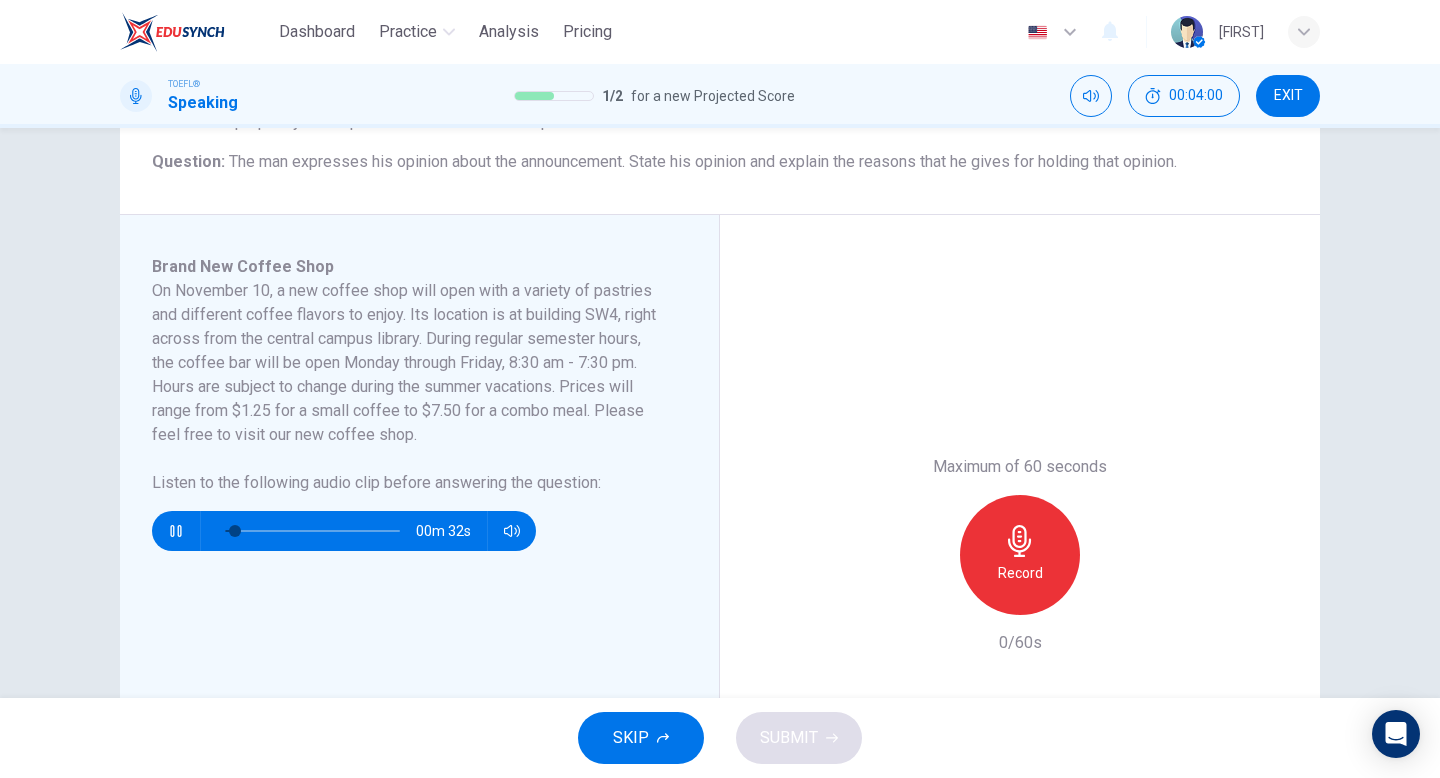 scroll, scrollTop: 249, scrollLeft: 0, axis: vertical 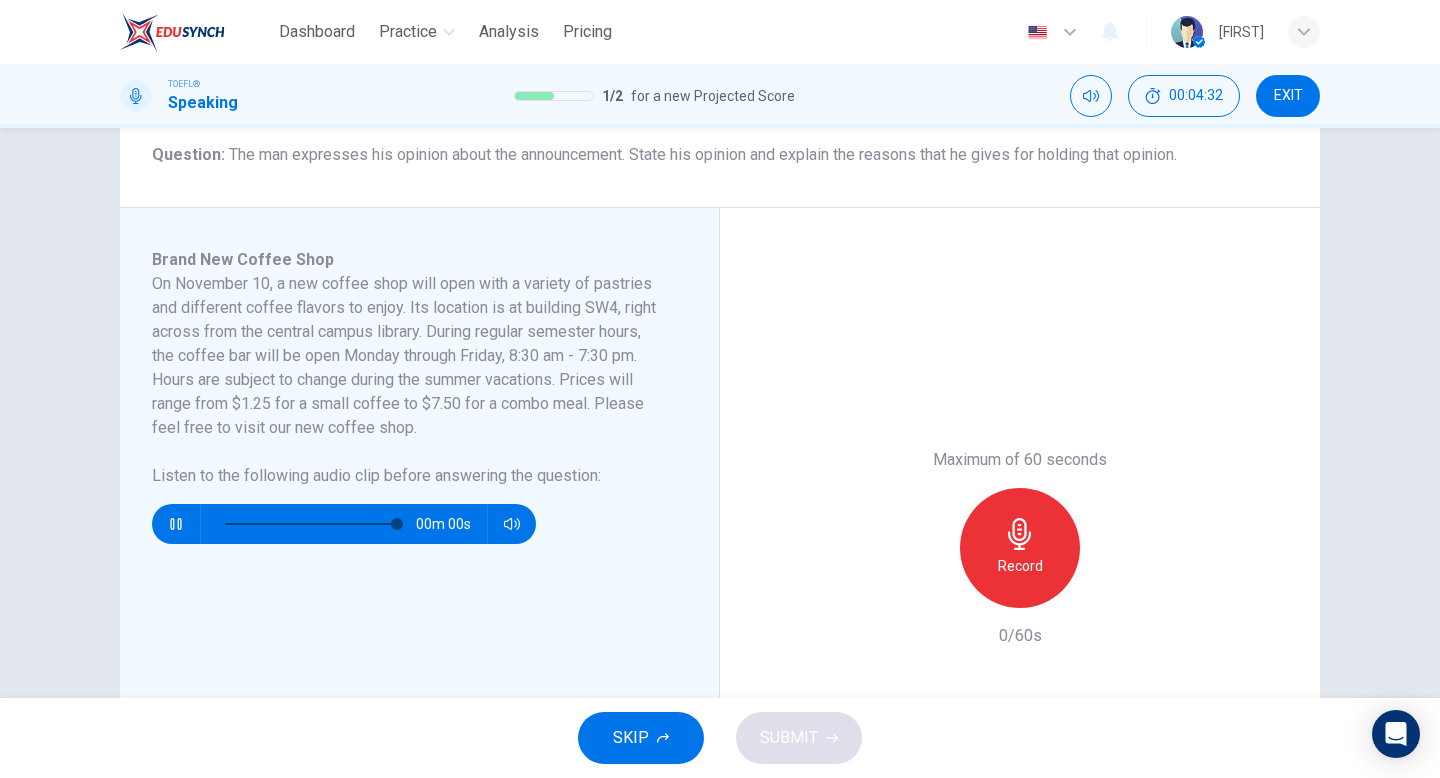 type on "0" 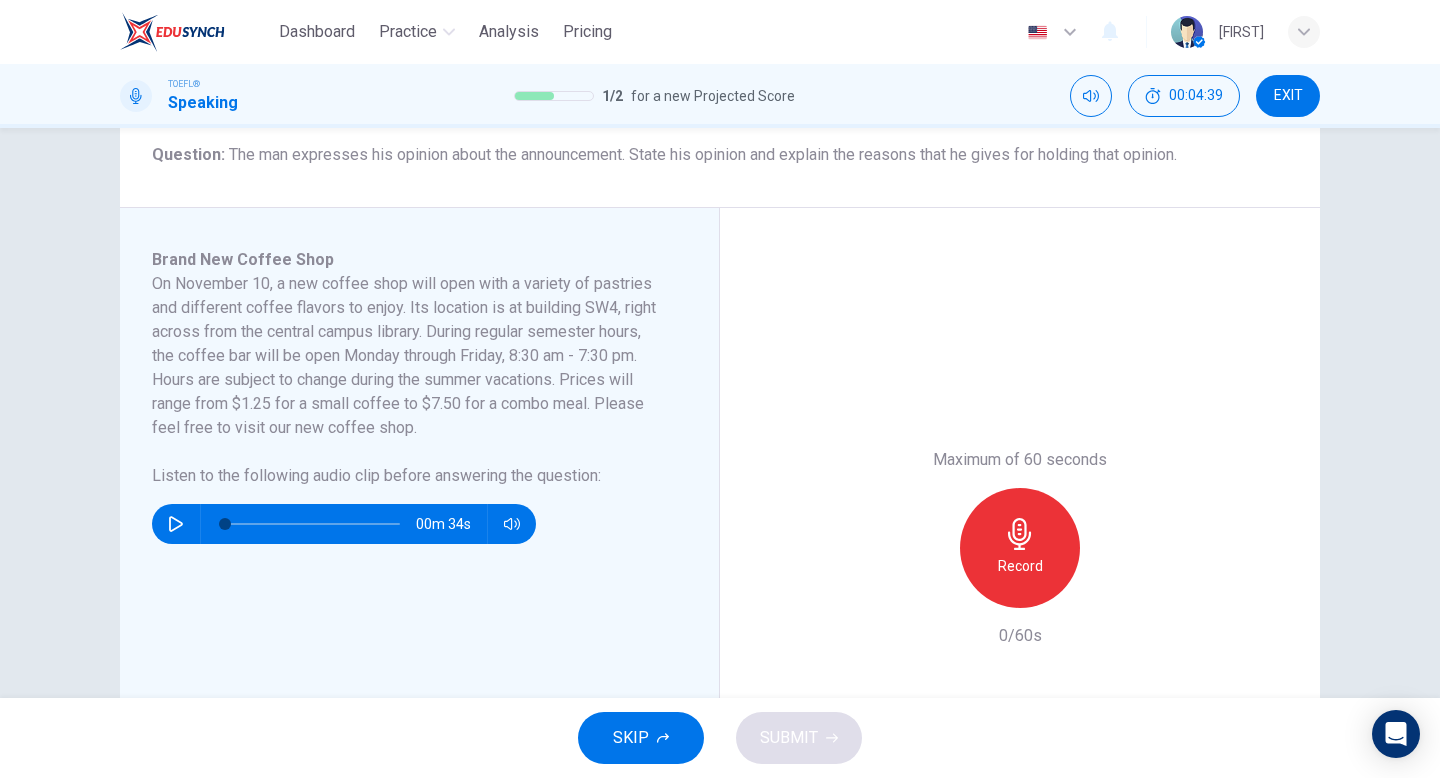 click 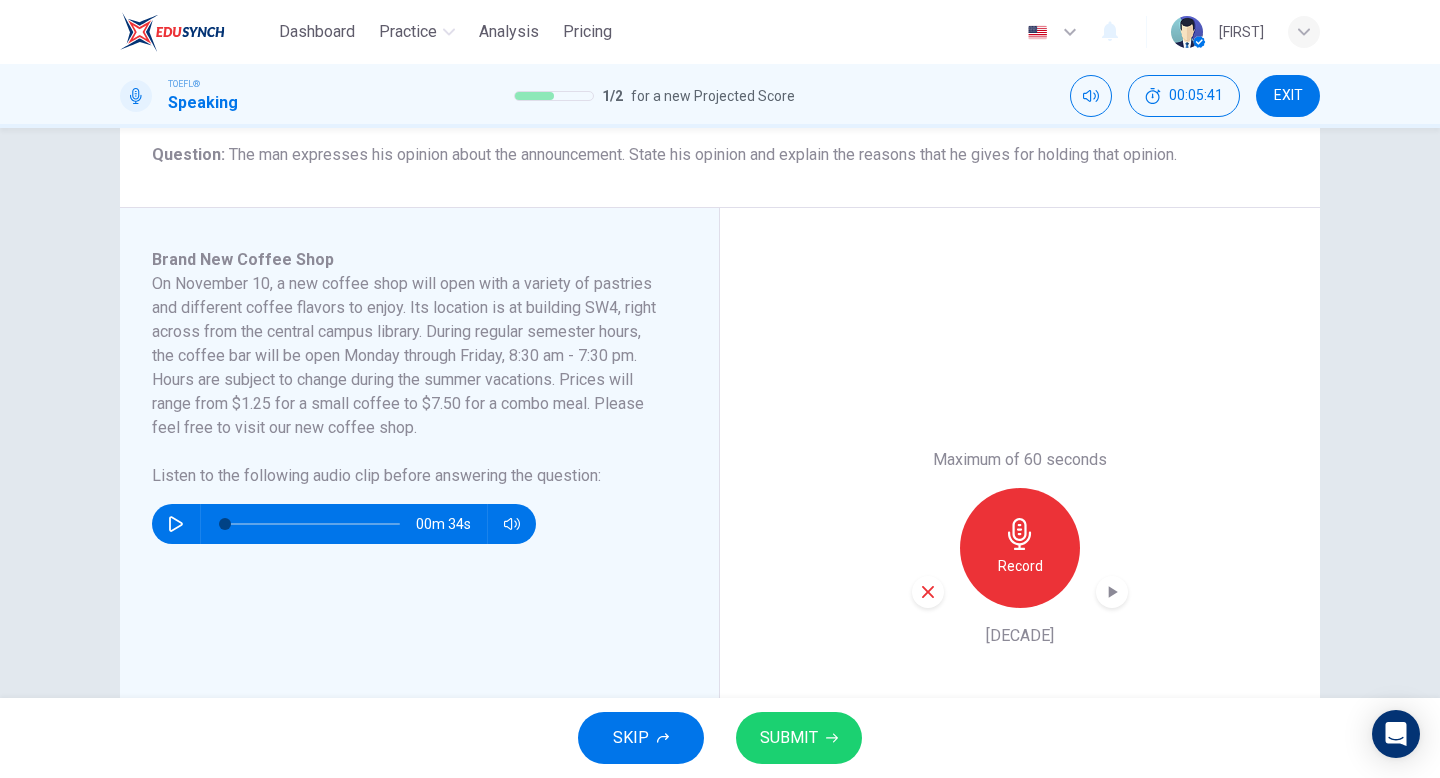click on "SUBMIT" at bounding box center (799, 738) 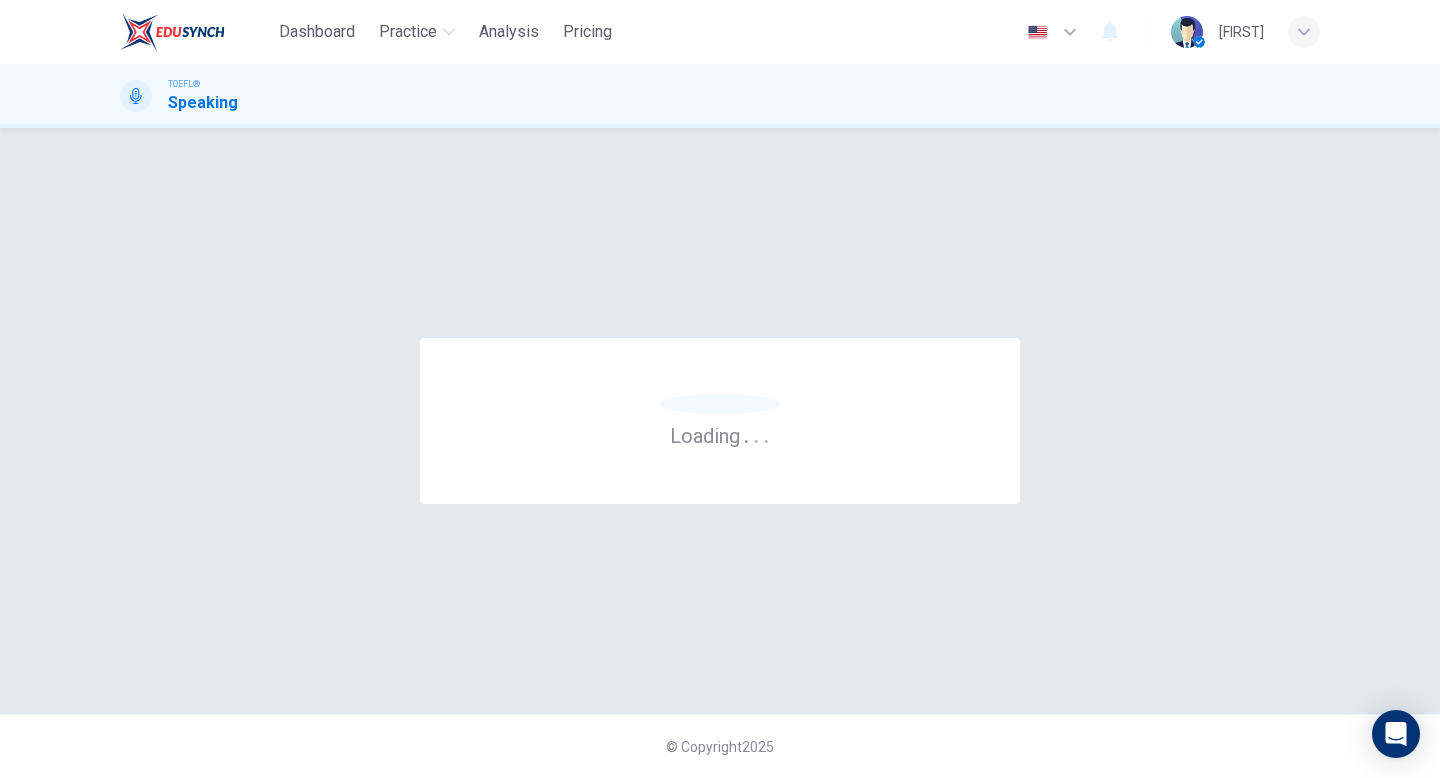 scroll, scrollTop: 0, scrollLeft: 0, axis: both 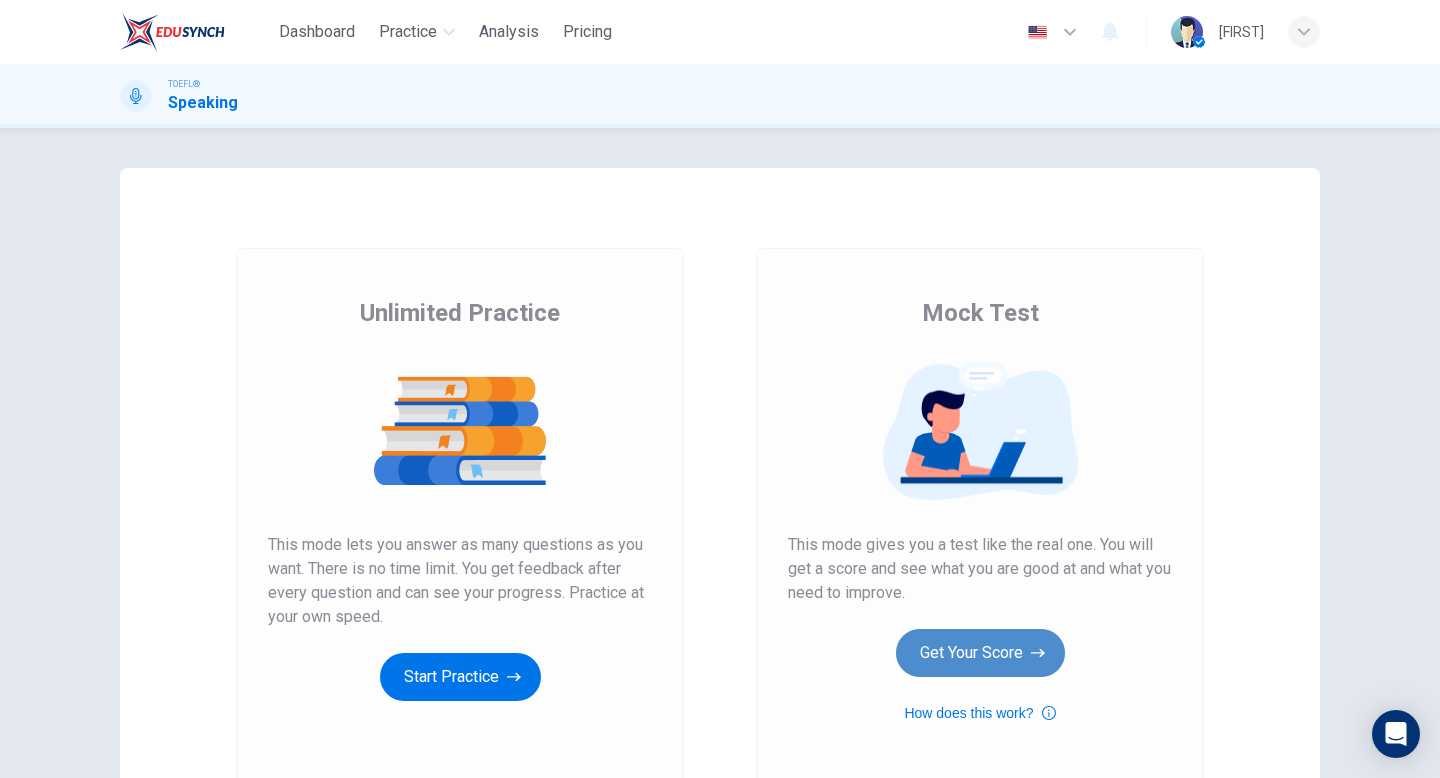 click on "Get Your Score" at bounding box center [980, 653] 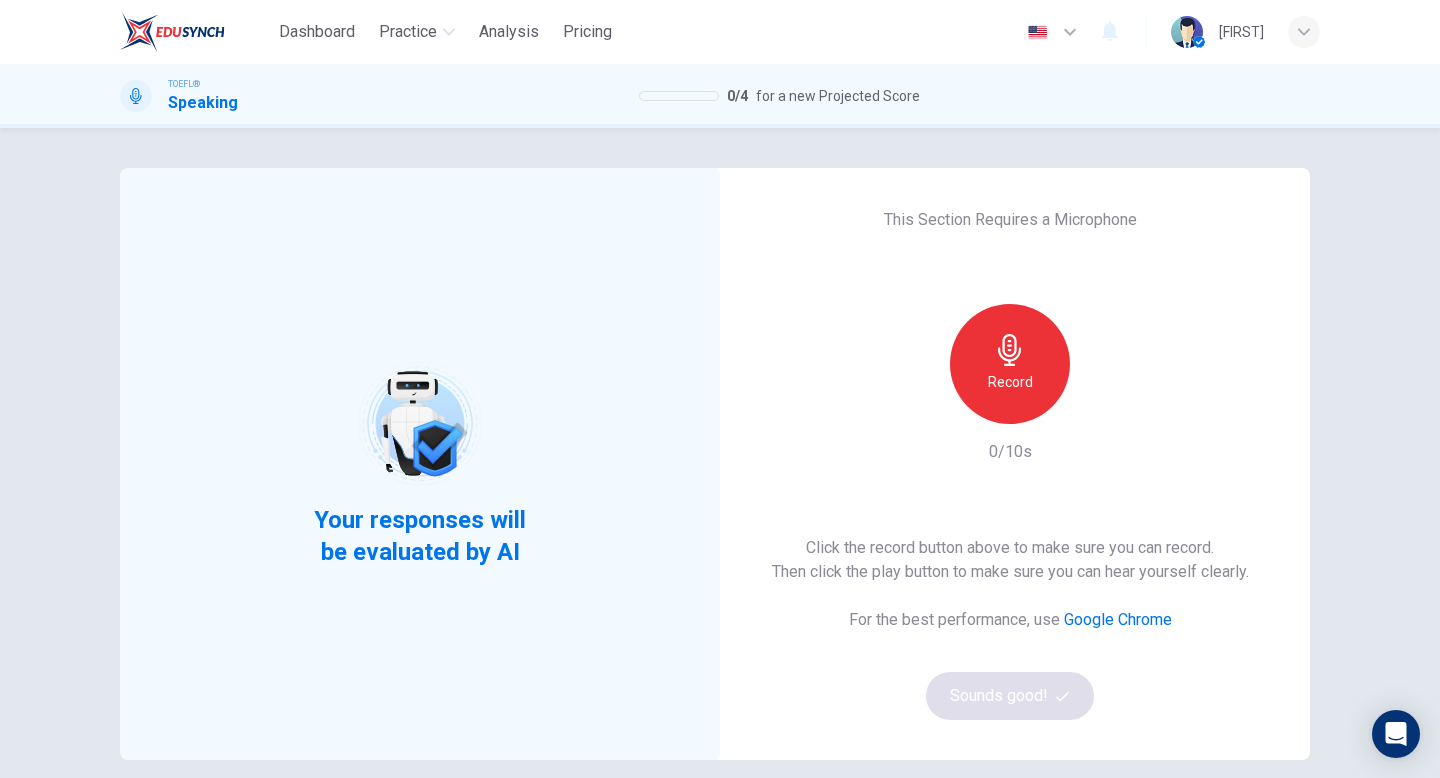 click on "Record" at bounding box center [1010, 364] 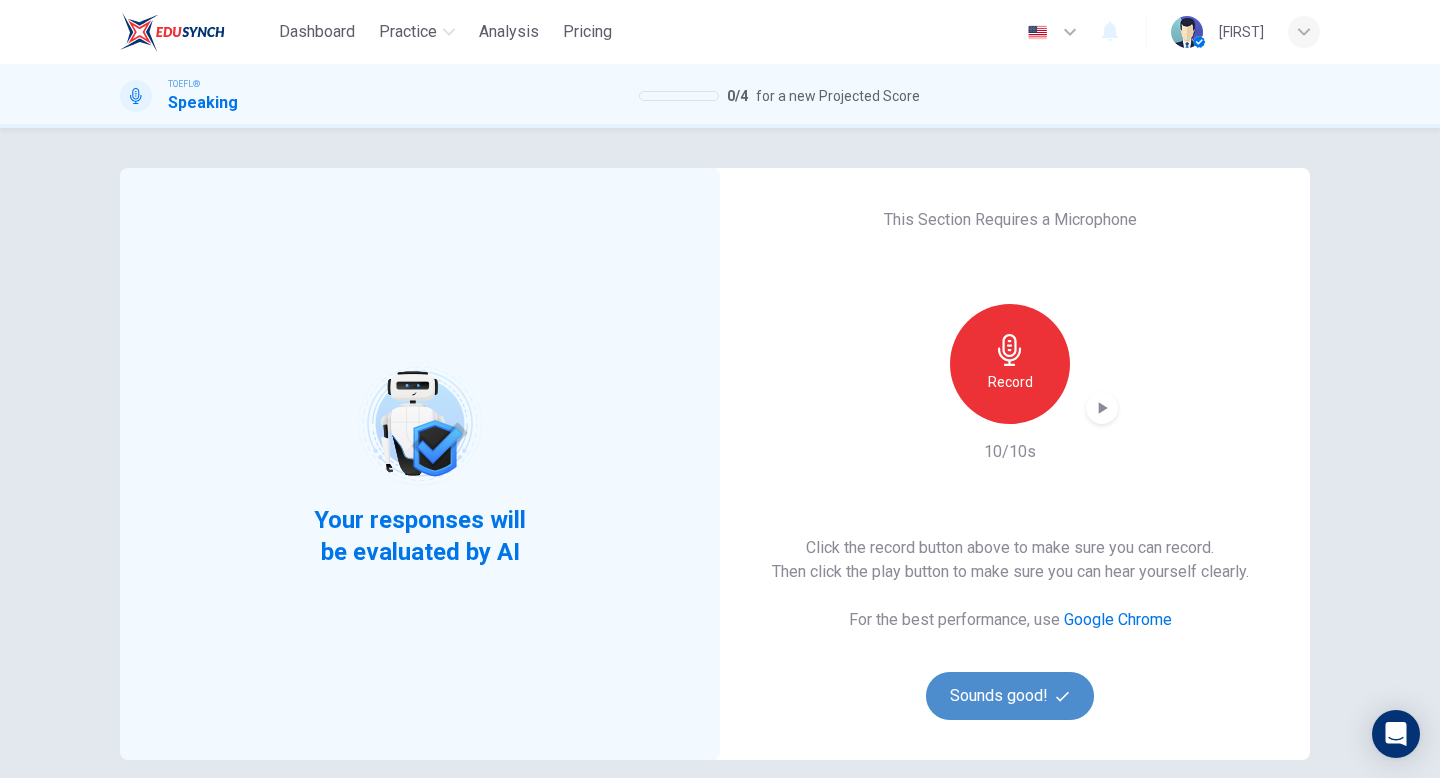 click on "Sounds good!" at bounding box center [1010, 696] 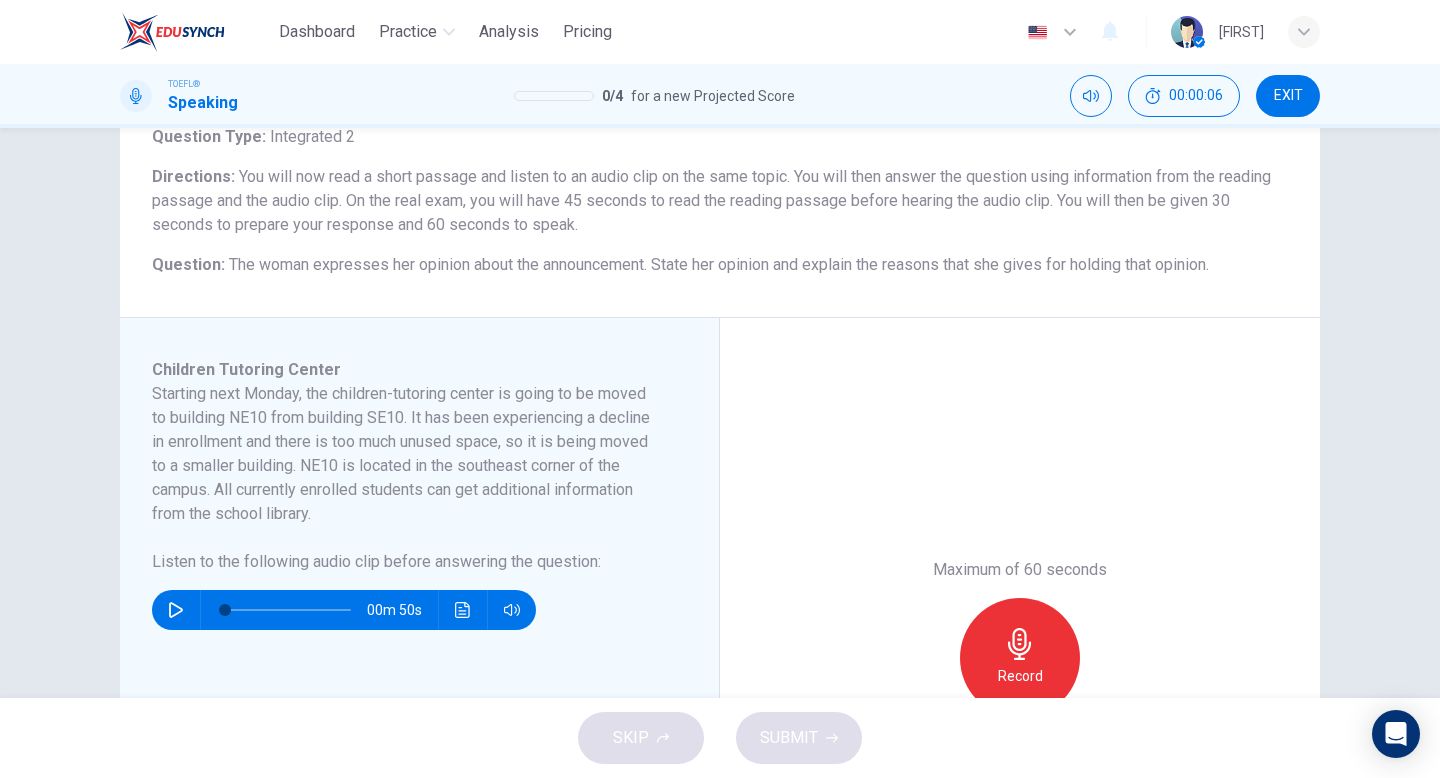 scroll, scrollTop: 184, scrollLeft: 0, axis: vertical 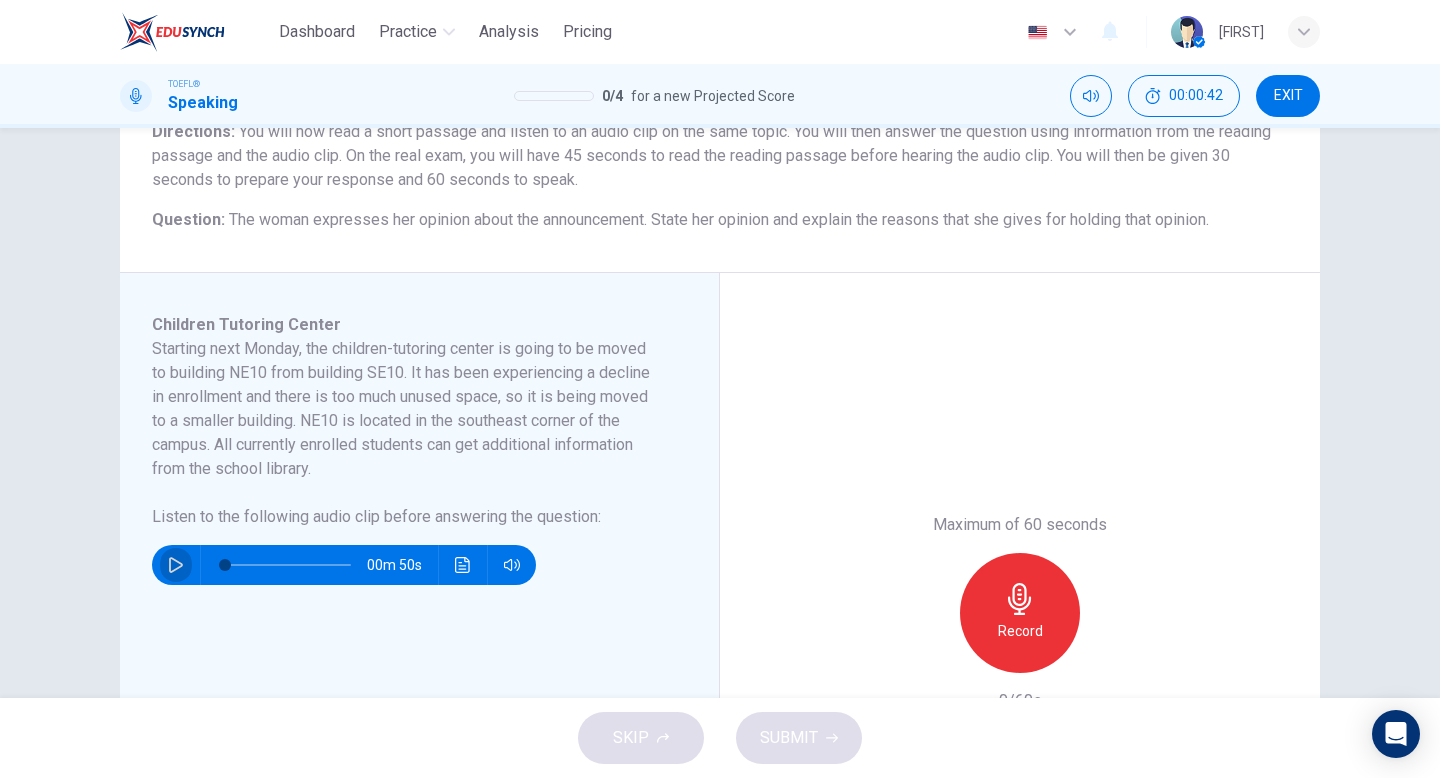 click 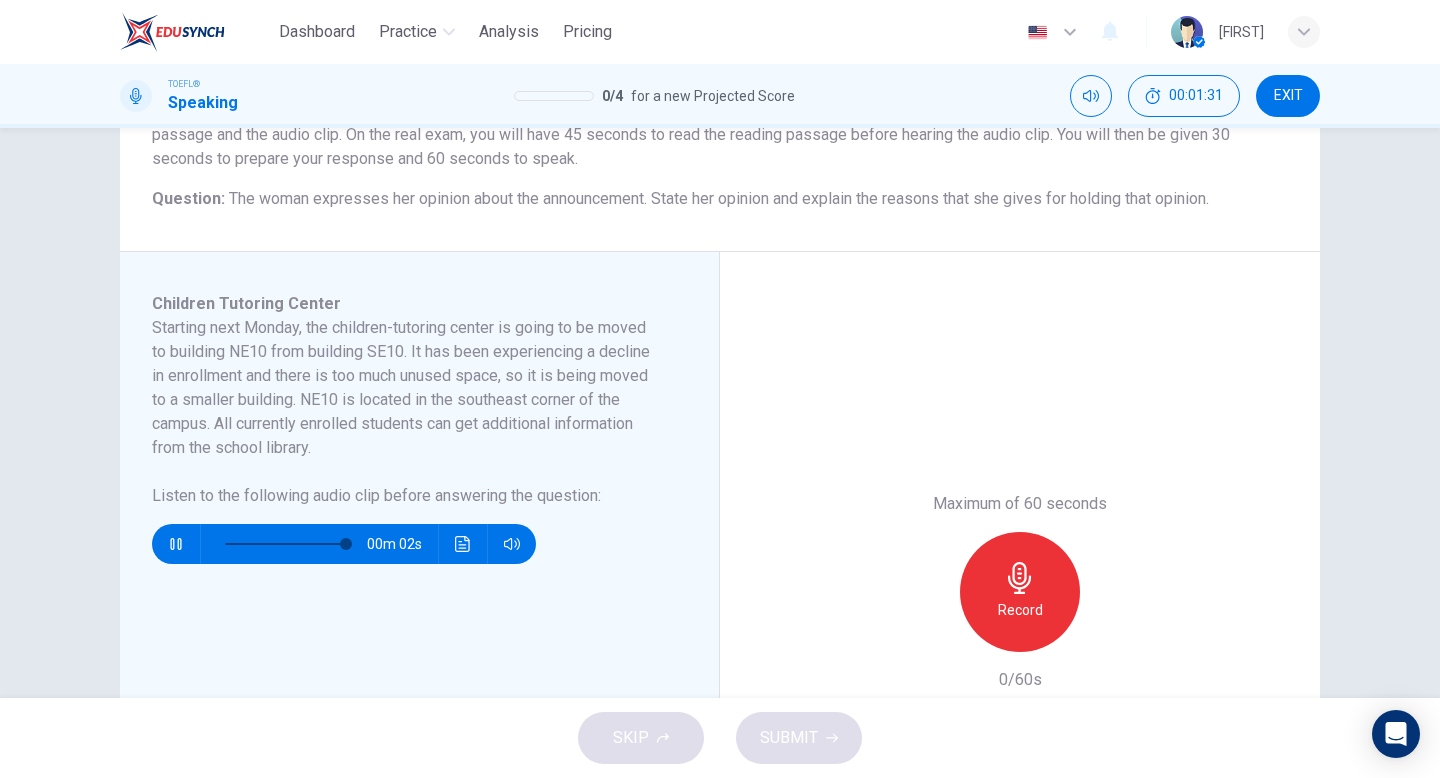 scroll, scrollTop: 180, scrollLeft: 0, axis: vertical 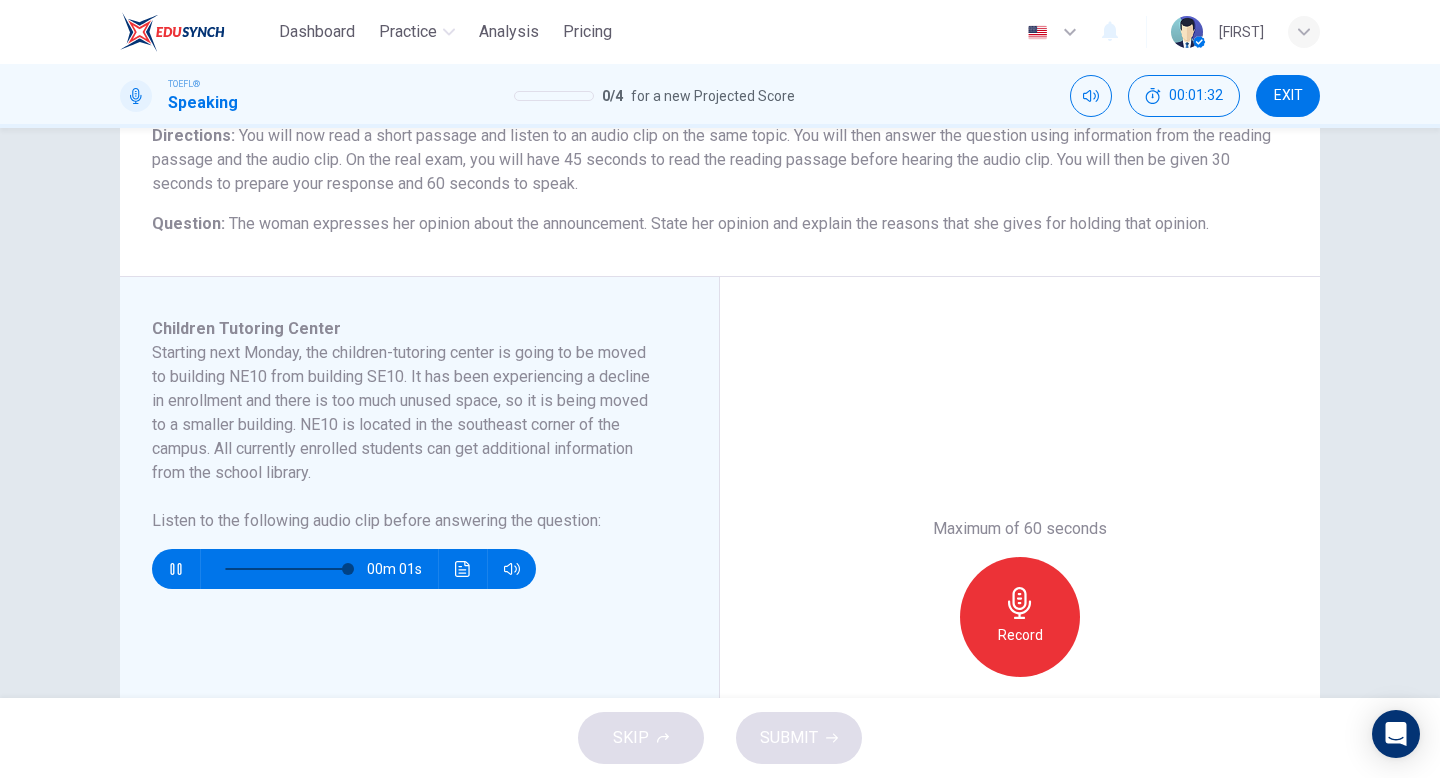 type on "0" 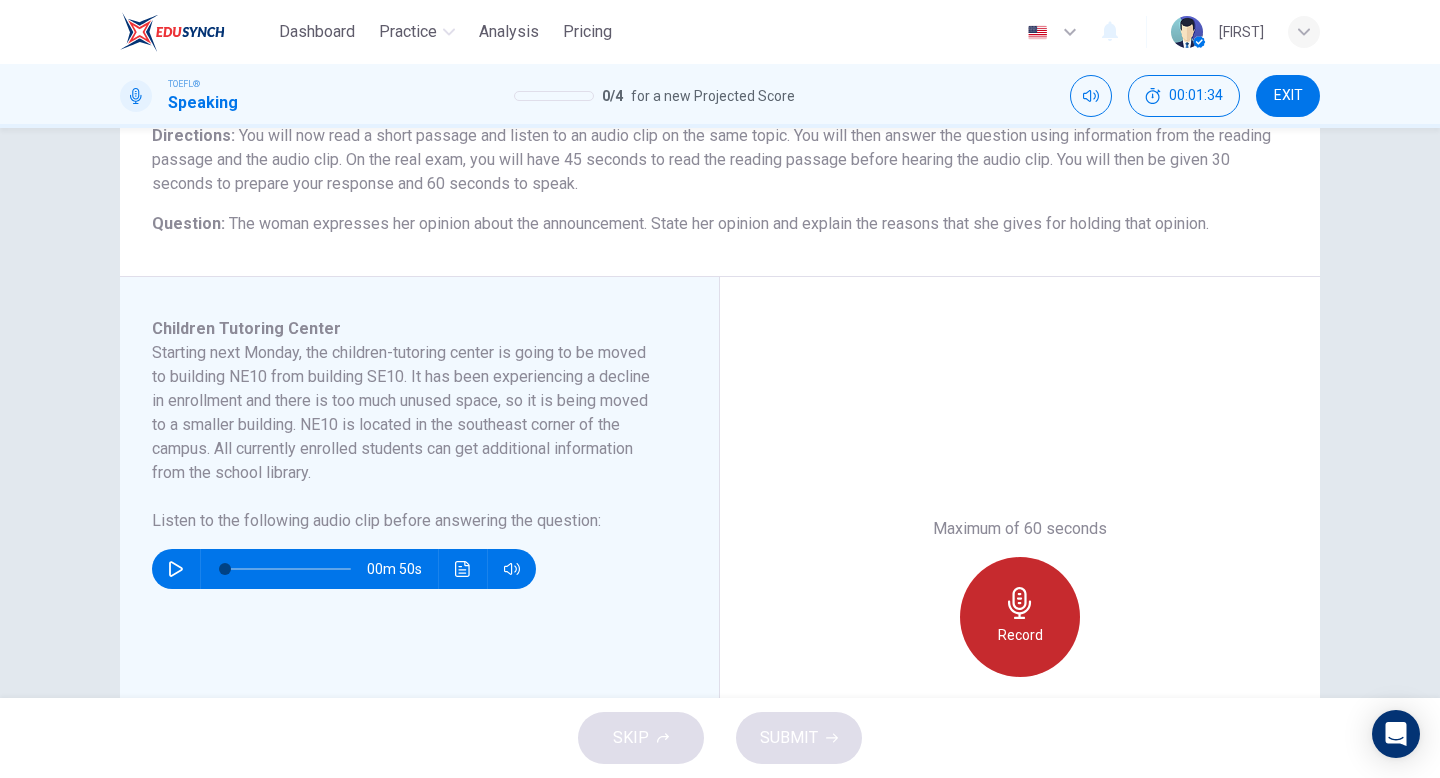 click 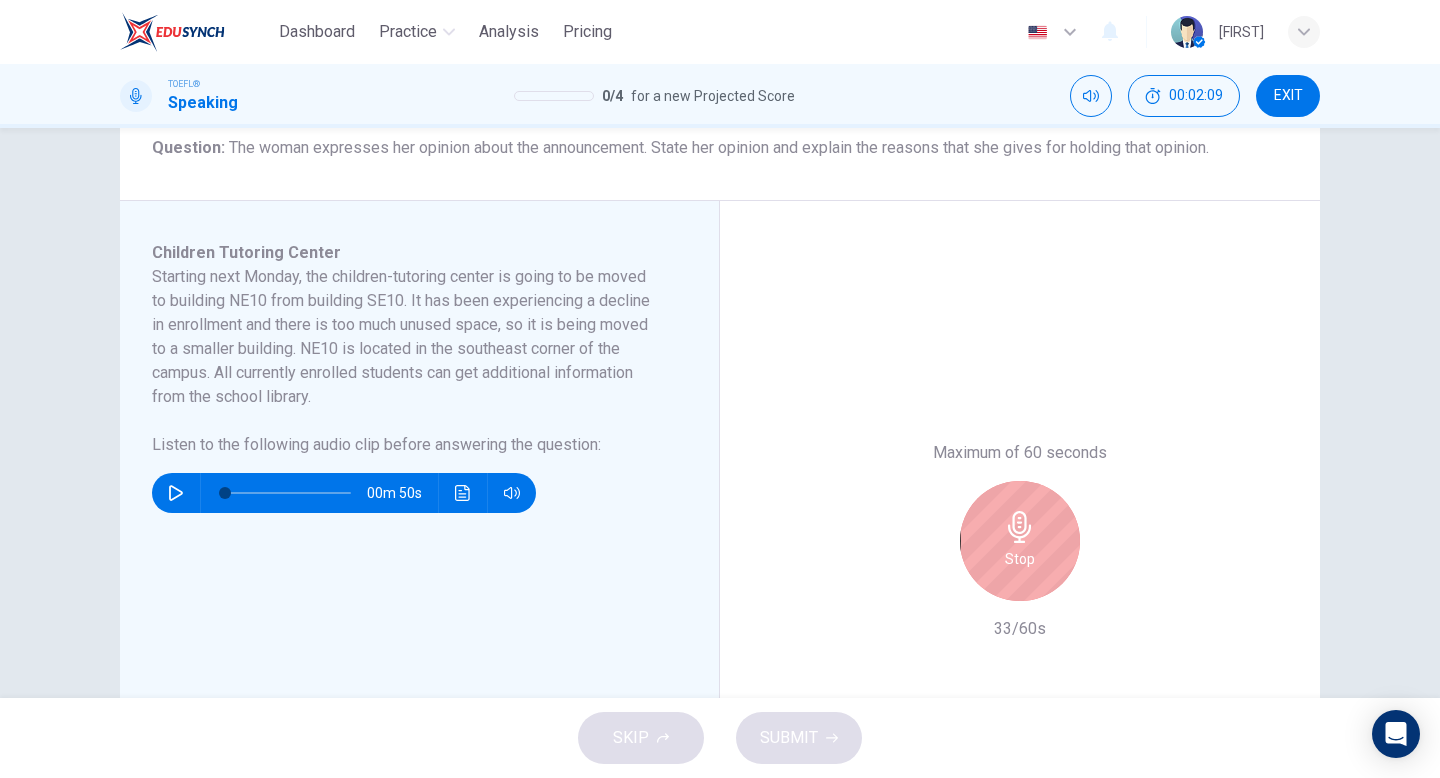 scroll, scrollTop: 264, scrollLeft: 0, axis: vertical 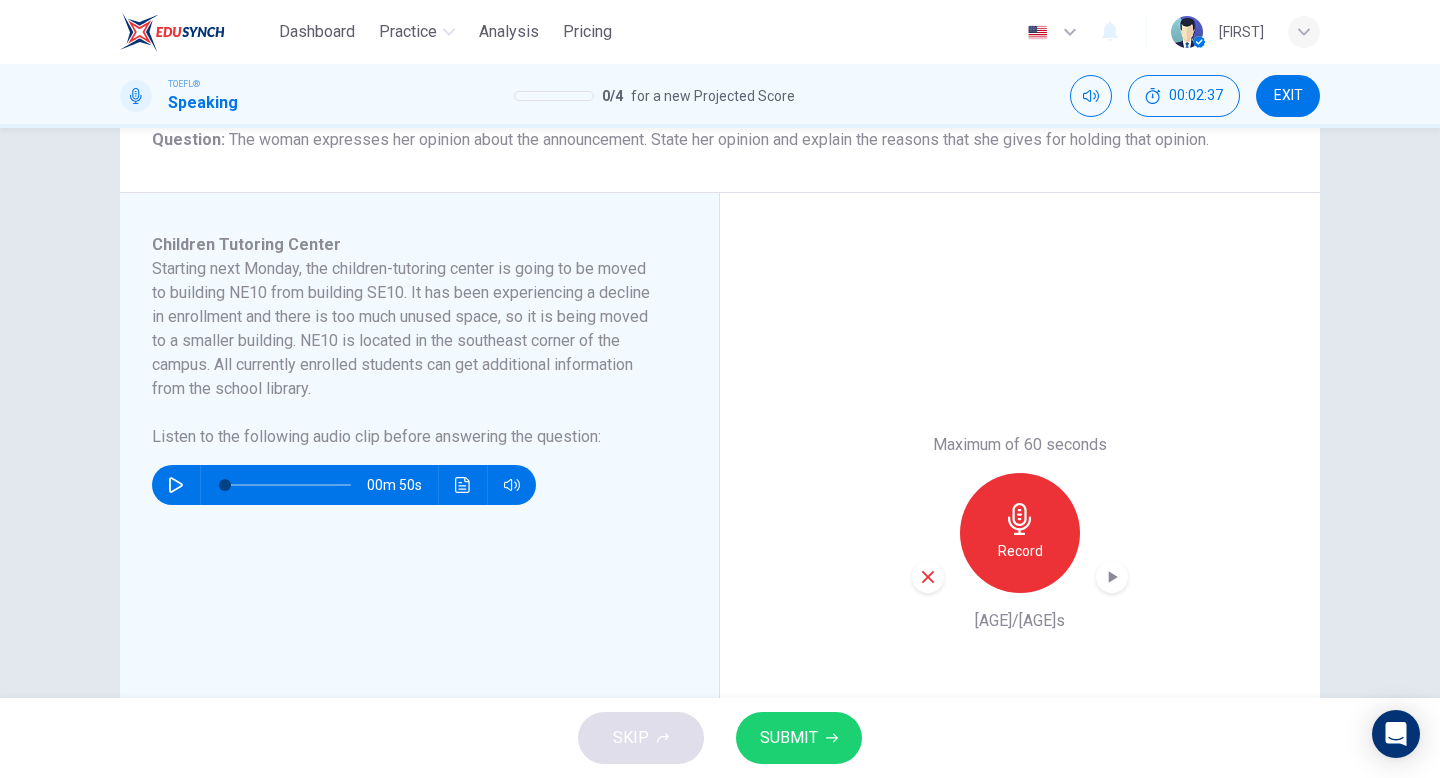 click on "SUBMIT" at bounding box center [789, 738] 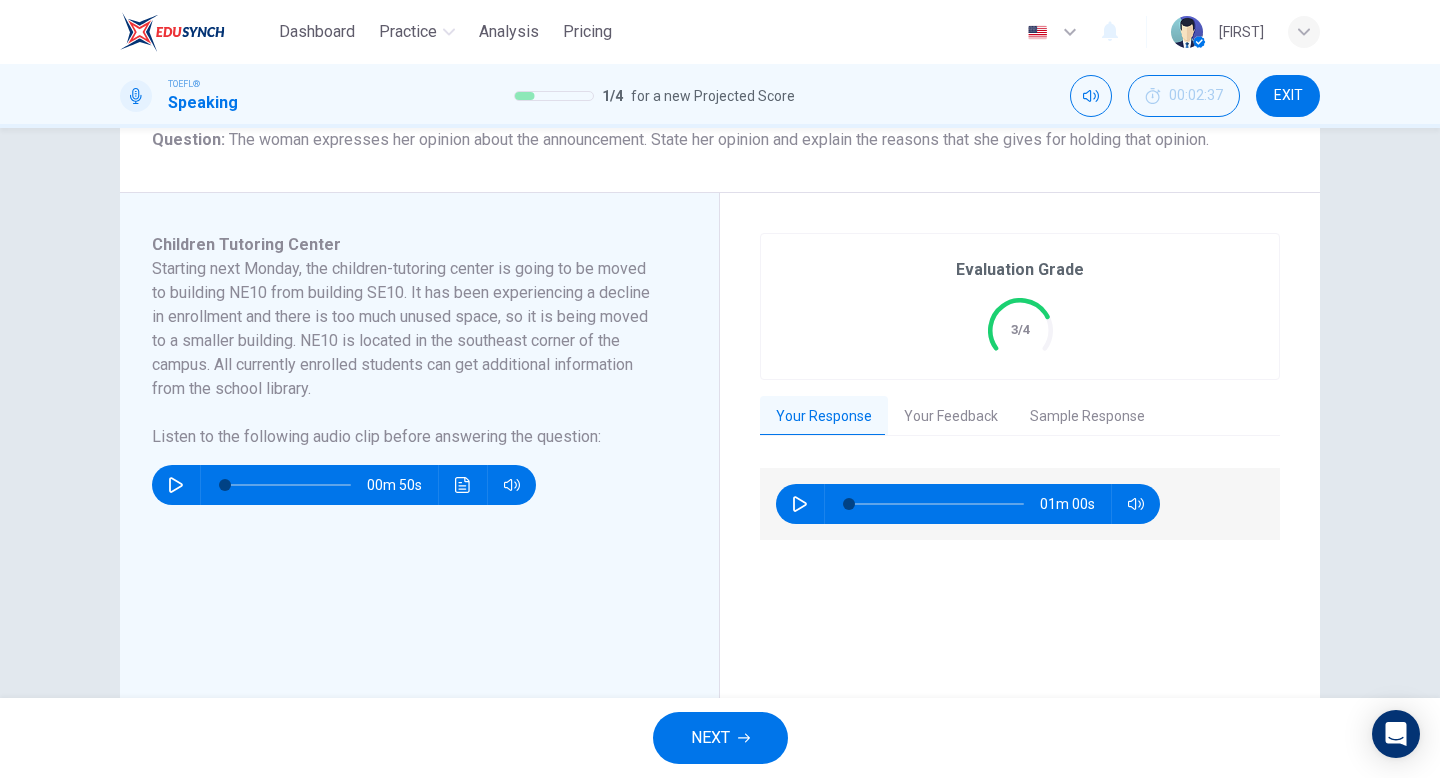 click on "NEXT" at bounding box center [710, 738] 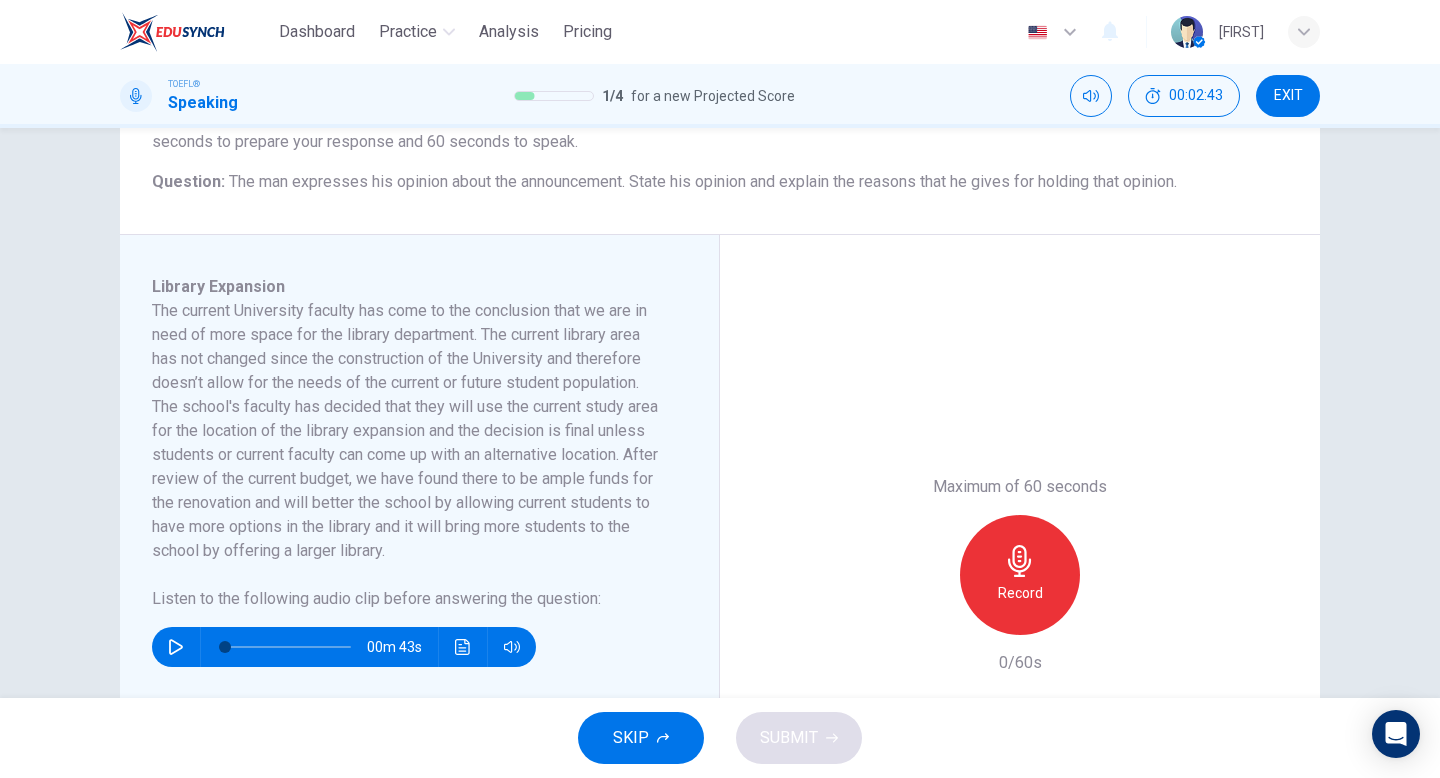 scroll, scrollTop: 264, scrollLeft: 0, axis: vertical 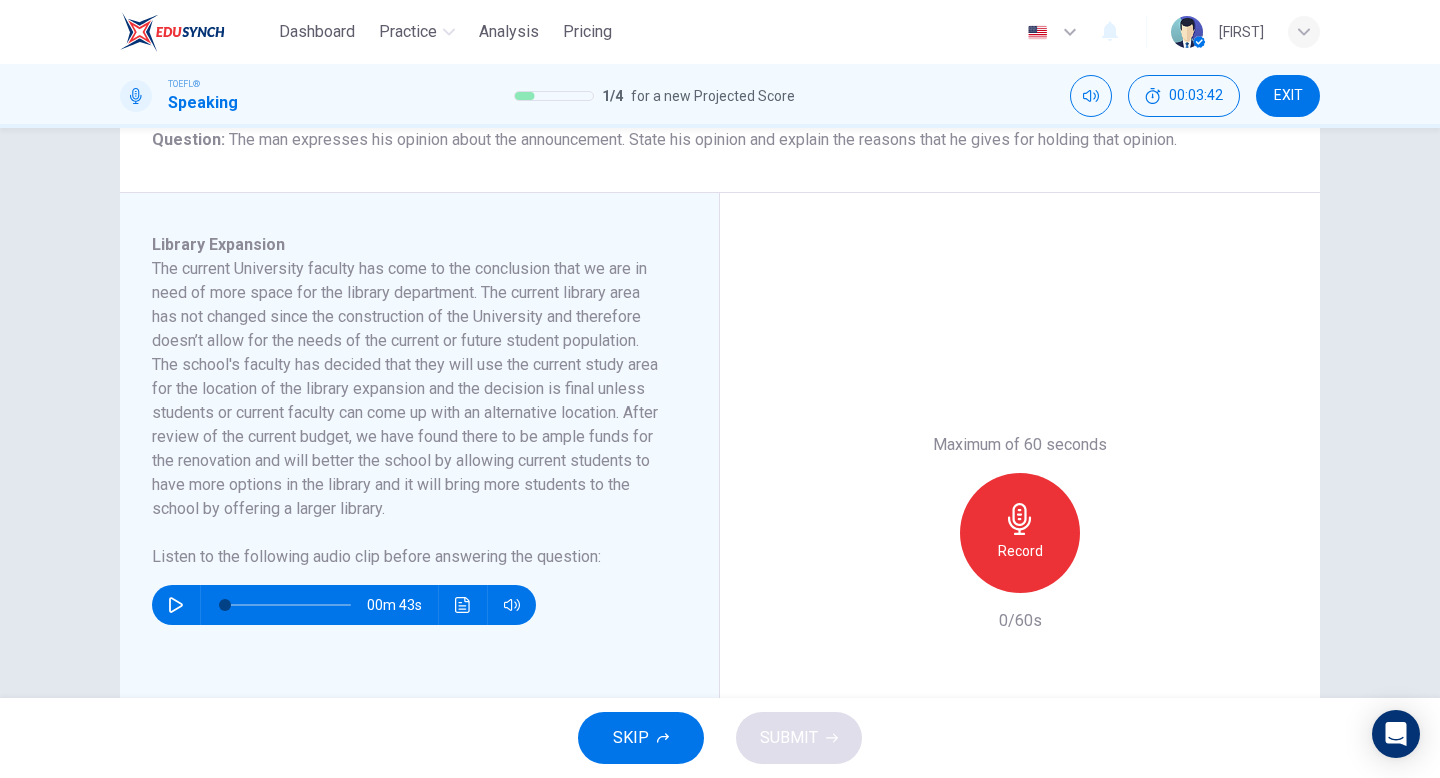 click 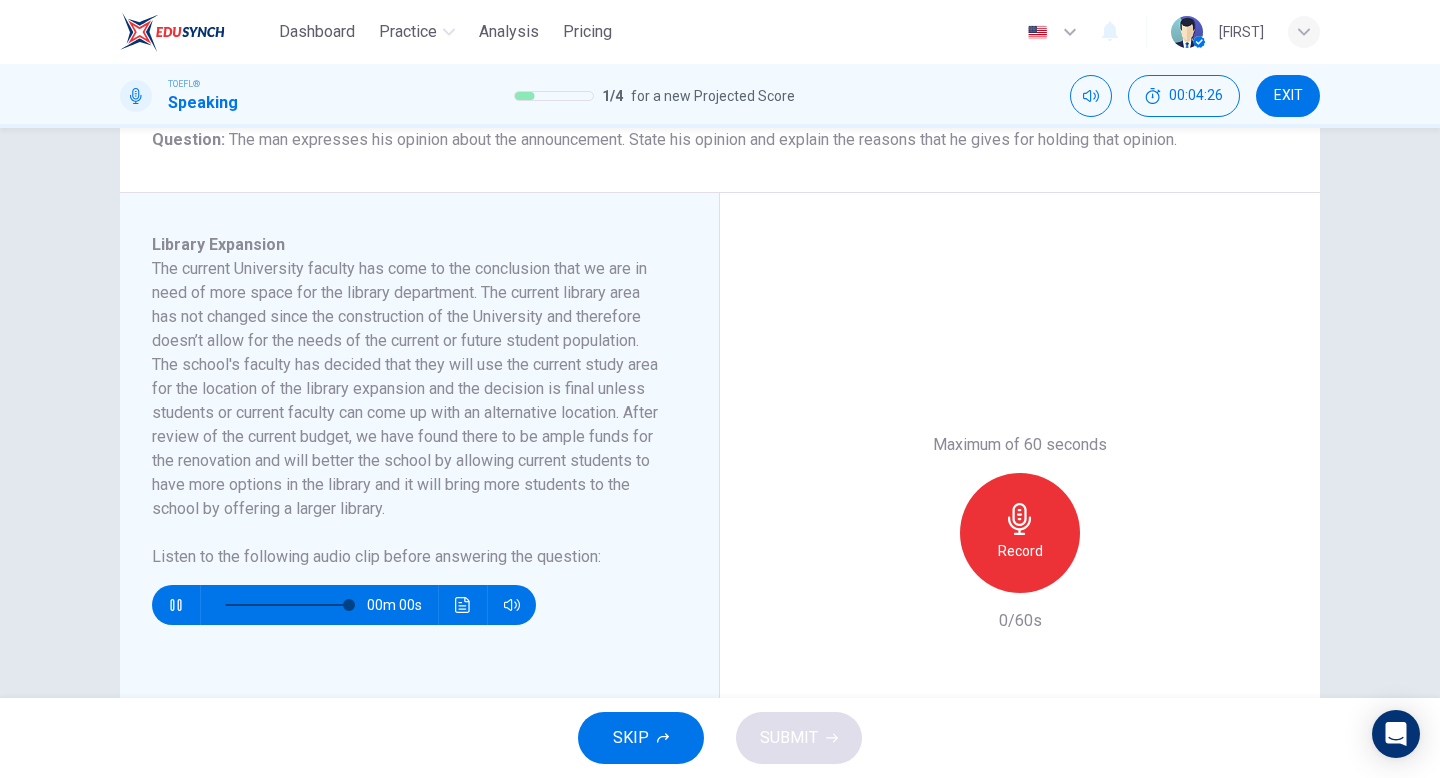 type on "0" 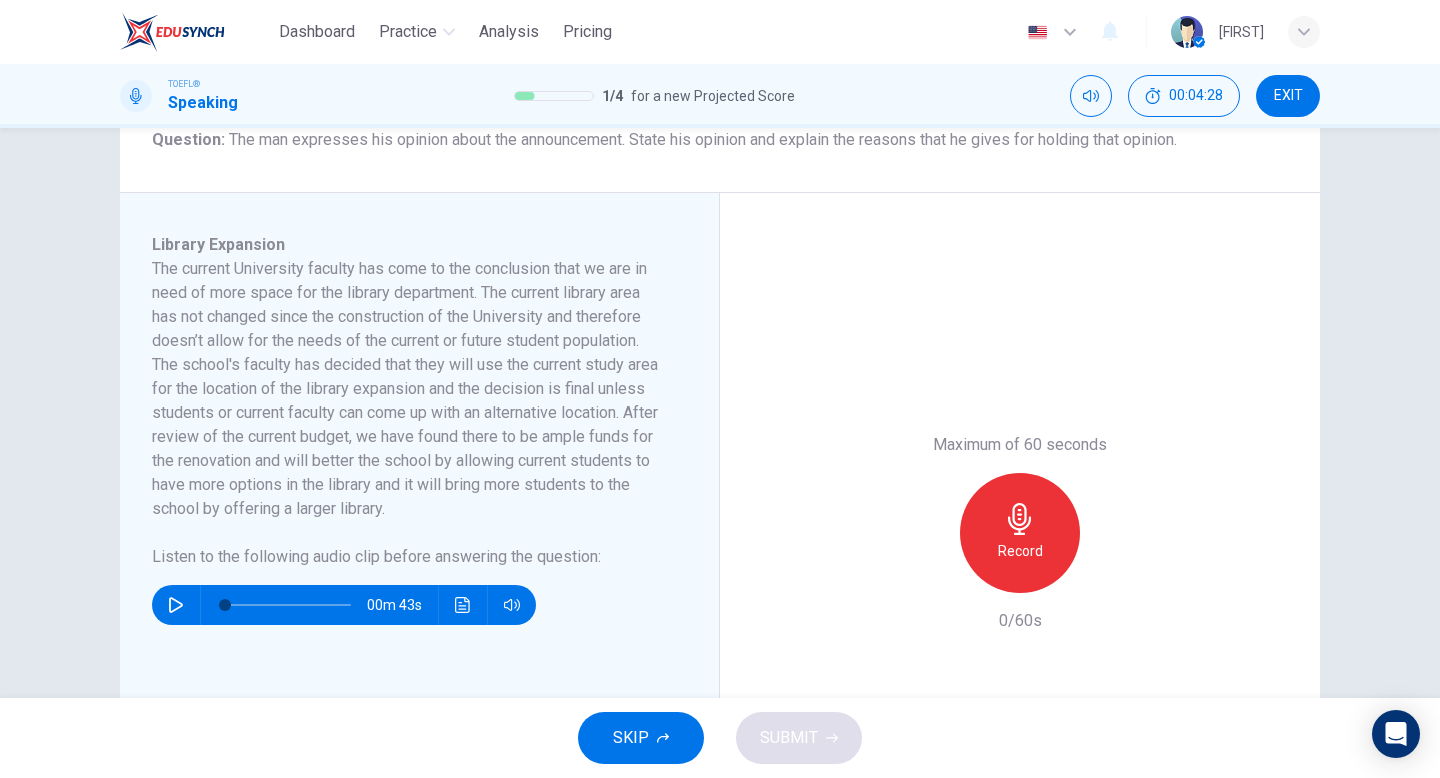 click on "Record" at bounding box center (1020, 533) 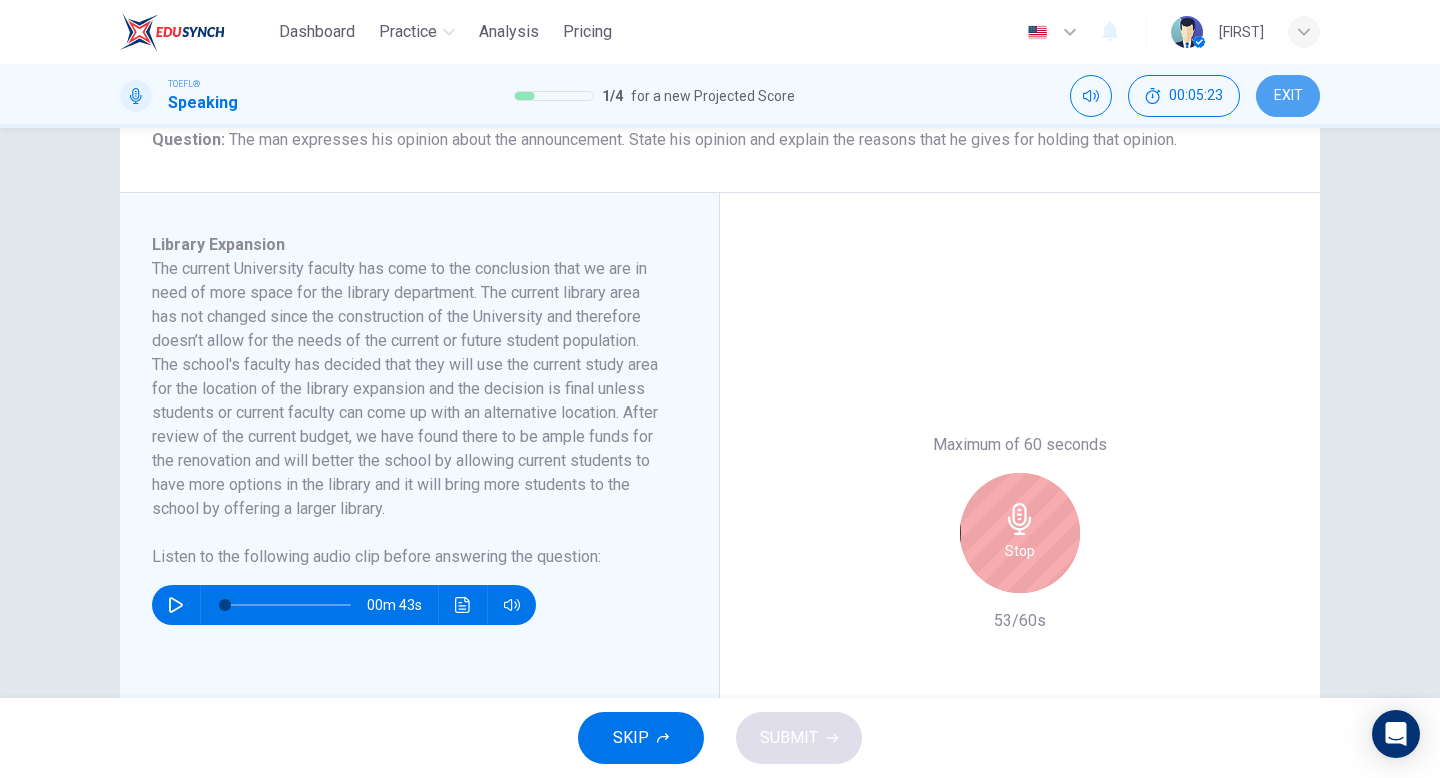 click on "EXIT" at bounding box center [1288, 96] 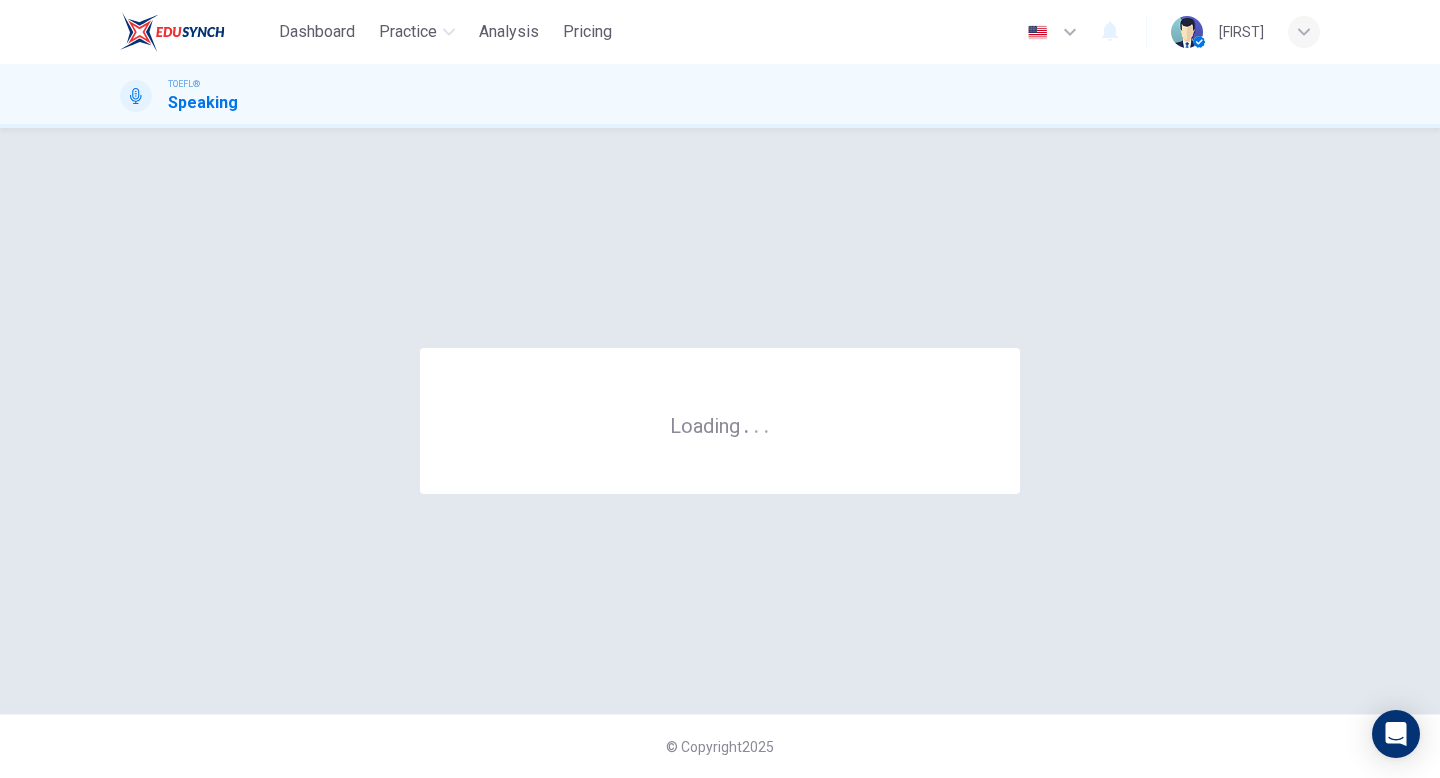 scroll, scrollTop: 0, scrollLeft: 0, axis: both 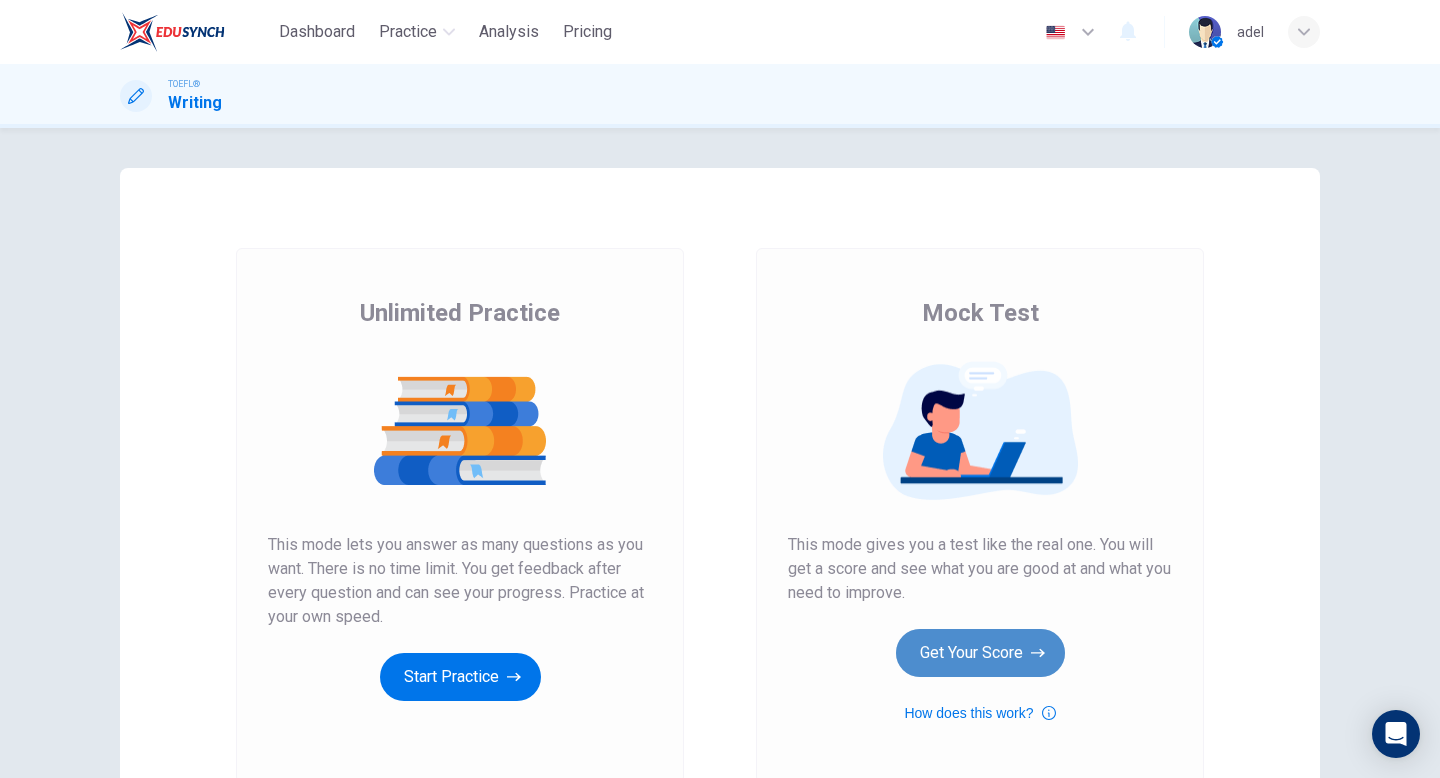 click on "Get Your Score" at bounding box center [980, 653] 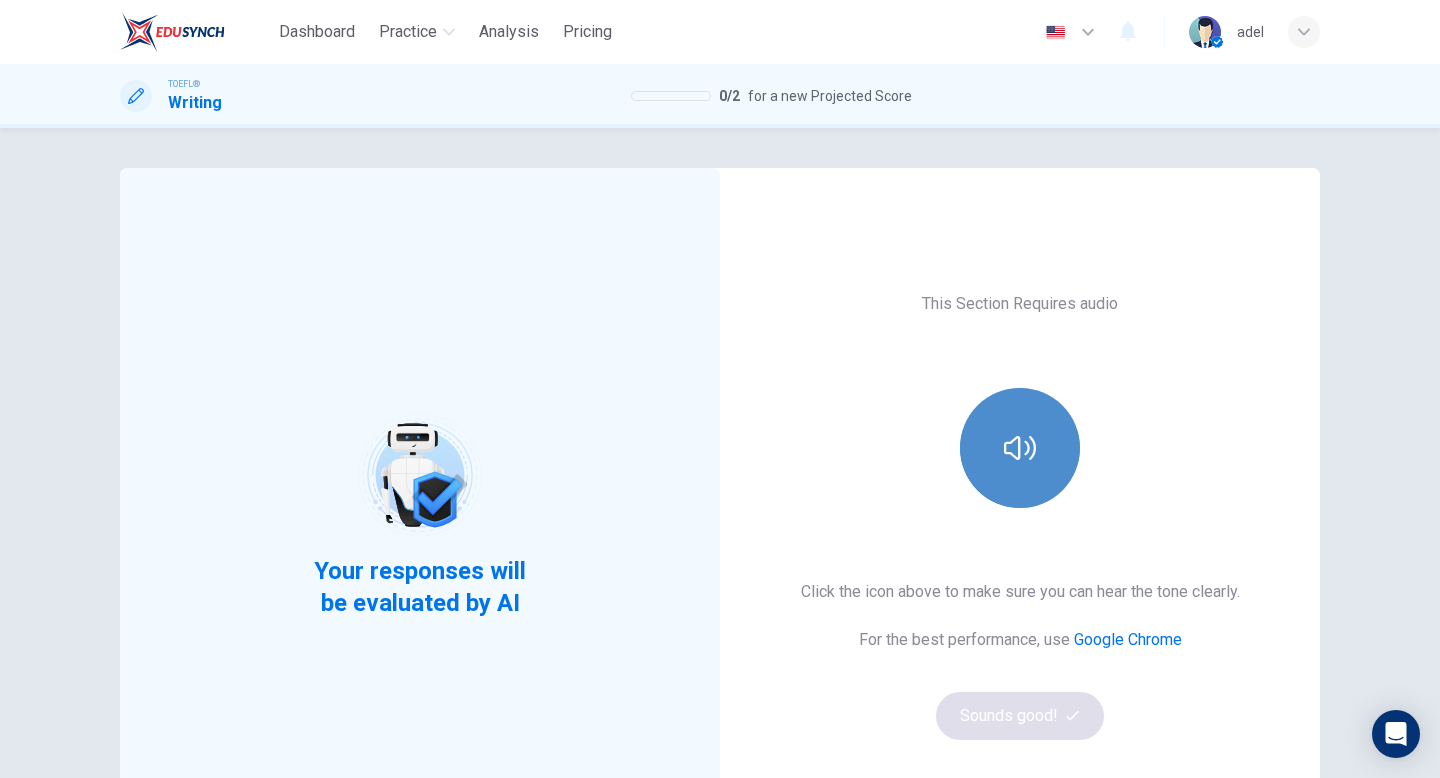 click at bounding box center [1020, 448] 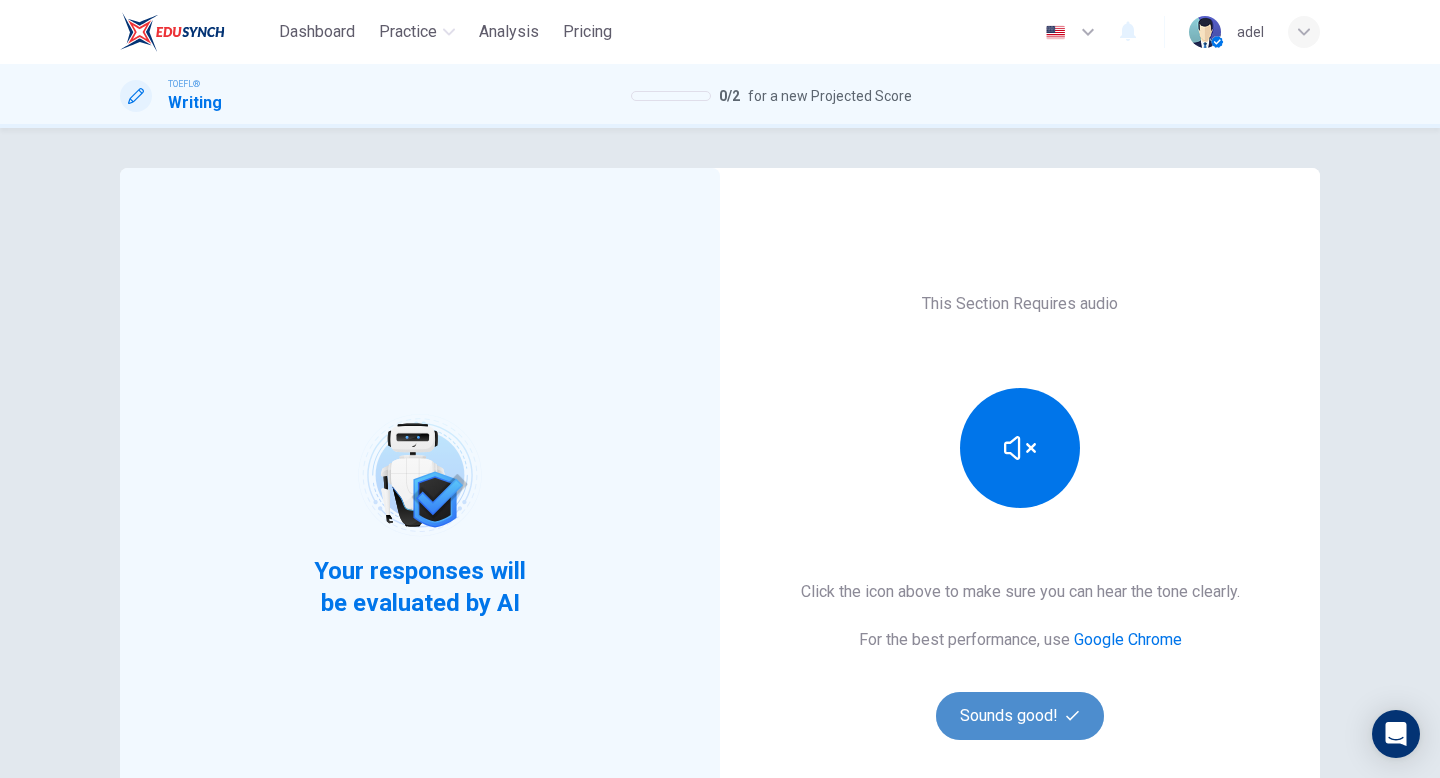 click on "Sounds good!" at bounding box center [1020, 716] 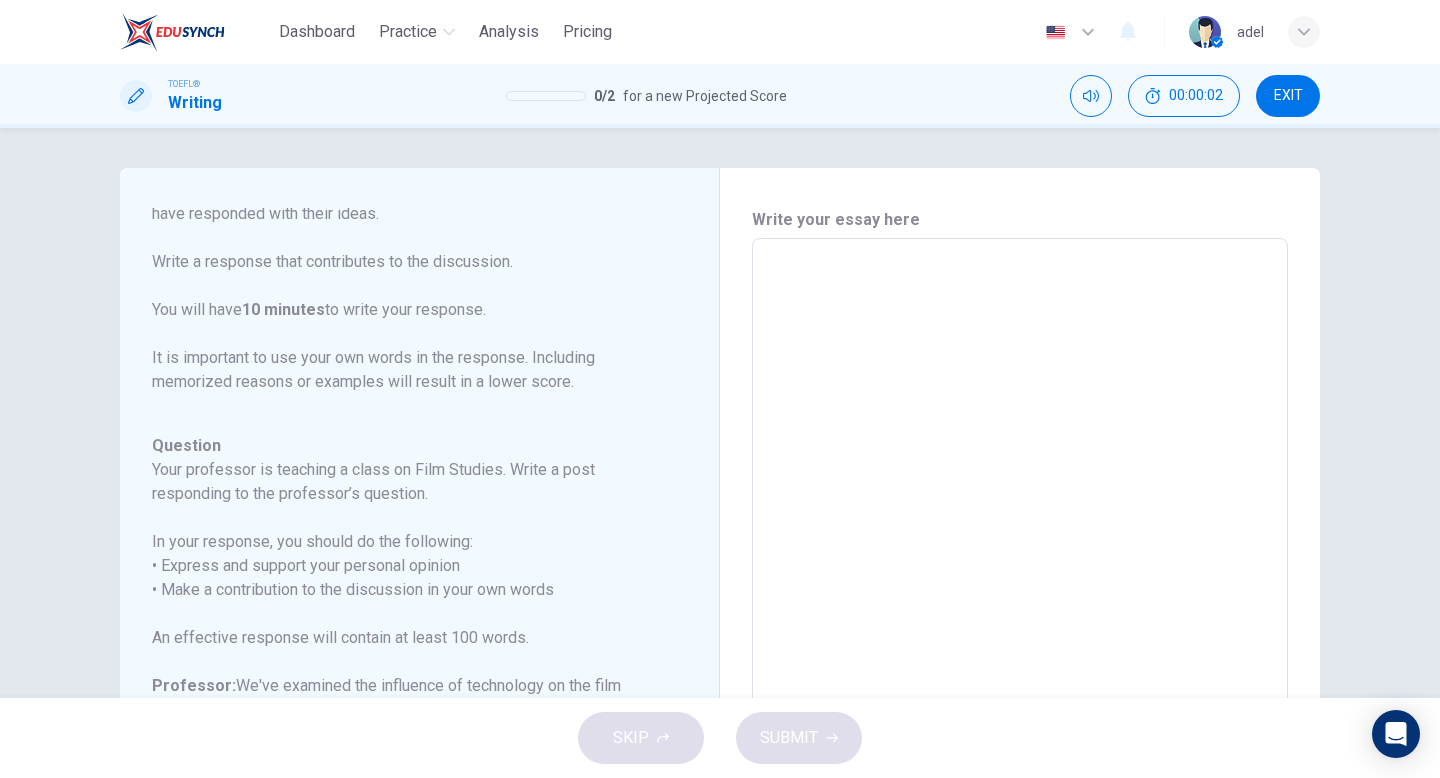 scroll, scrollTop: 246, scrollLeft: 0, axis: vertical 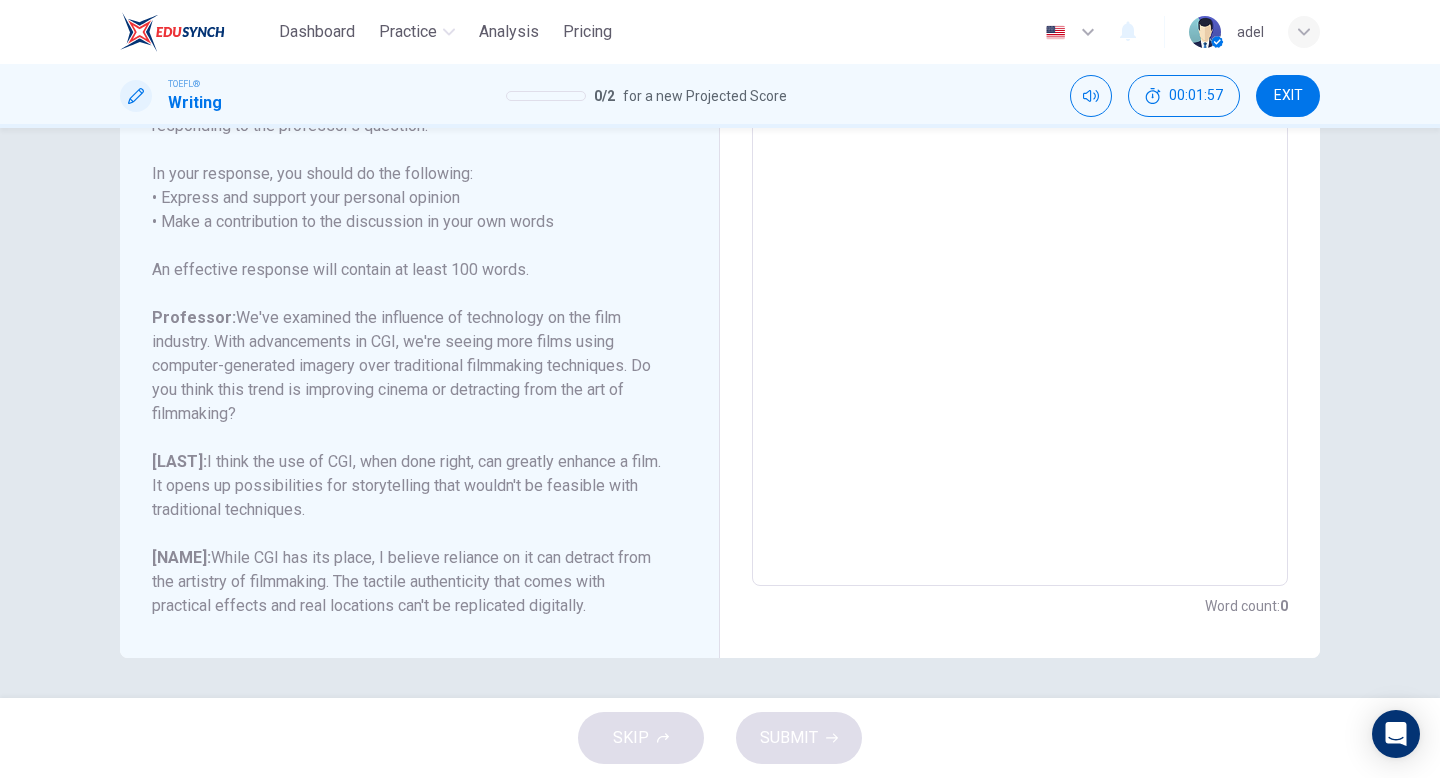 click at bounding box center (1020, 252) 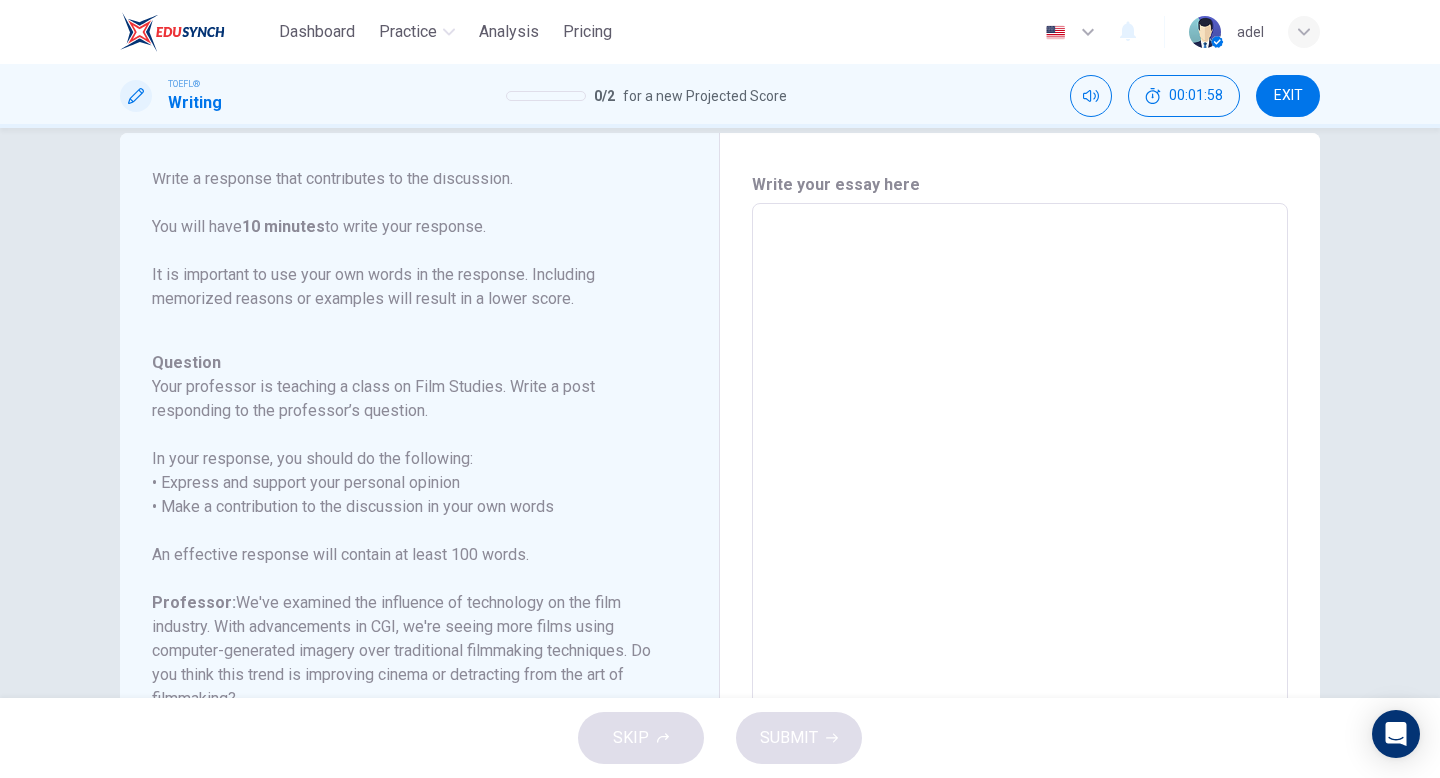 scroll, scrollTop: 0, scrollLeft: 0, axis: both 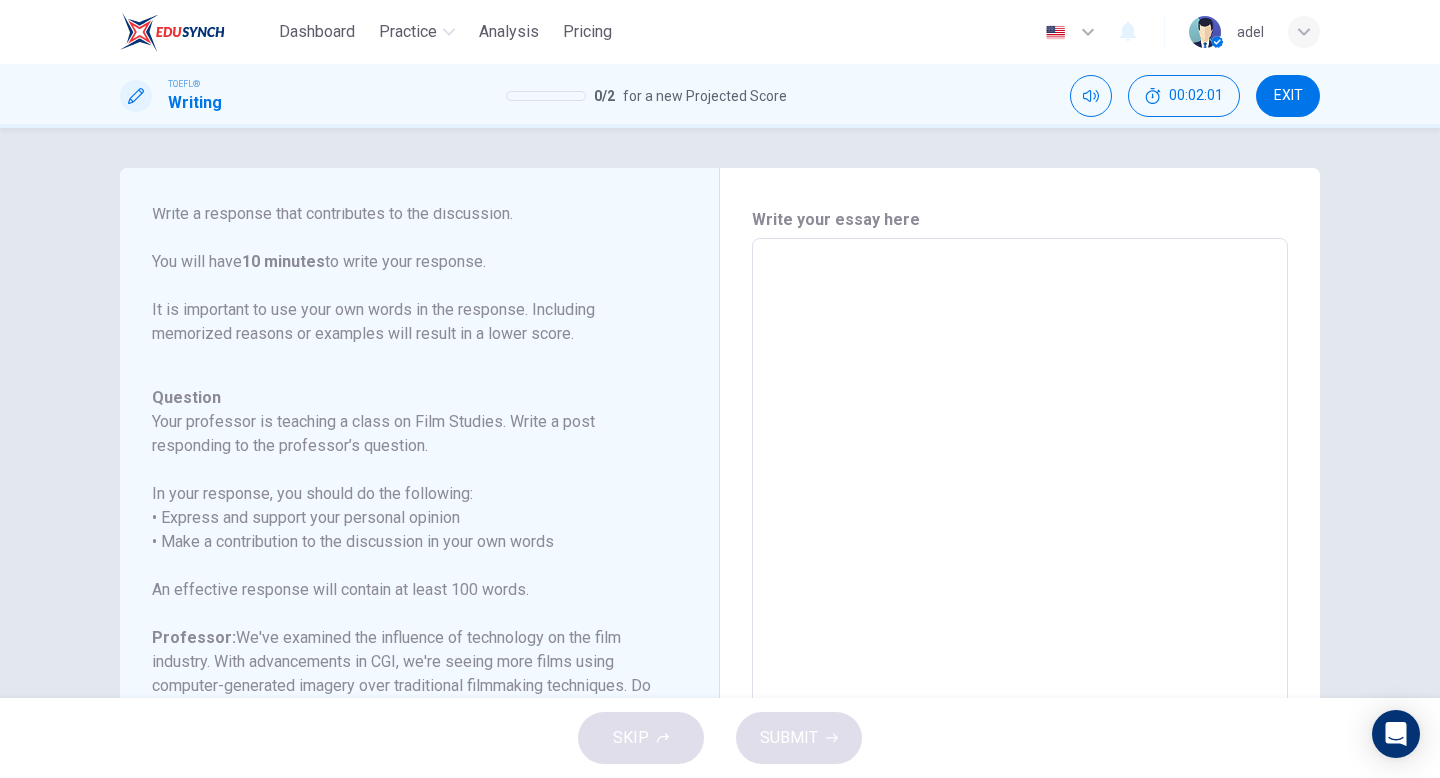 type on "i" 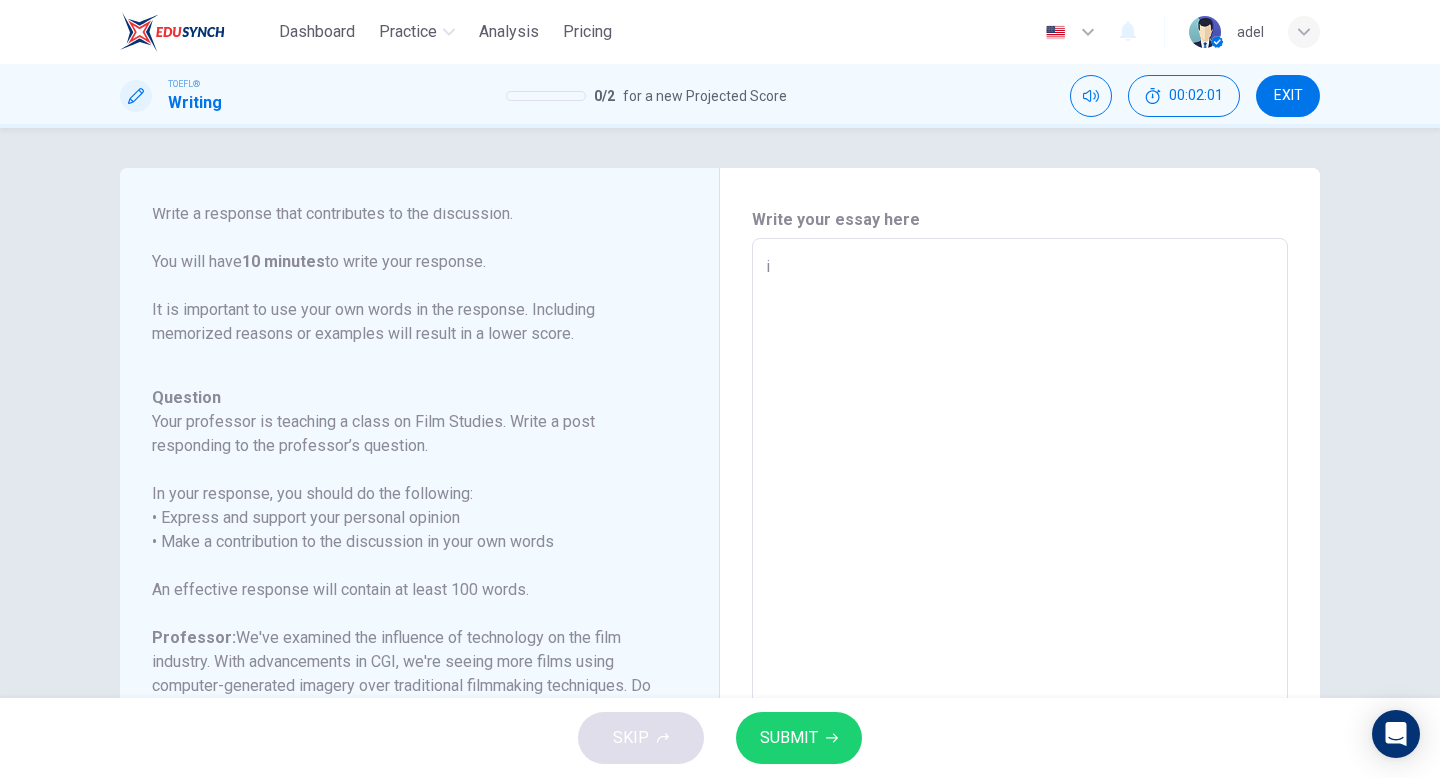 type on "in" 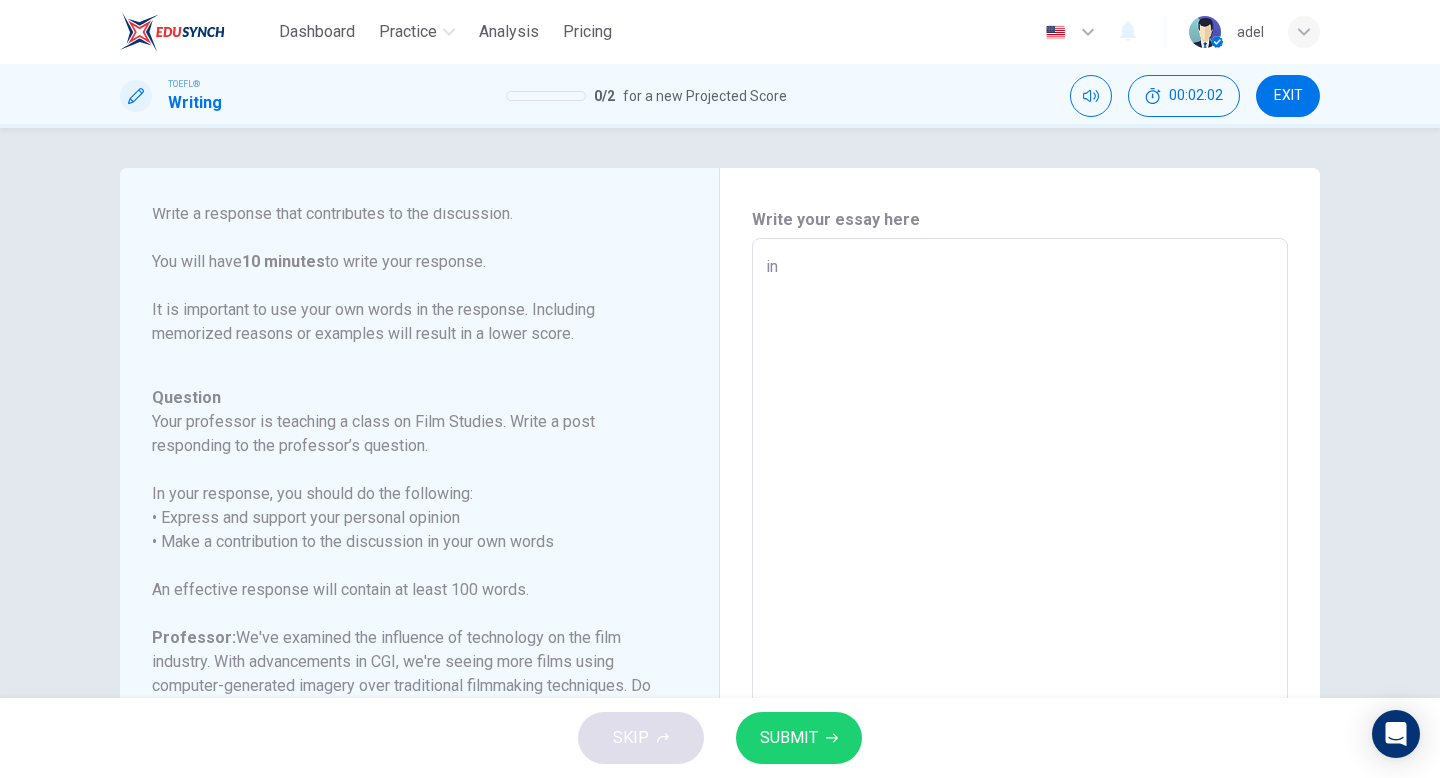 type on "i" 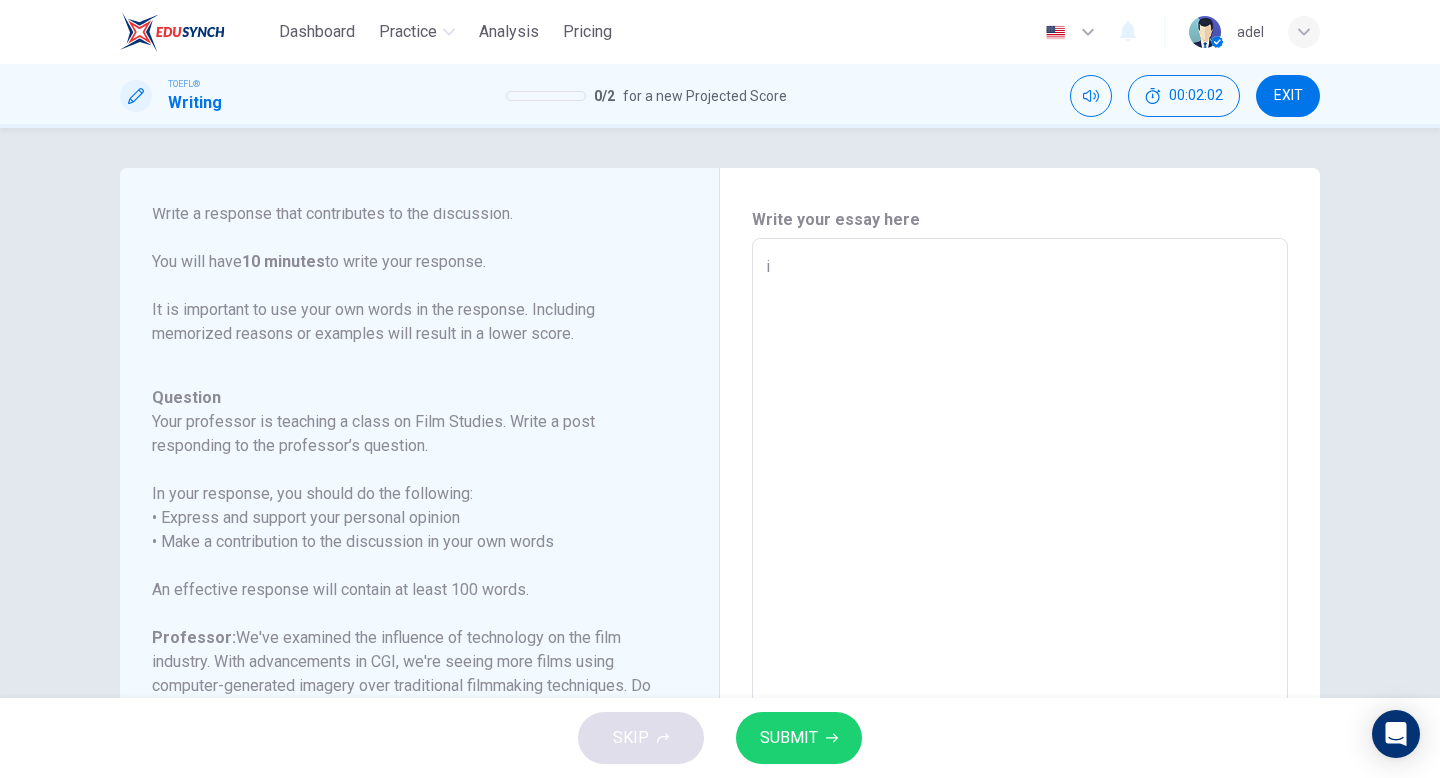 type on "x" 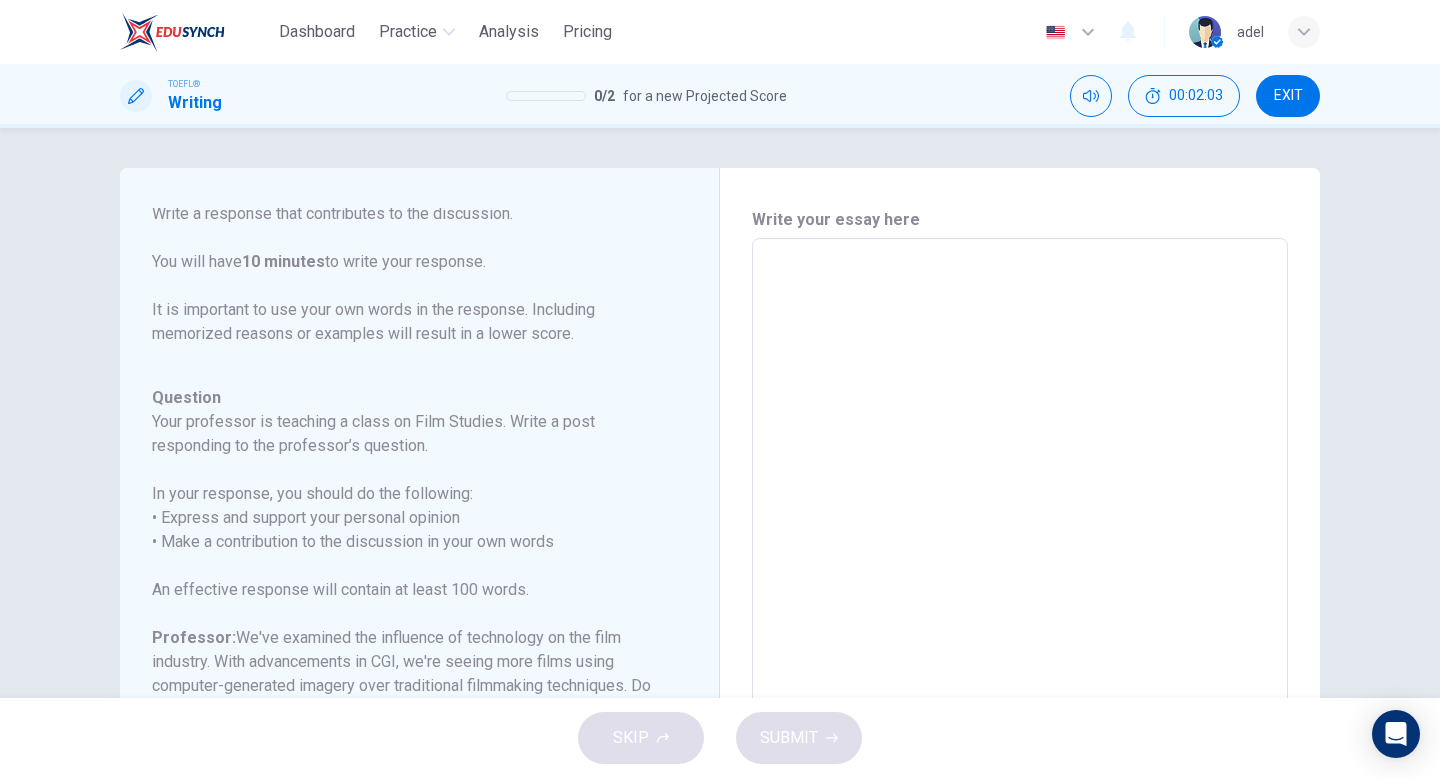 type on "I" 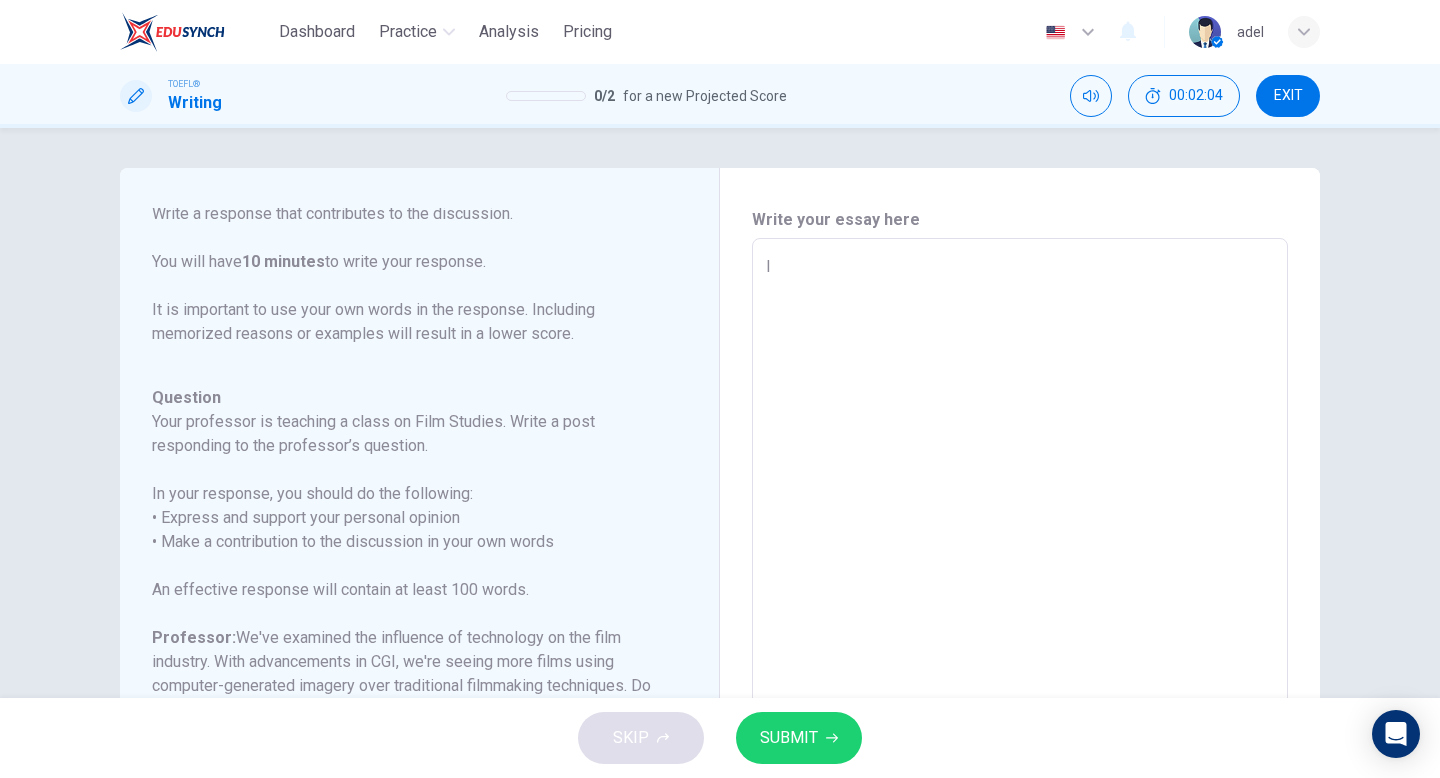 type on "In" 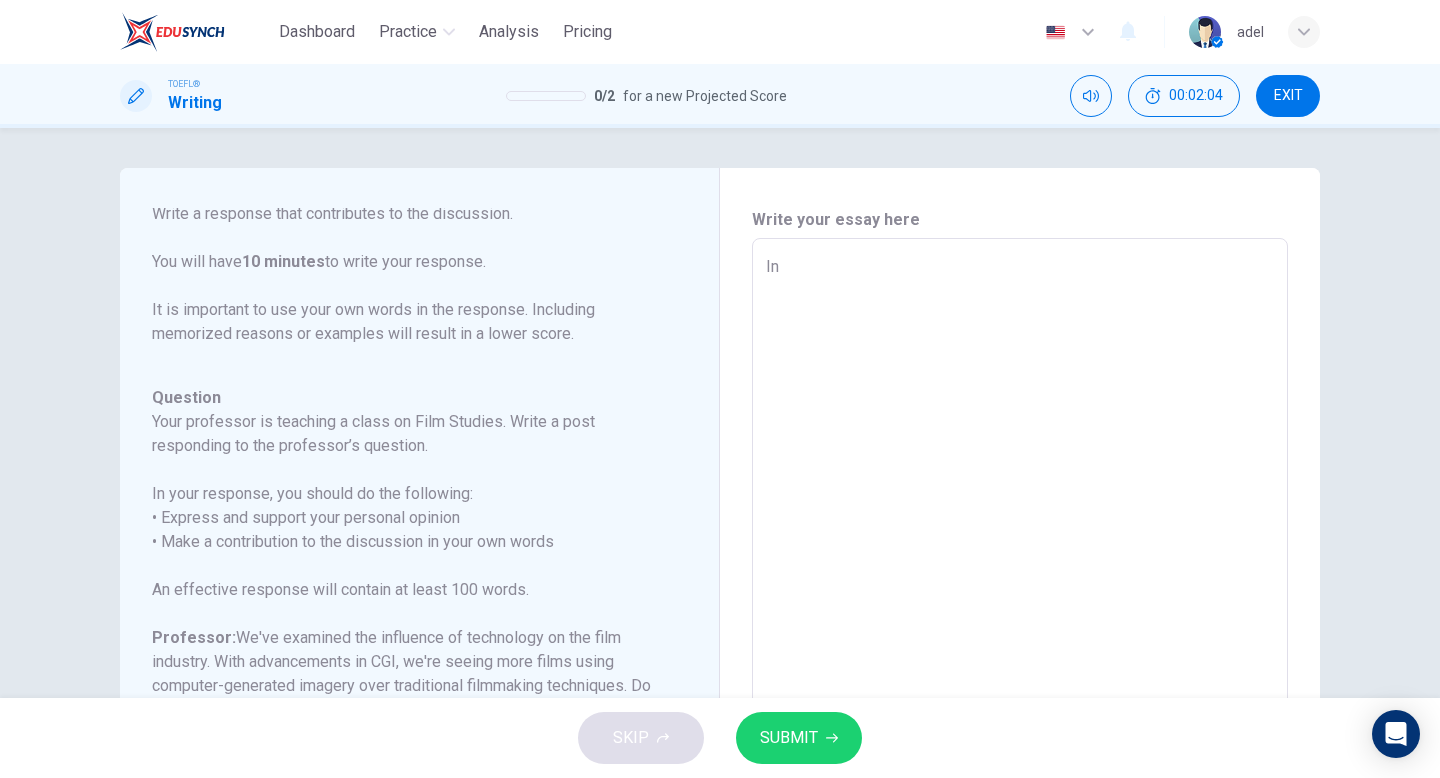 type on "x" 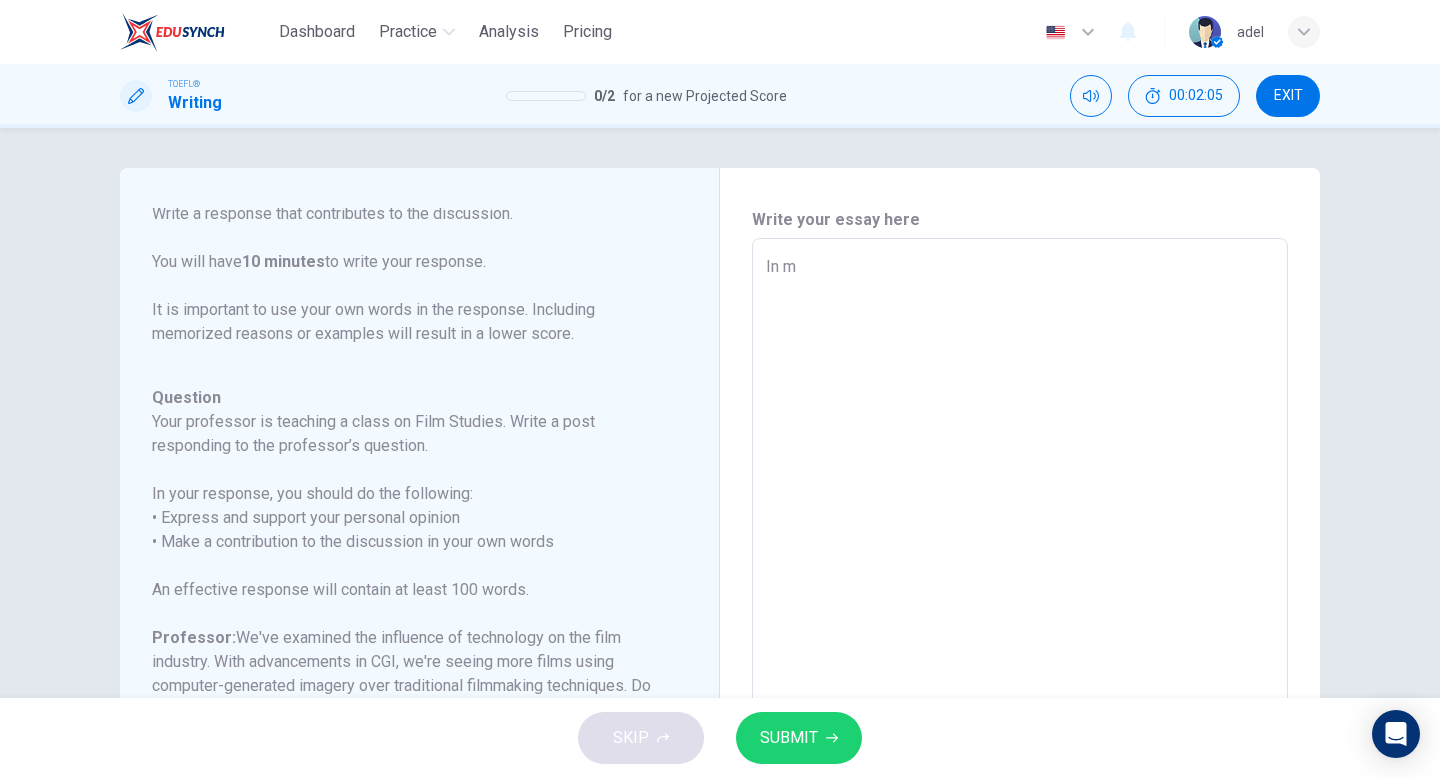 type on "In my" 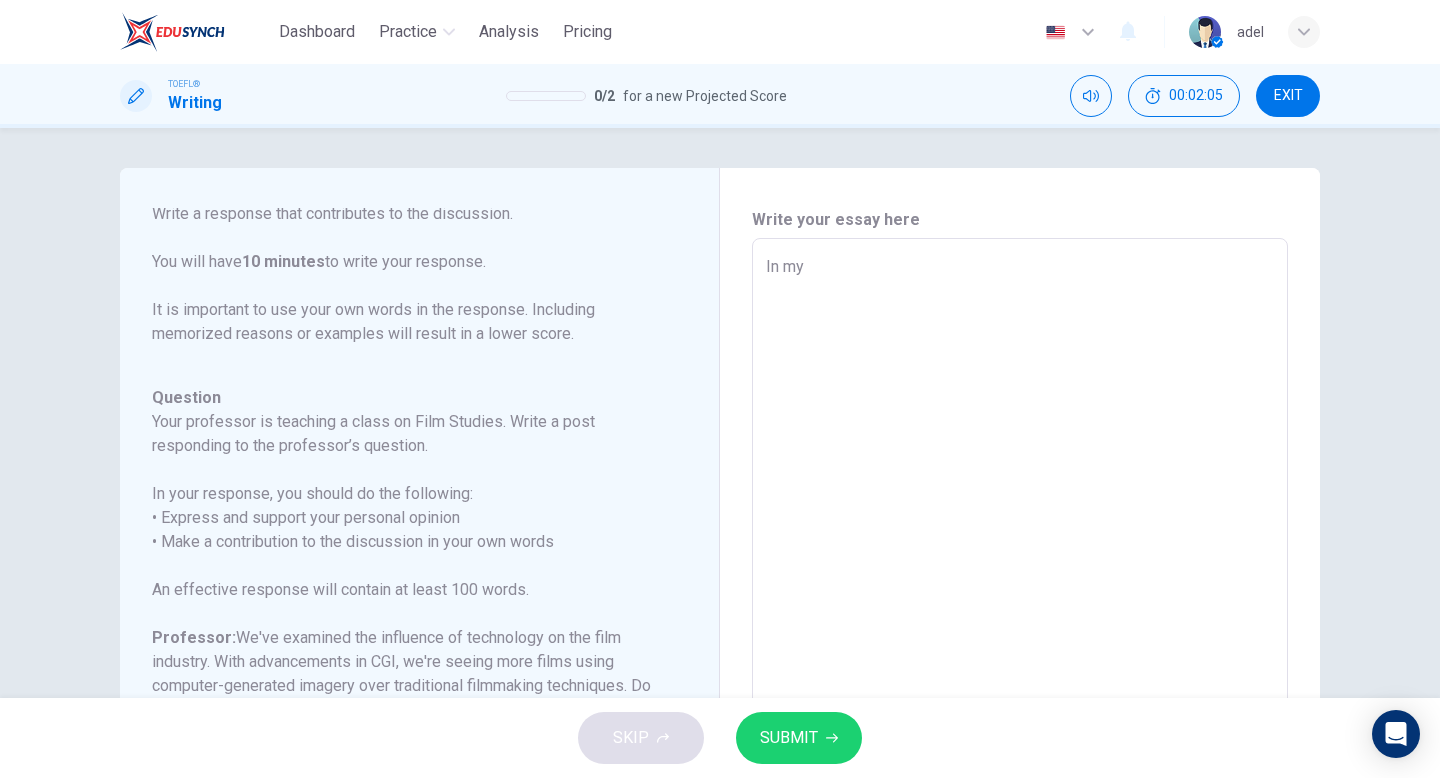 type on "x" 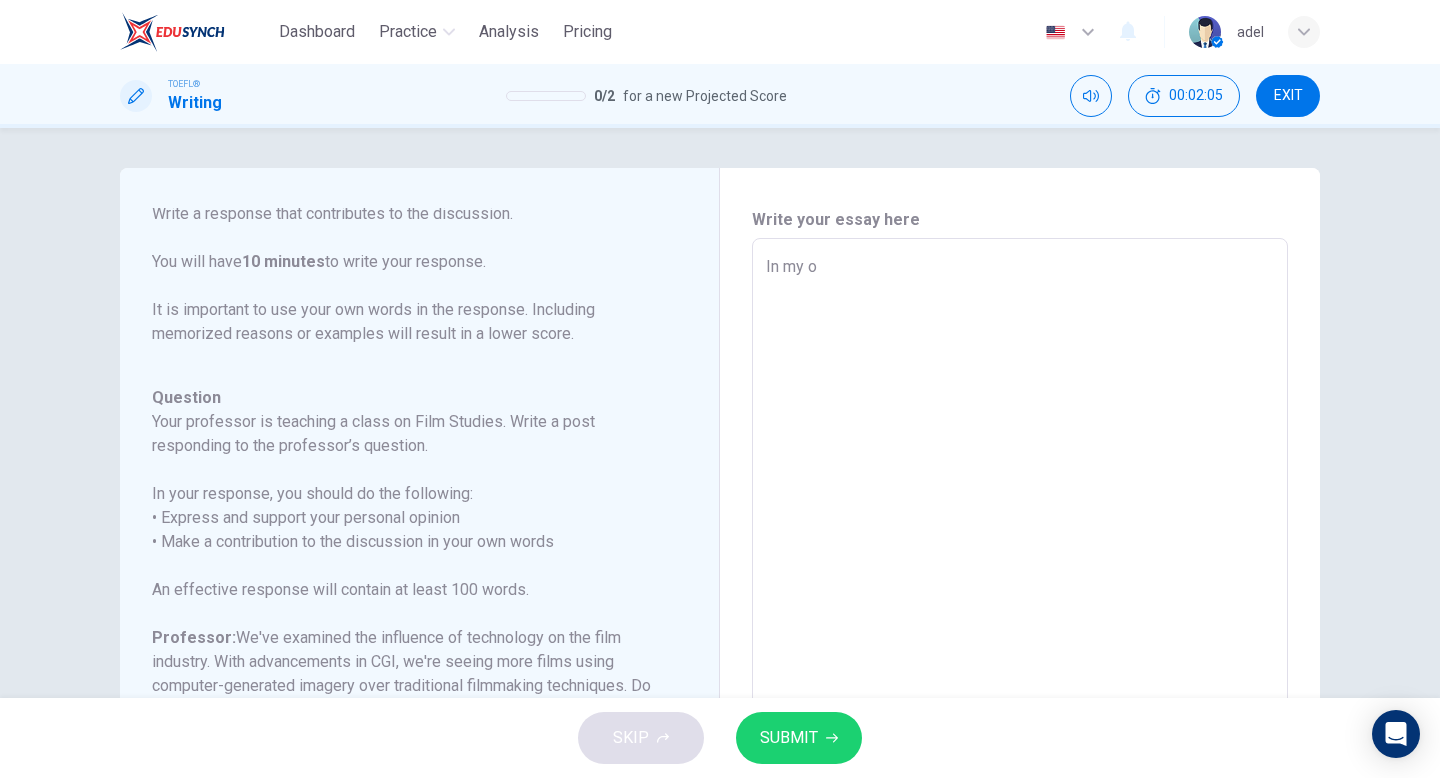 type on "In my op" 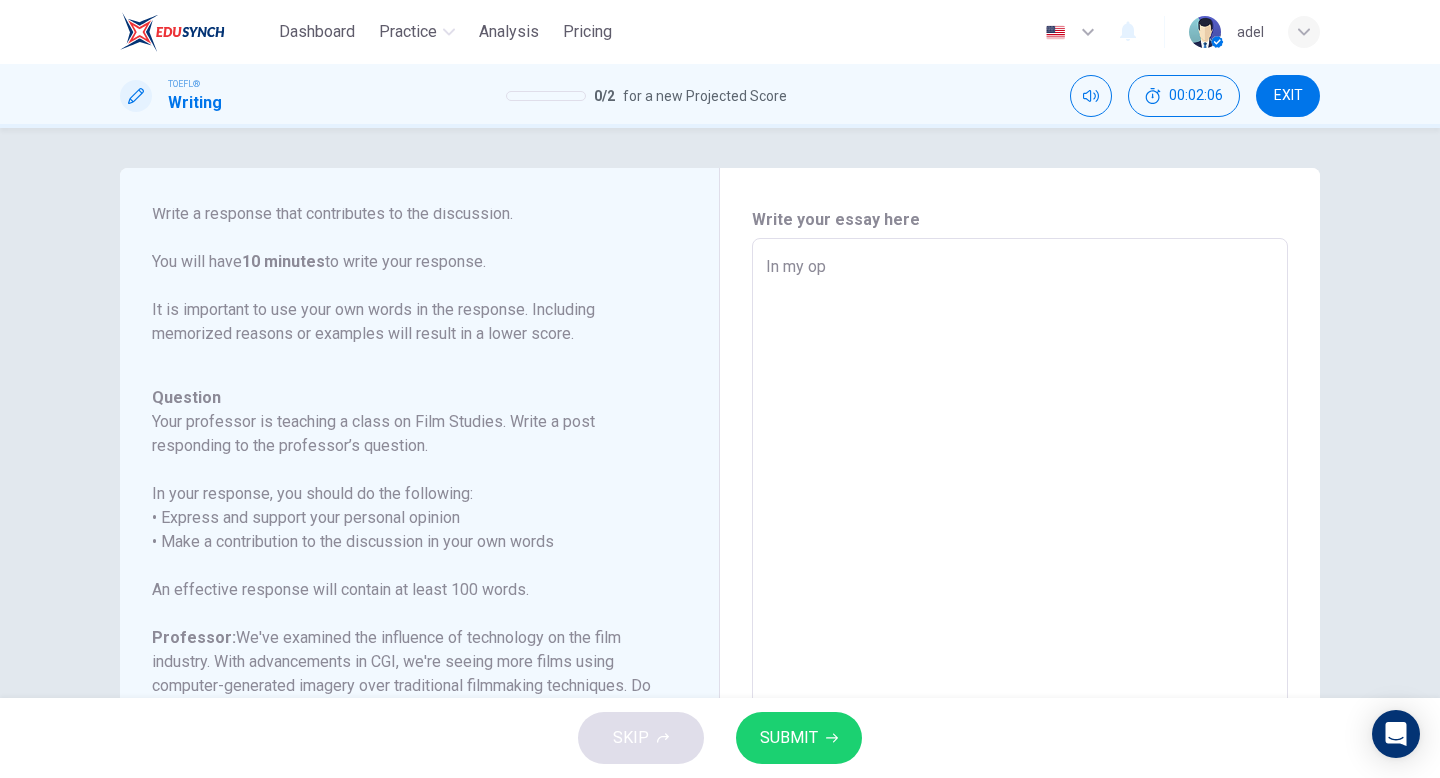 type on "x" 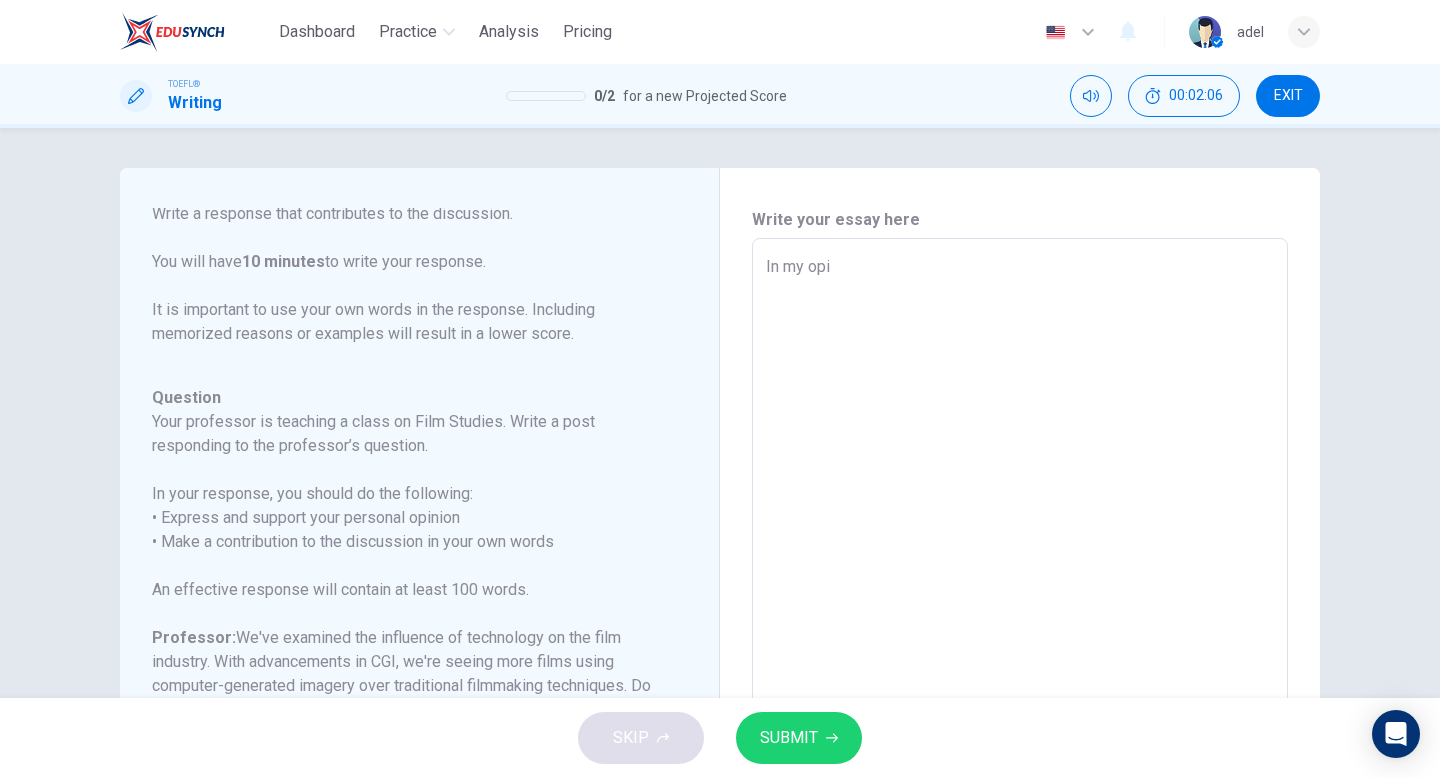 type on "x" 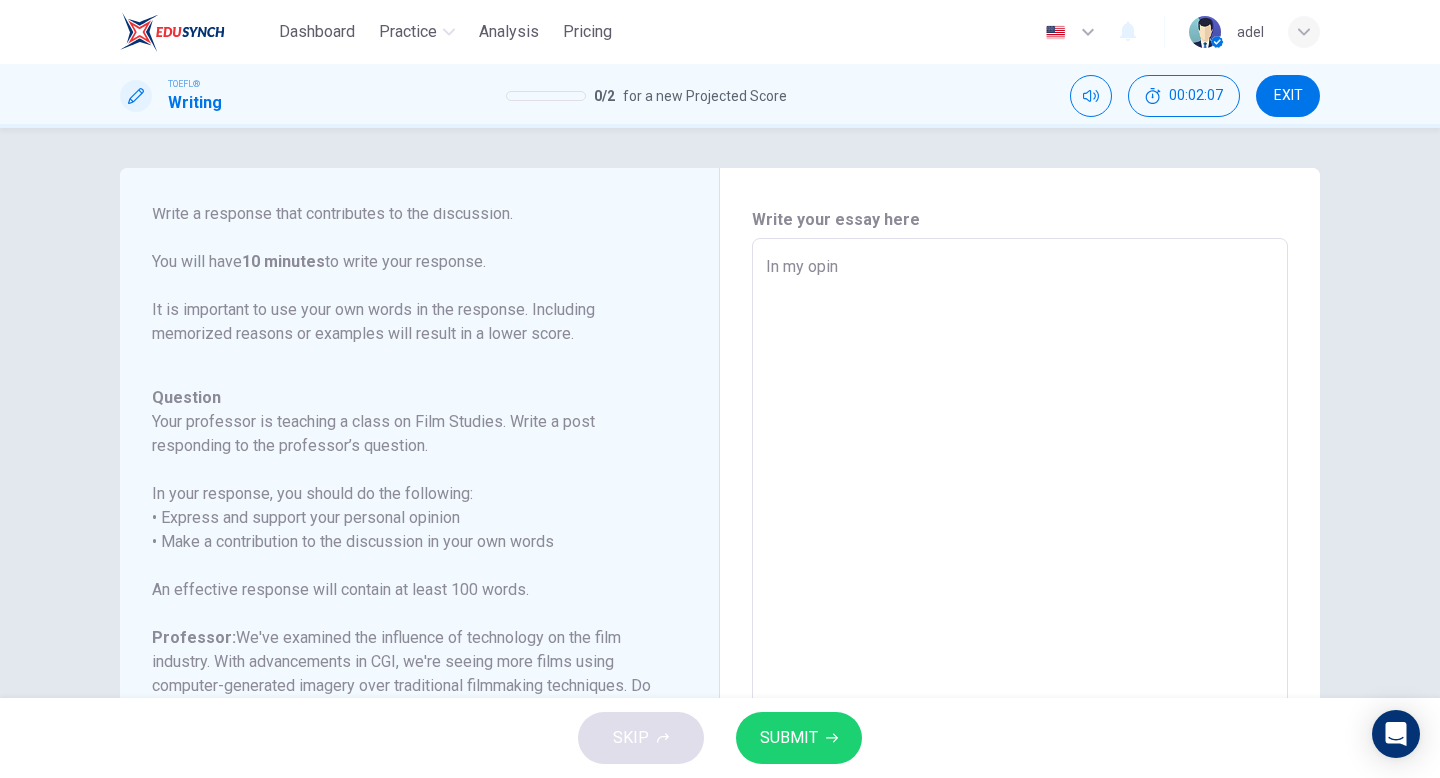 type on "In my opini" 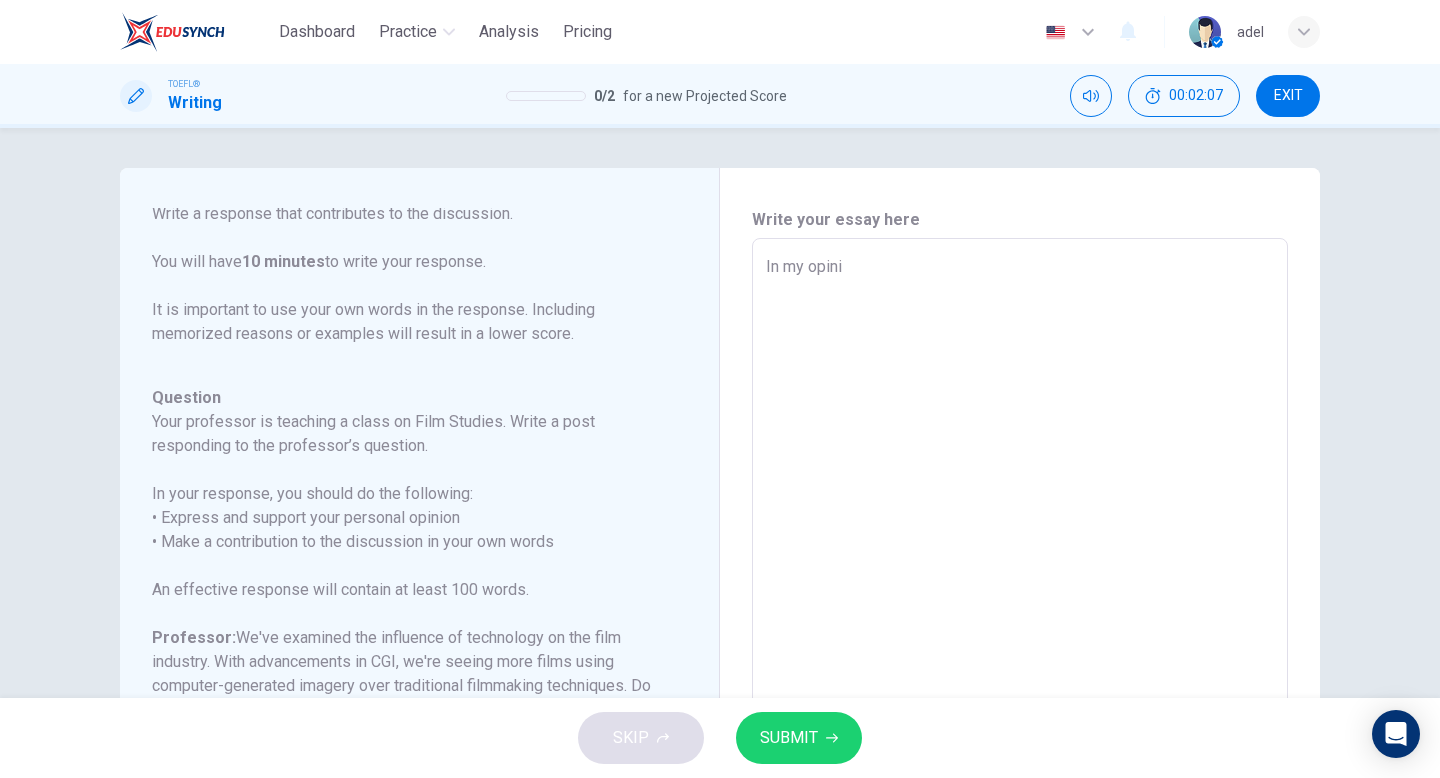 type on "x" 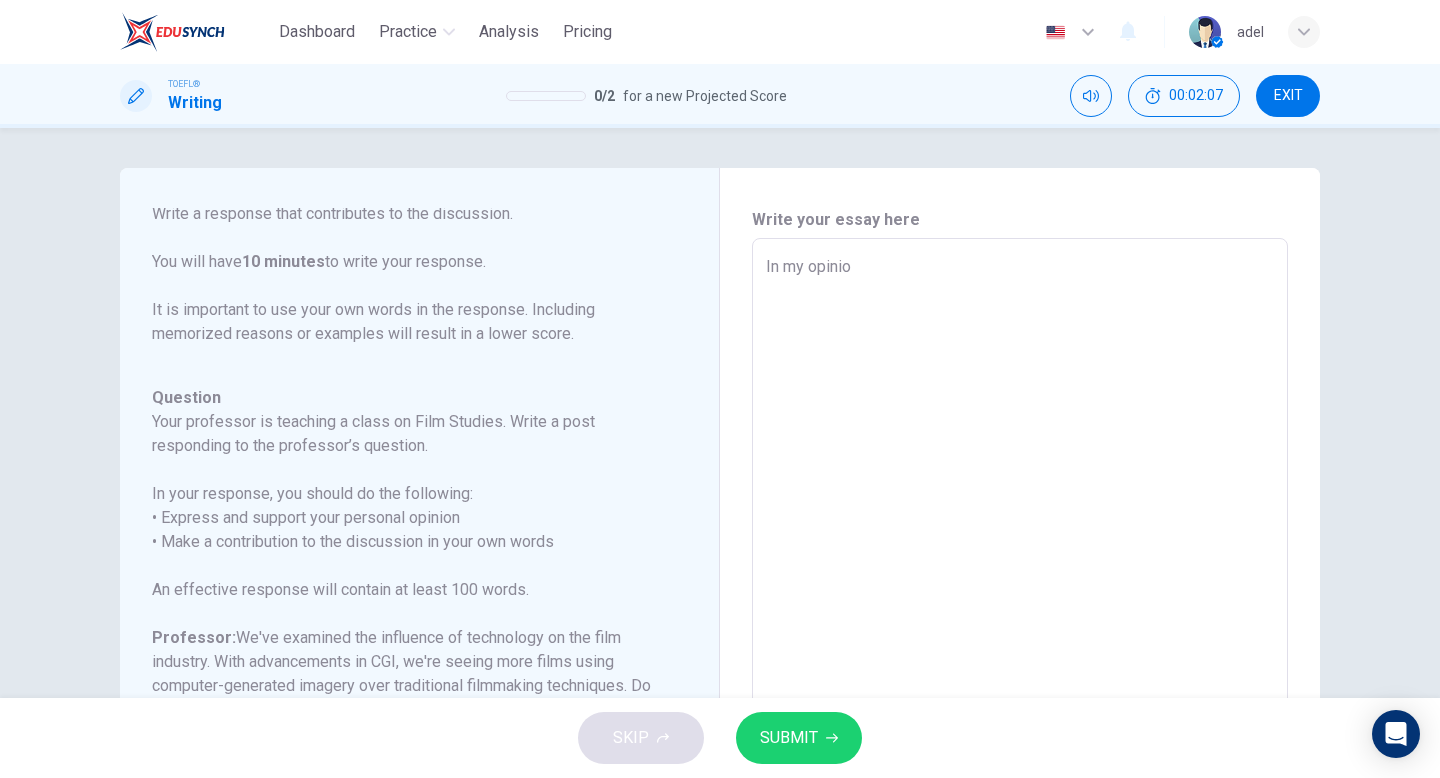 type on "x" 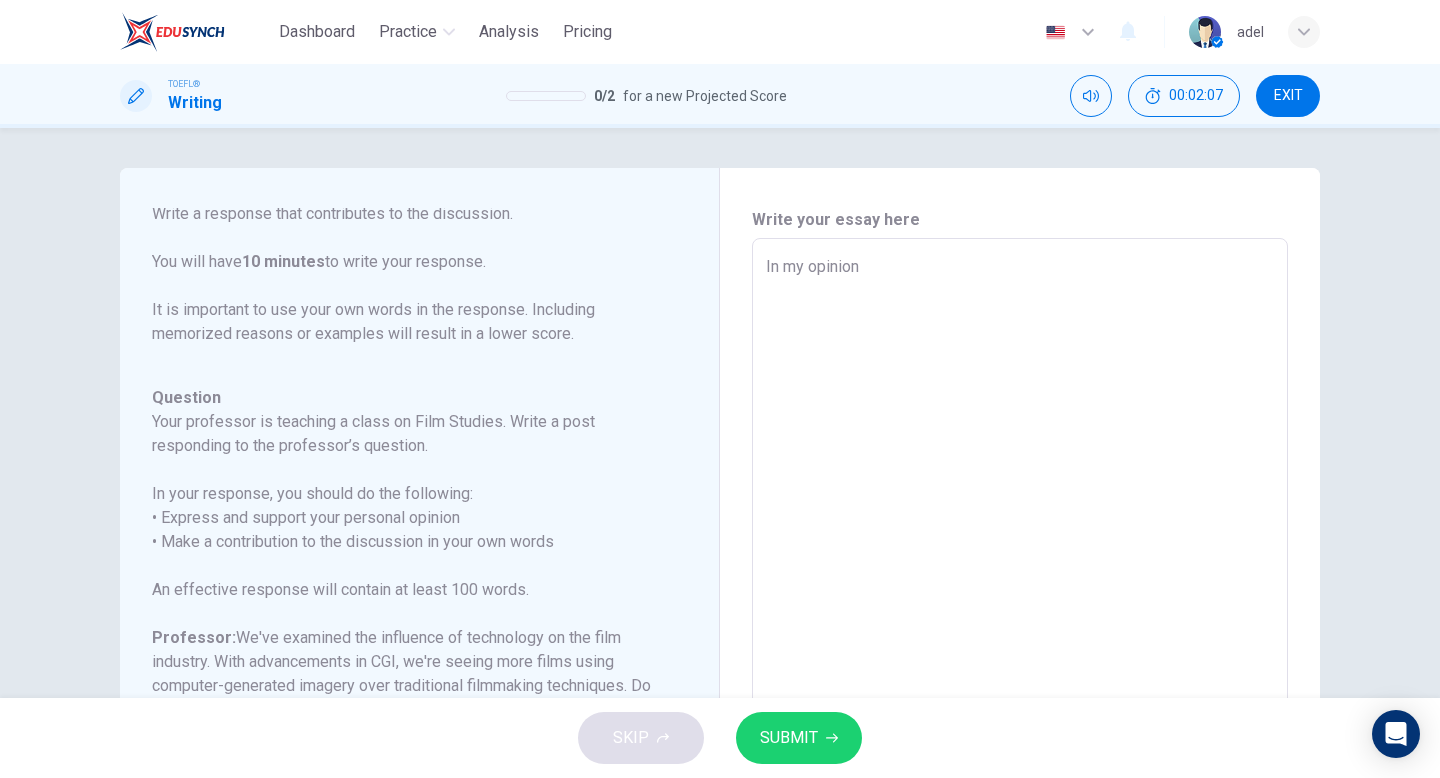 type on "In my opinion" 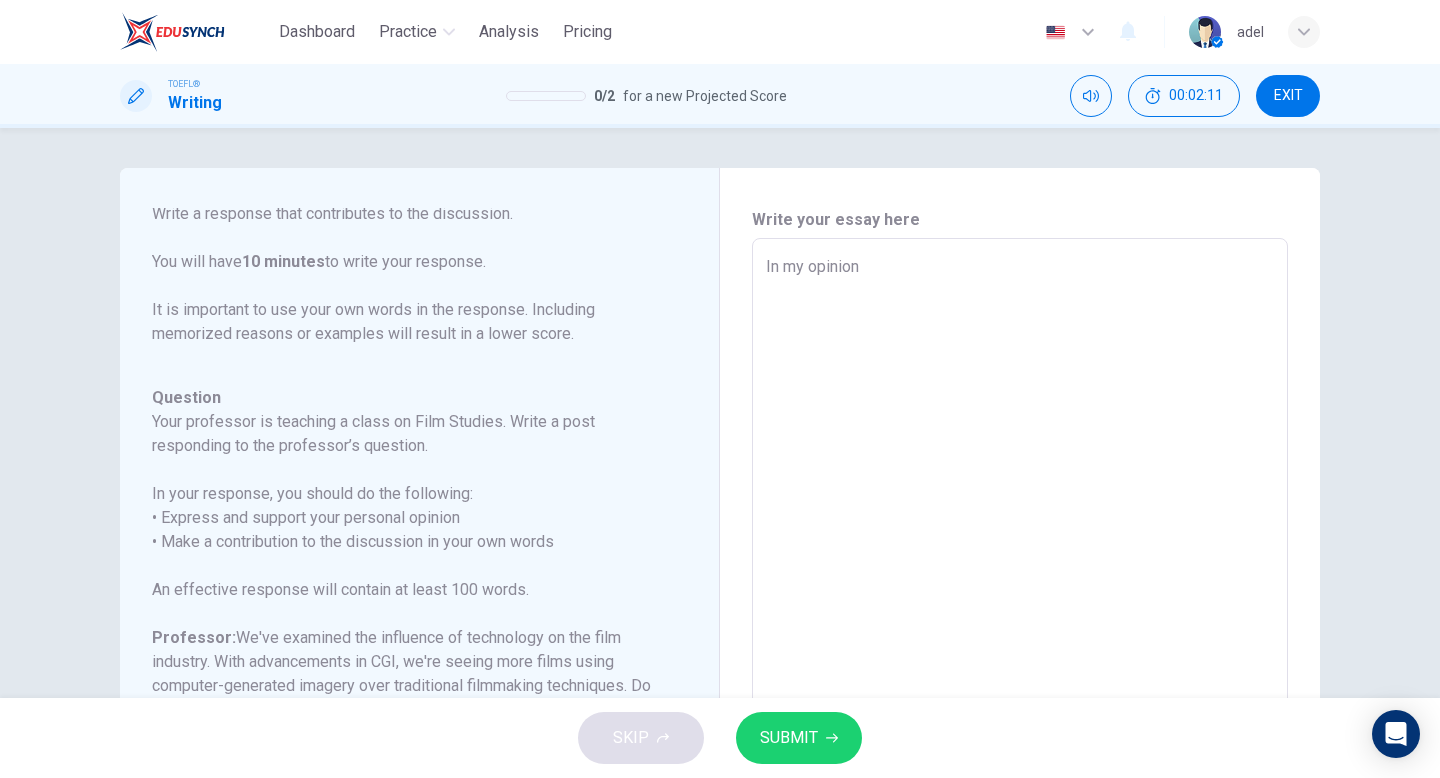 type on "In my opinion I" 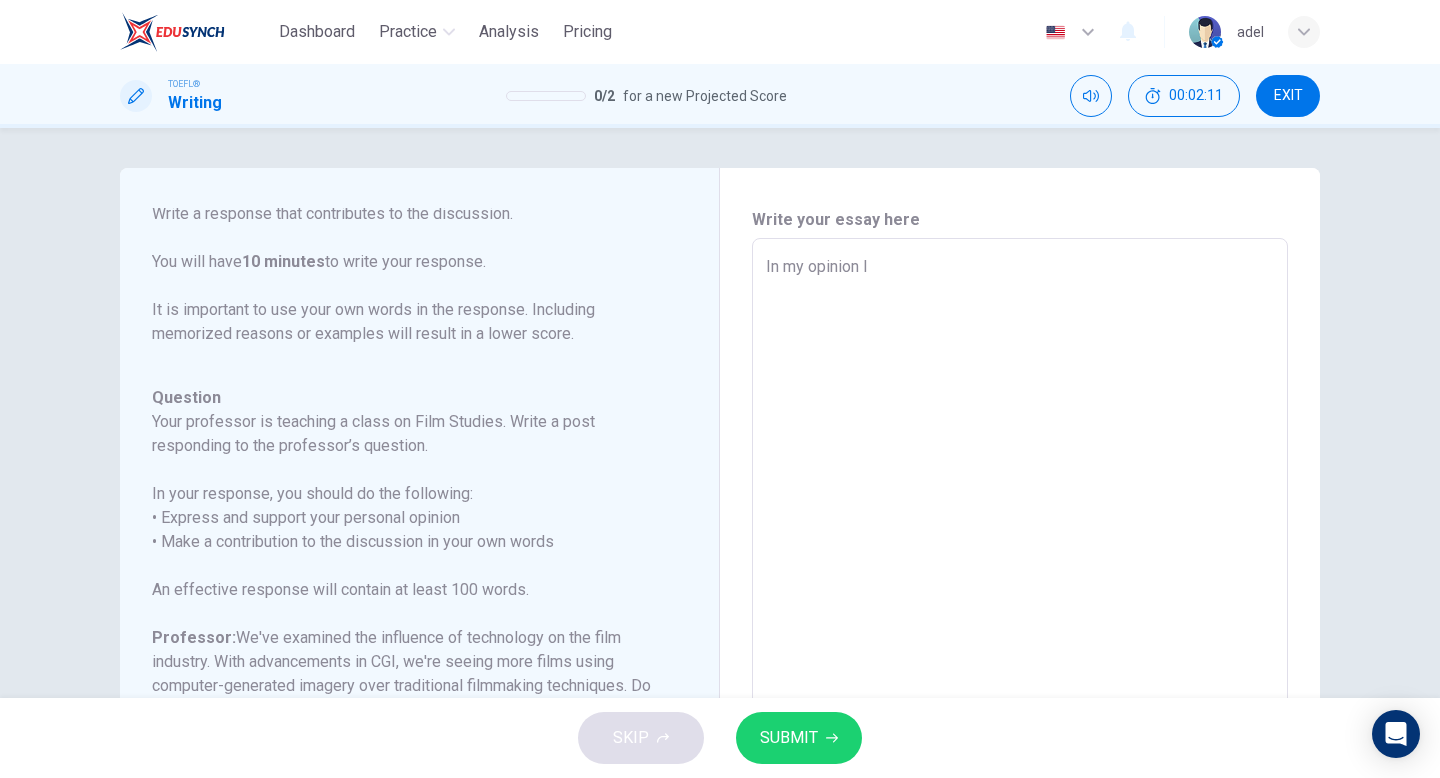 type on "x" 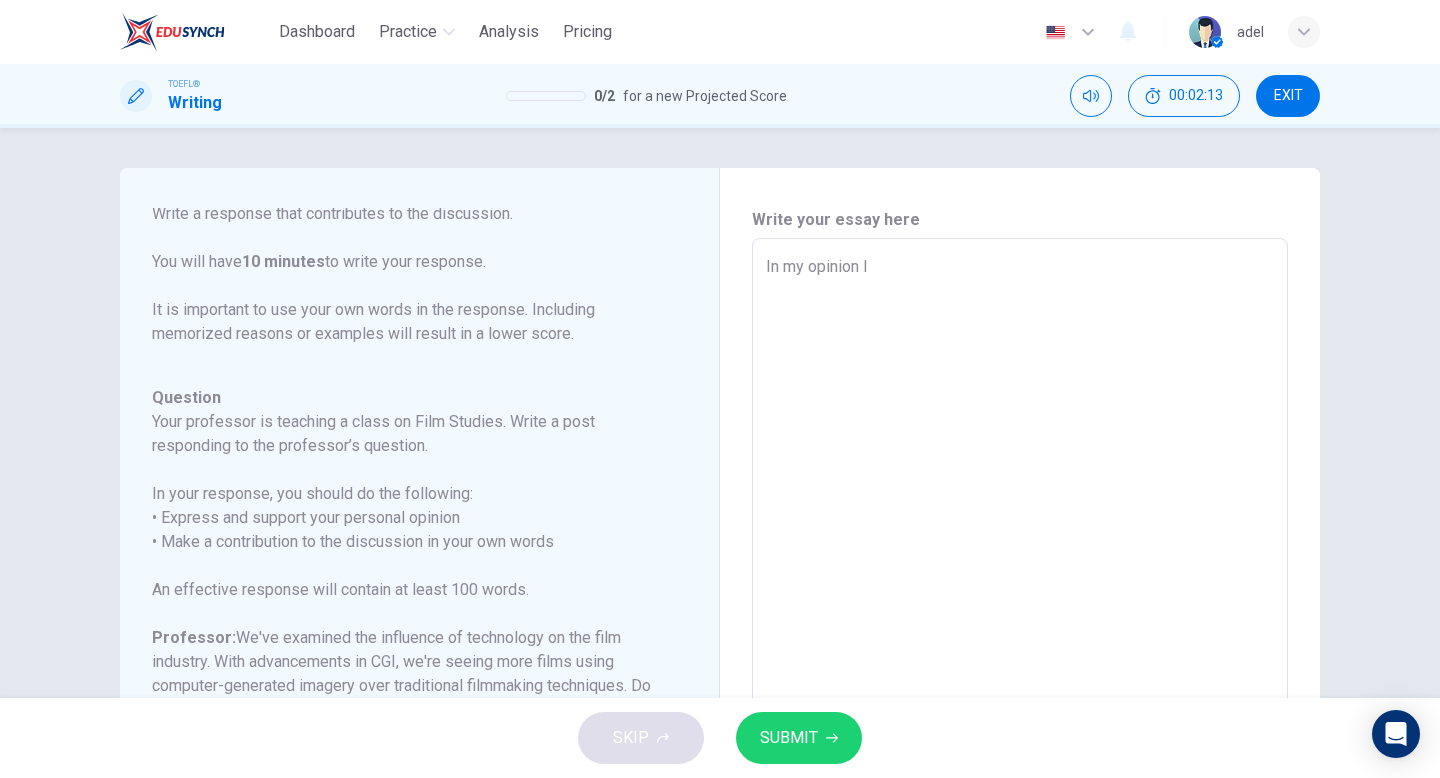 type on "In my opinion I" 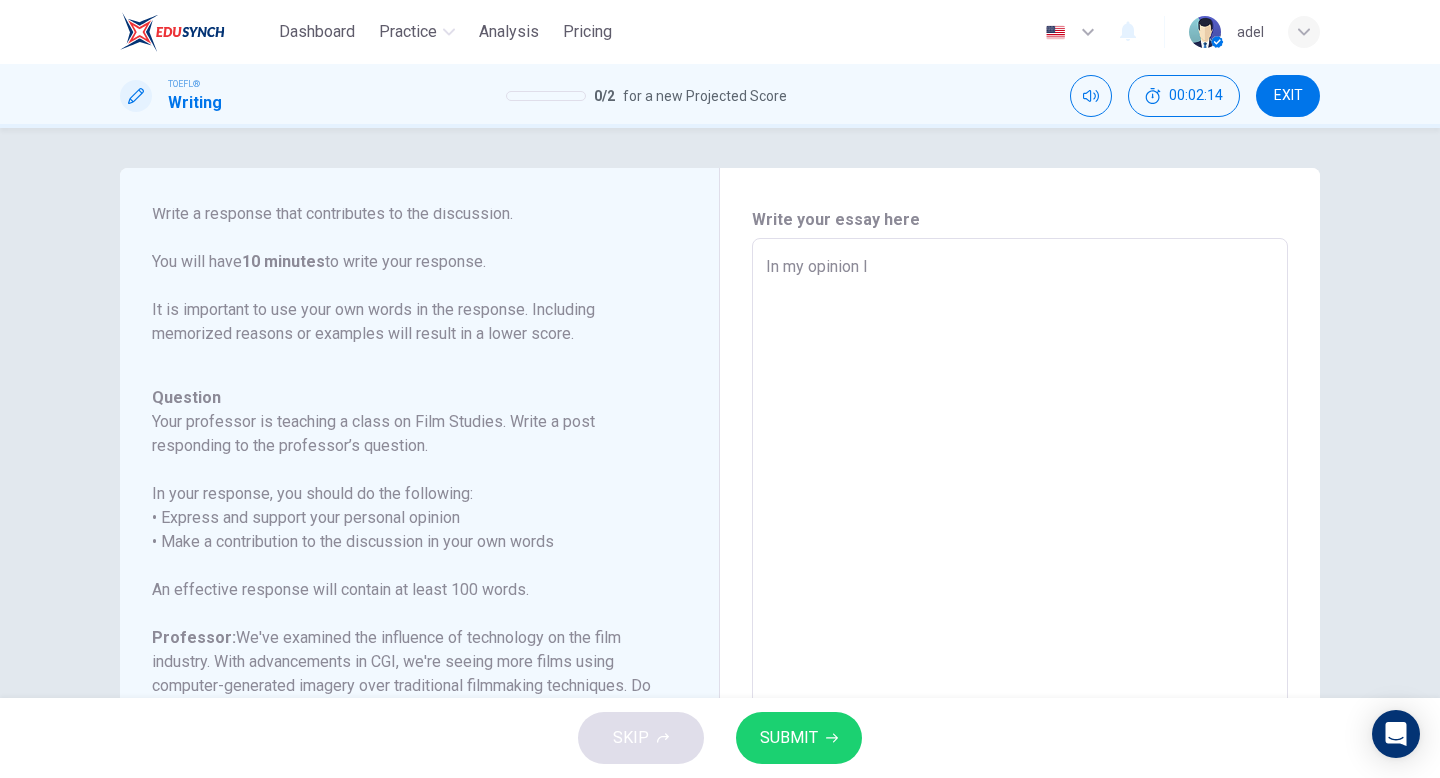 type on "In my opinion I t" 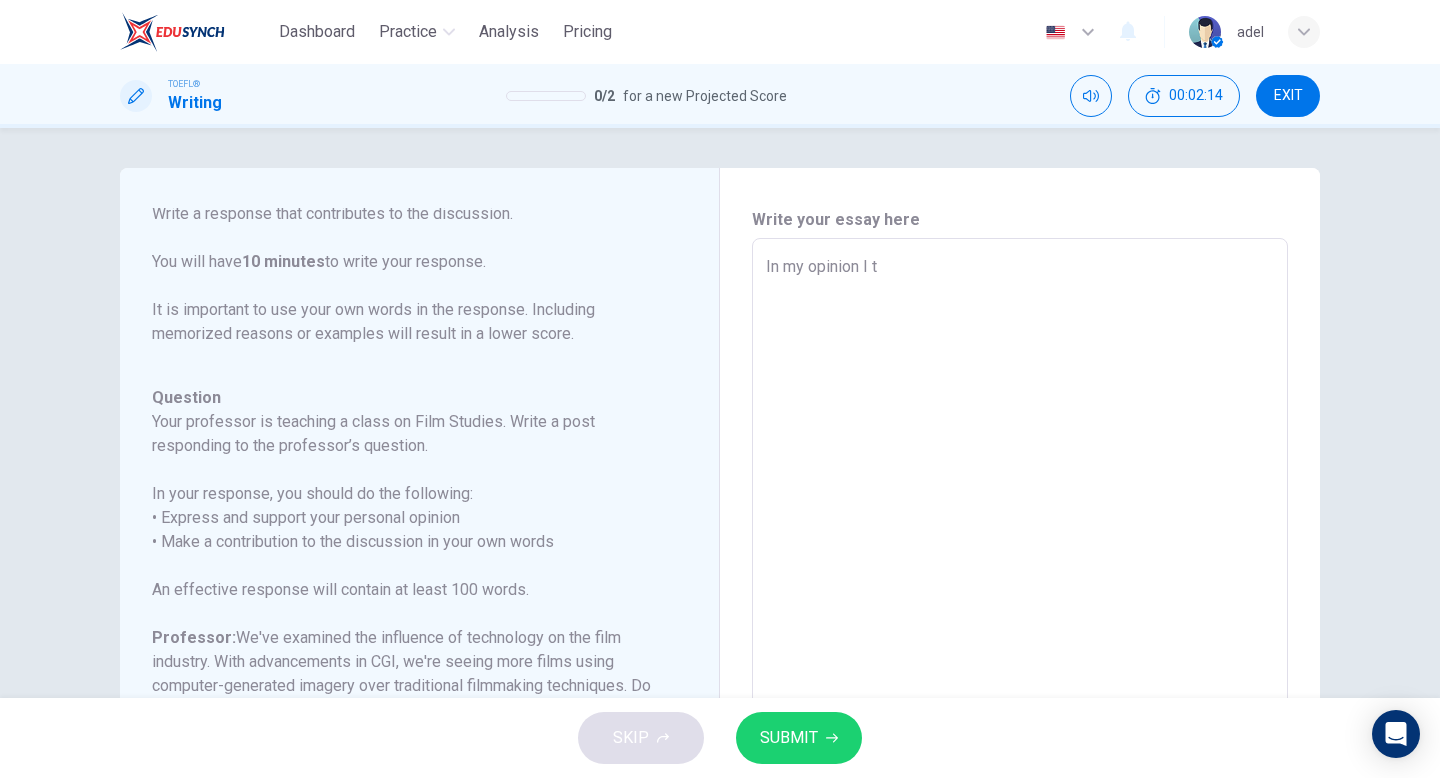 type on "In my opinion I th" 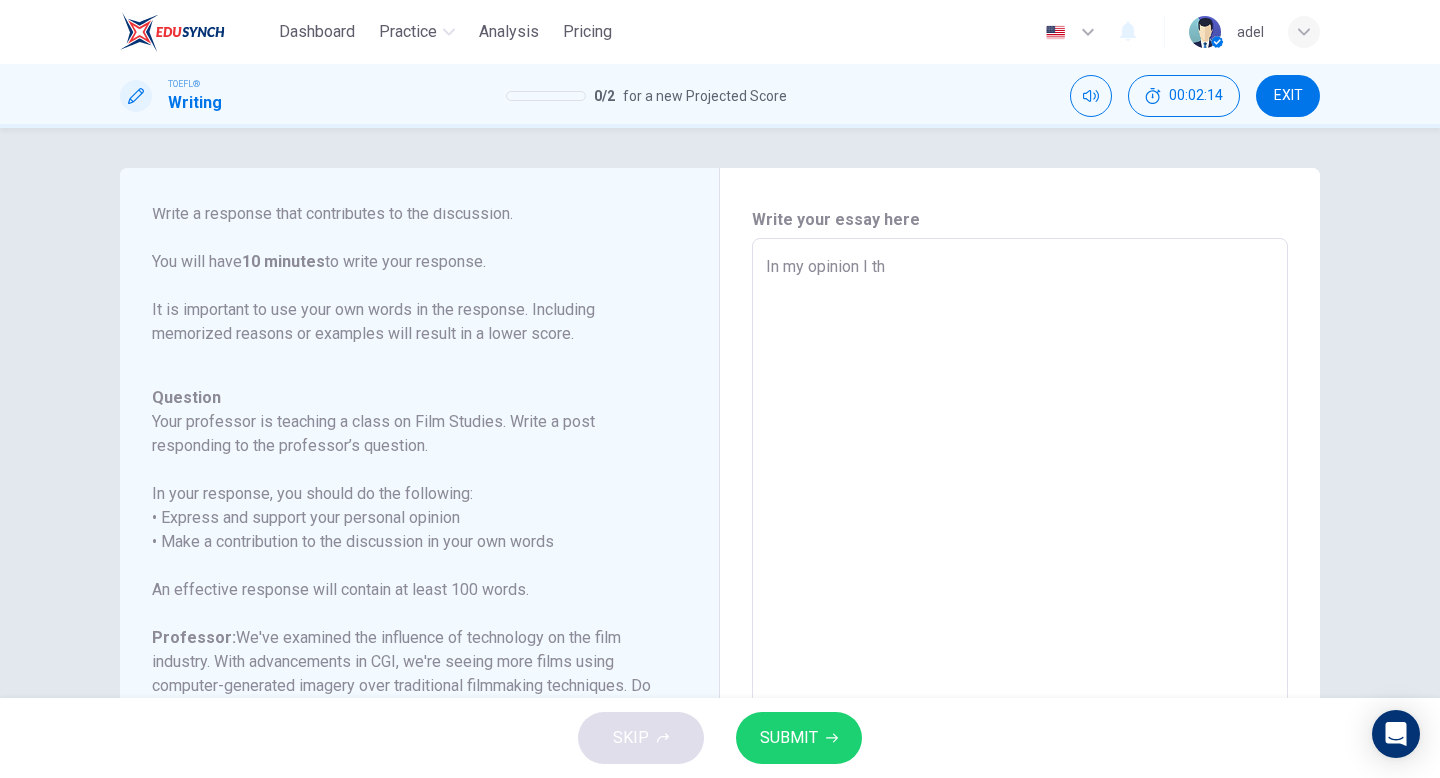 type on "x" 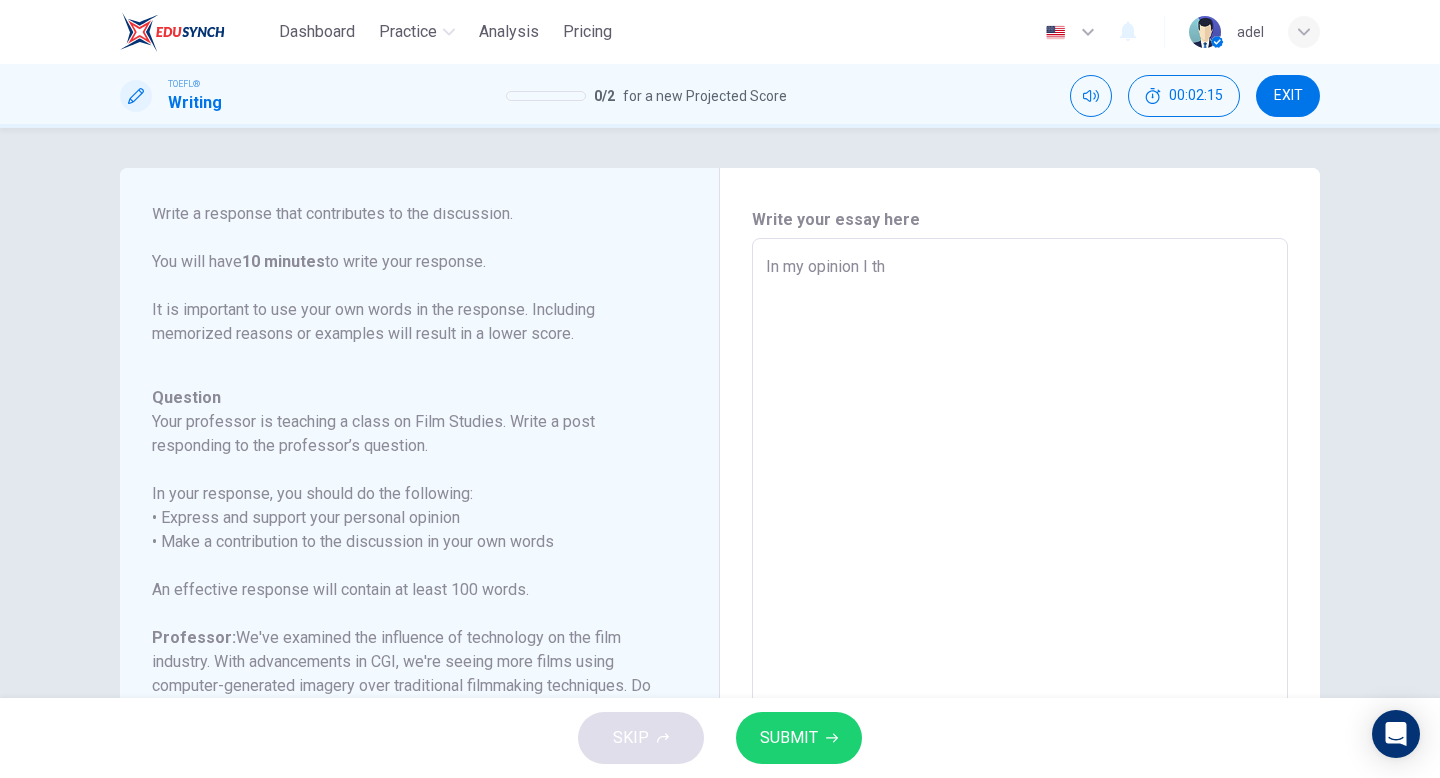 type on "In my opinion I thi" 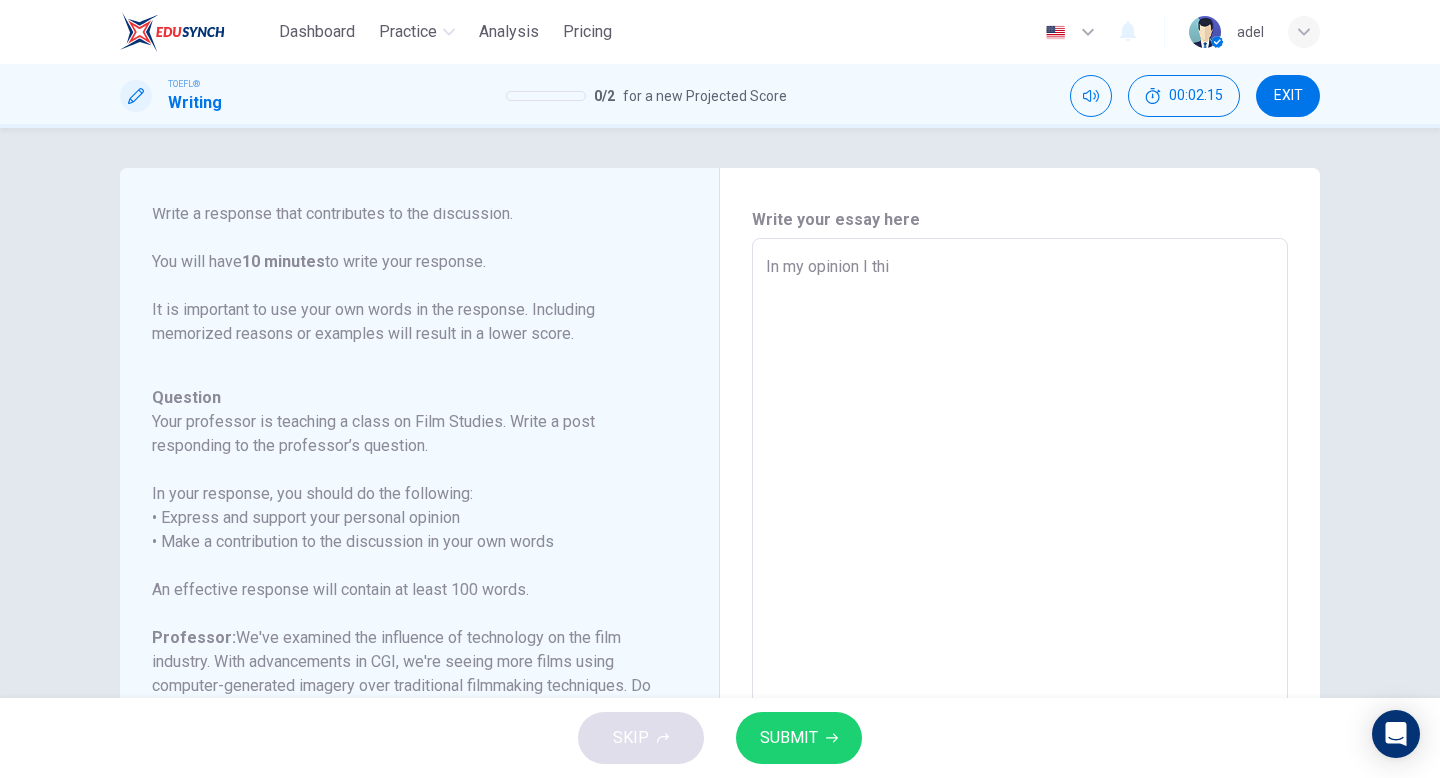 type on "x" 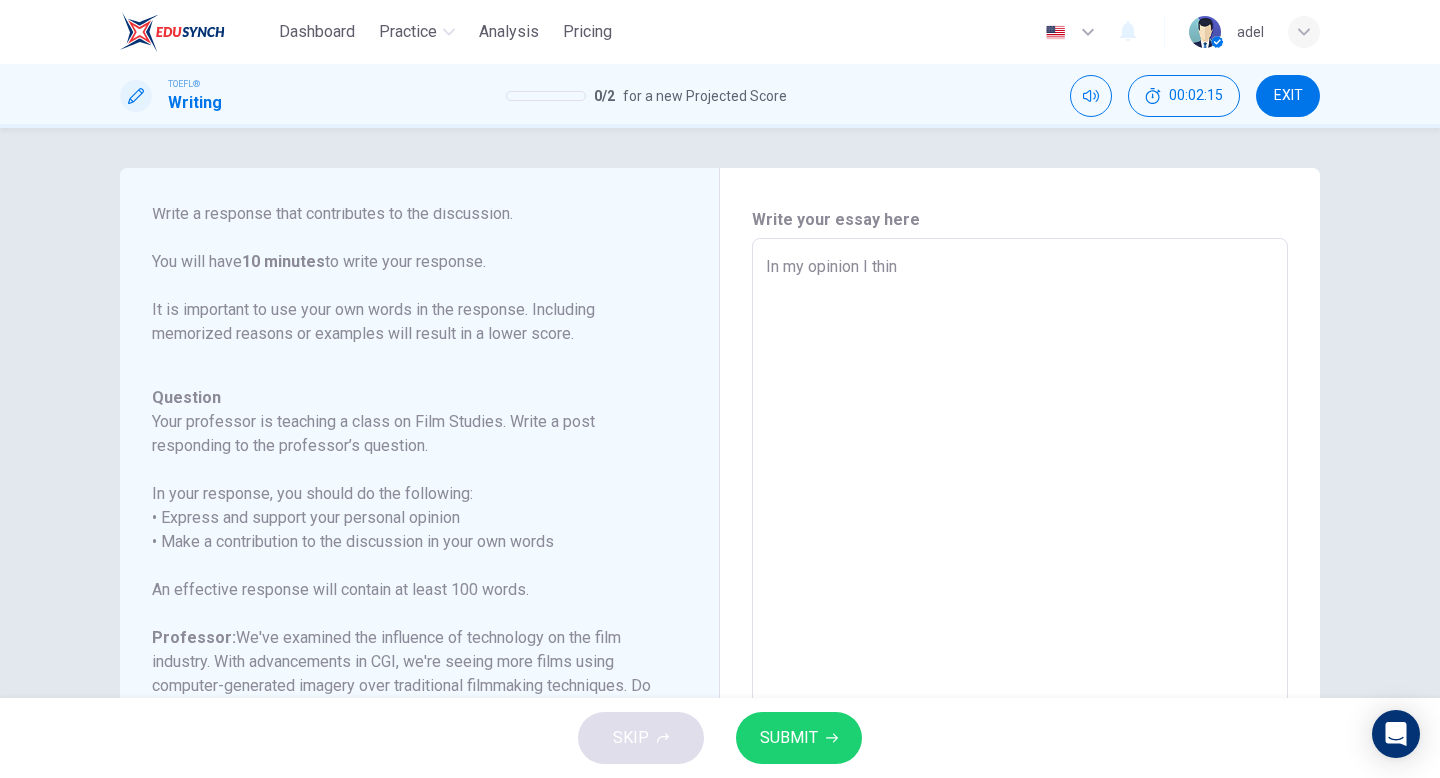type on "x" 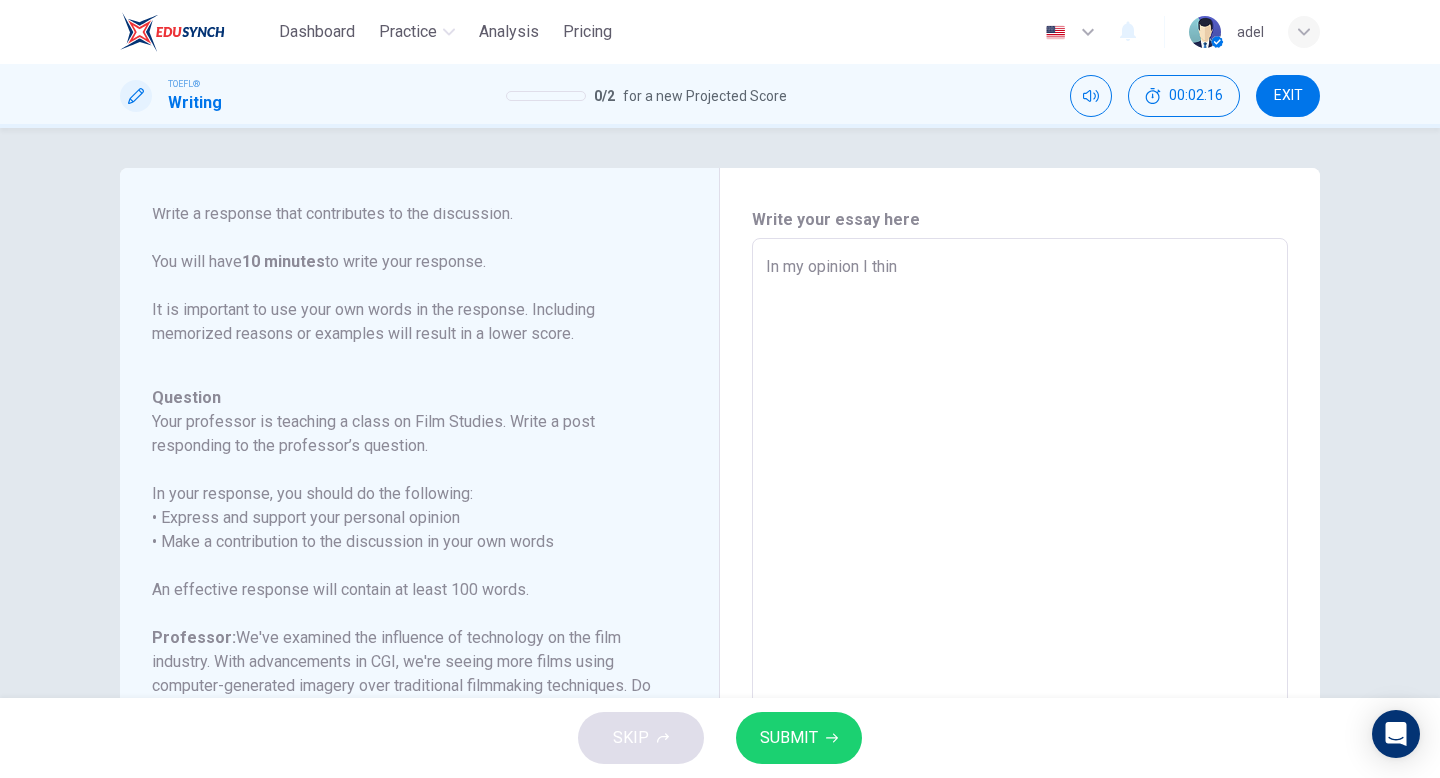 type on "In my opinion I think" 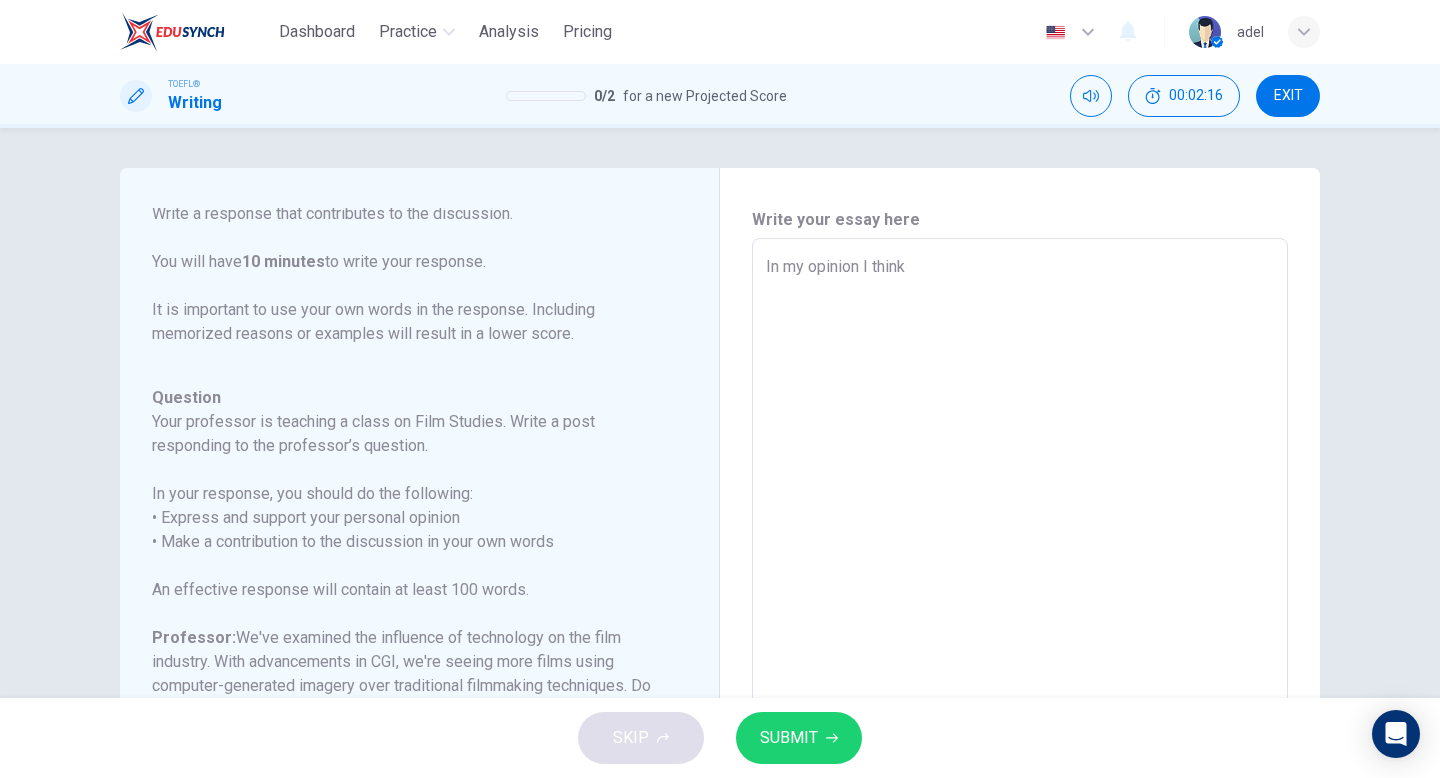 type on "In my opinion I think" 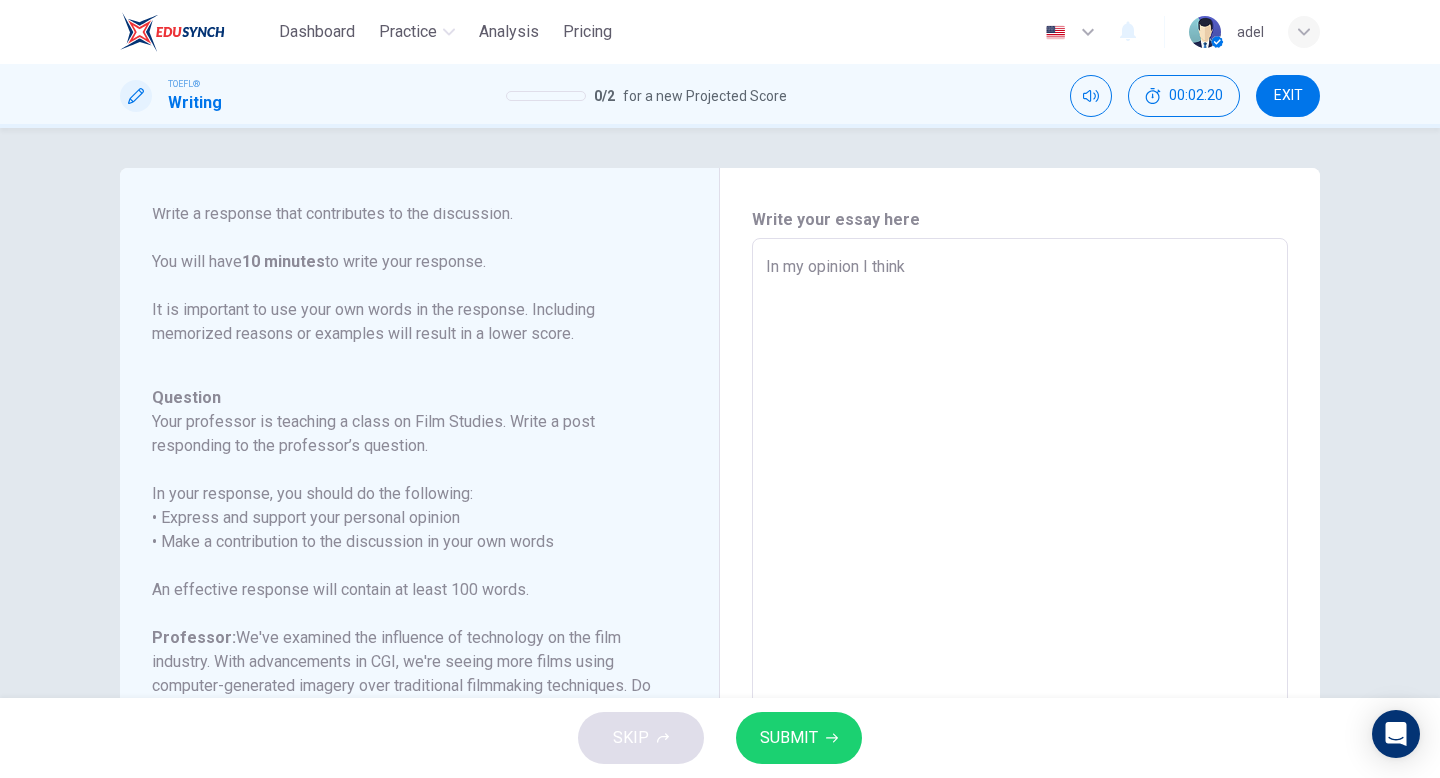 type on "In my opinion I think C" 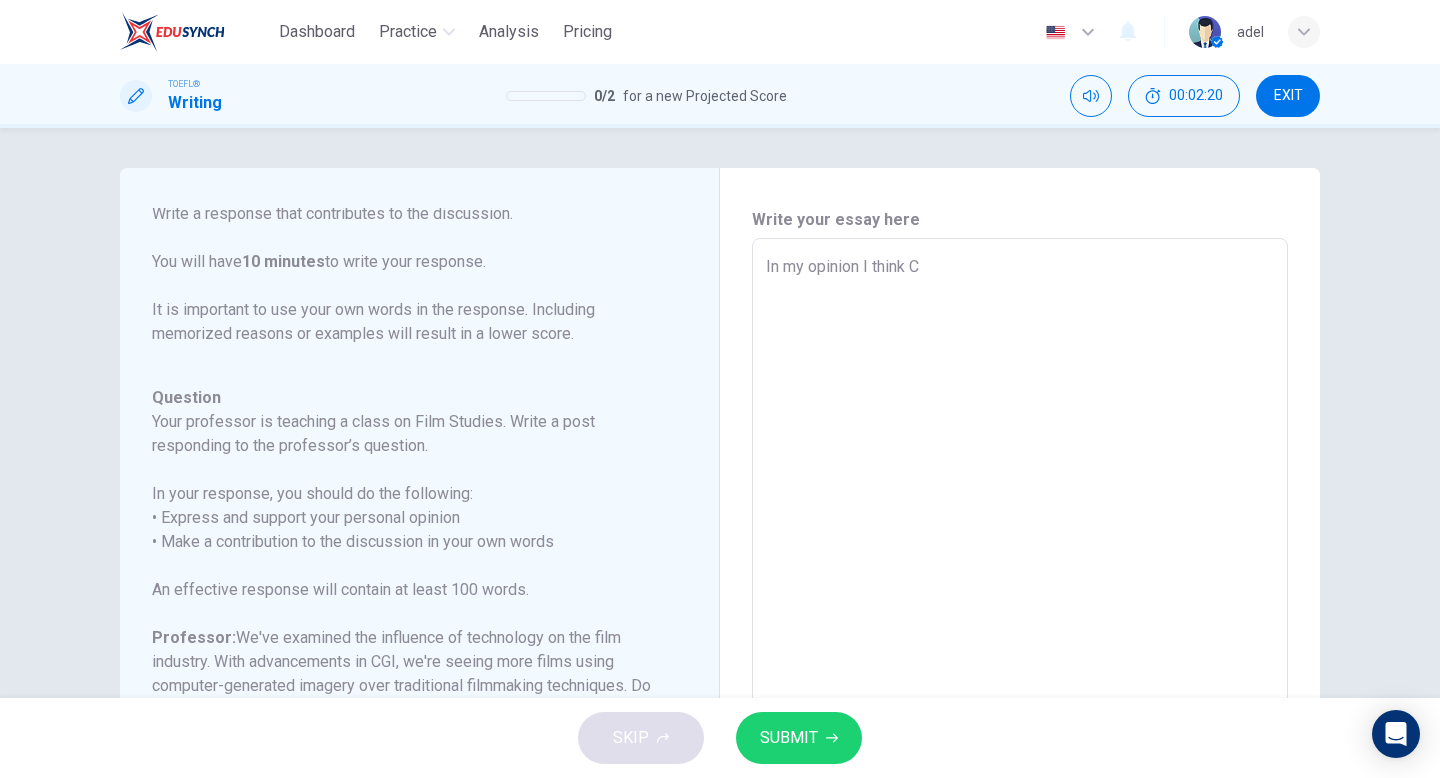 type on "In my opinion I think CG" 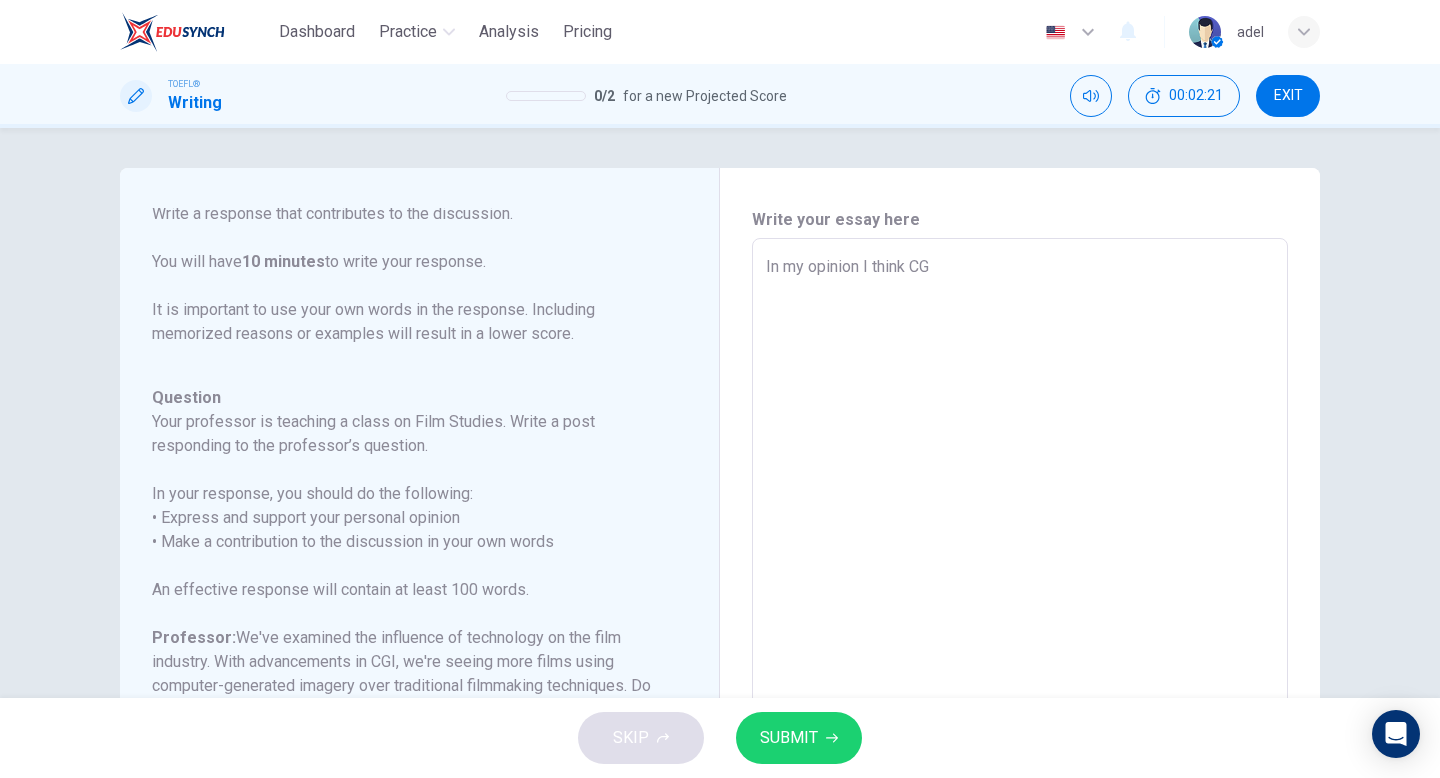 type on "In my opinion I think CGI" 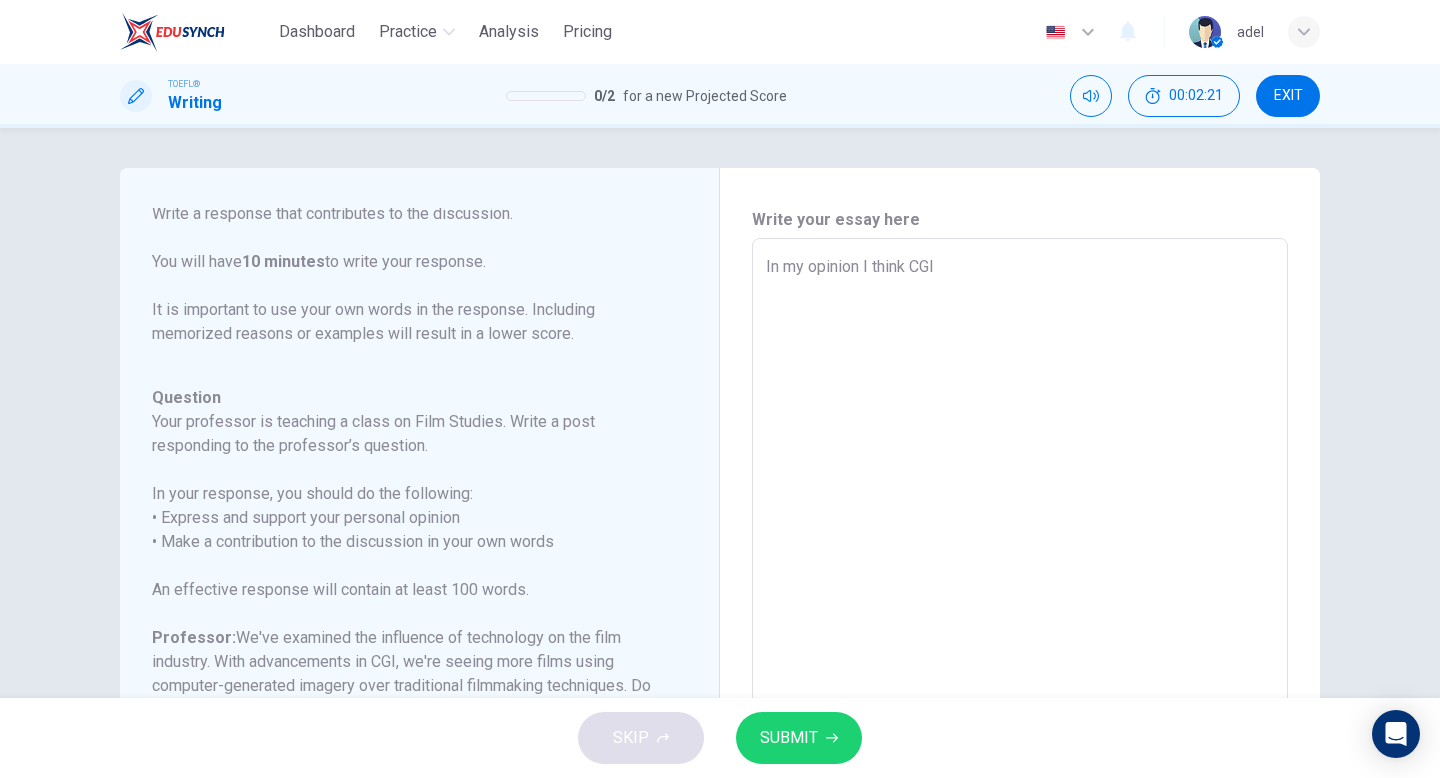 type on "x" 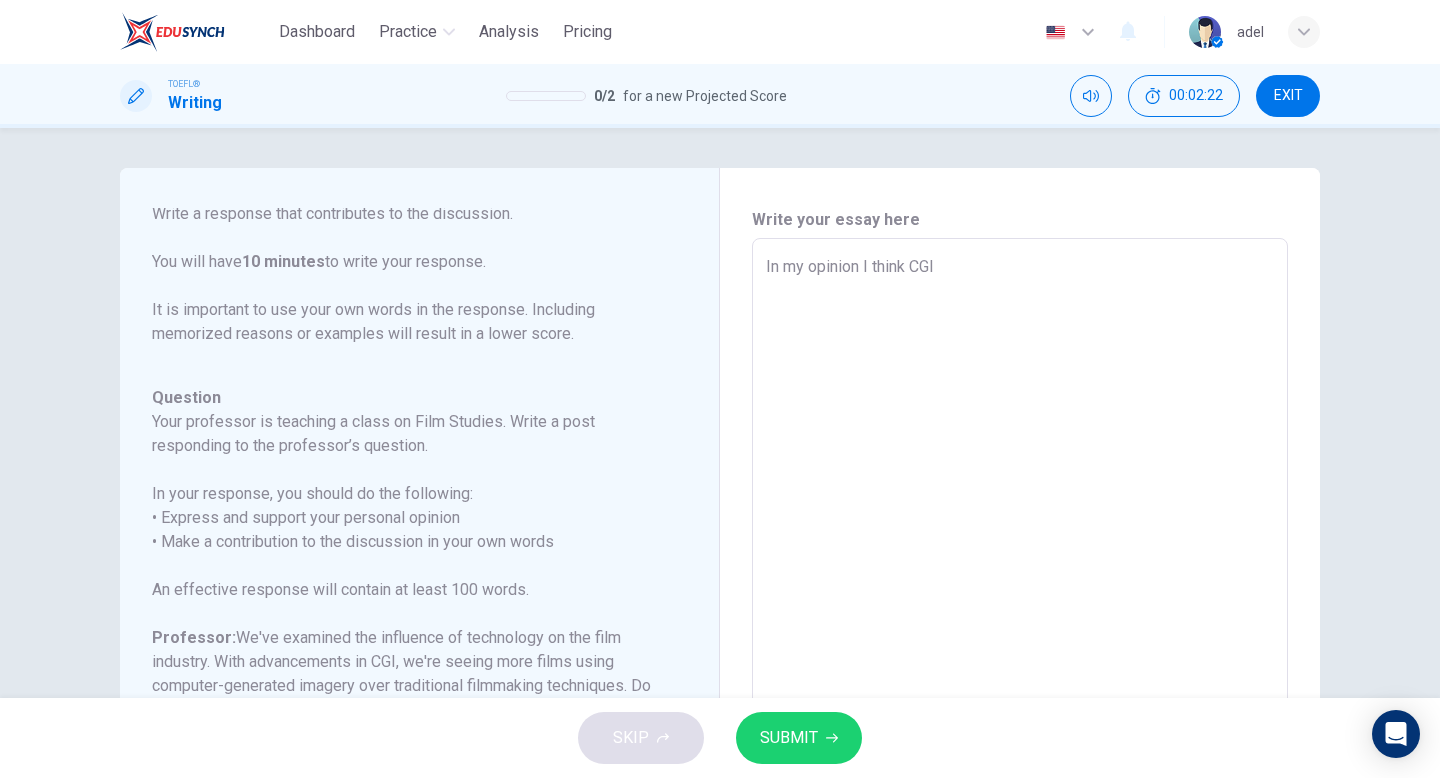 type on "In my opinion I think CGI i" 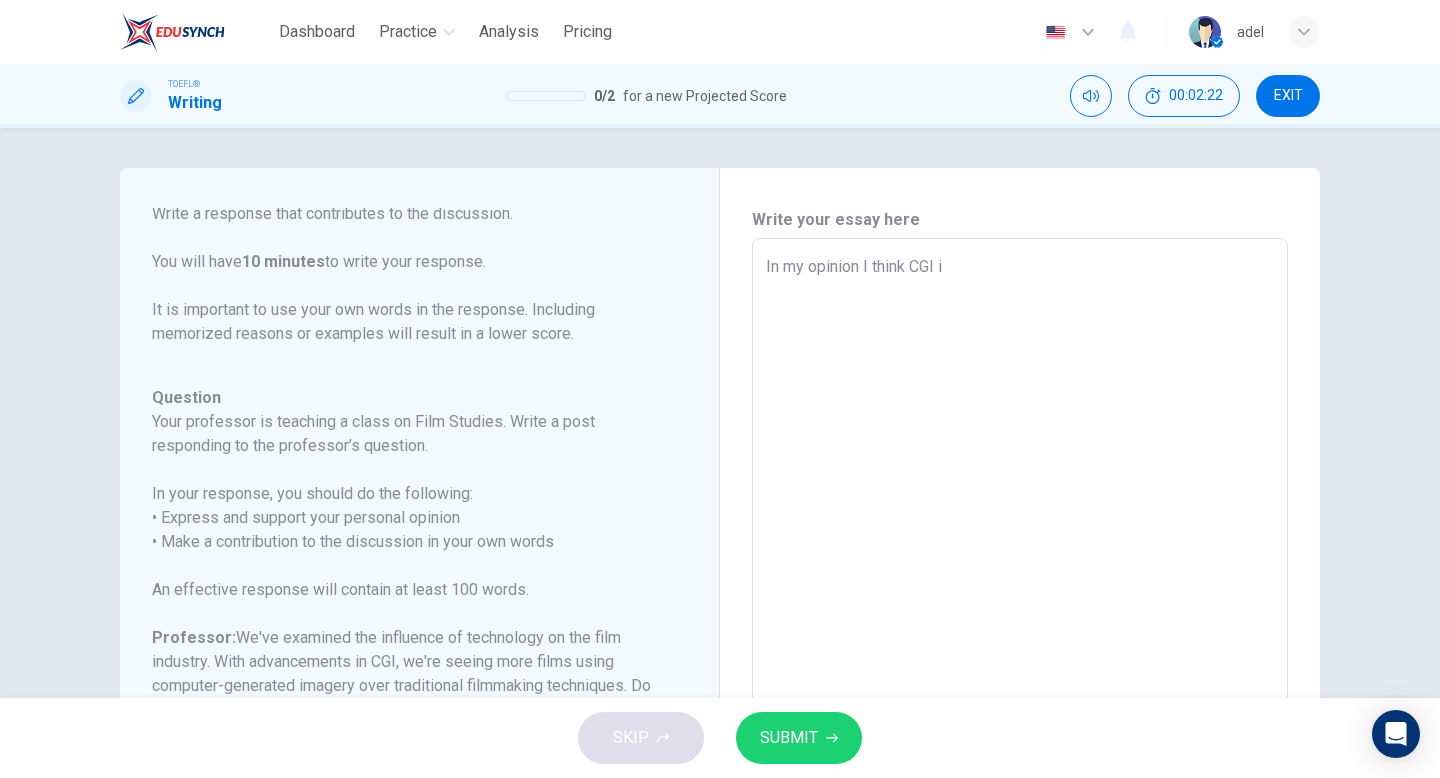 type on "x" 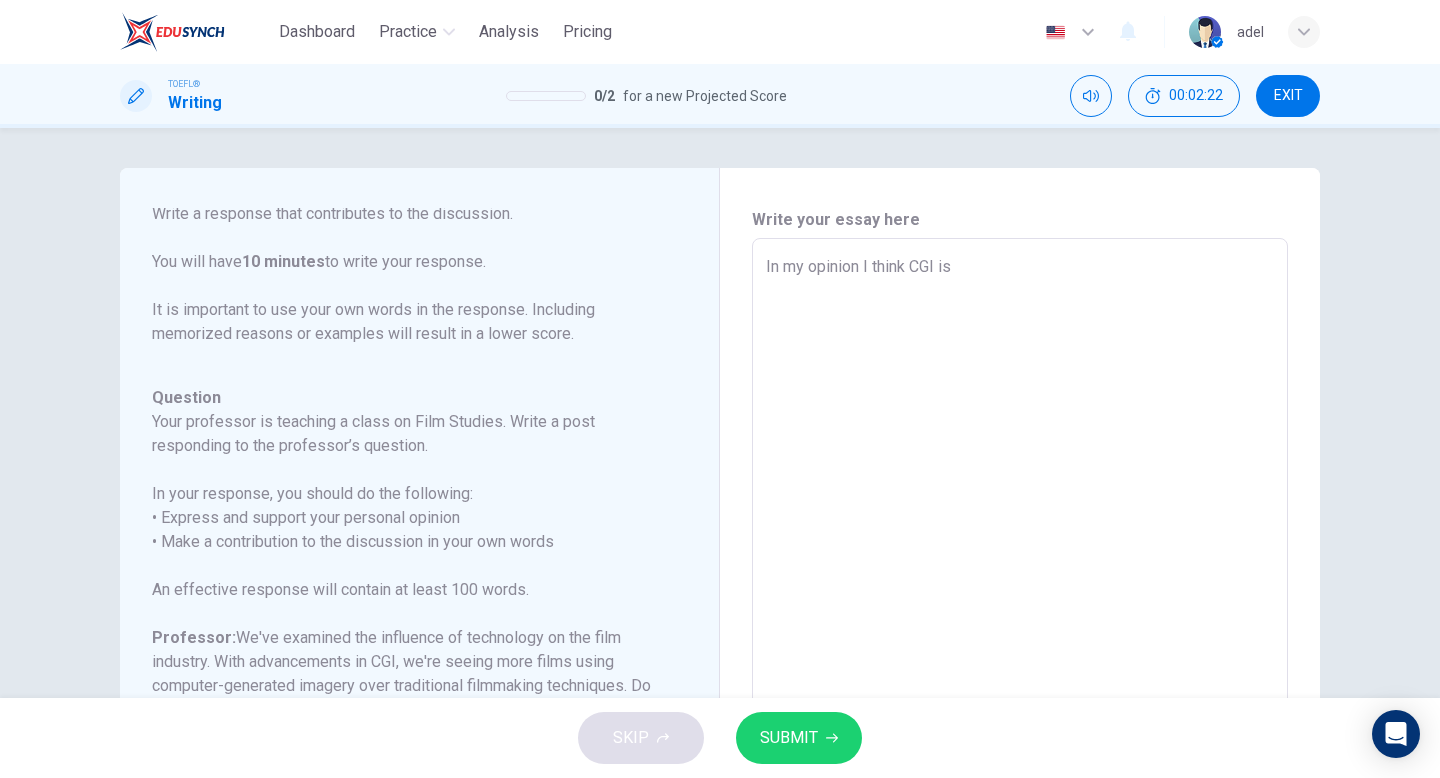 type on "In my opinion I think CGI is" 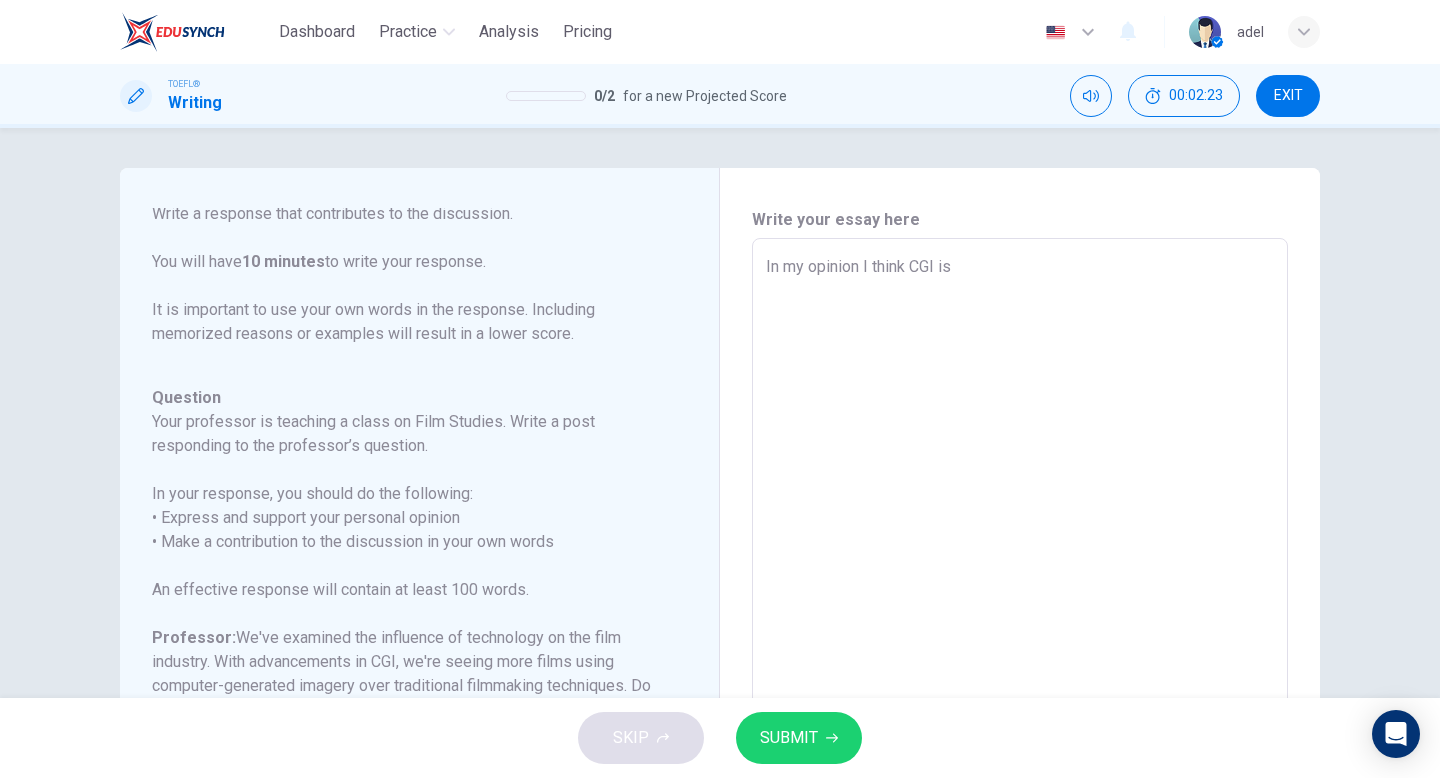 type on "In my opinion I think CGI is a" 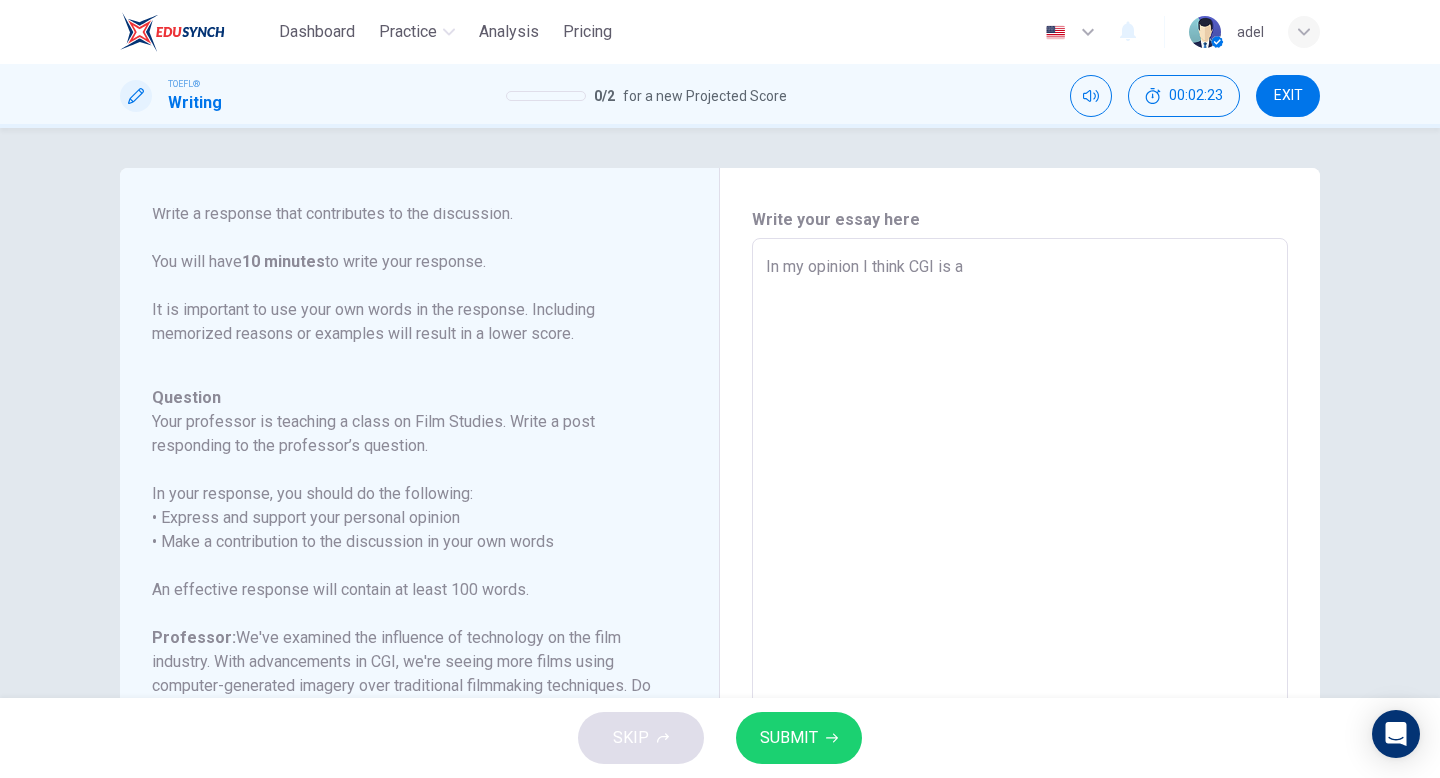 type on "x" 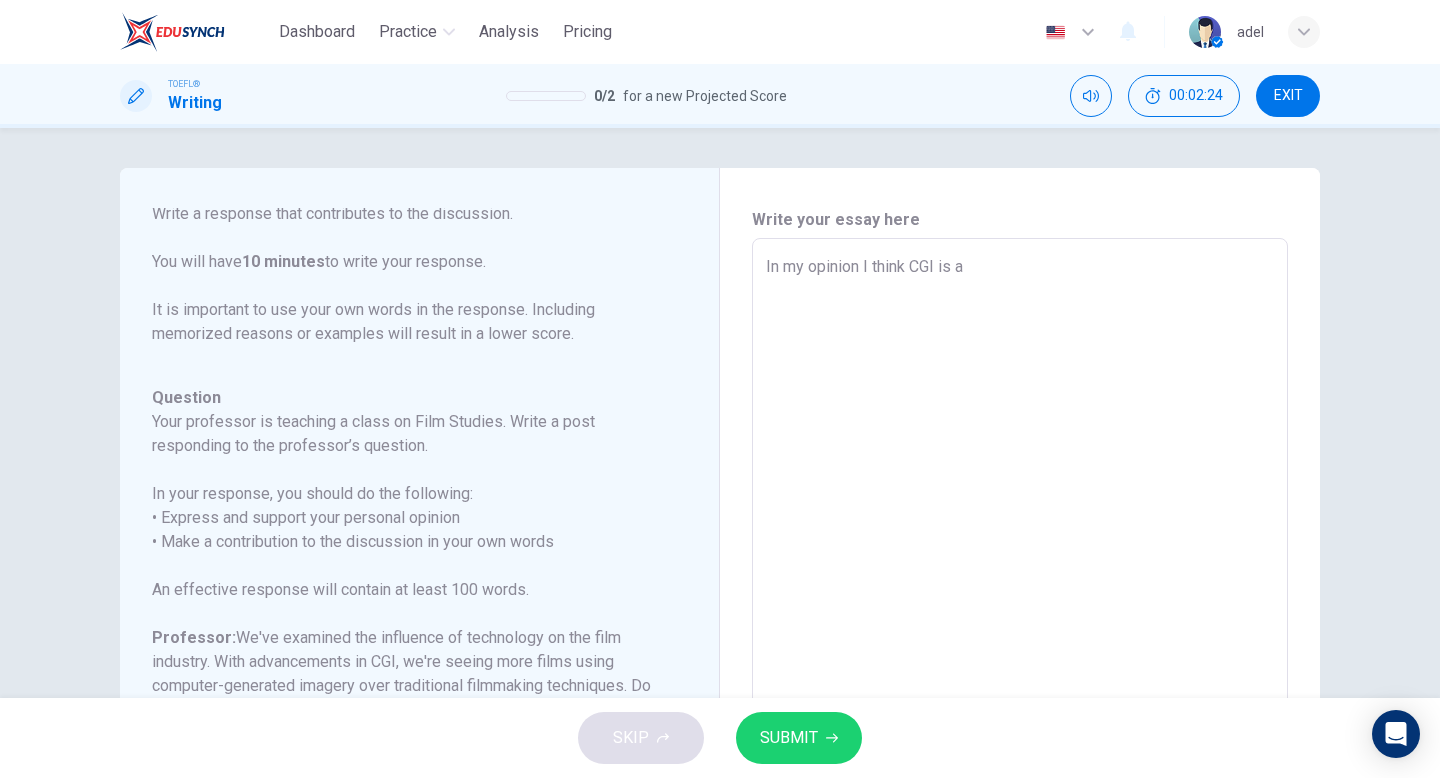 type on "In my opinion I think CGI is a g" 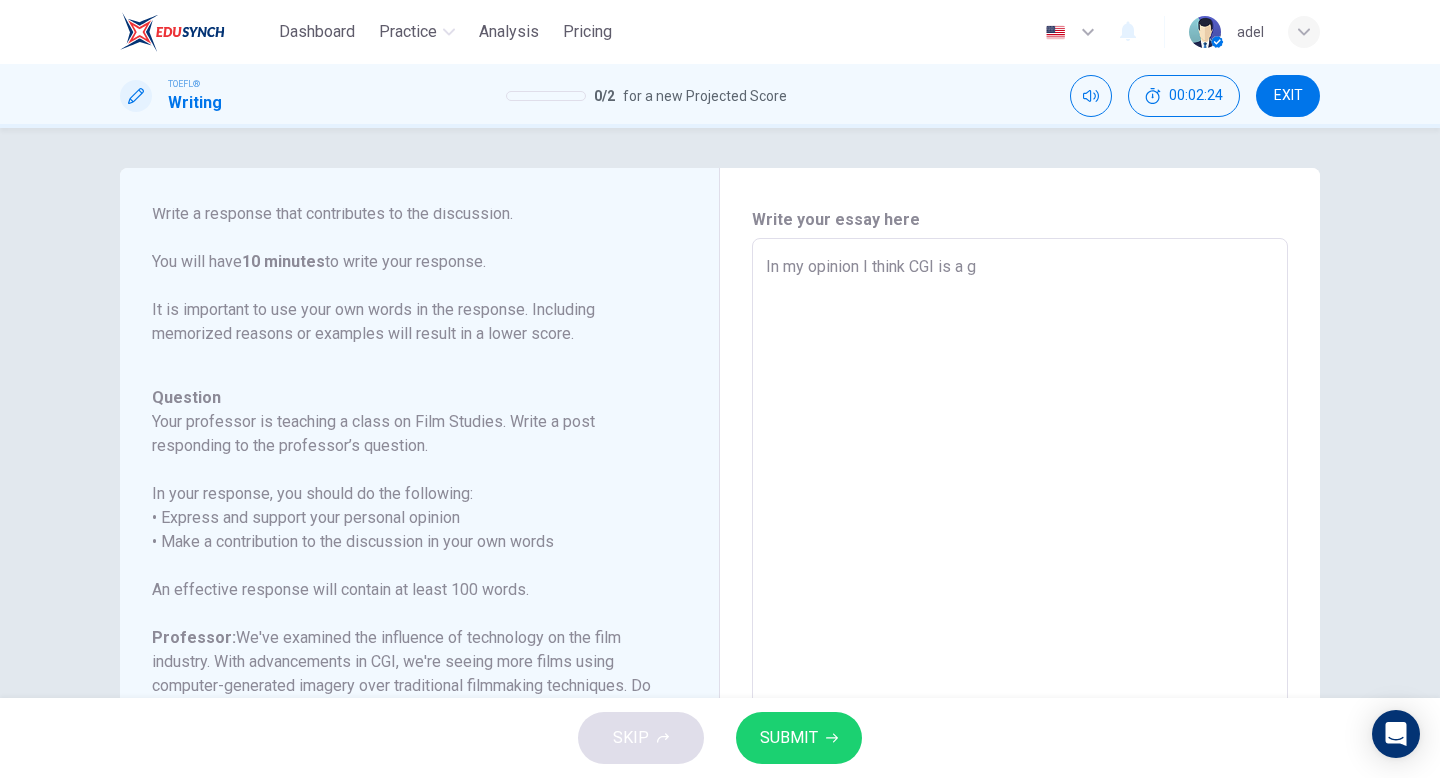 type on "In my opinion I think CGI is a gr" 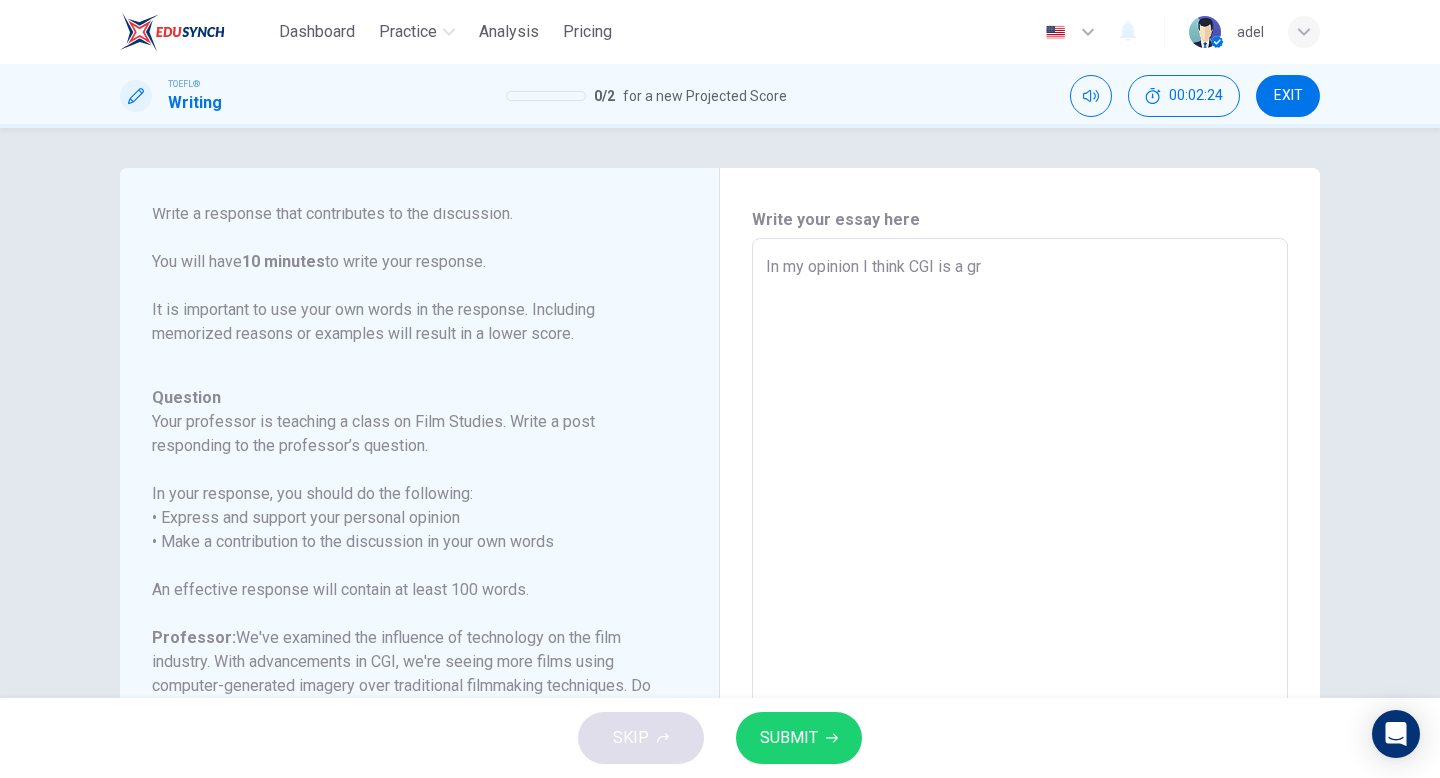 type on "x" 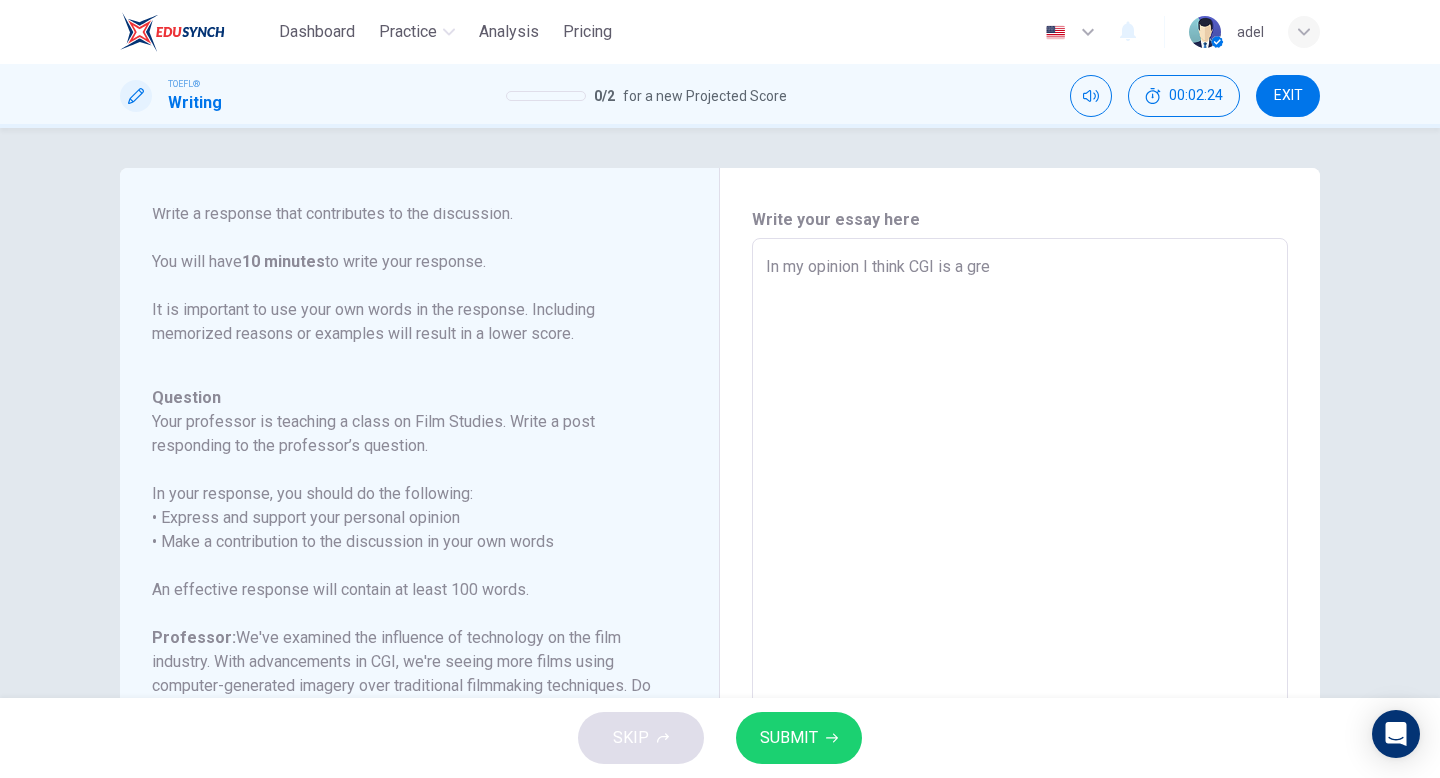 type on "In my opinion I think CGI is a grea" 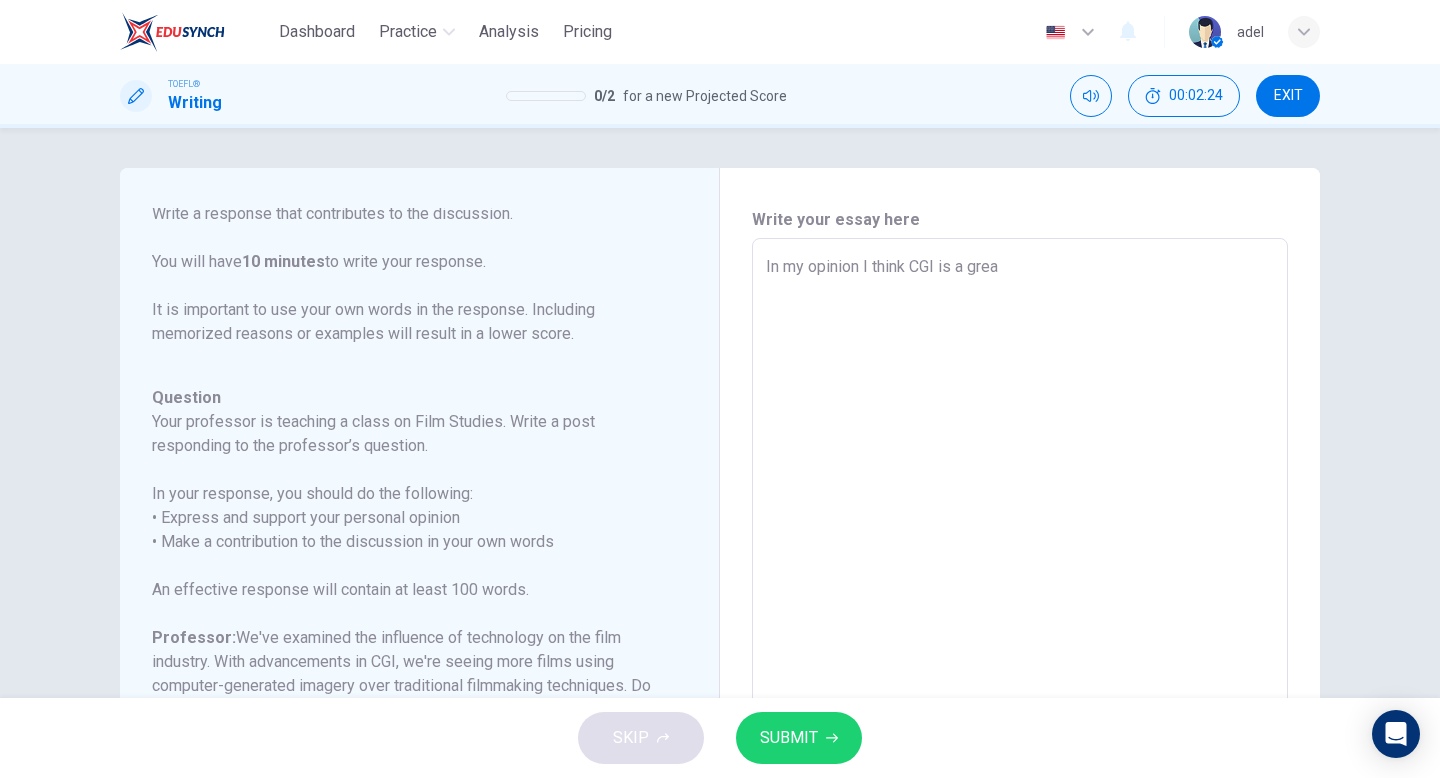 type on "x" 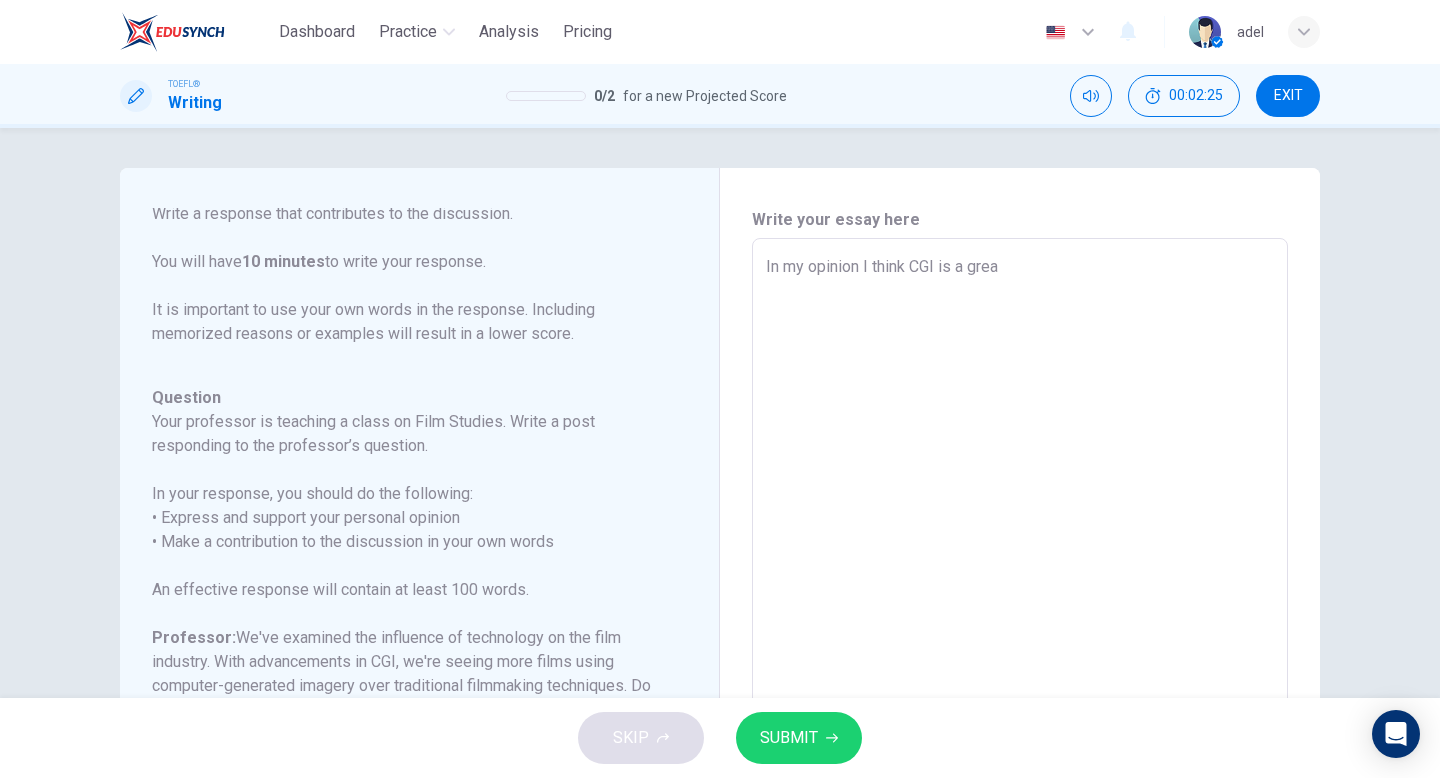 type on "In my opinion I think CGI is a great" 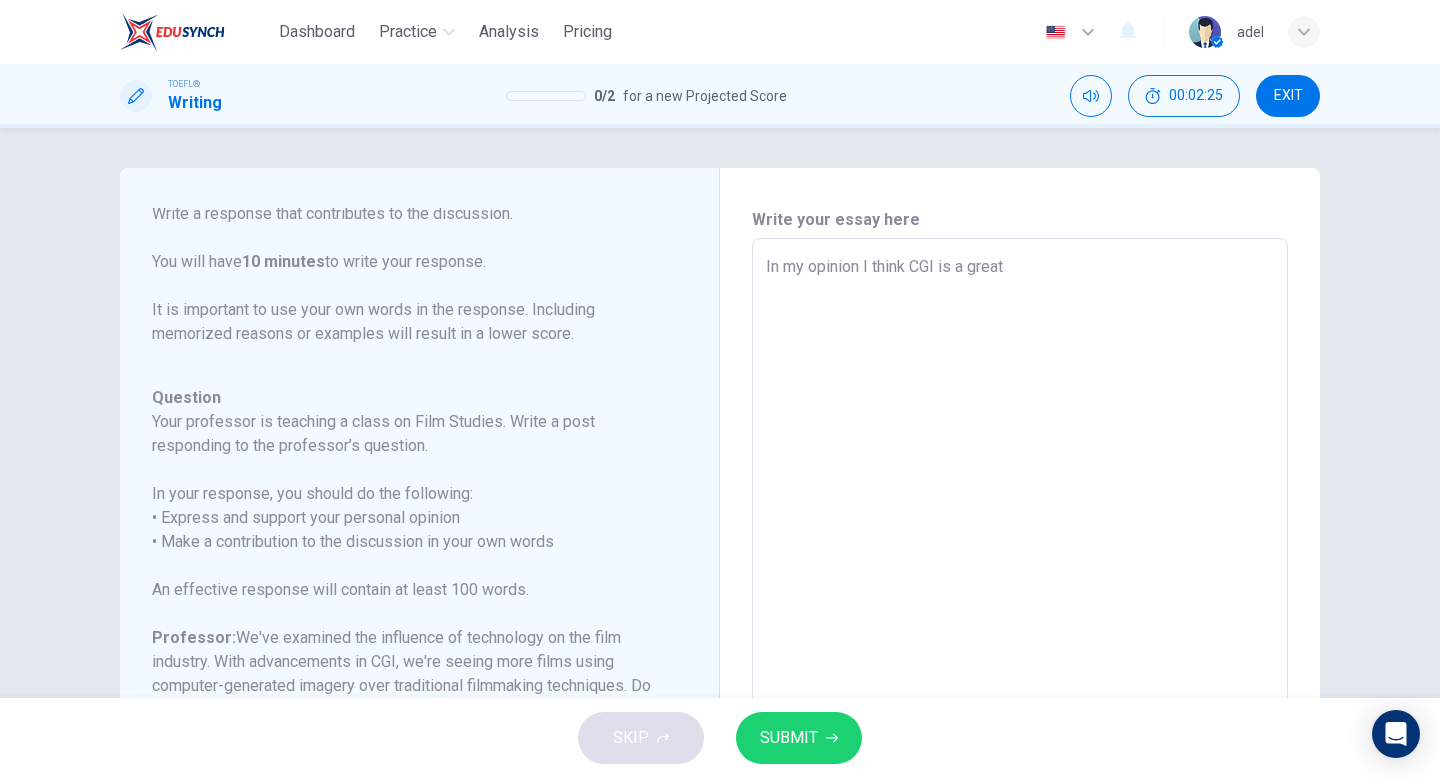 type on "x" 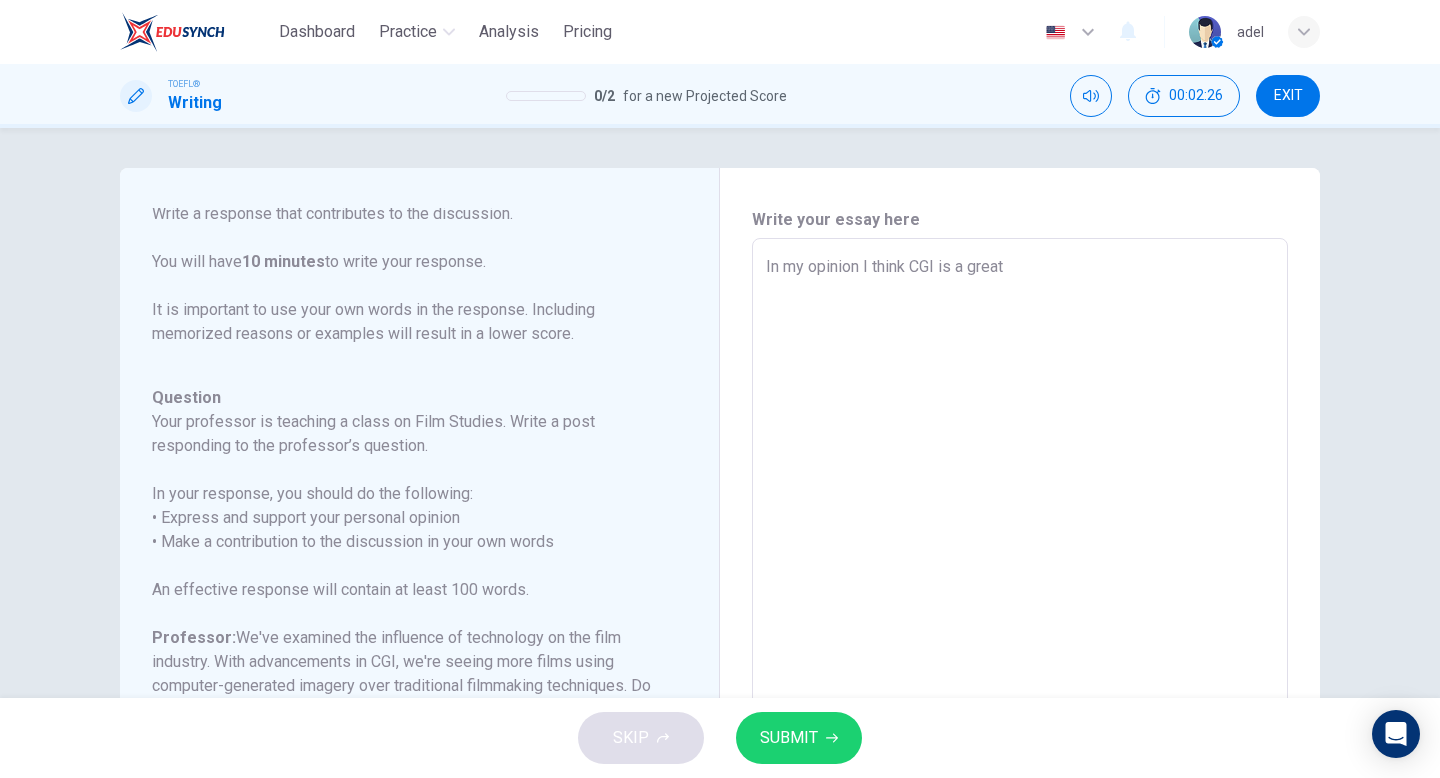 type on "In my opinion I think CGI is a great t" 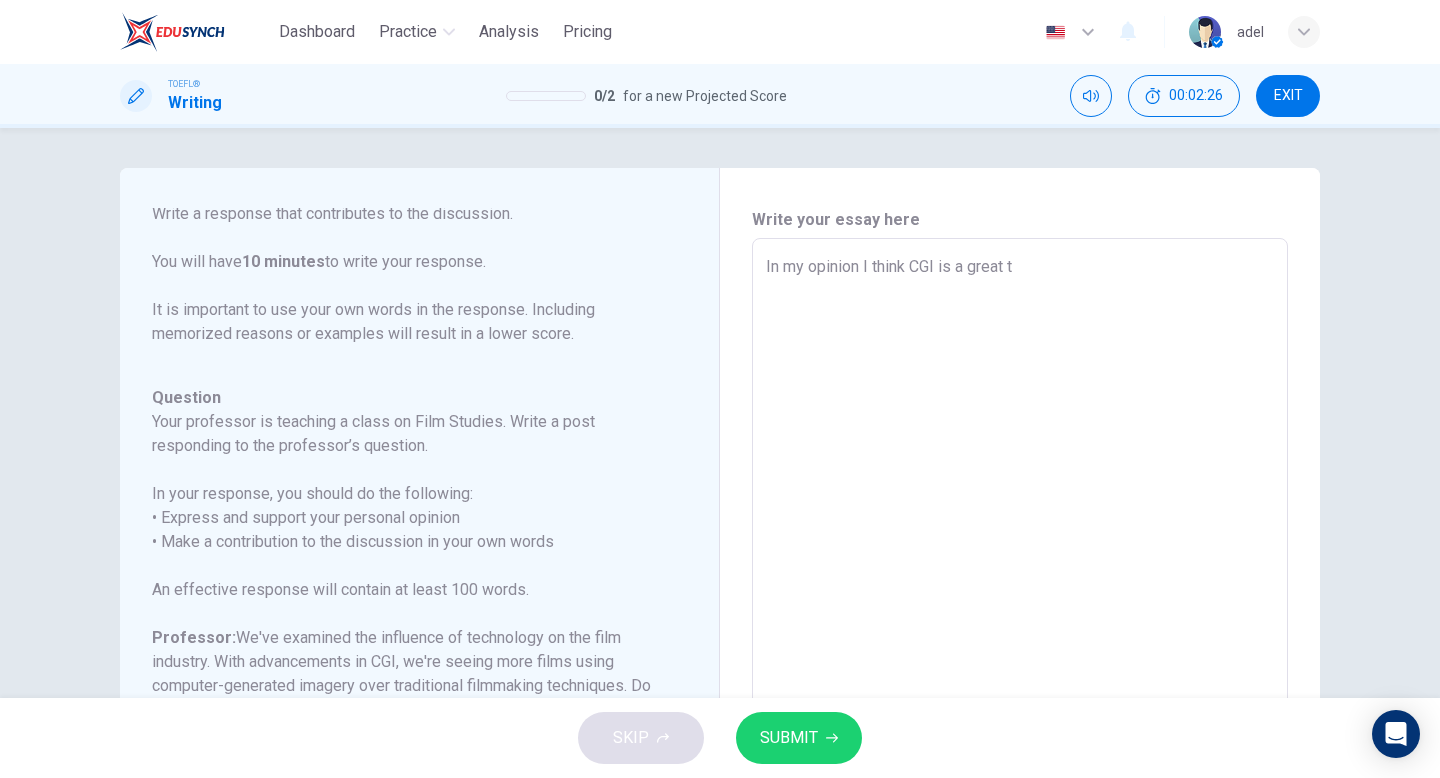 type on "In my opinion I think CGI is a great te" 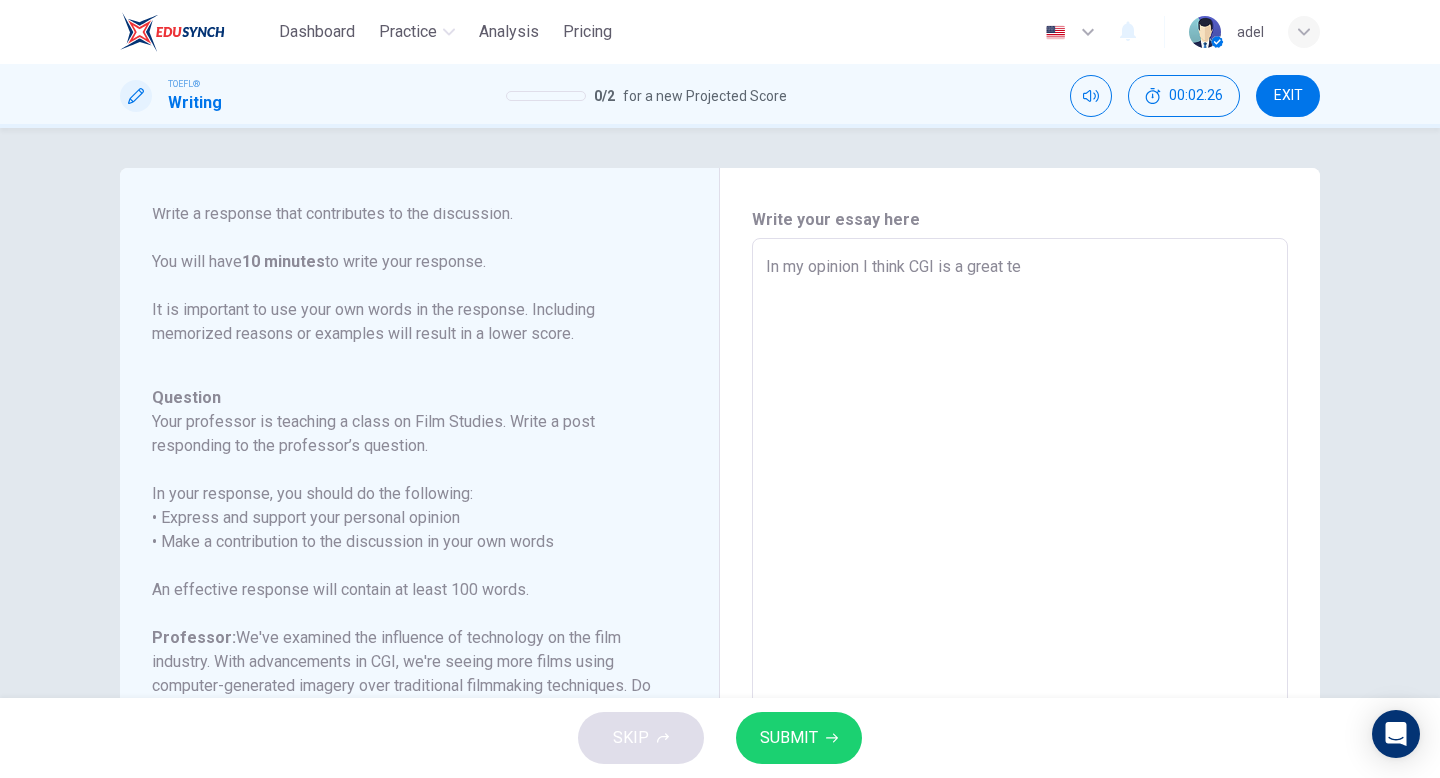 type on "x" 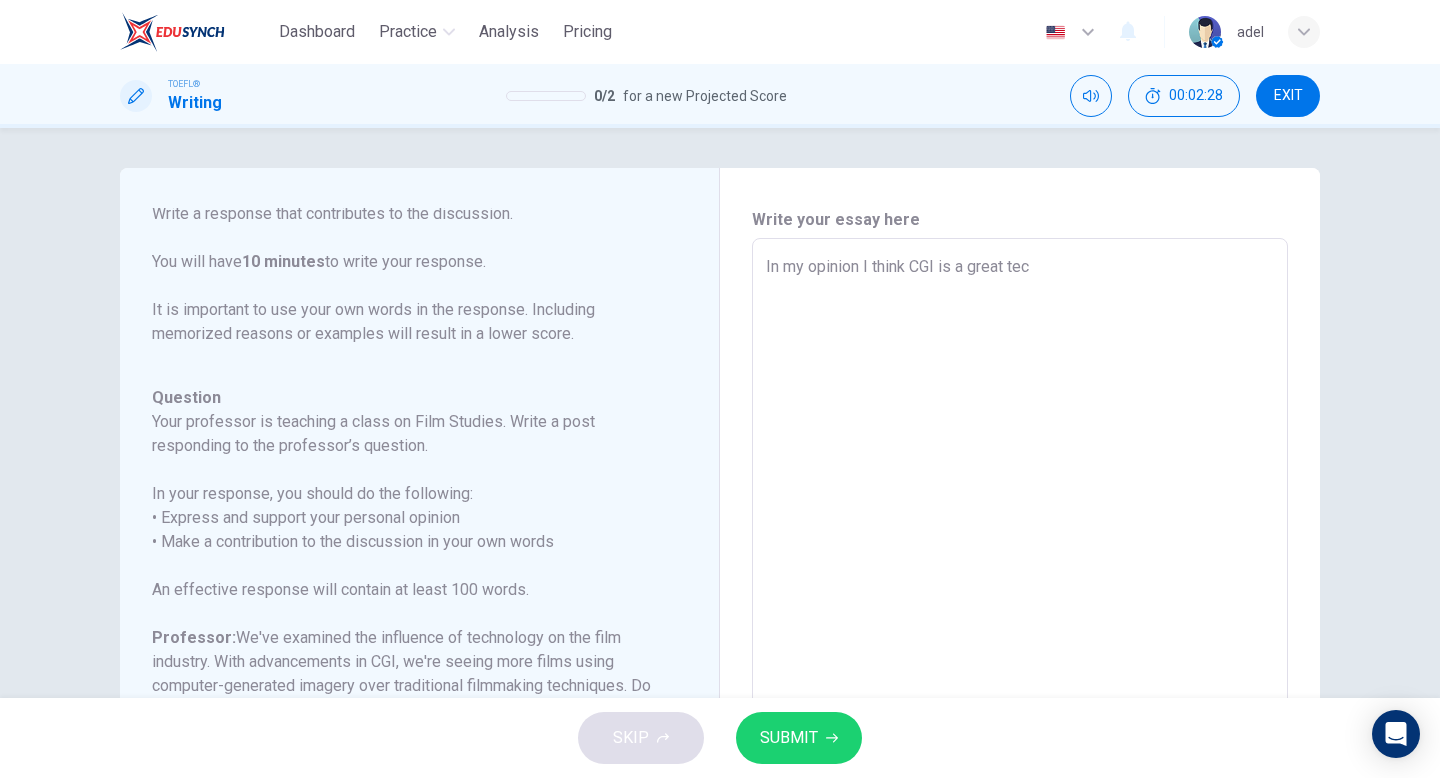 type on "In my opinion I think CGI is a great tecn" 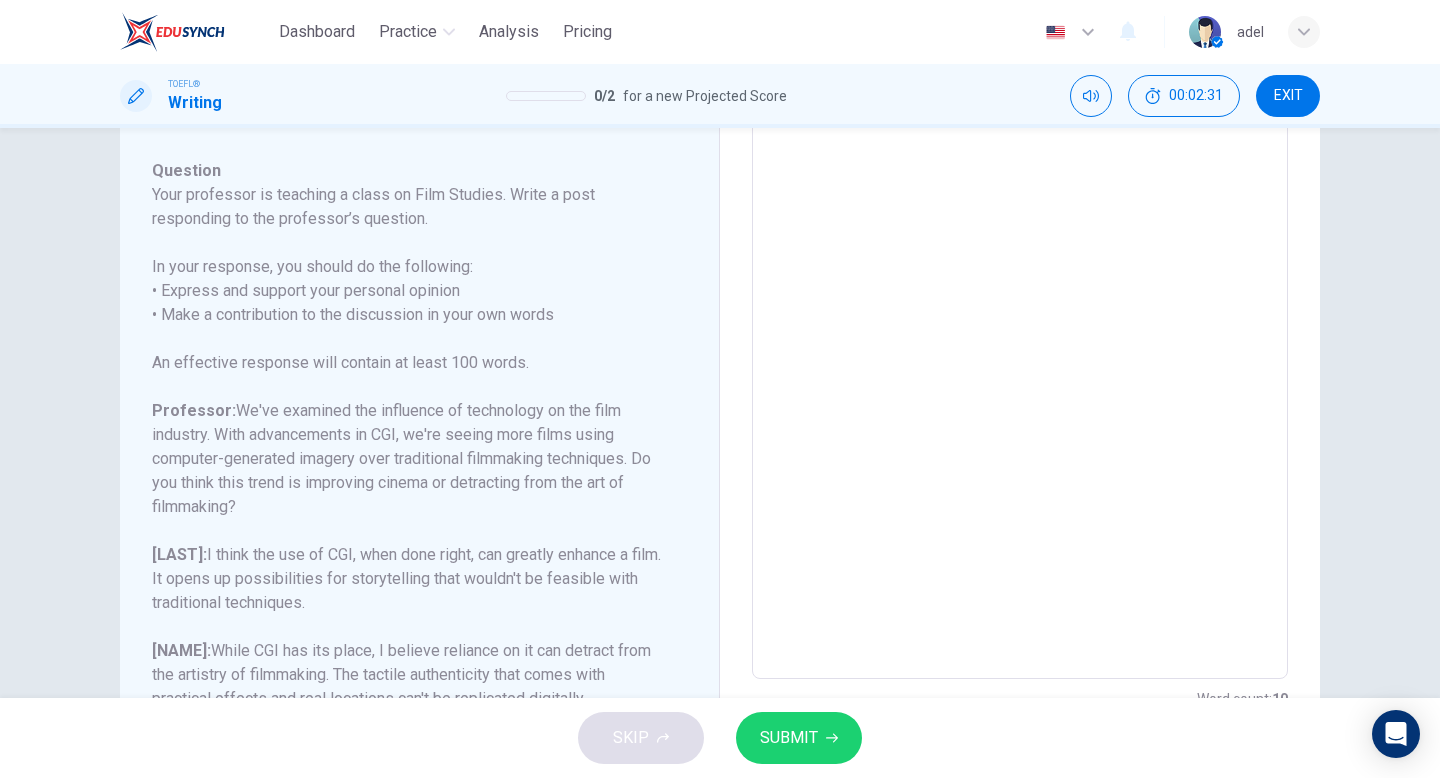 scroll, scrollTop: 0, scrollLeft: 0, axis: both 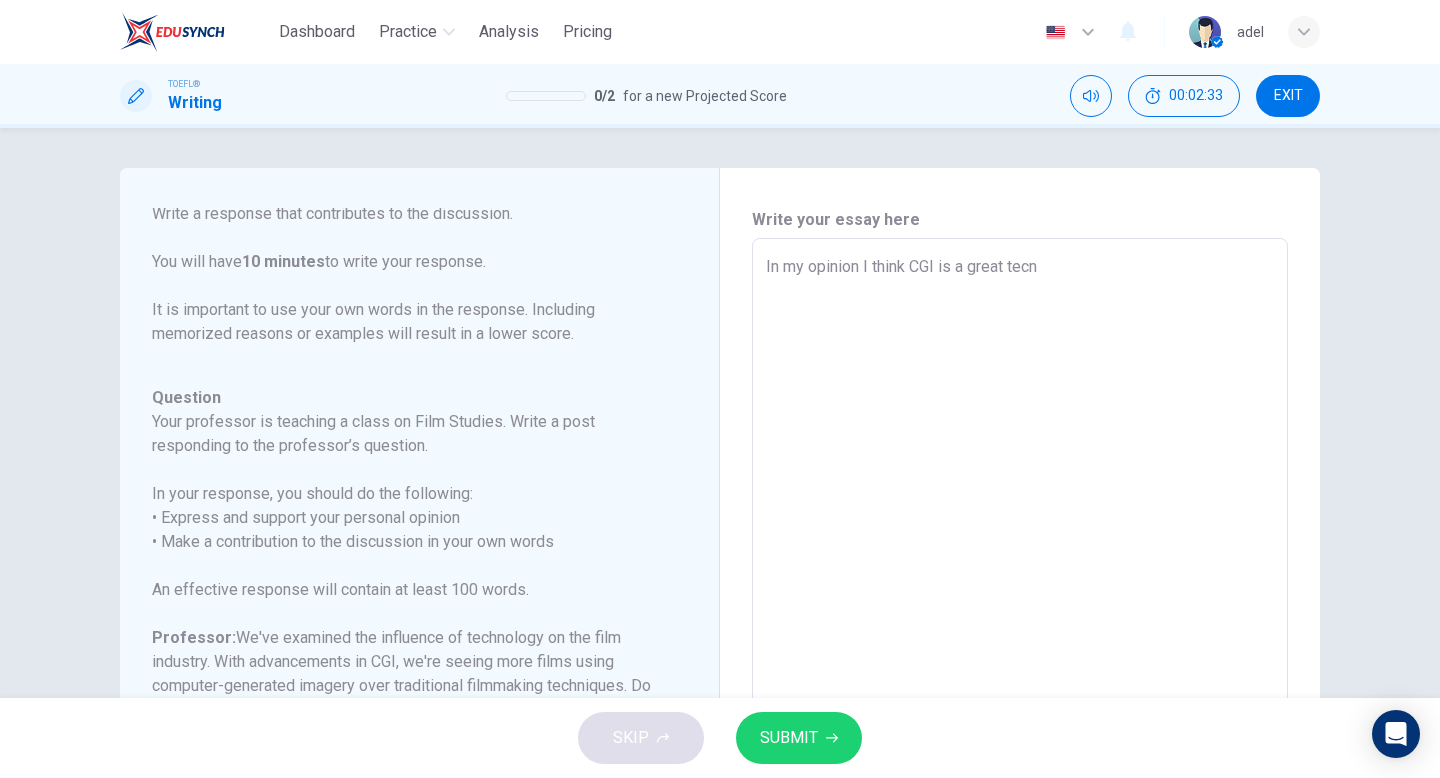 click on "In my opinion I think CGI is a great tecn" at bounding box center (1020, 572) 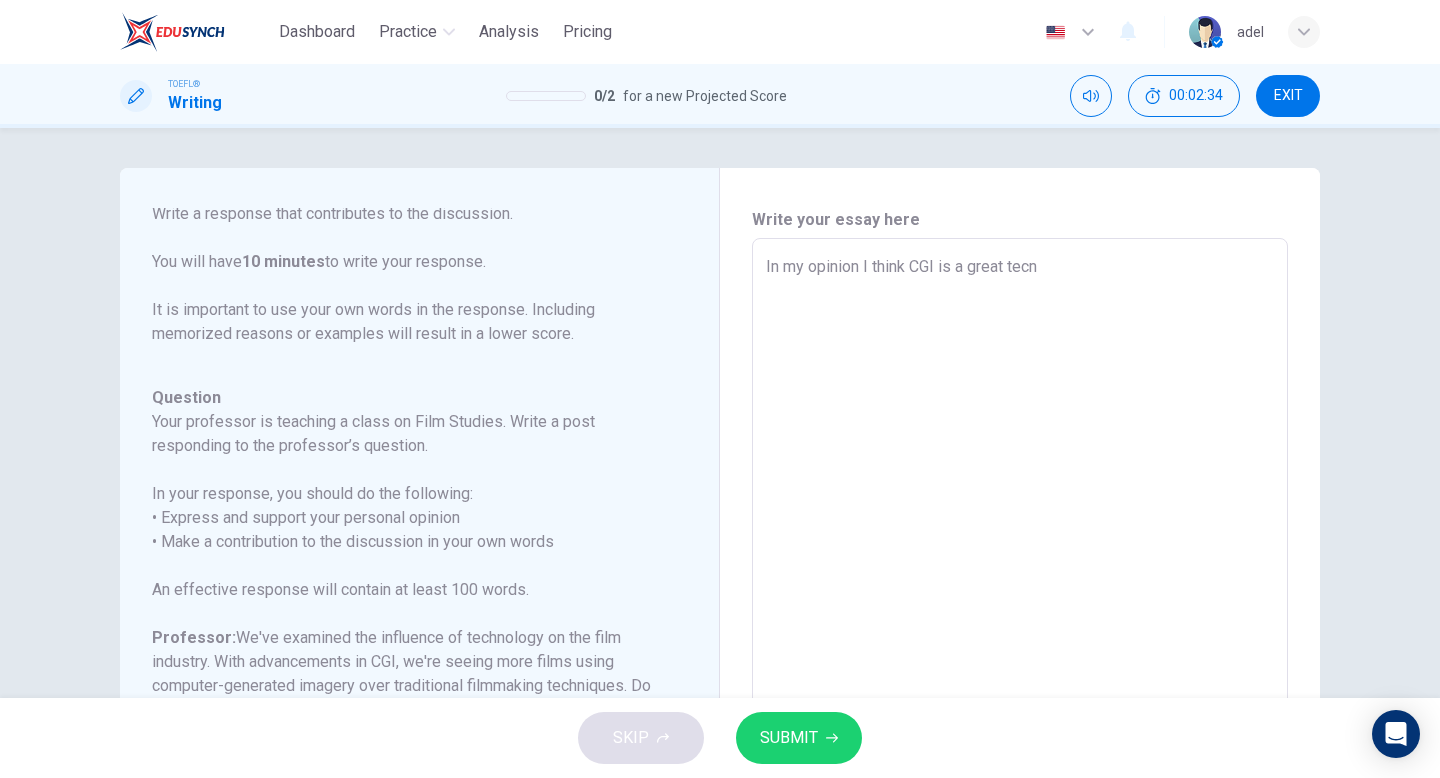 type on "In my opinion I think CGI is a great tec" 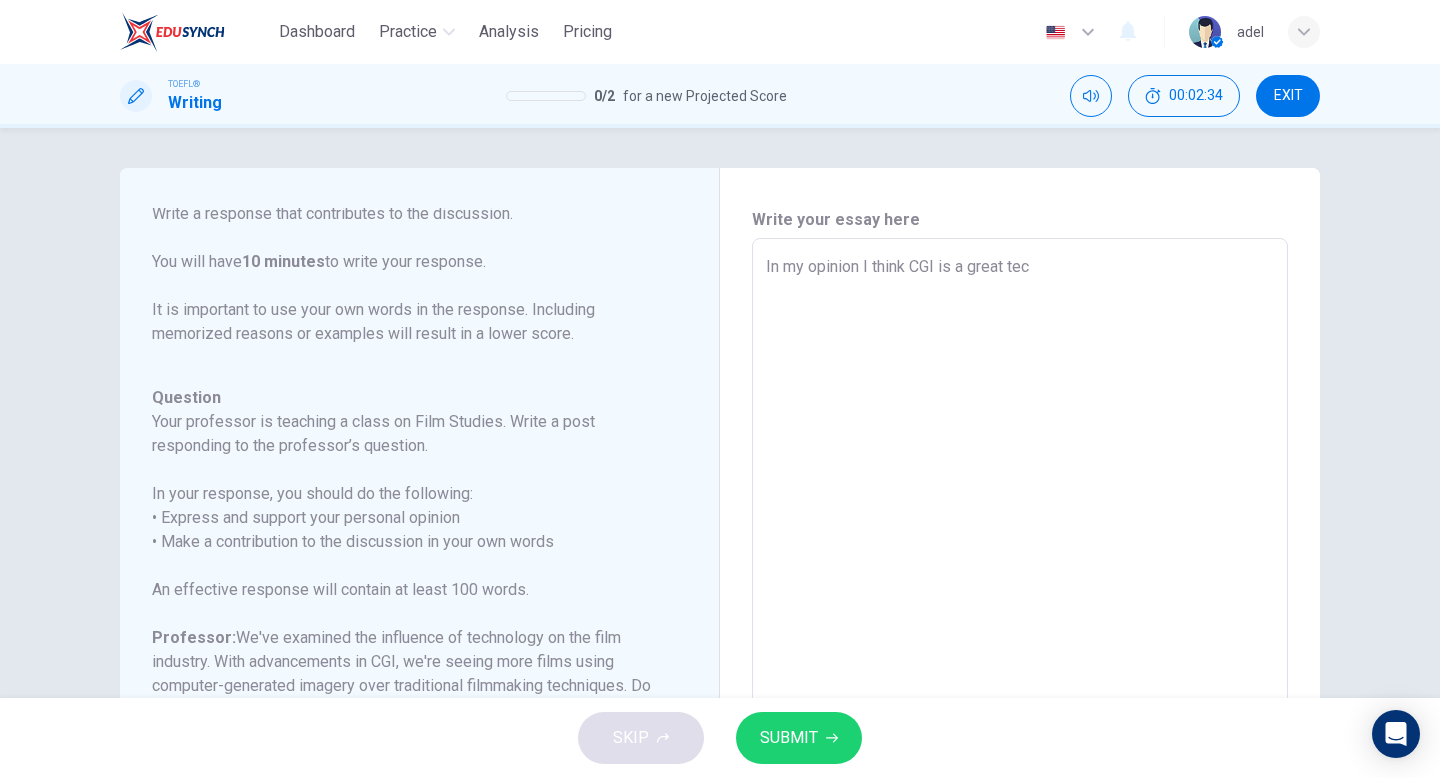 type on "In my opinion I think CGI is a great tech" 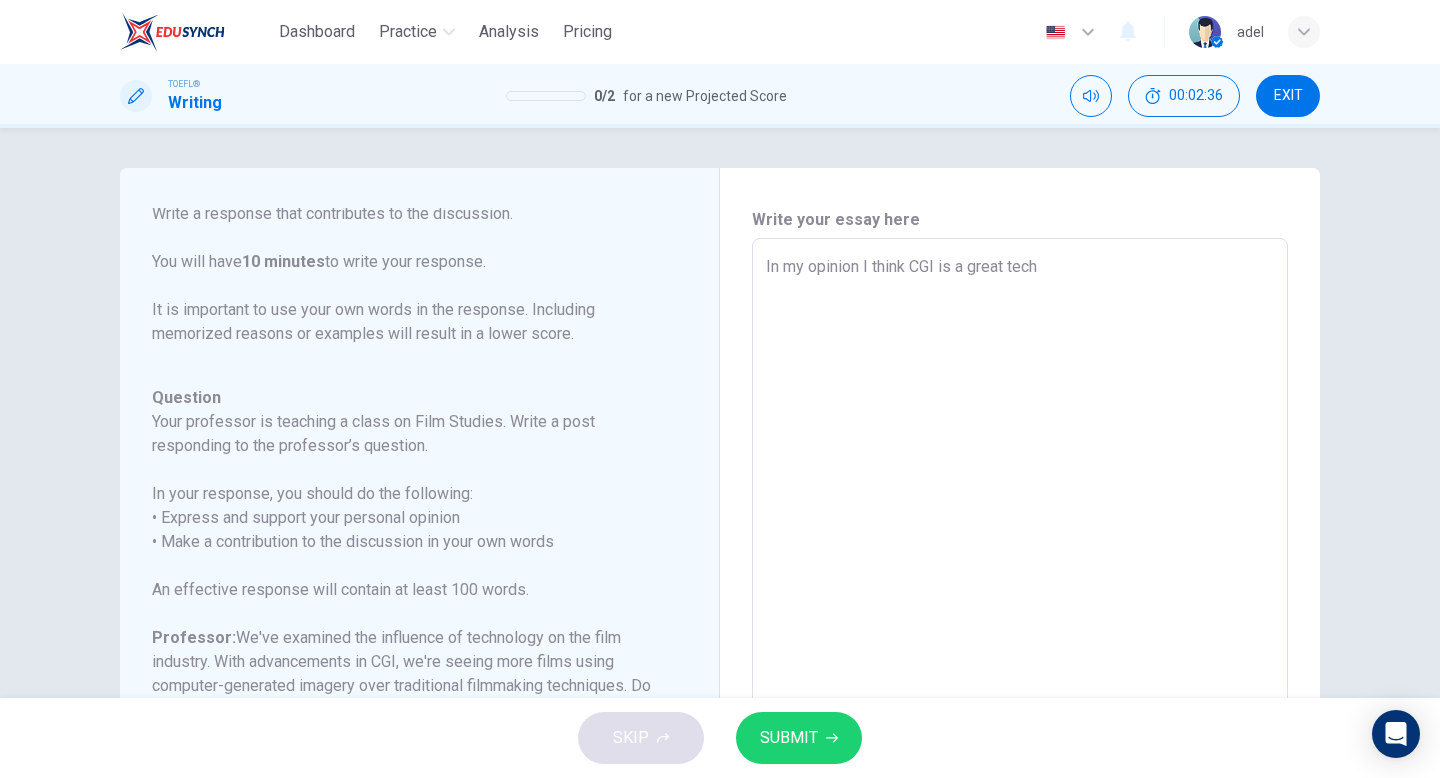 type on "In my opinion I think CGI is a great techn" 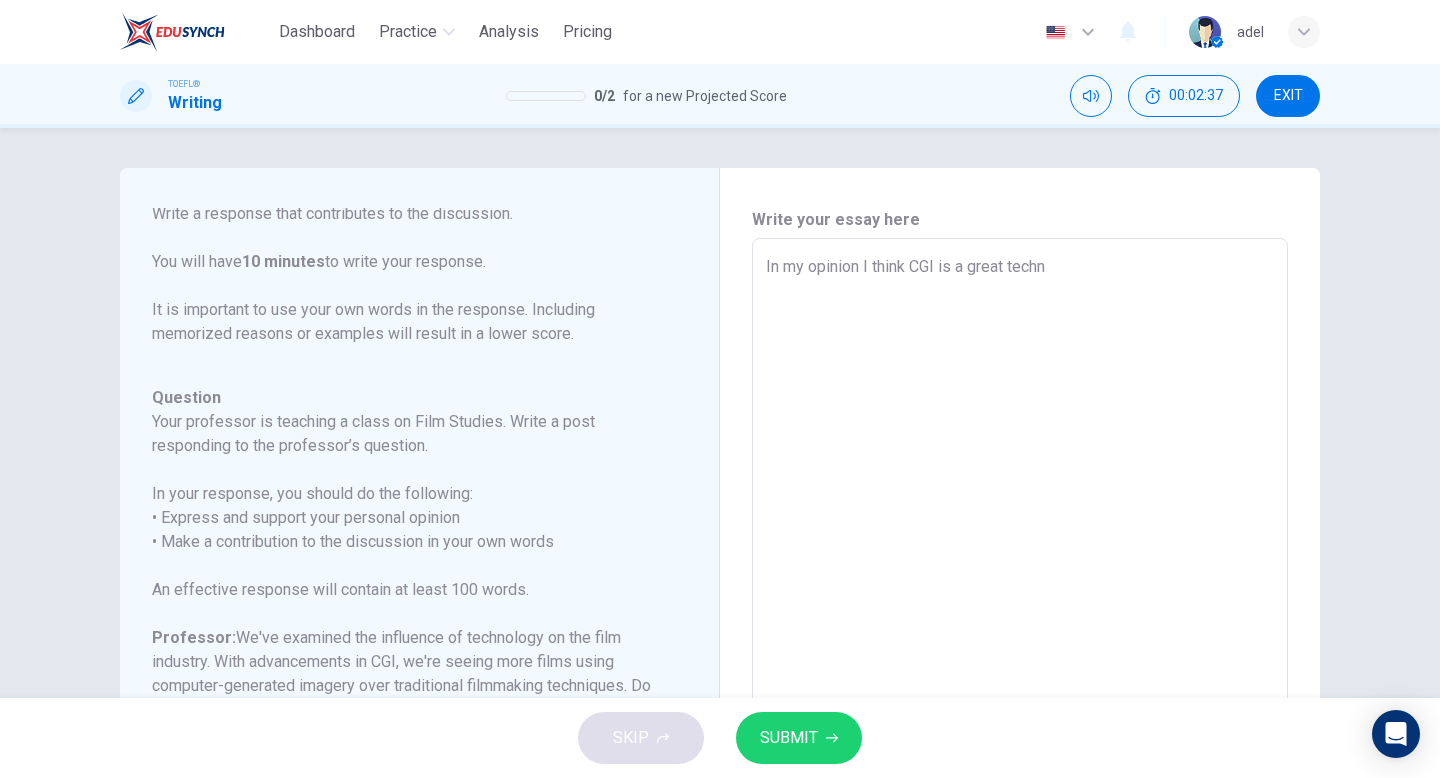 type on "In my opinion I think CGI is a great techno" 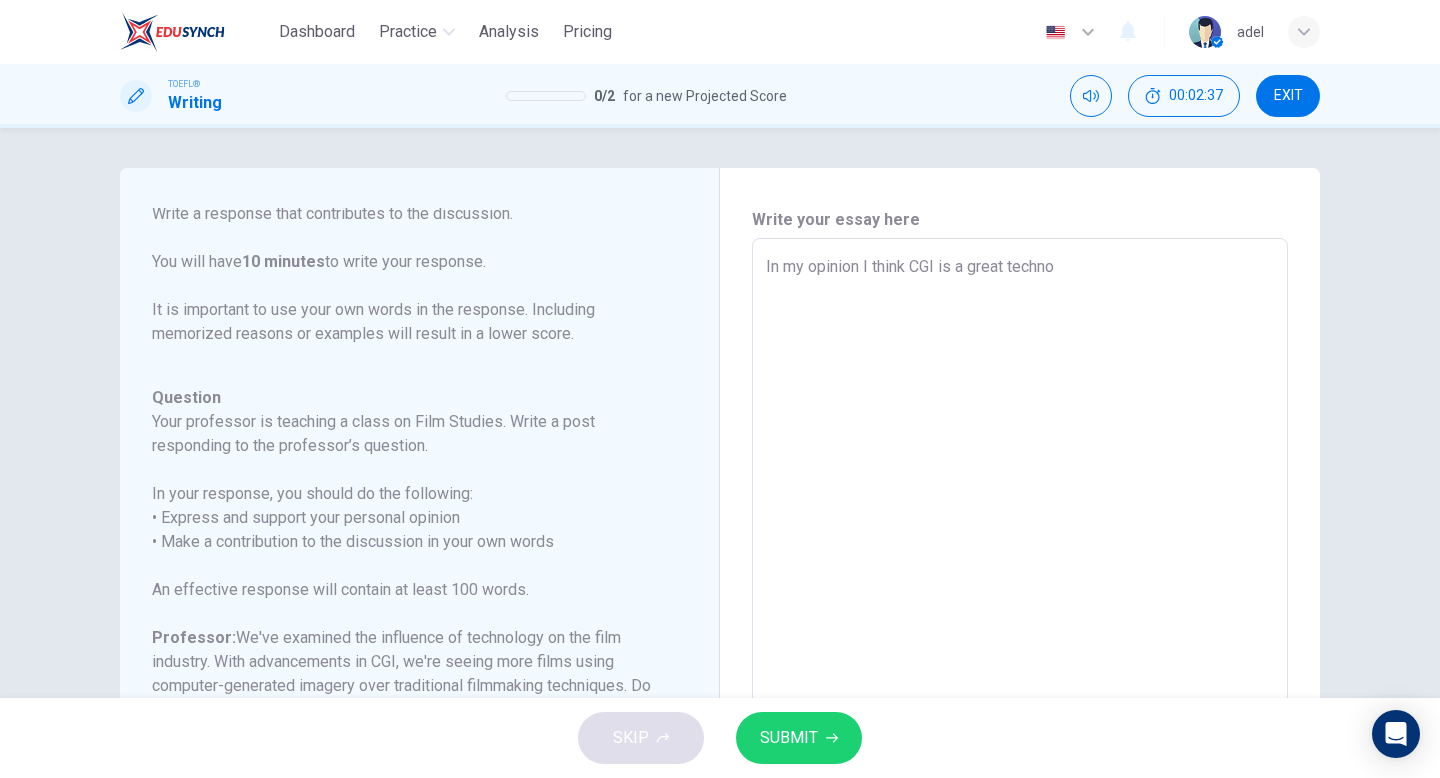 type on "x" 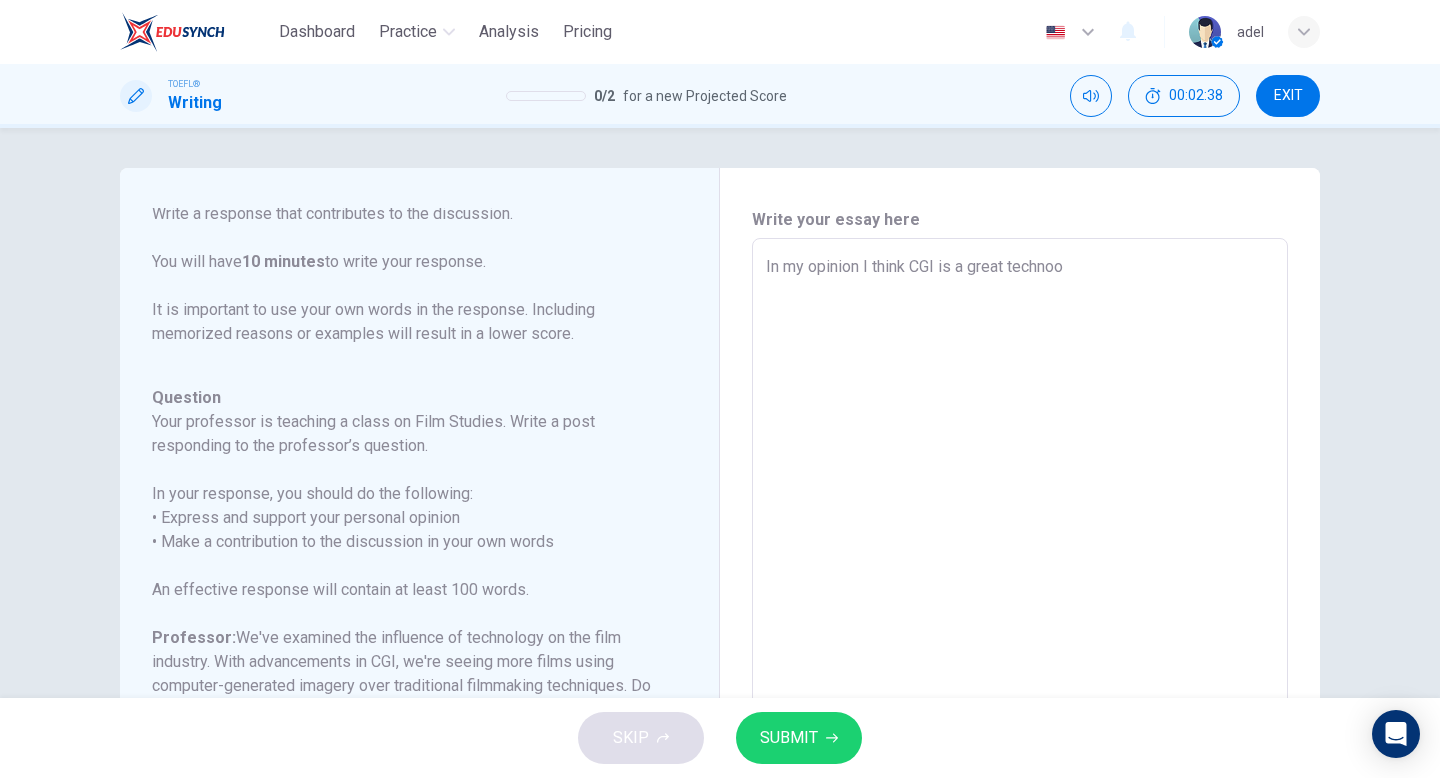 type on "In my opinion I think CGI is a great techno" 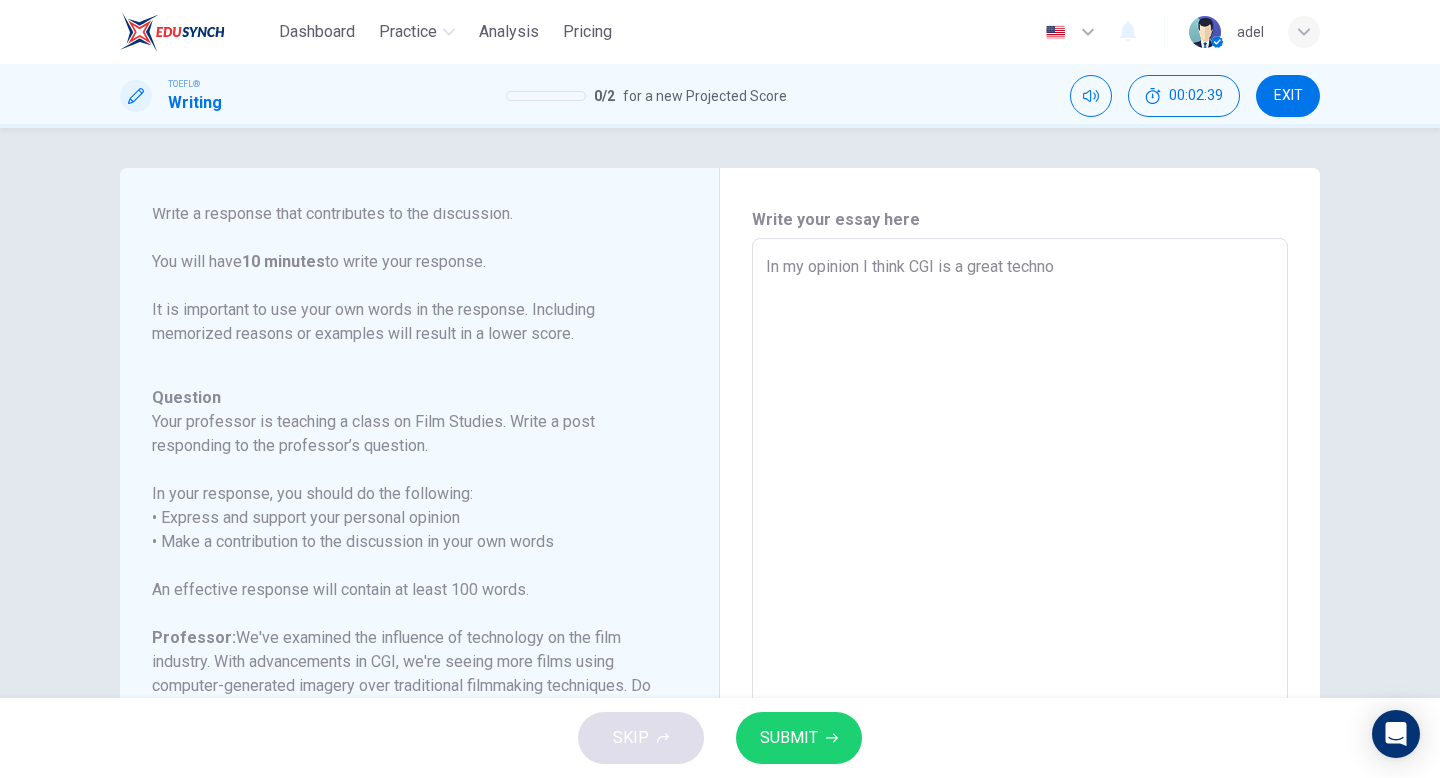 type on "In my opinion I think CGI is a great technol" 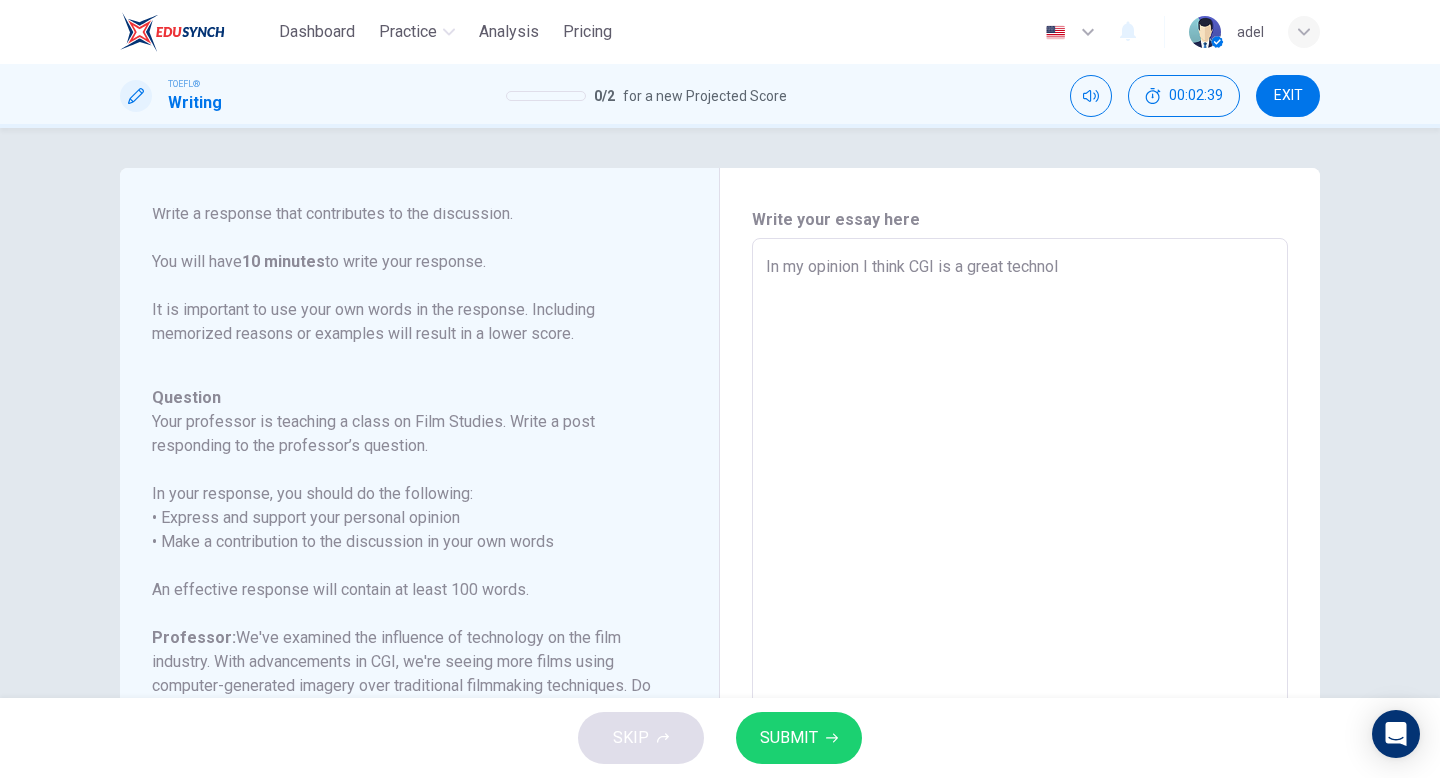 type on "x" 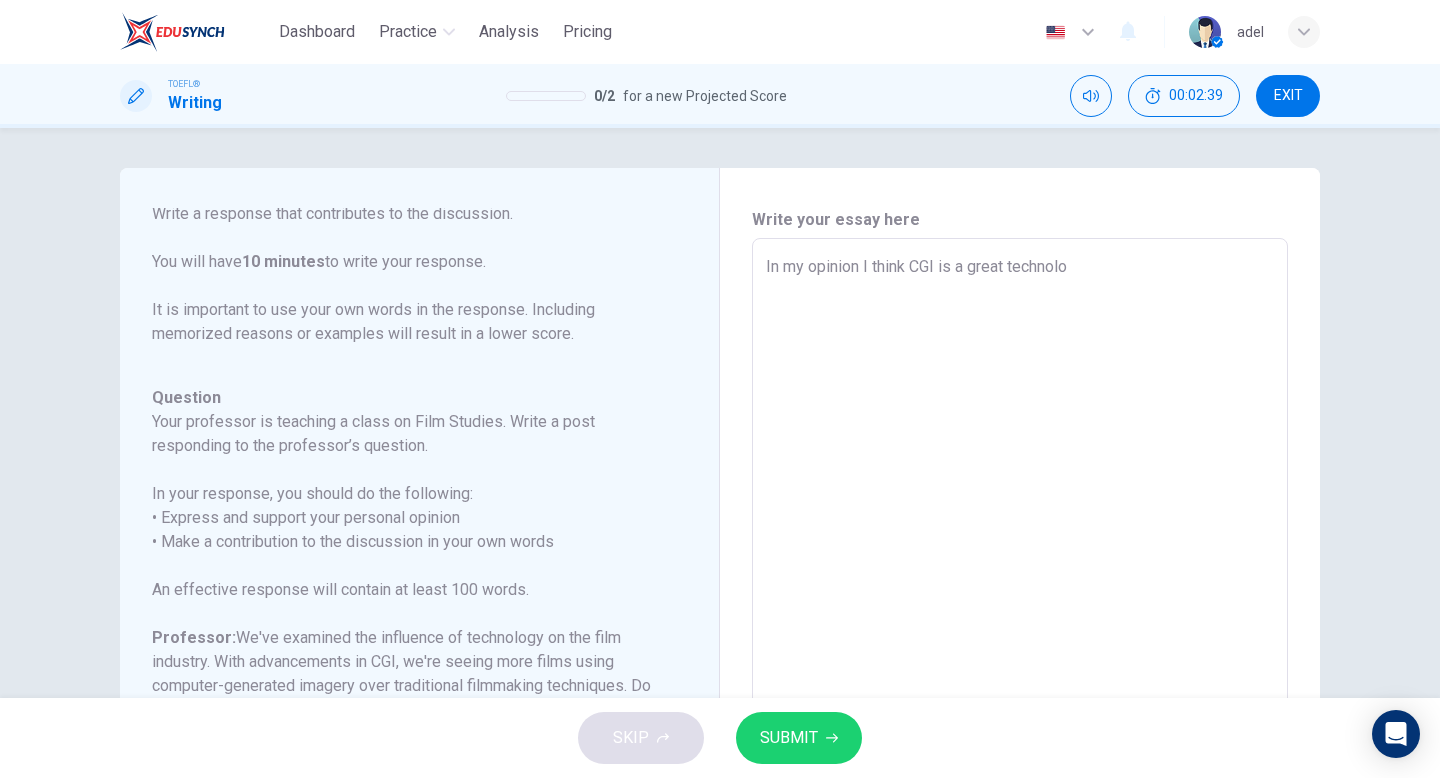 type on "x" 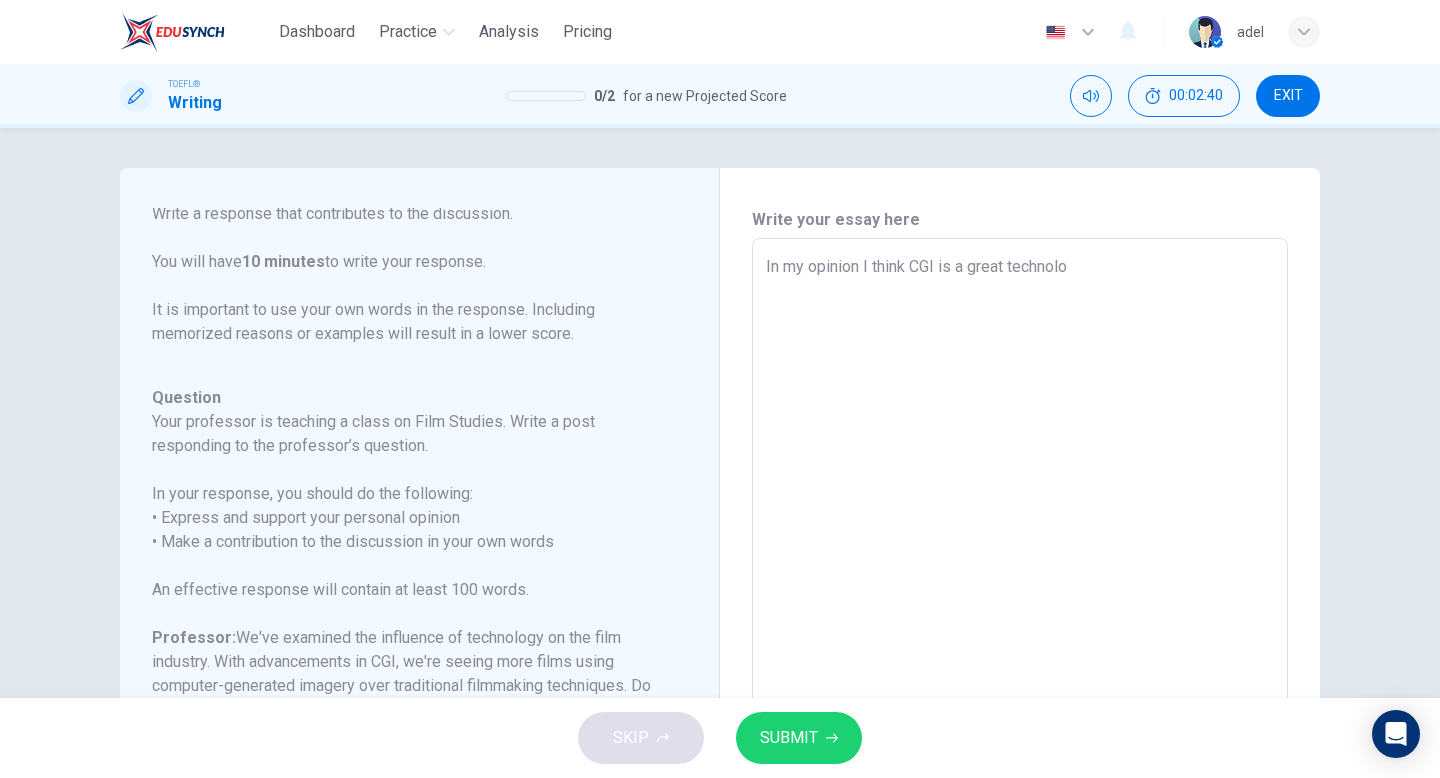 type on "In my opinion I think CGI is a great technolog" 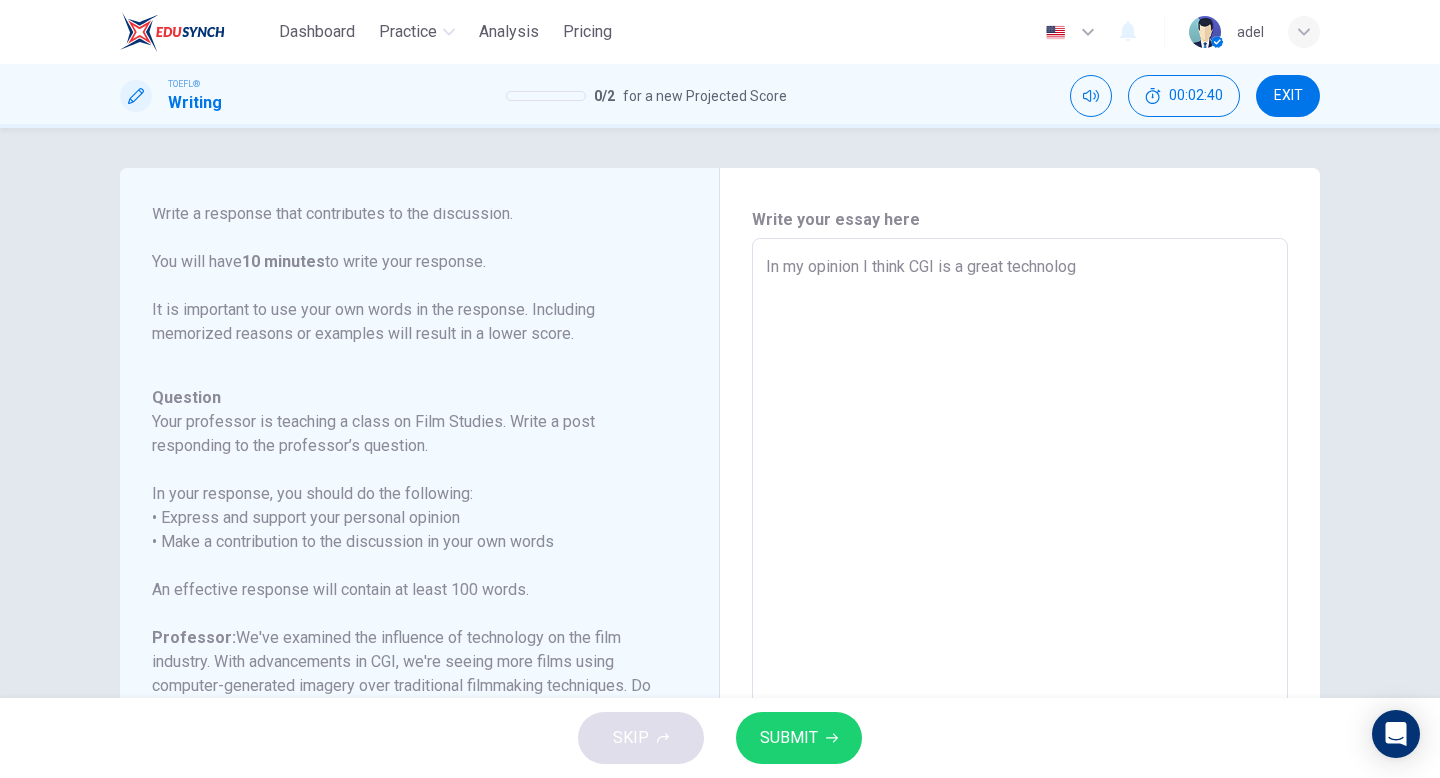 type on "In my opinion I think CGI is a great technology" 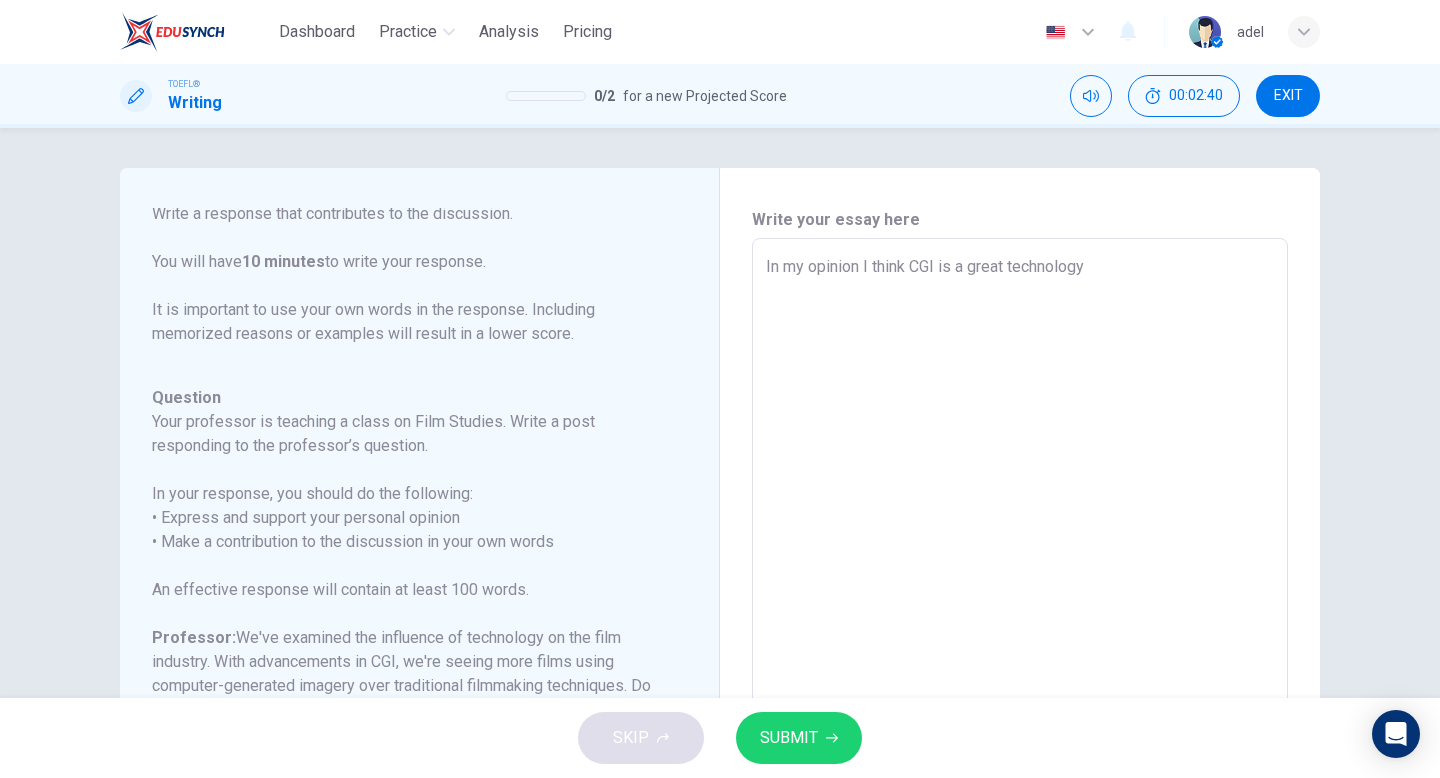 type on "x" 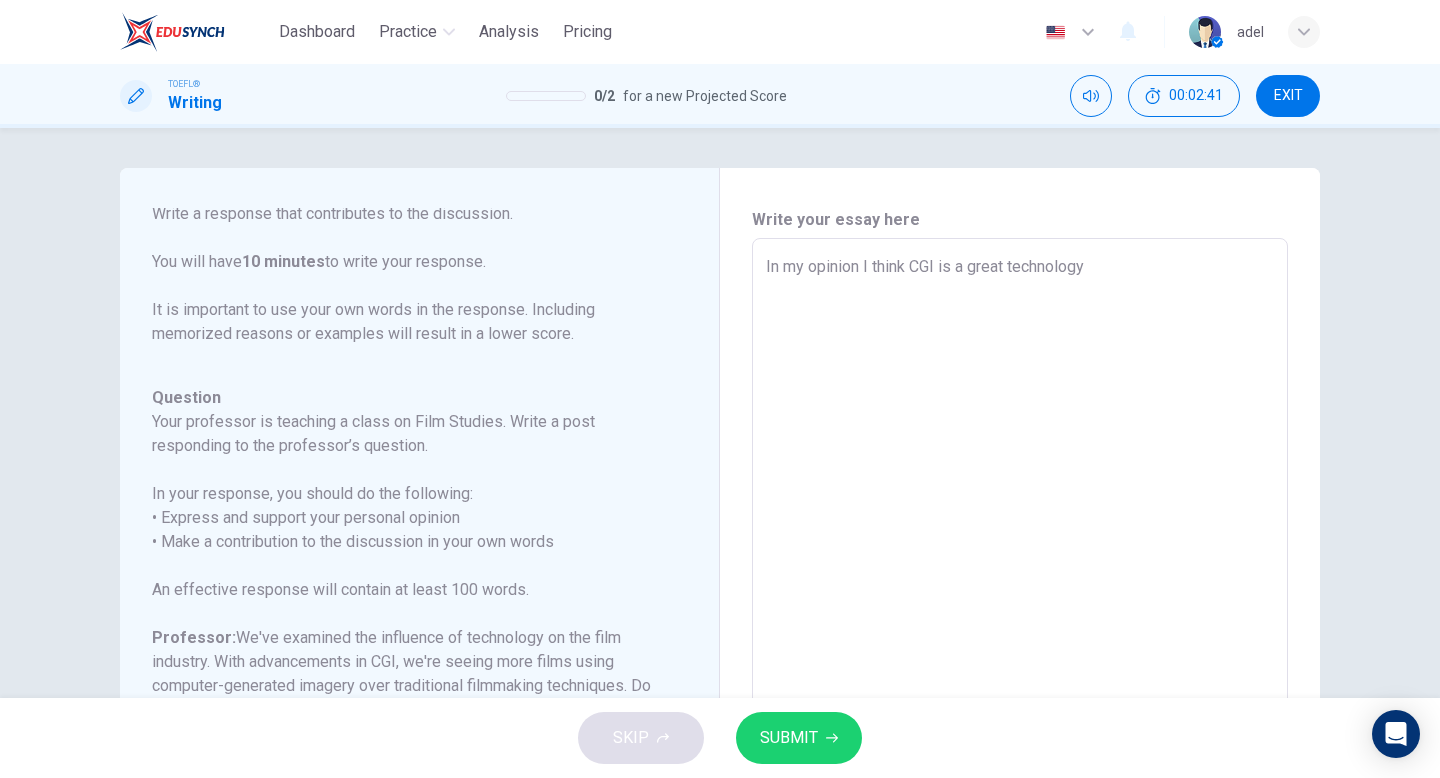type on "In my opinion I think CGI is a great technology" 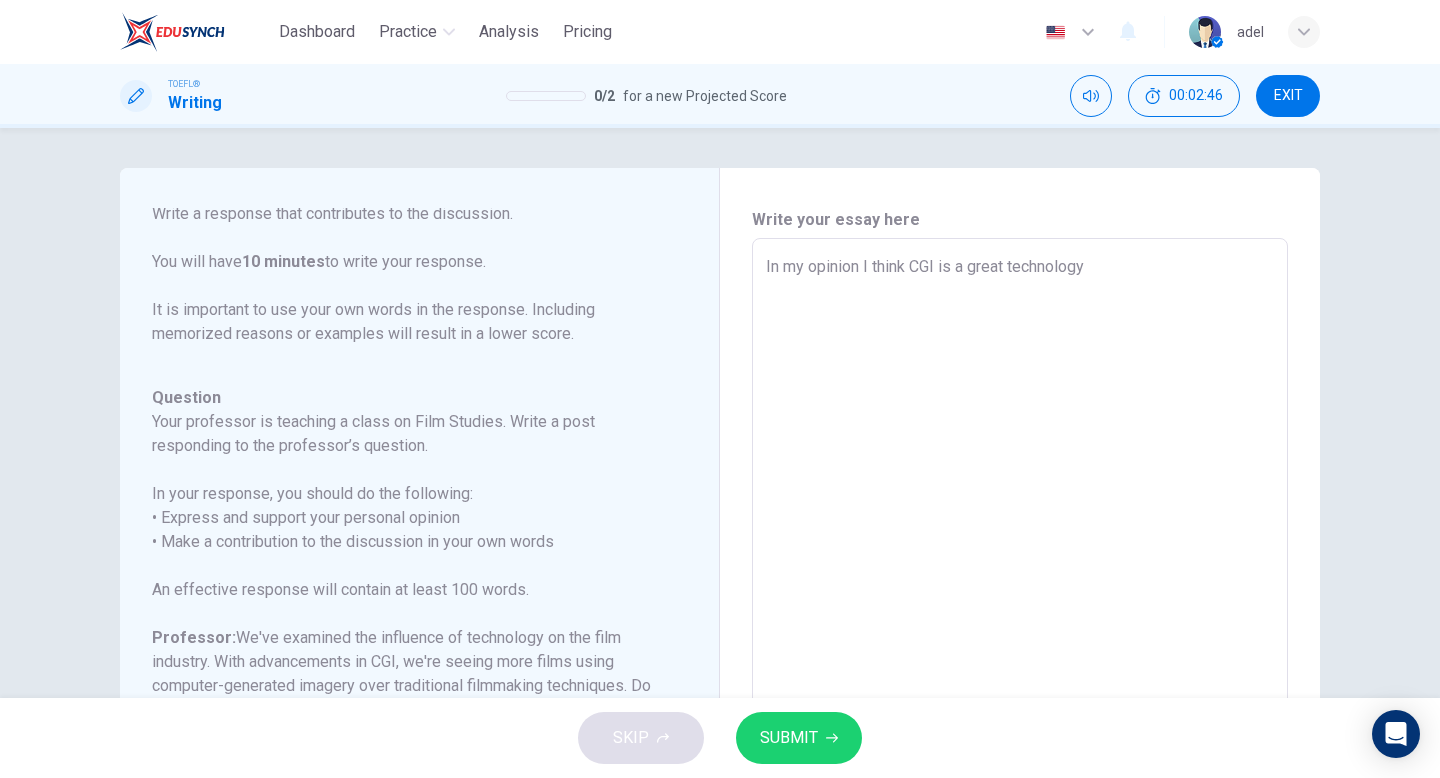 type on "In my opinion I think CGI is a great technology e" 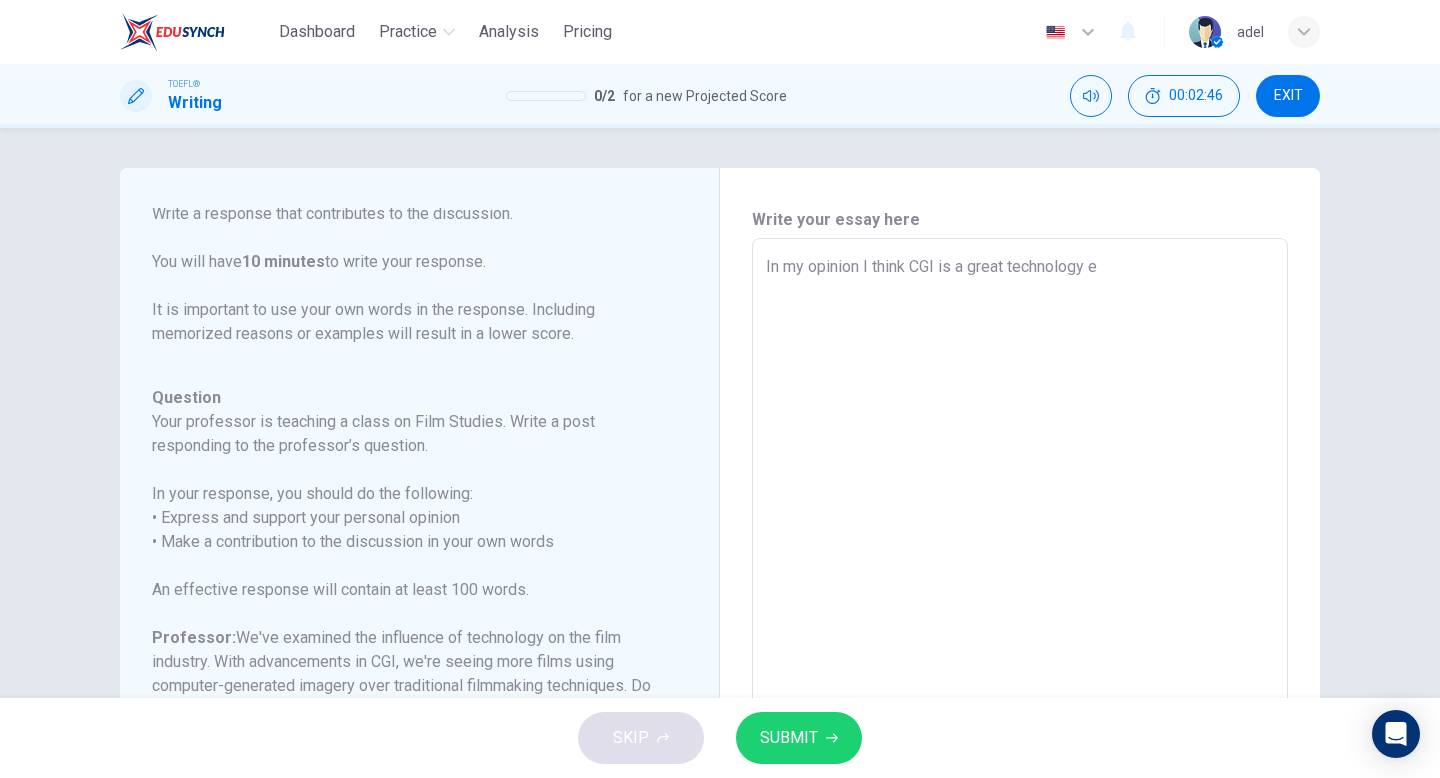 type on "In my opinion I think CGI is a great technology ev" 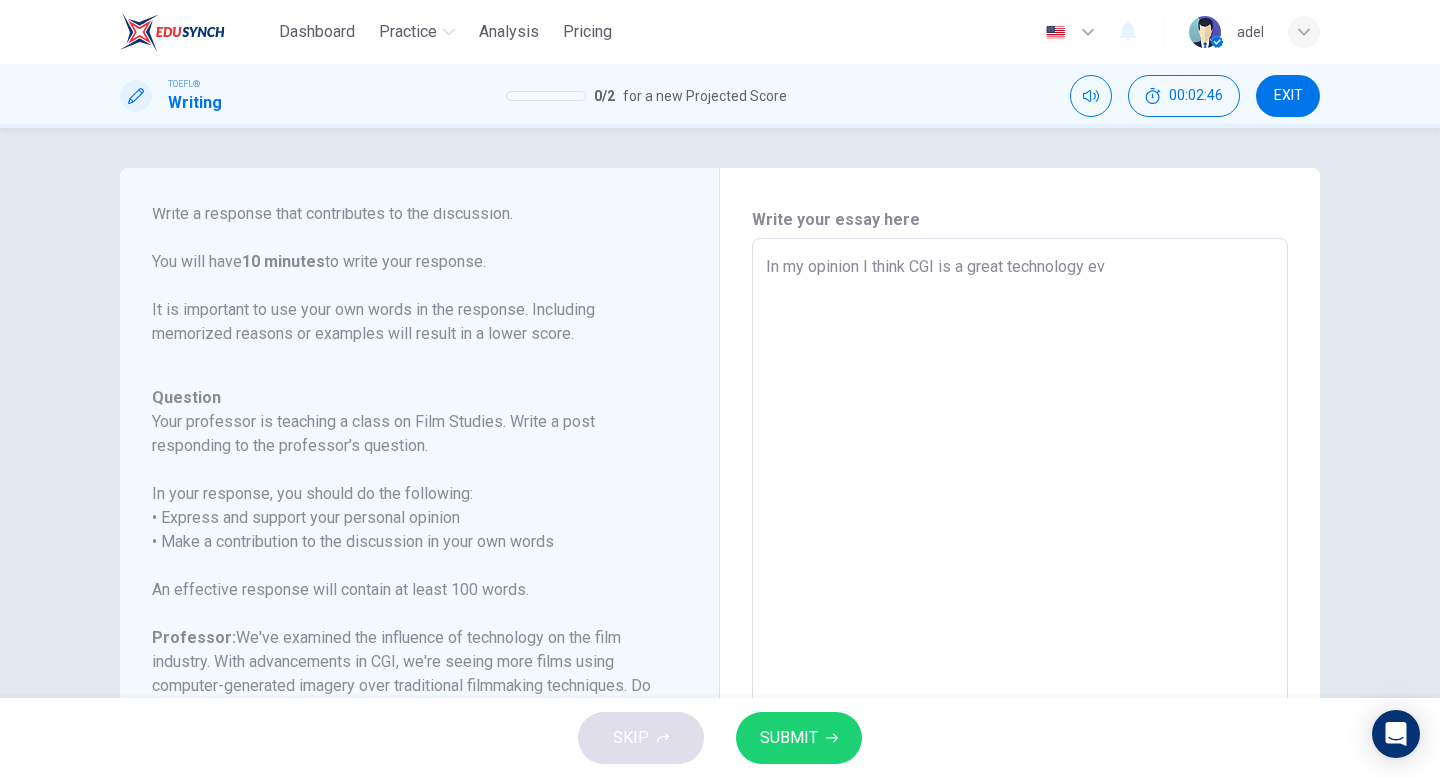 type on "x" 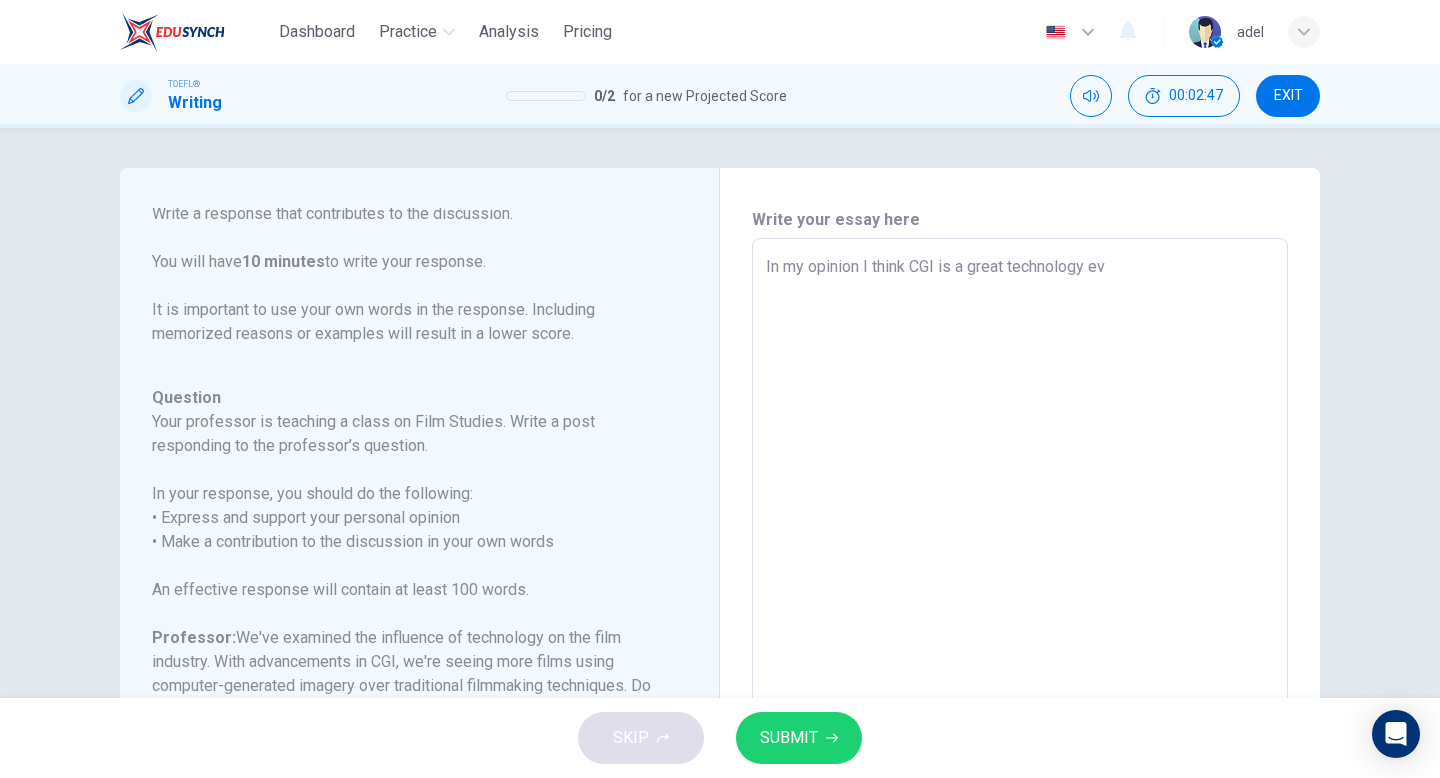 type on "In my opinion I think CGI is a great technology eve" 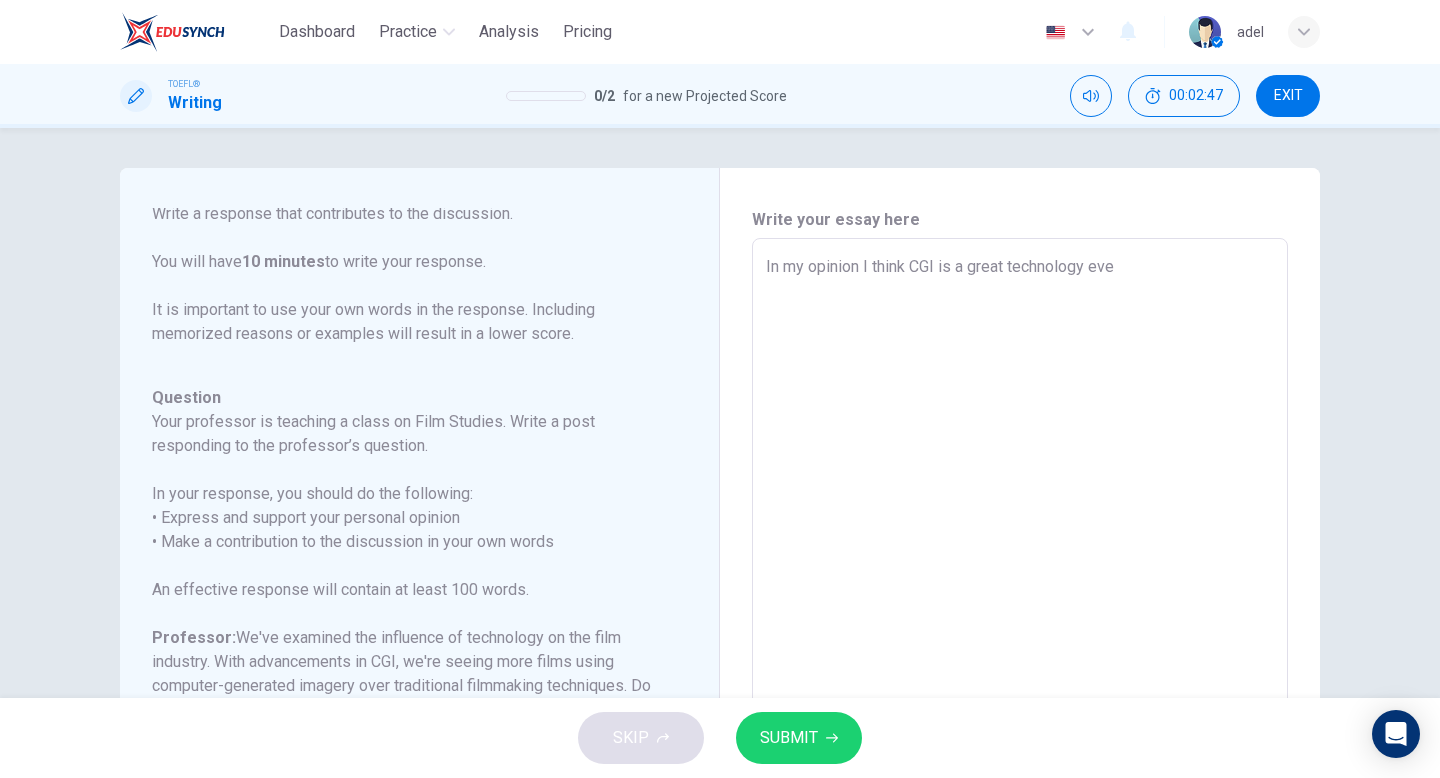 type on "x" 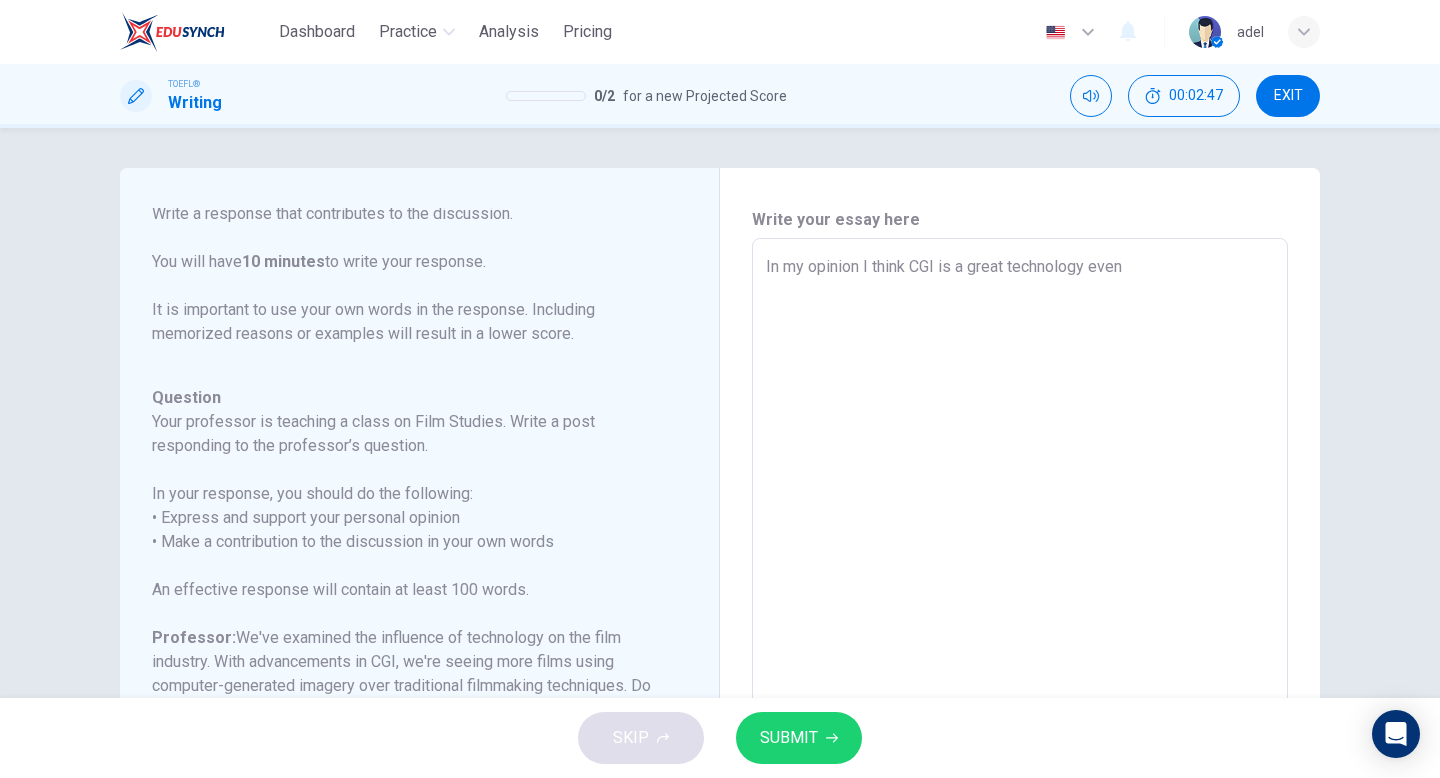 type on "x" 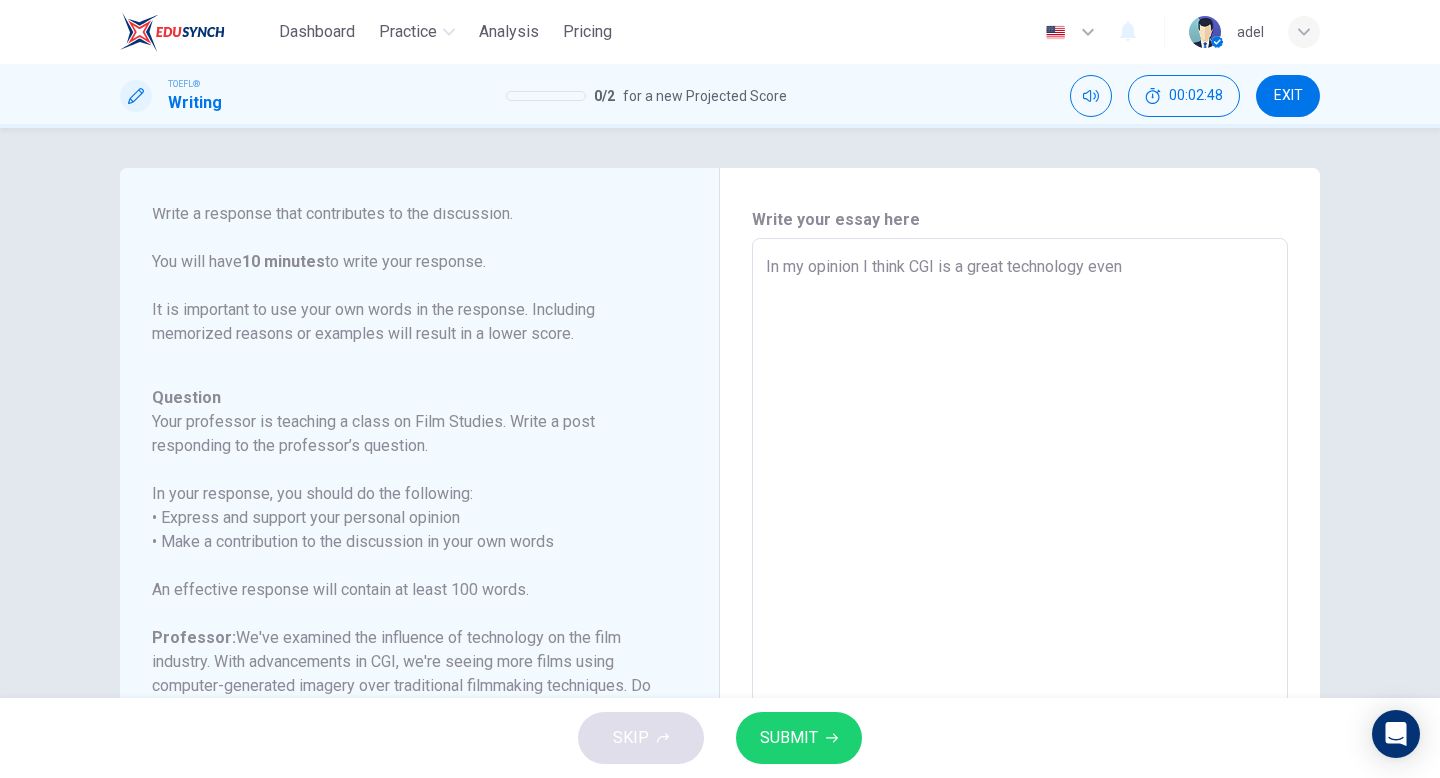 type on "In my opinion I think CGI is a great technology even" 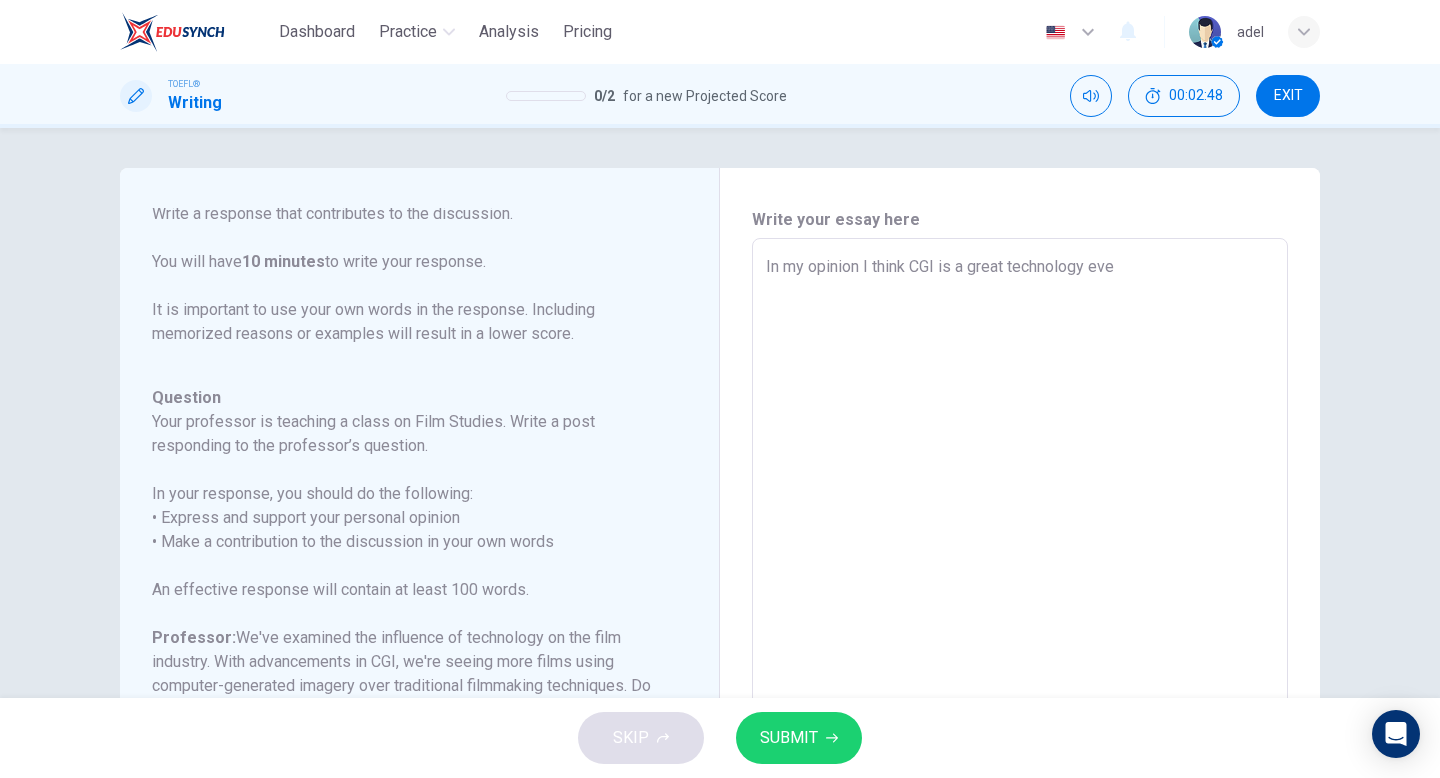 type on "x" 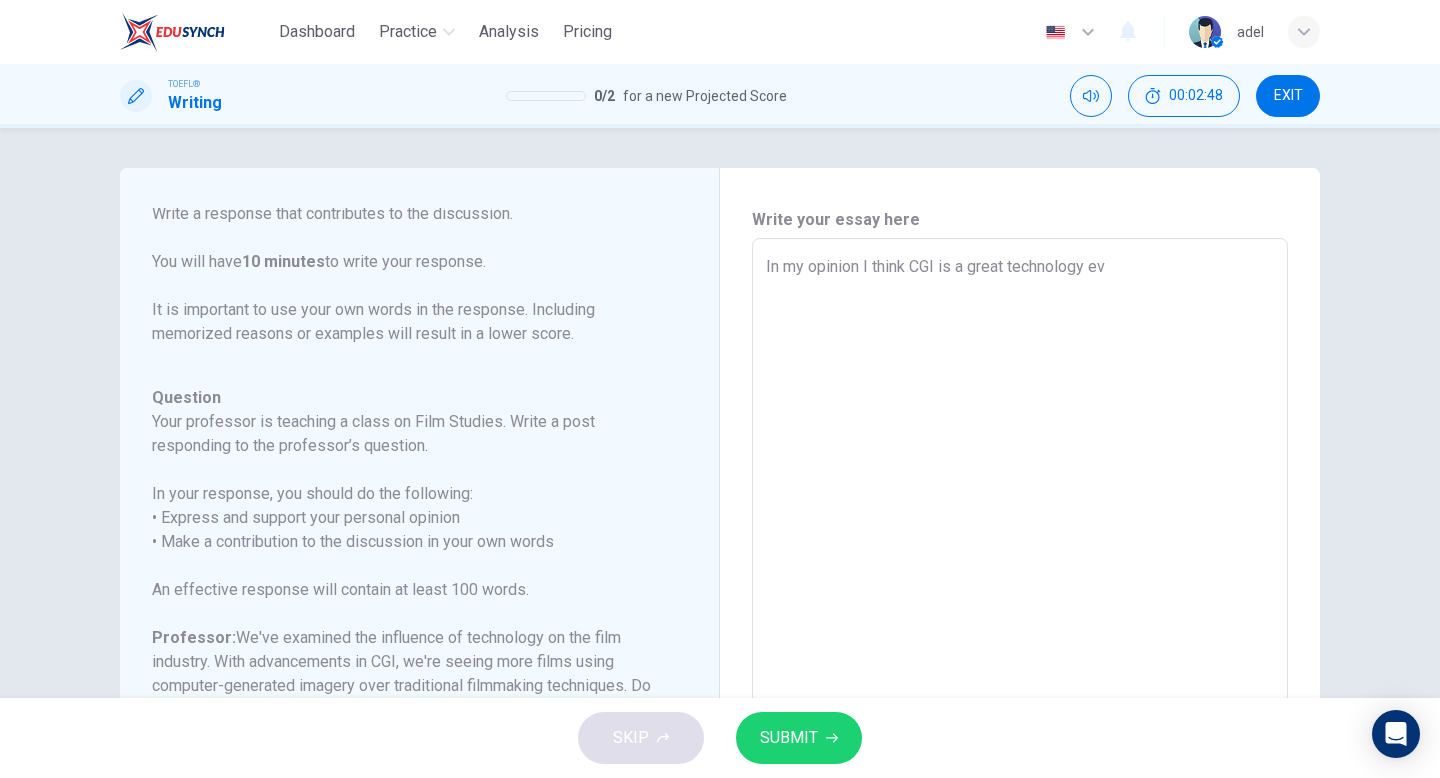 type on "x" 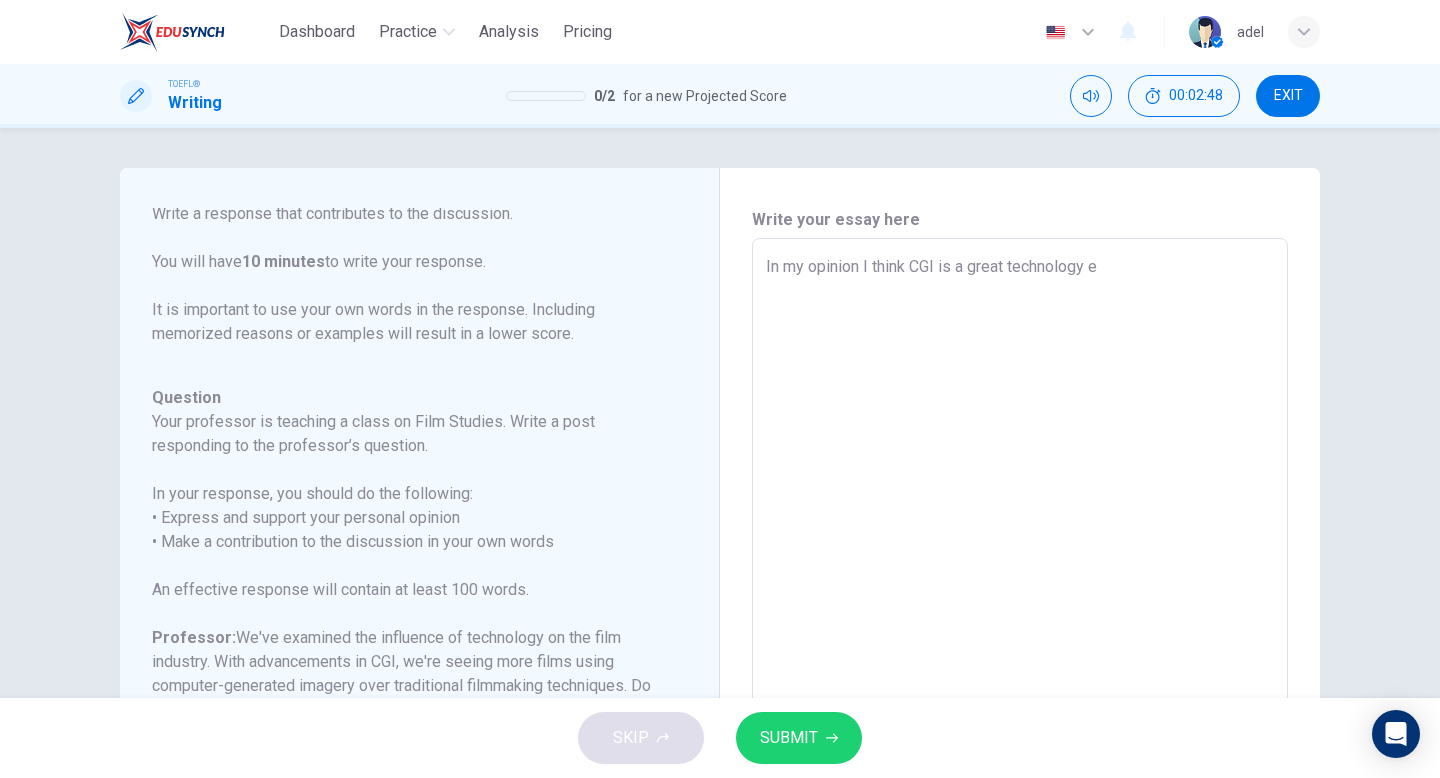 type on "In my opinion I think CGI is a great technology" 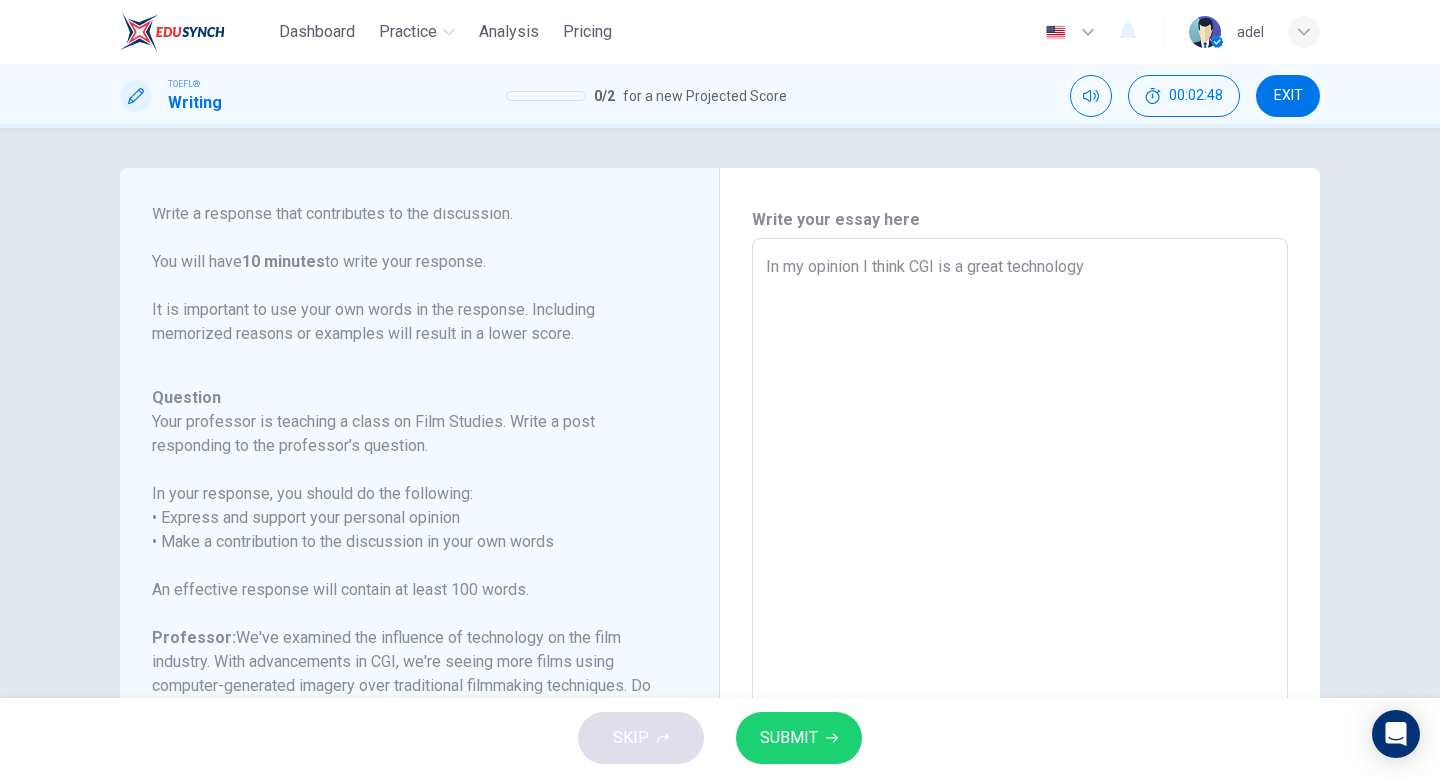 type on "x" 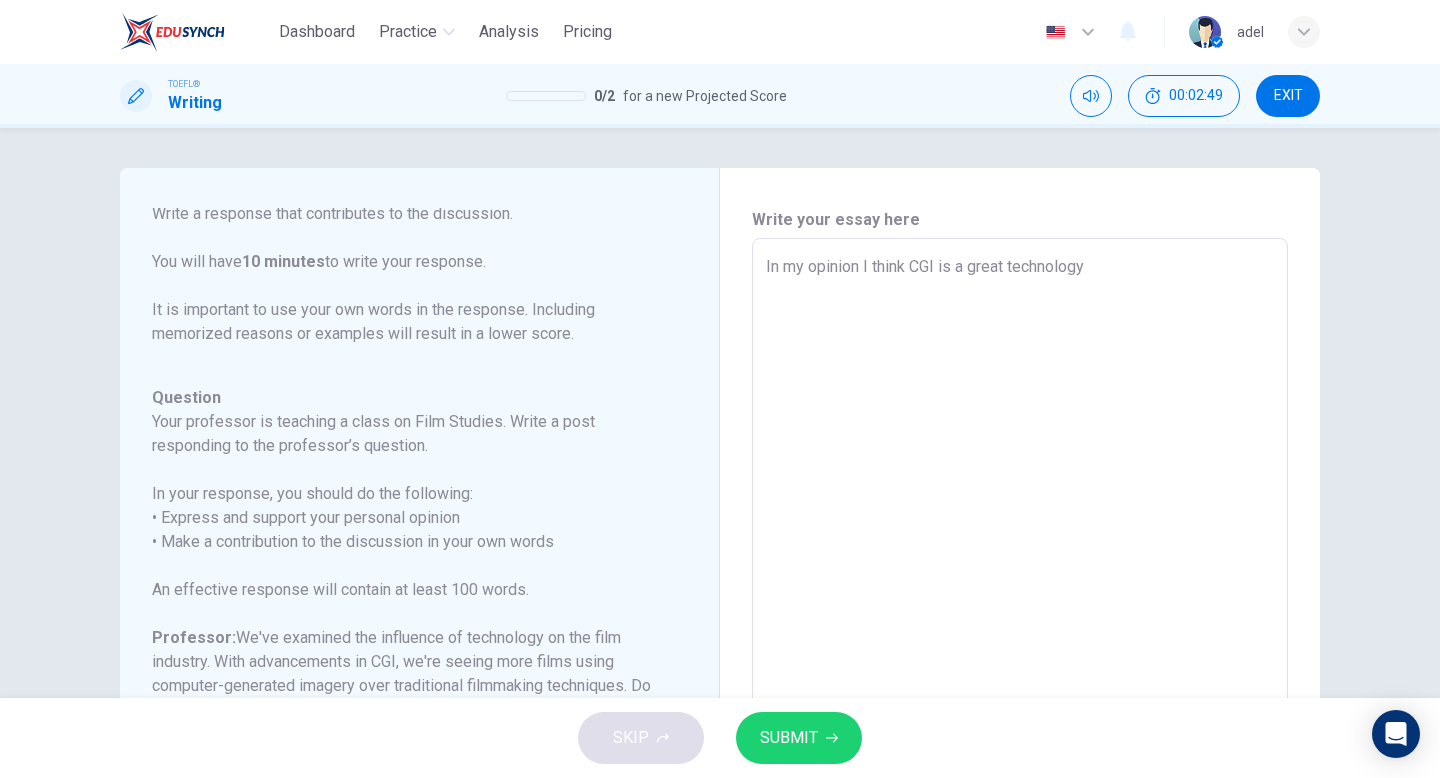 type on "In my opinion I think CGI is a great technology" 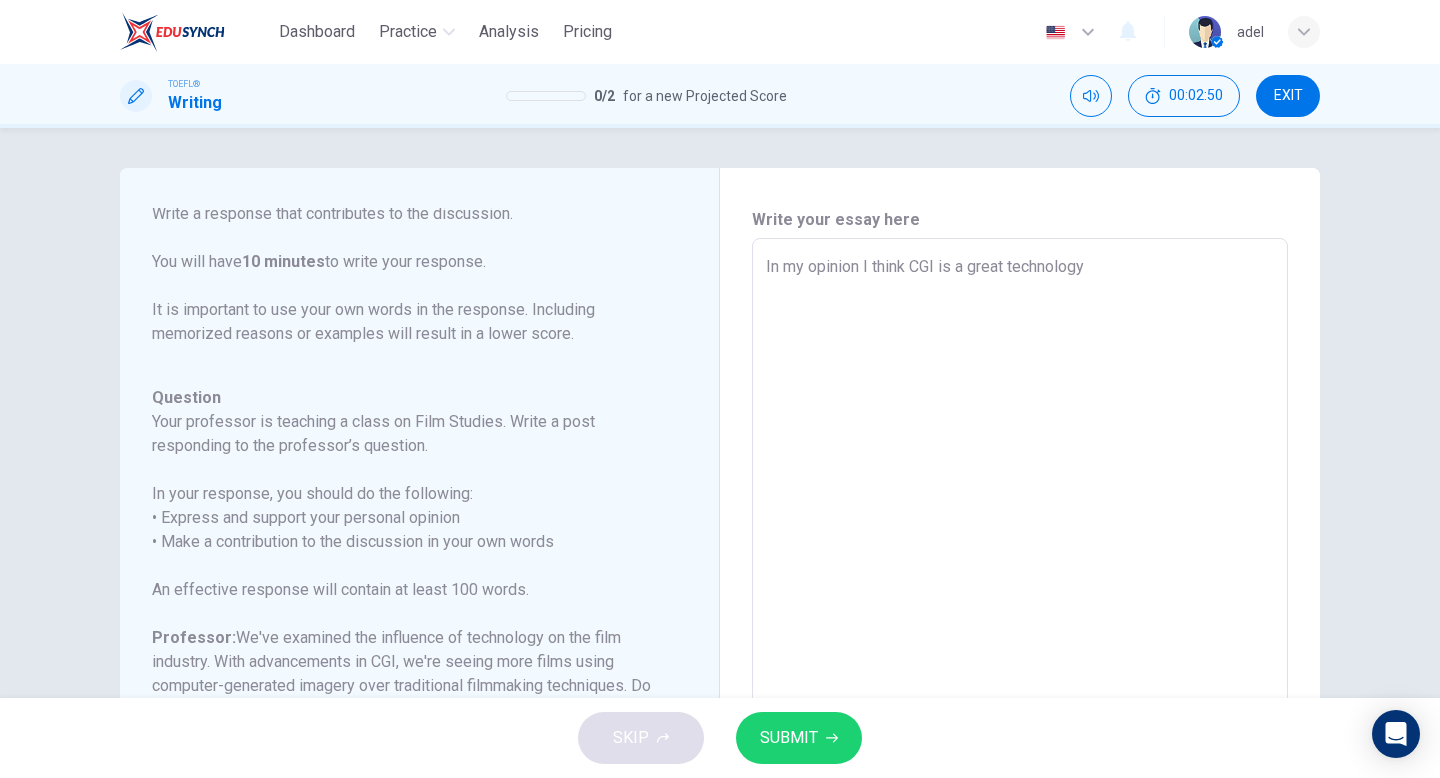 type on "In my opinion I think CGI is a great technology," 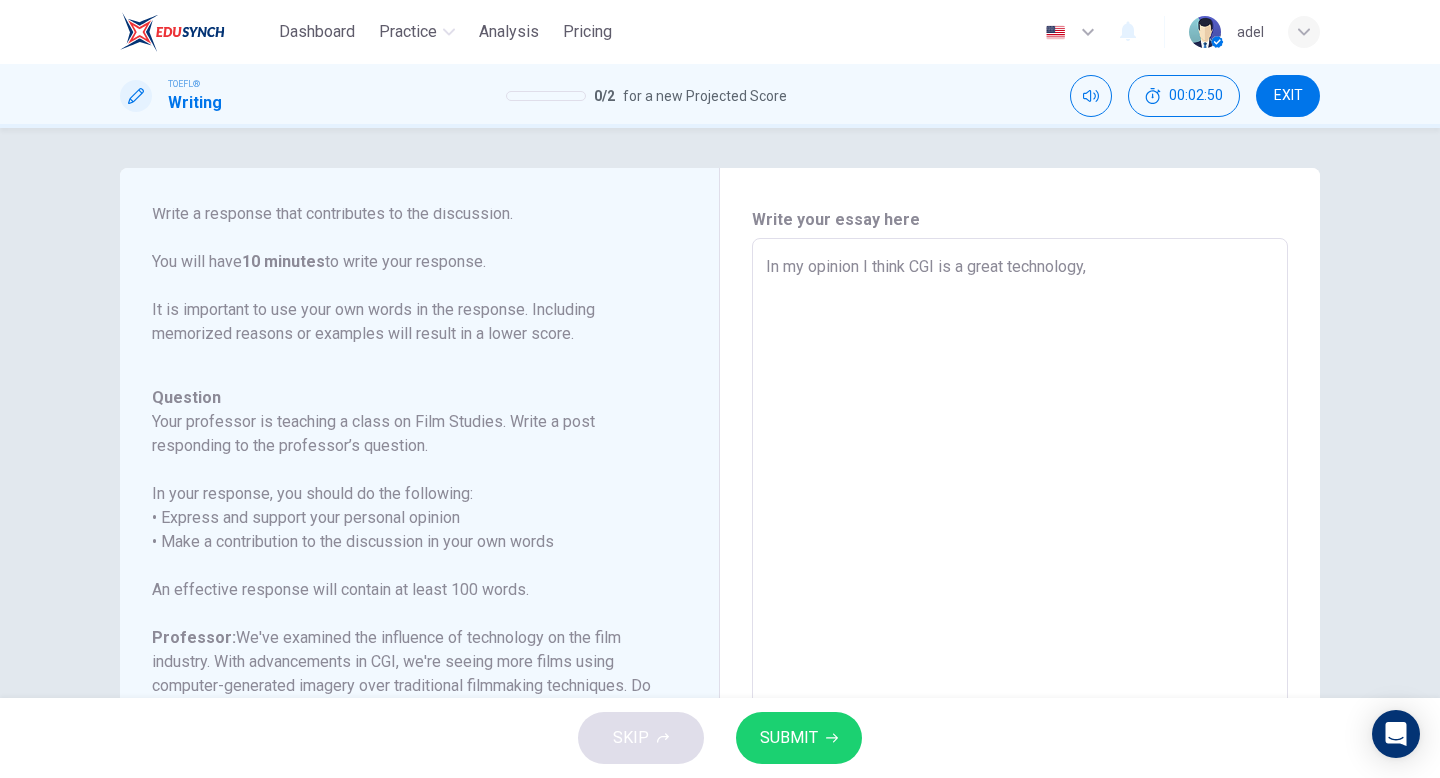 type on "In my opinion I think CGI is a great technology," 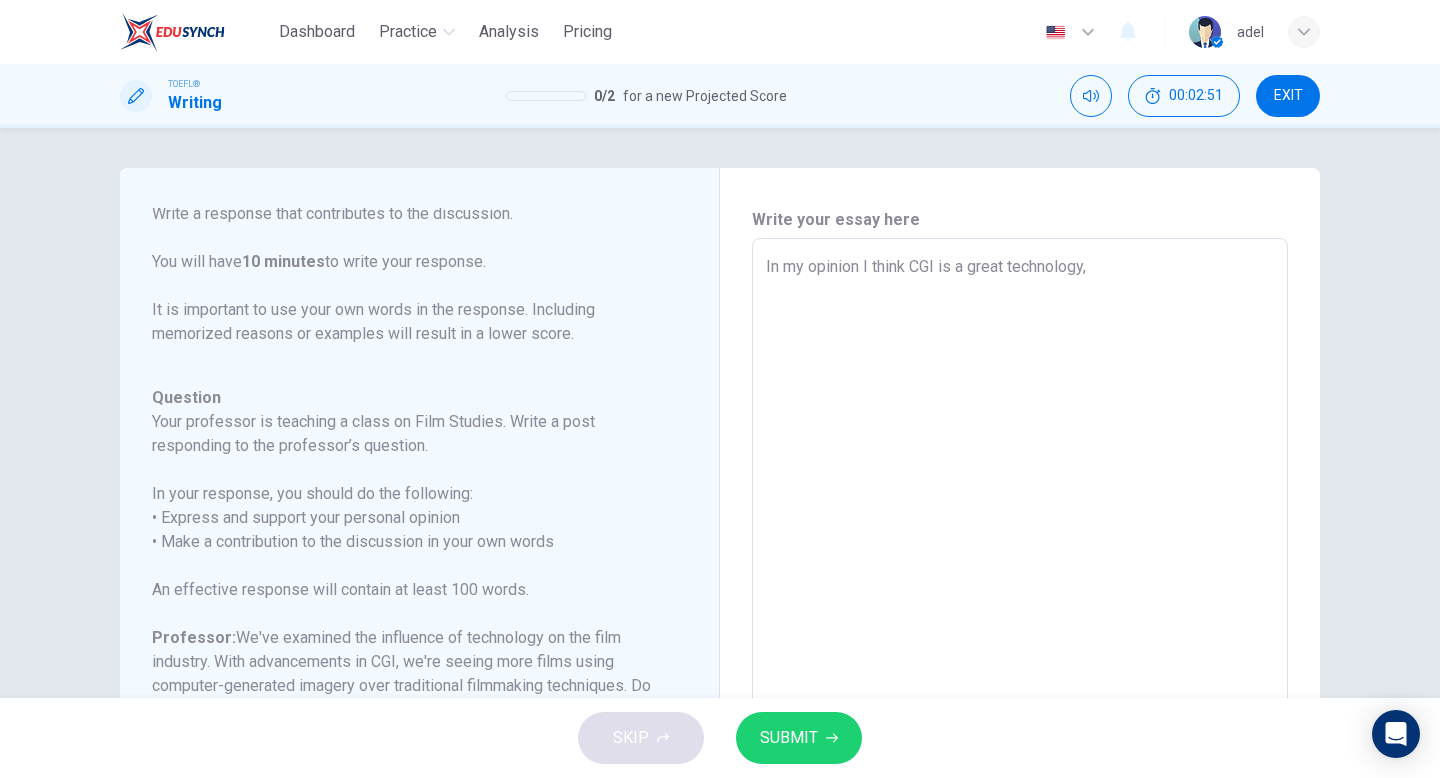 type on "In my opinion I think CGI is a great technology, e" 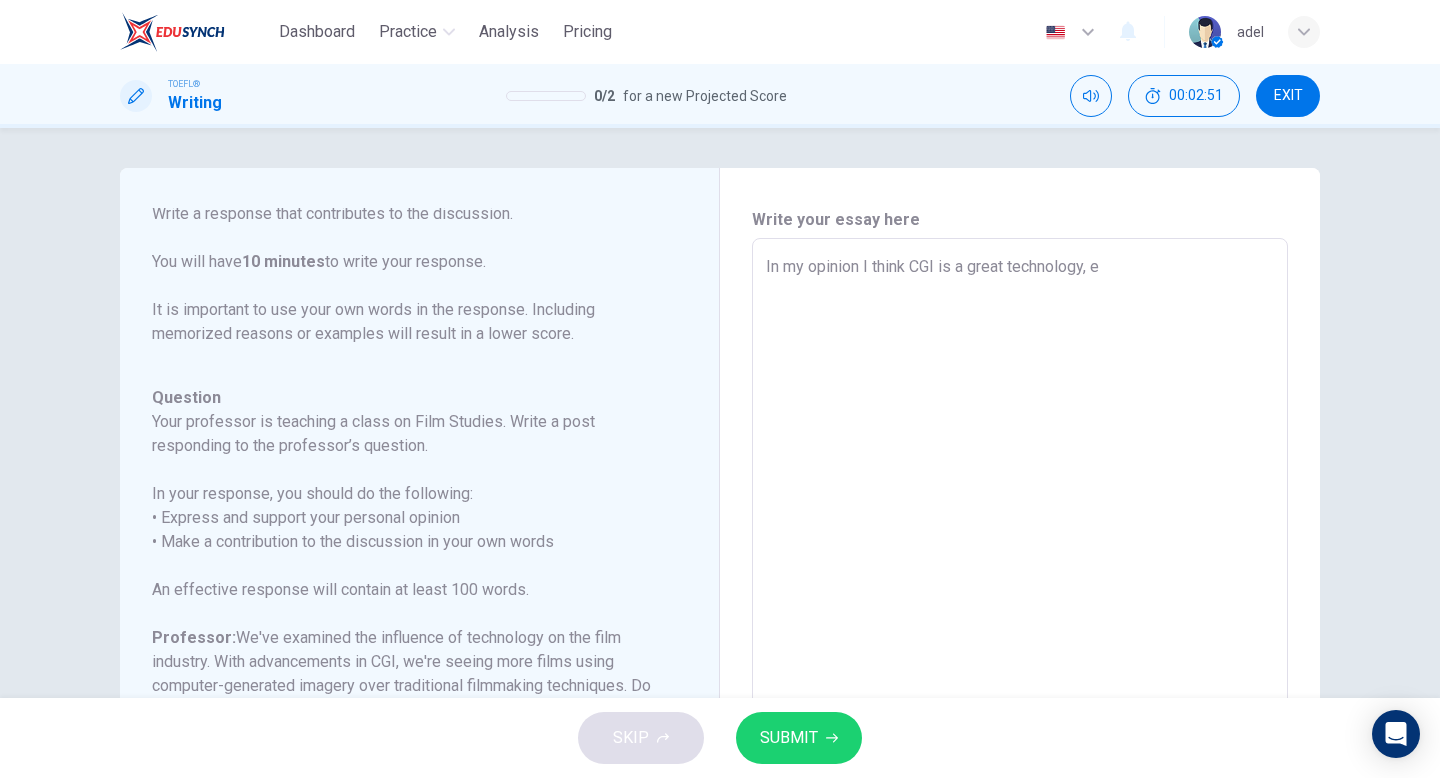 type on "x" 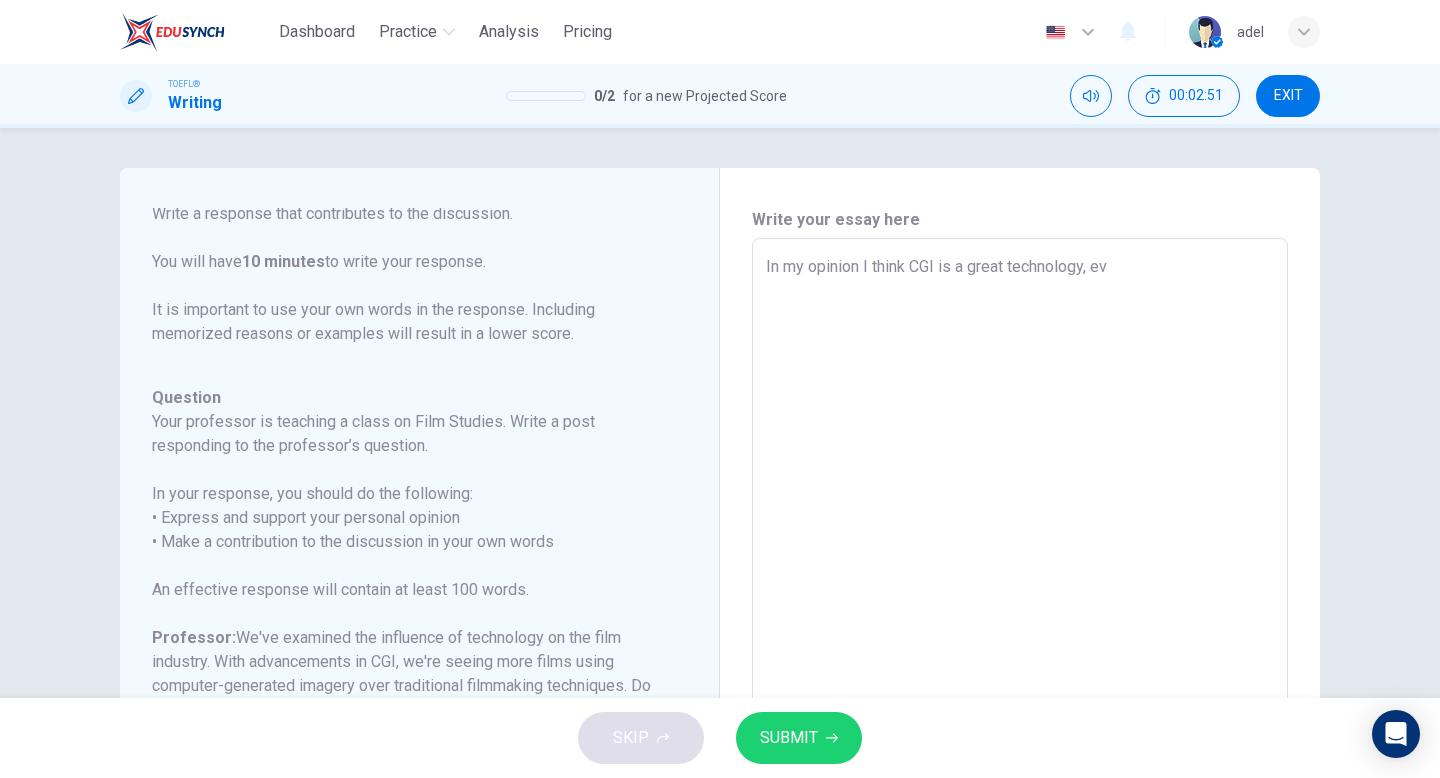type on "In my opinion I think CGI is a great technology, eve" 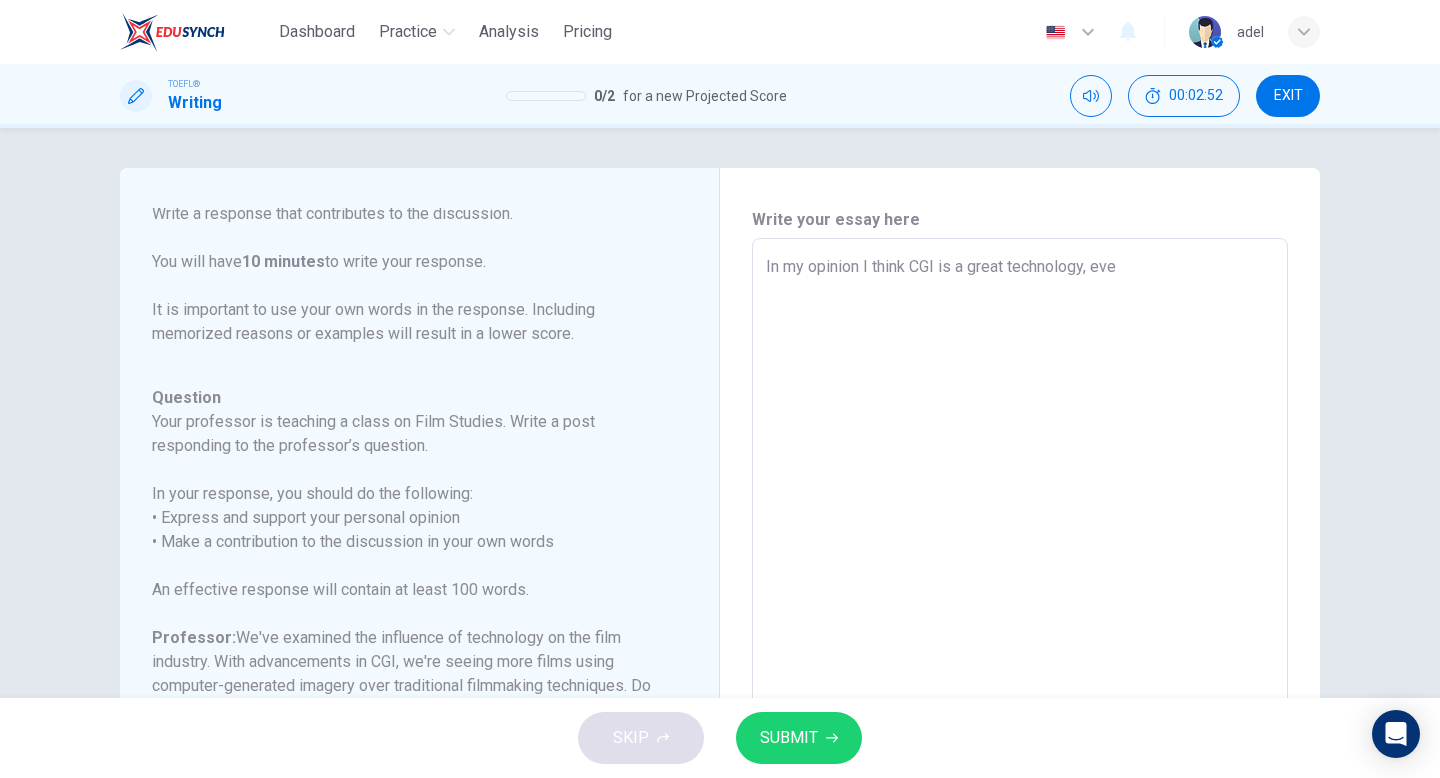 type on "In my opinion I think CGI is a great technology, even" 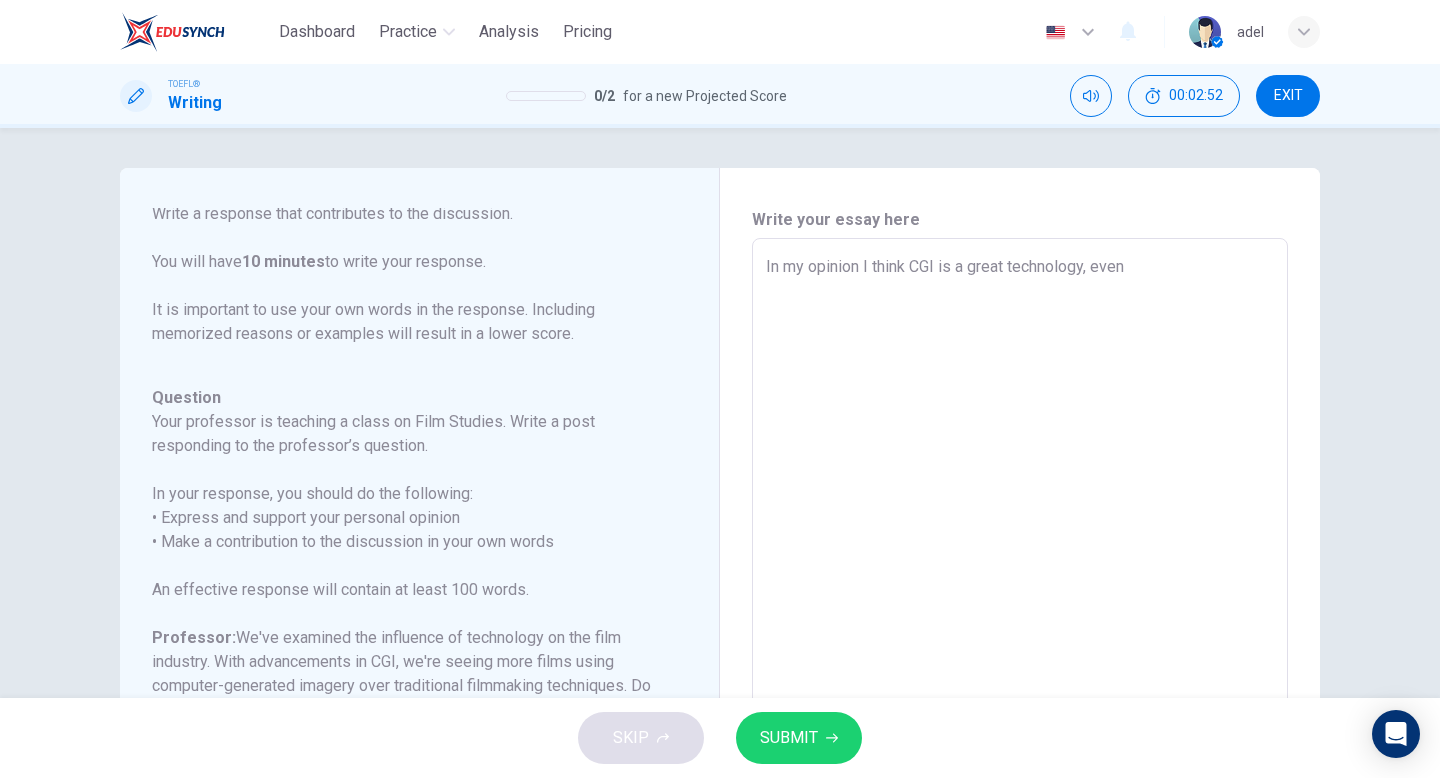 type on "x" 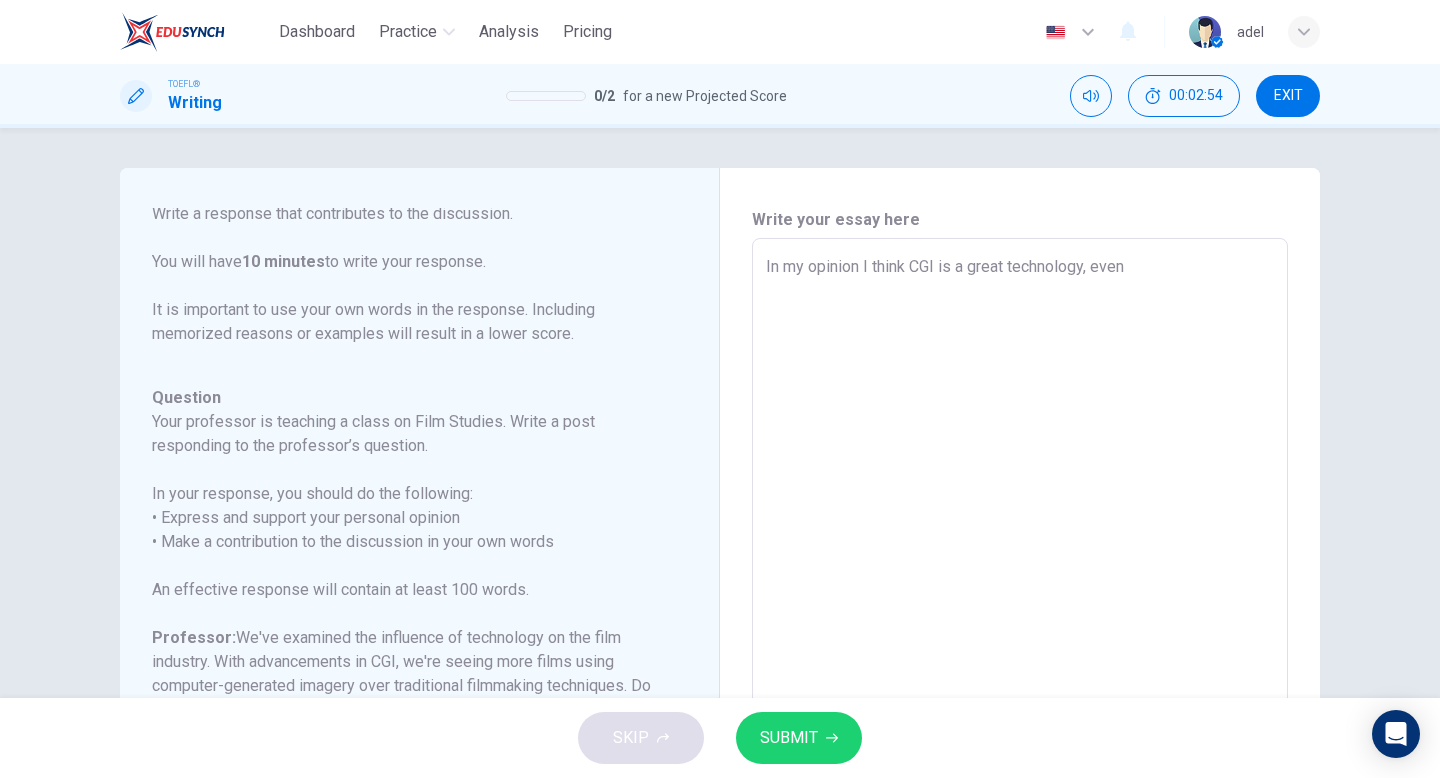 type on "In my opinion I think CGI is a great technology, even t" 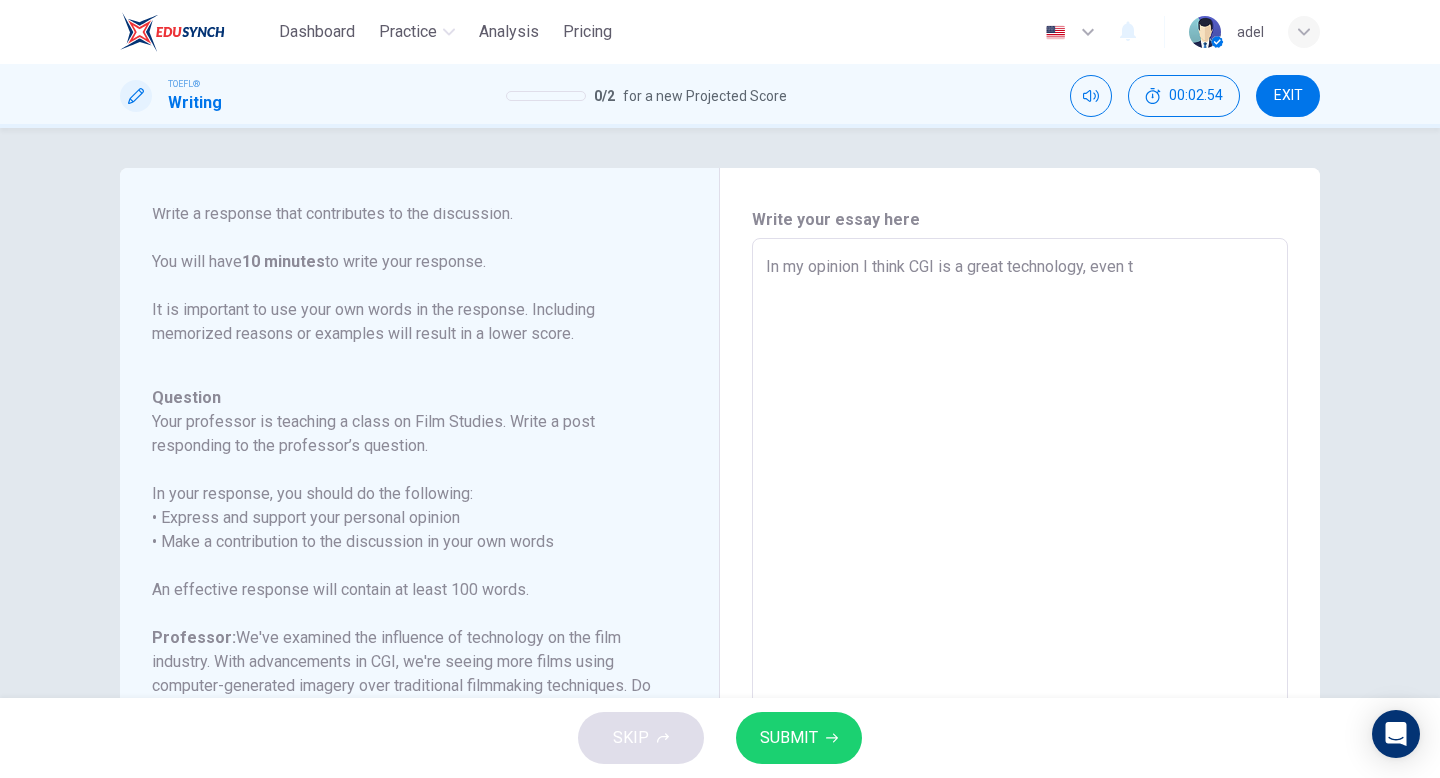 type on "In my opinion I think CGI is a great technology, even th" 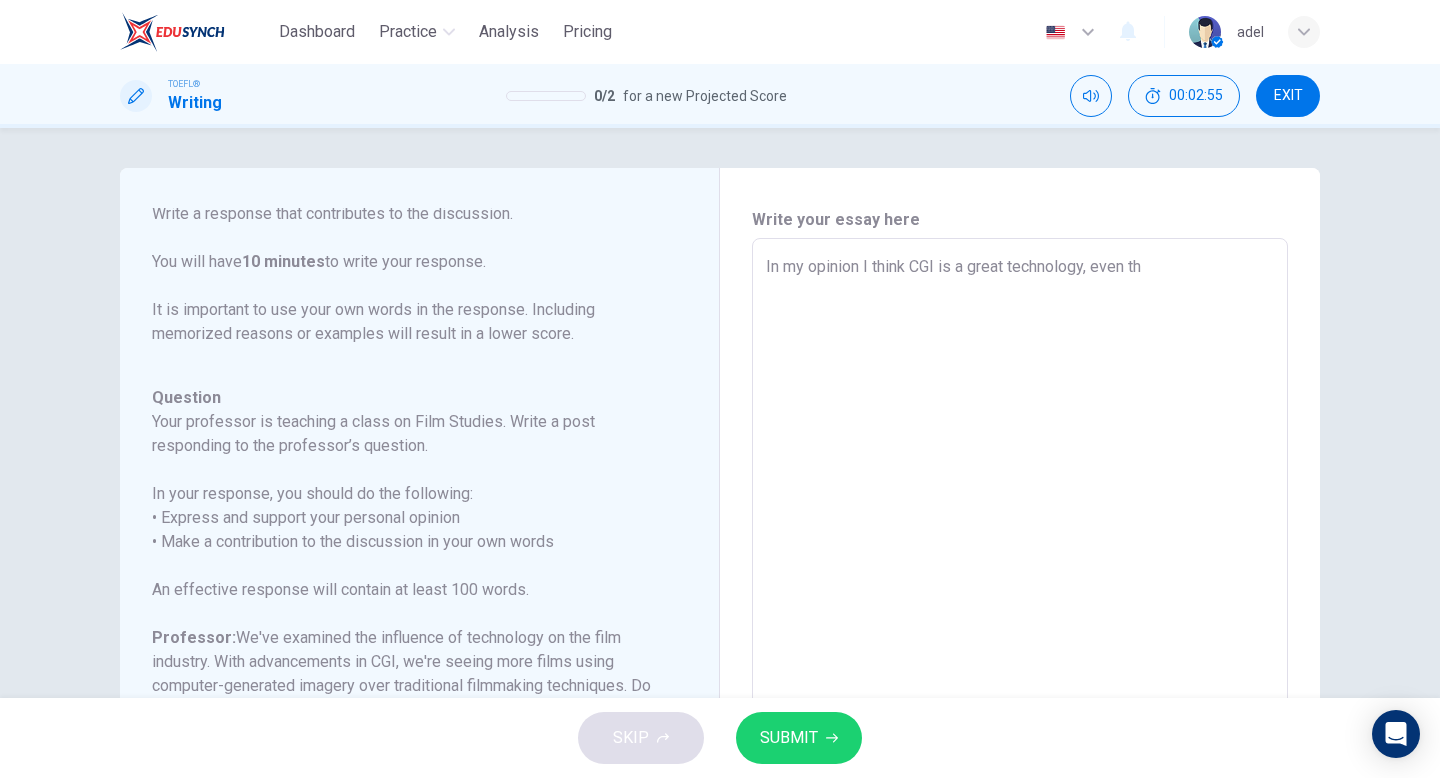 type on "In my opinion I think CGI is a great technology, even tho" 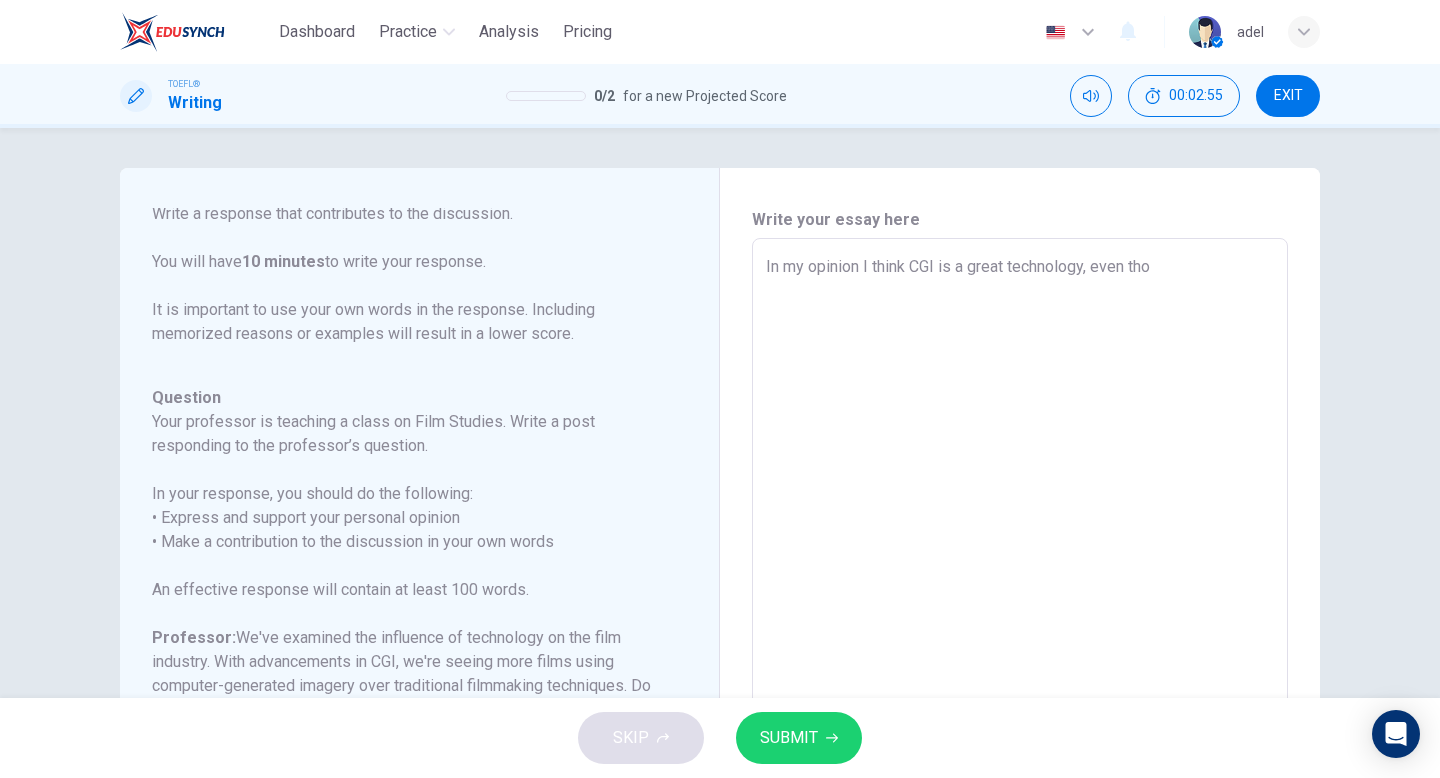 type on "x" 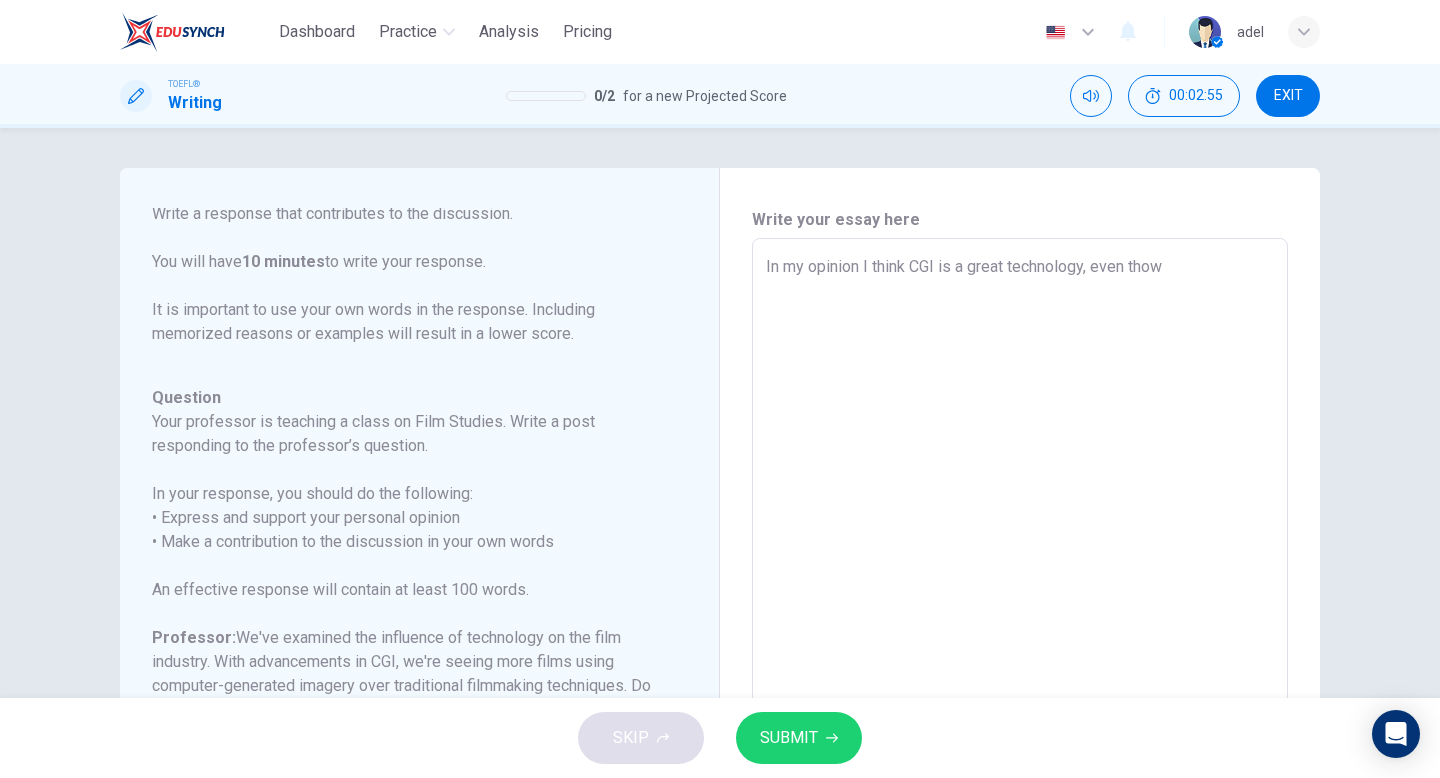 type on "x" 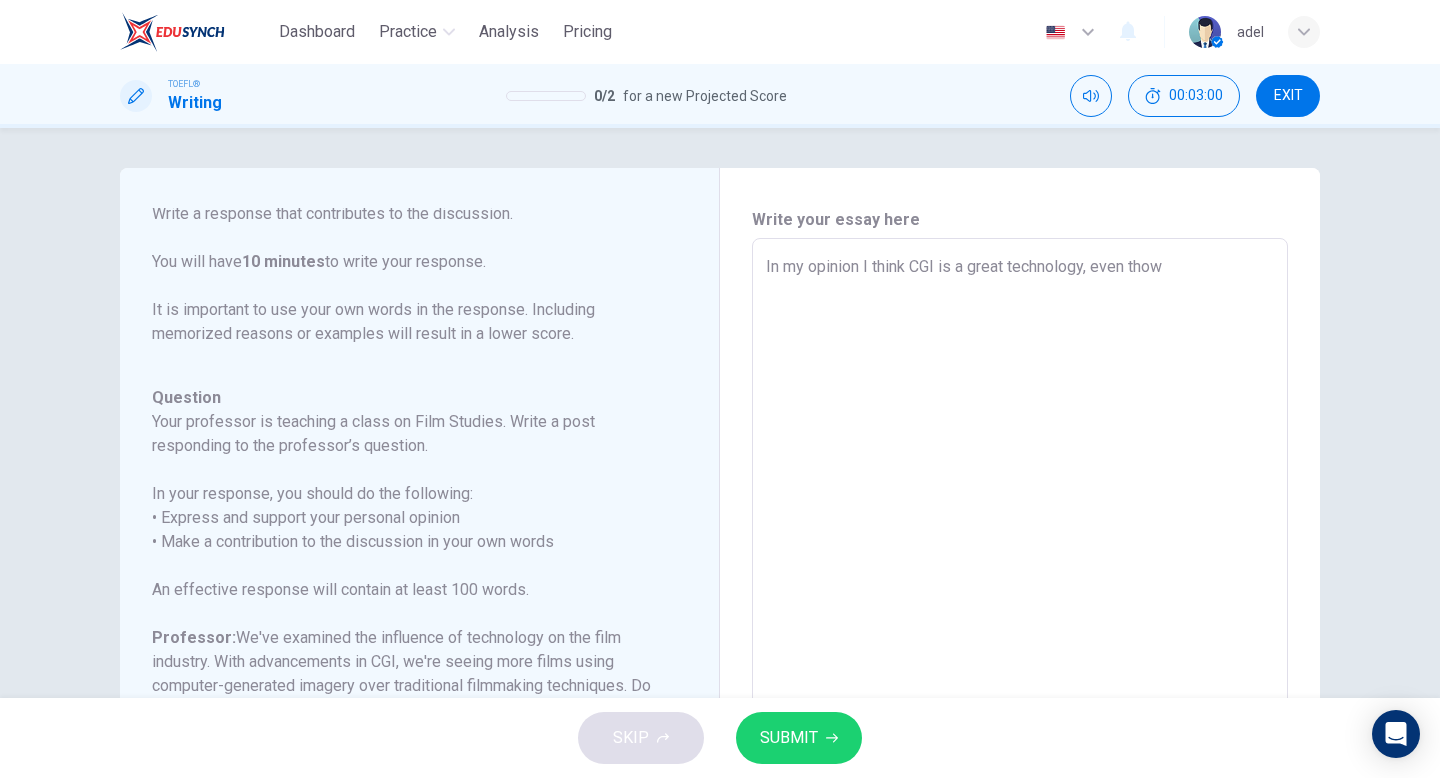 type on "In my opinion I think CGI is a great technology, even thow o" 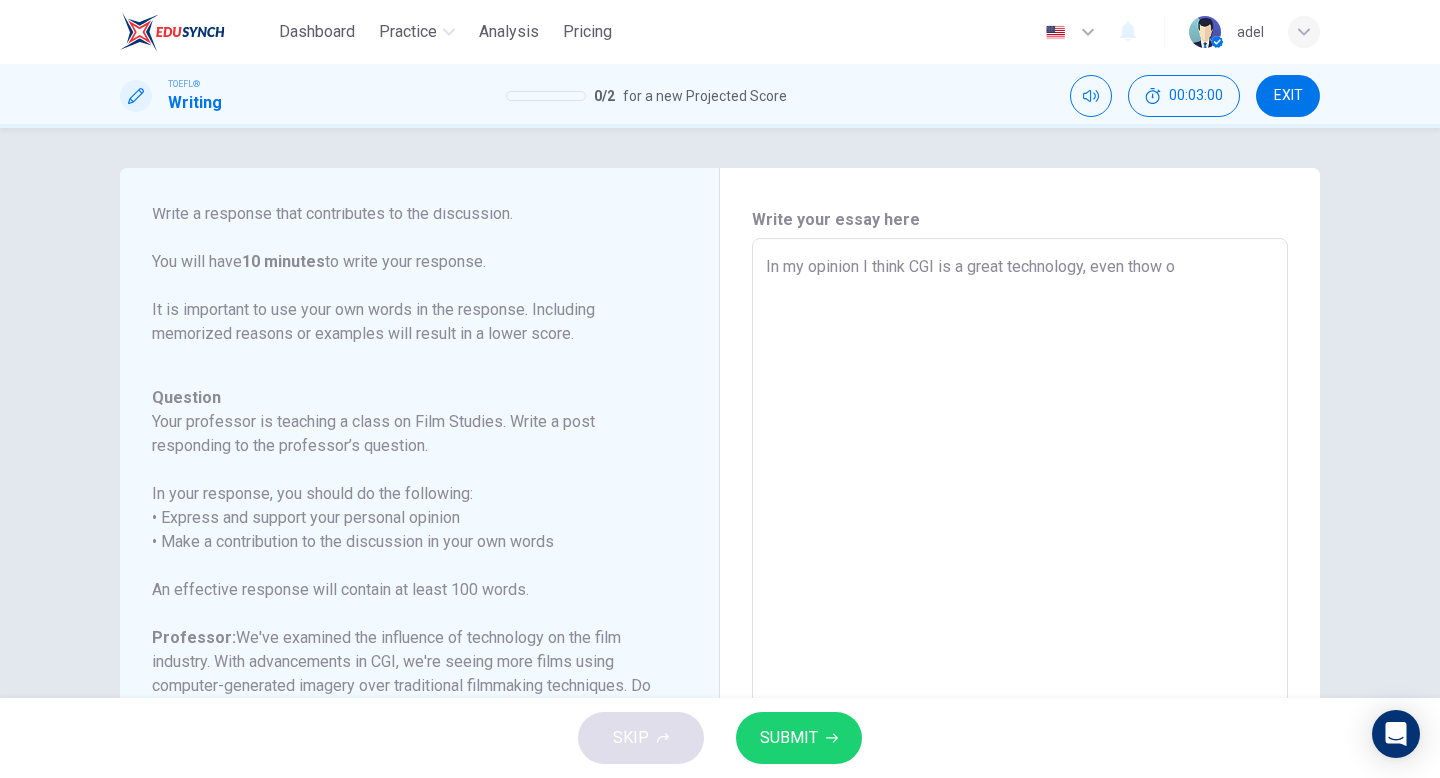 type on "In my opinion I think CGI is a great technology, even thow ot" 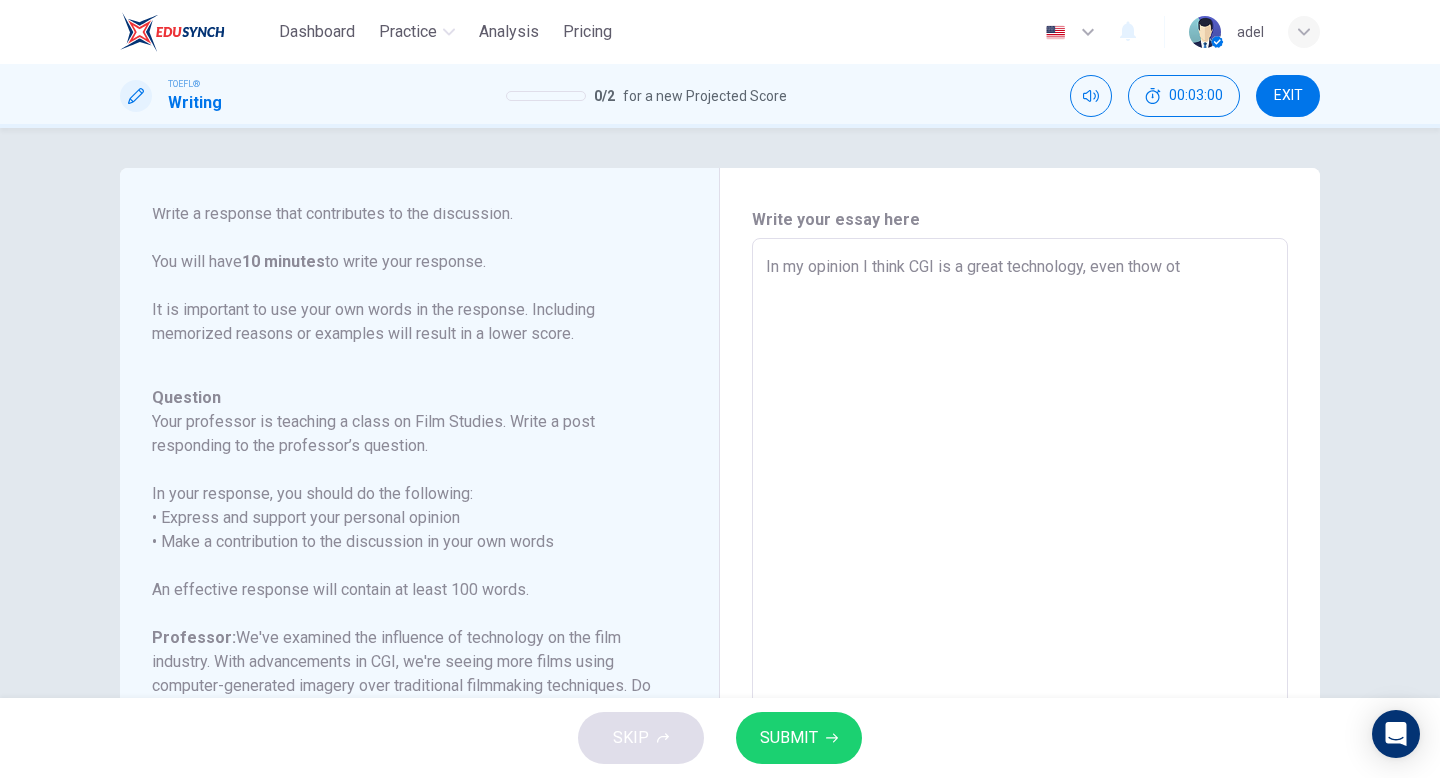 type on "In my opinion I think CGI is a great technology, even thow oth" 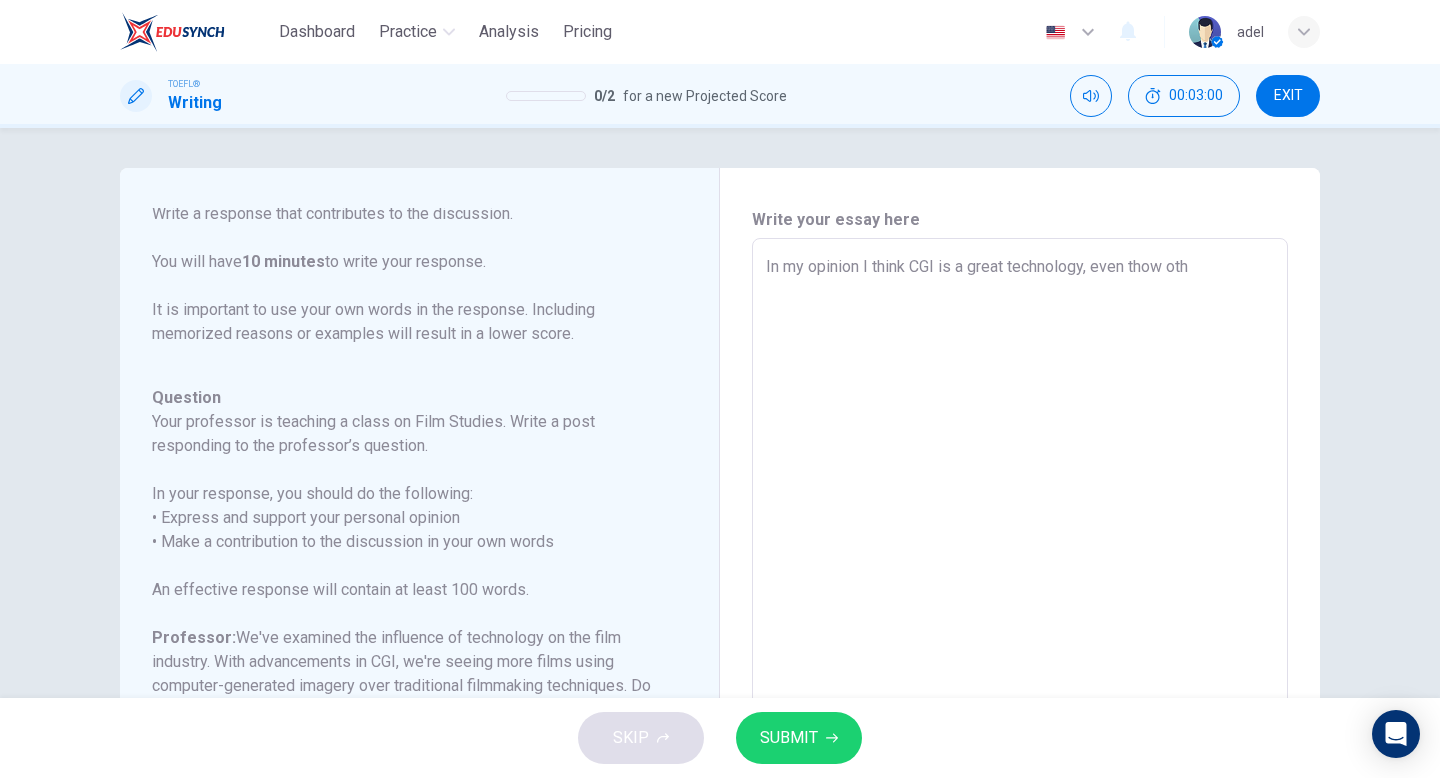 type on "x" 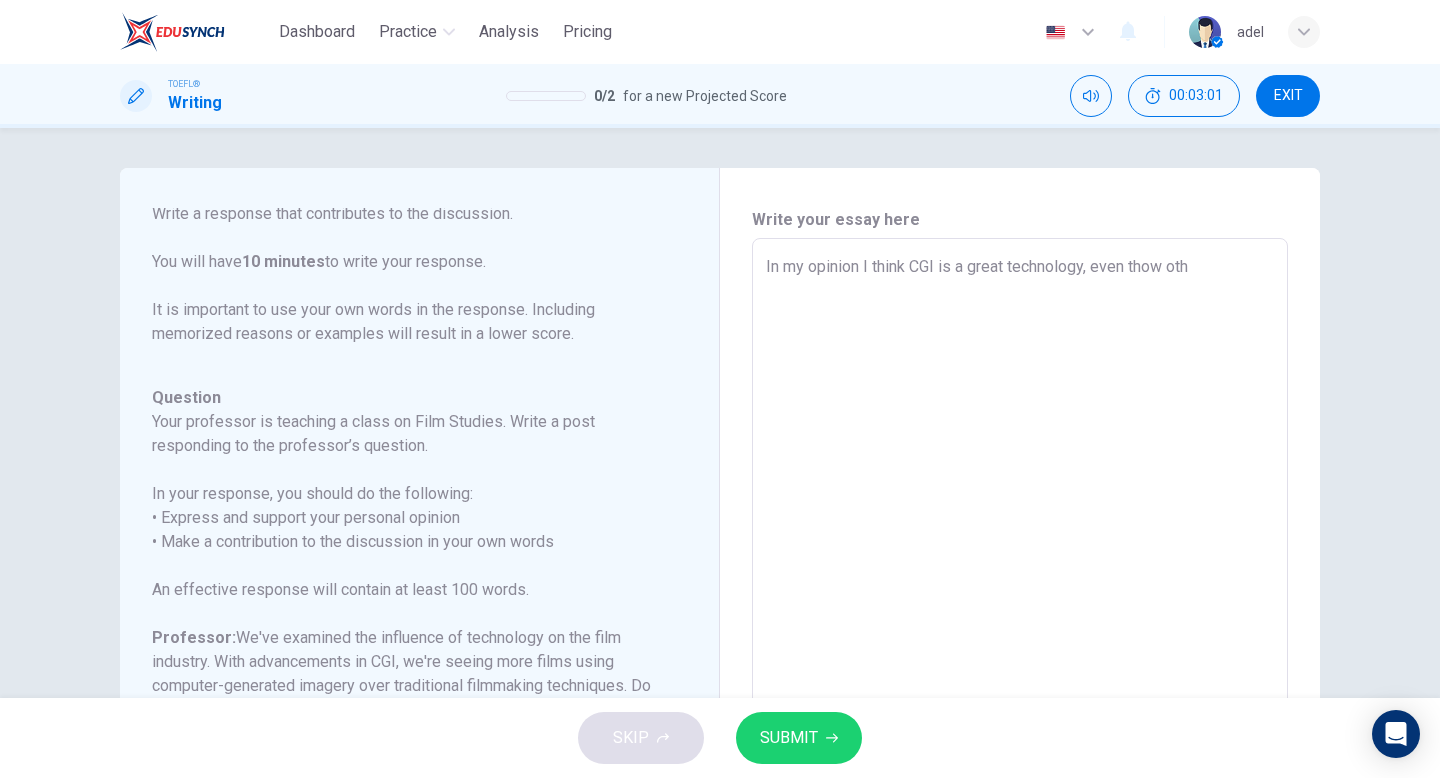 type on "In my opinion I think CGI is a great technology, even thow othe" 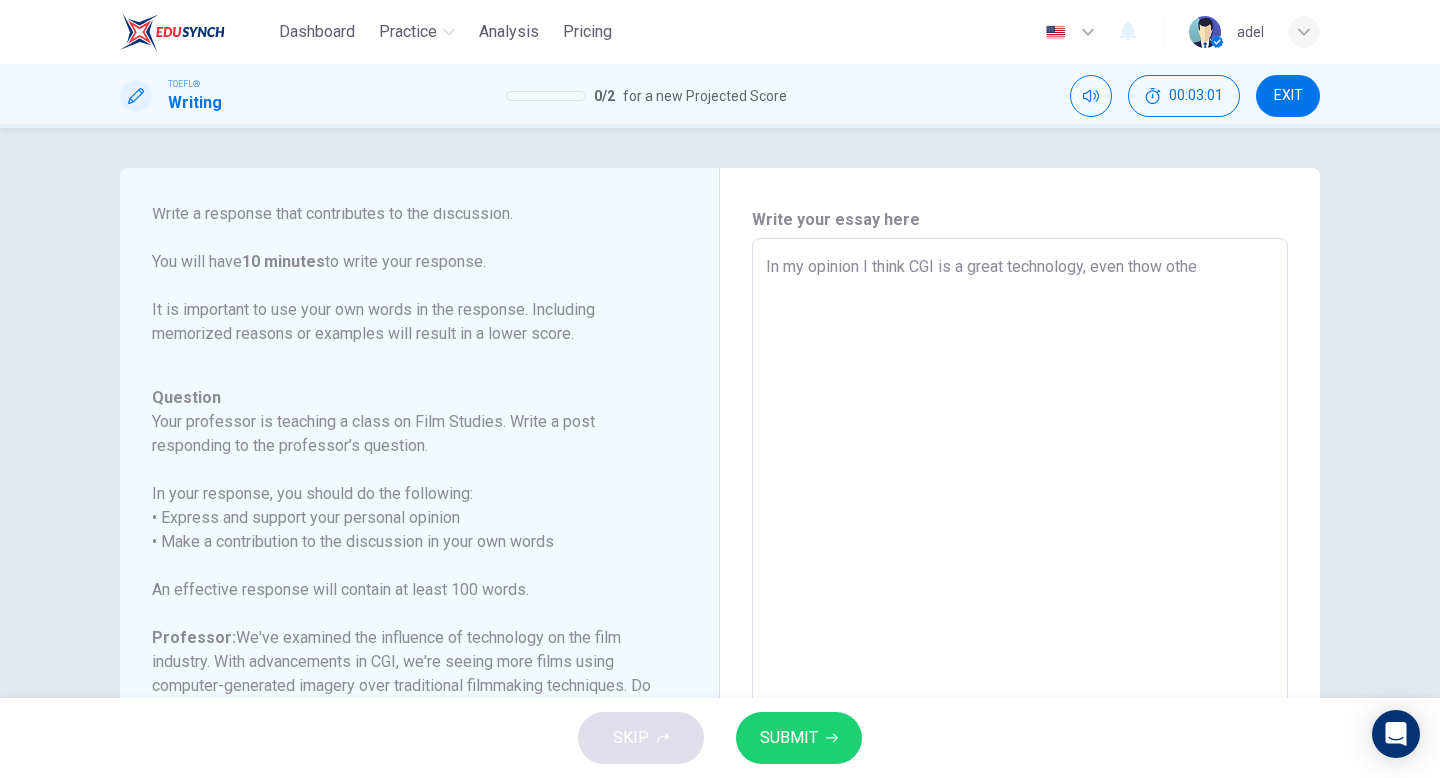 type on "x" 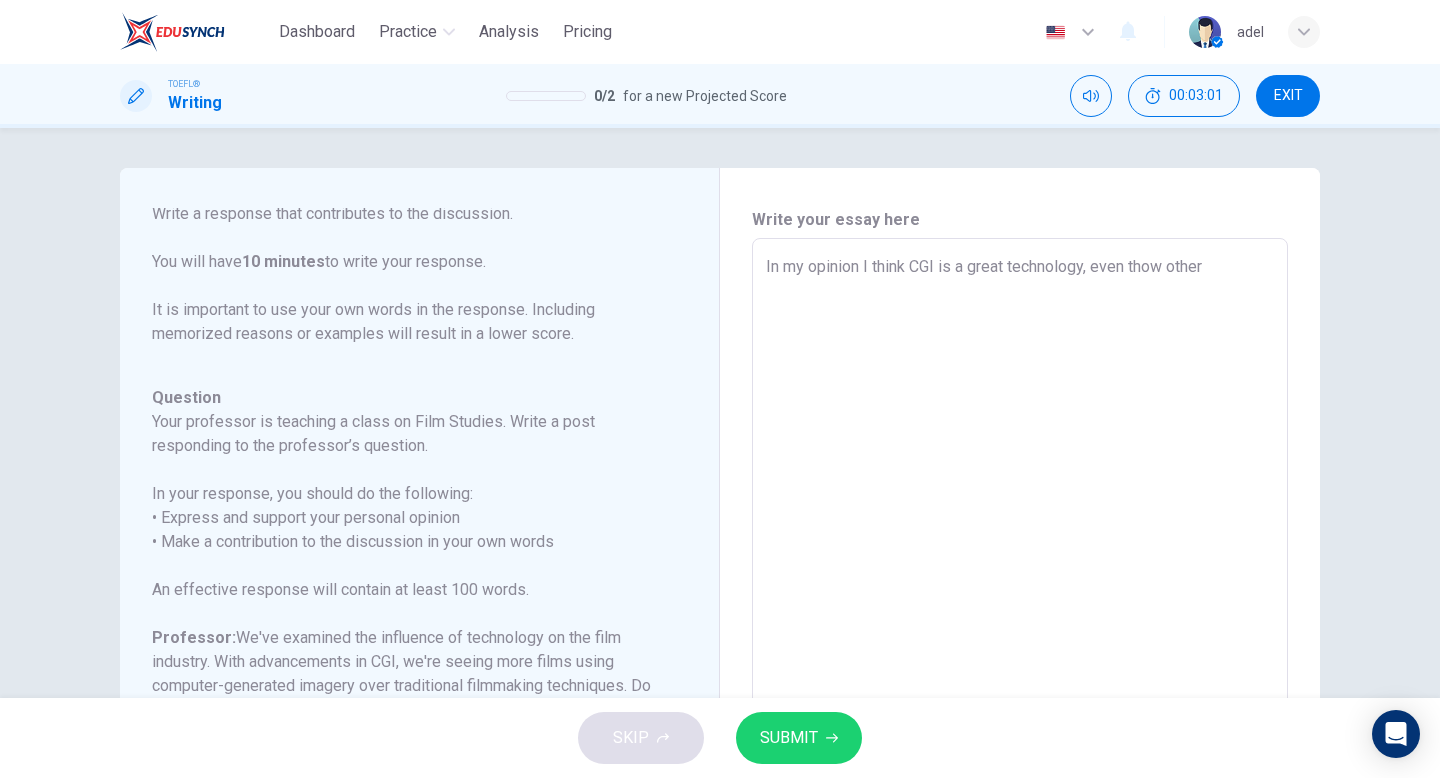 type on "x" 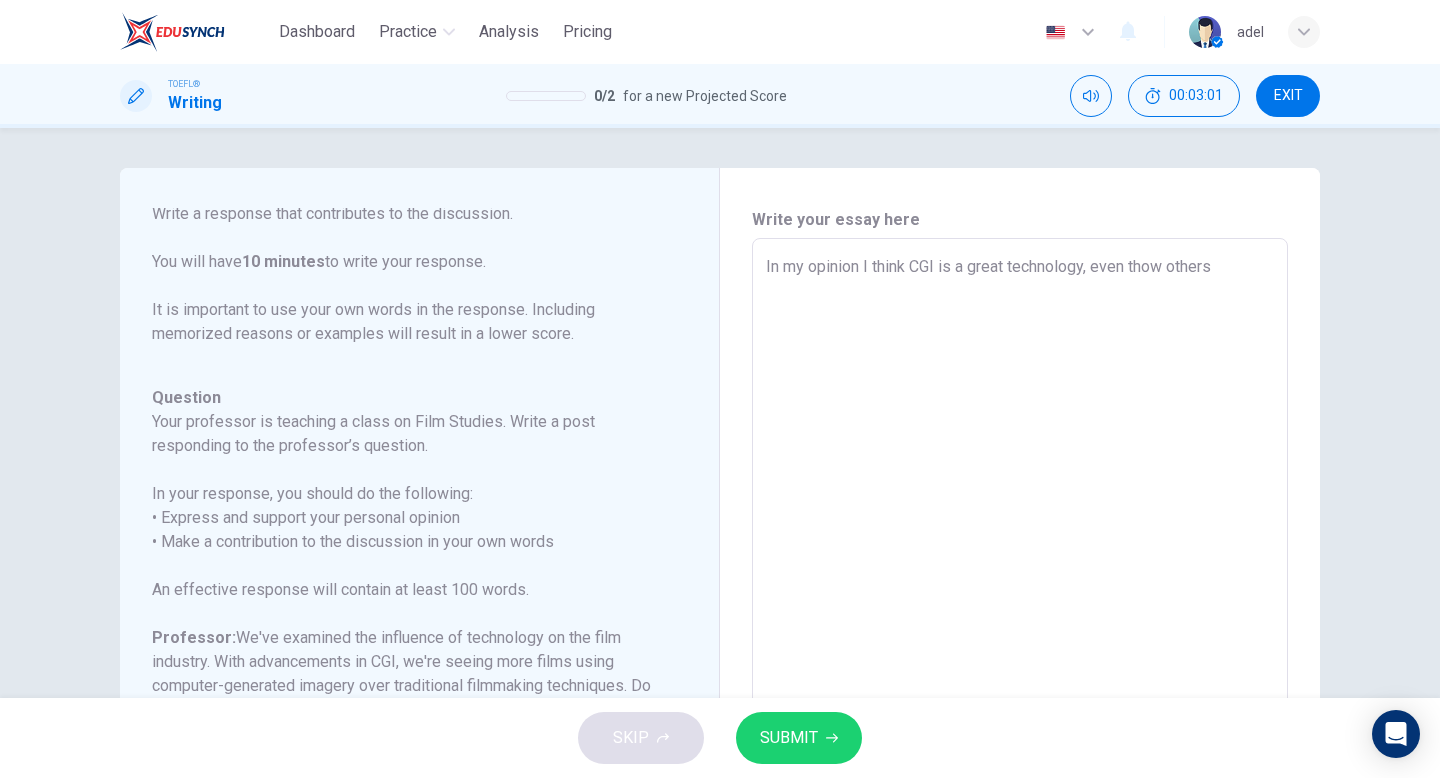 type on "x" 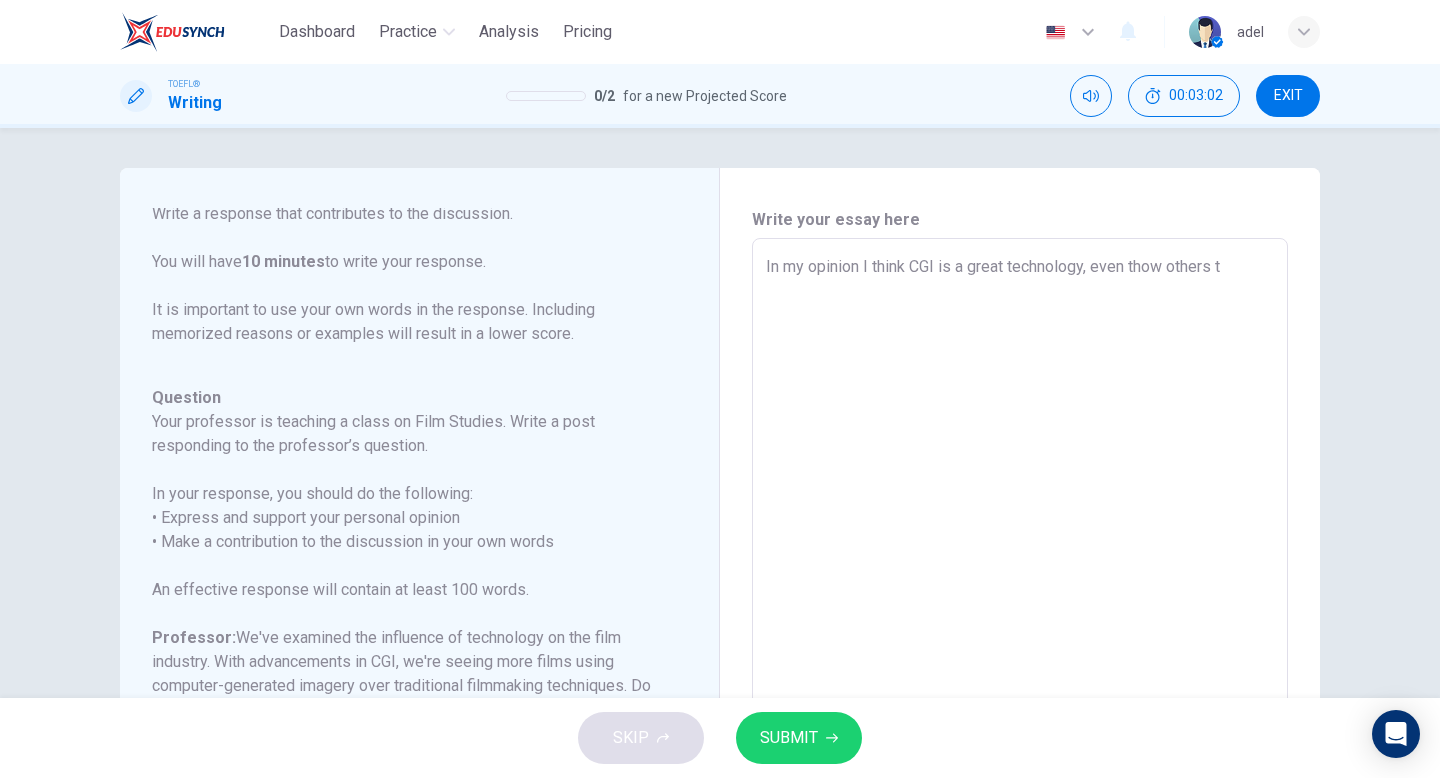 type on "In my opinion I think CGI is a great technology, even thow others th" 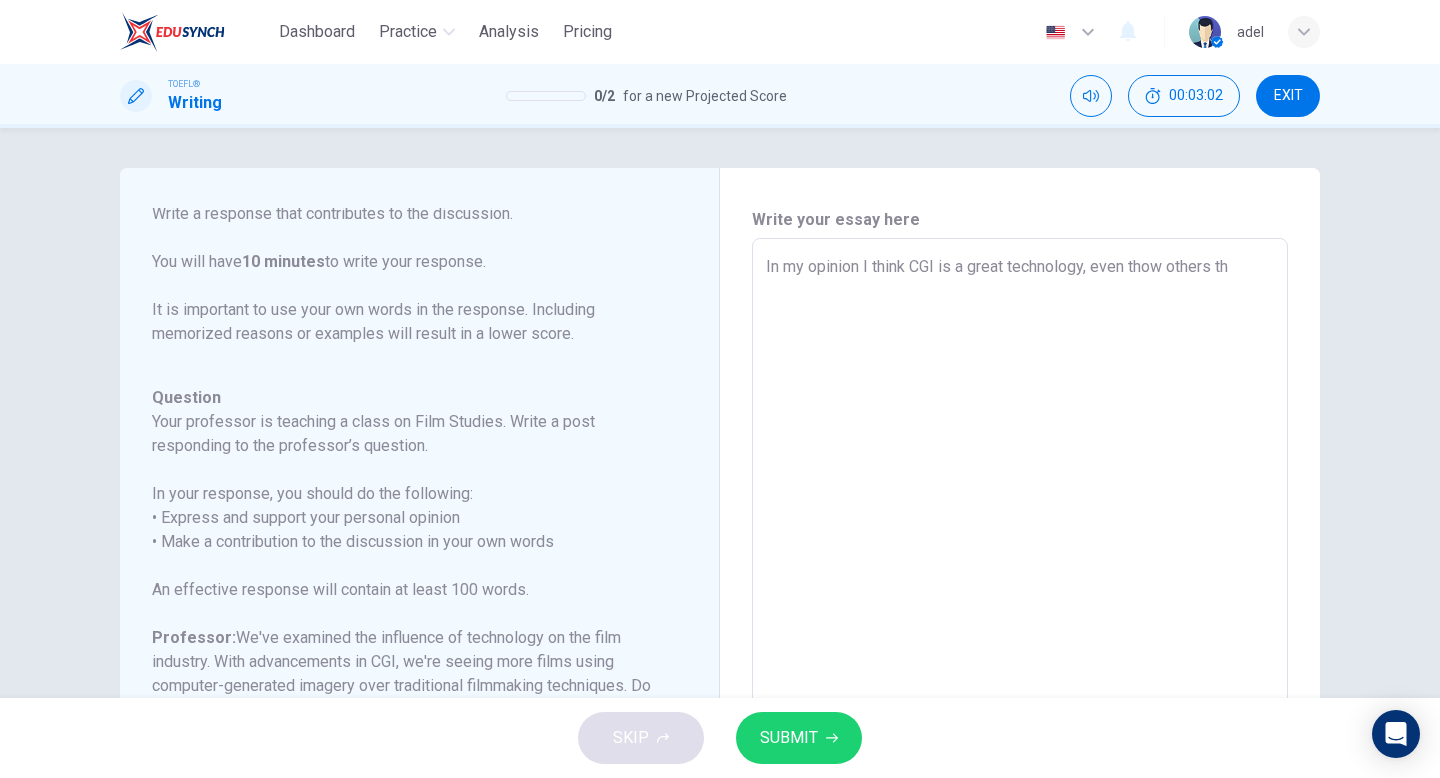type on "x" 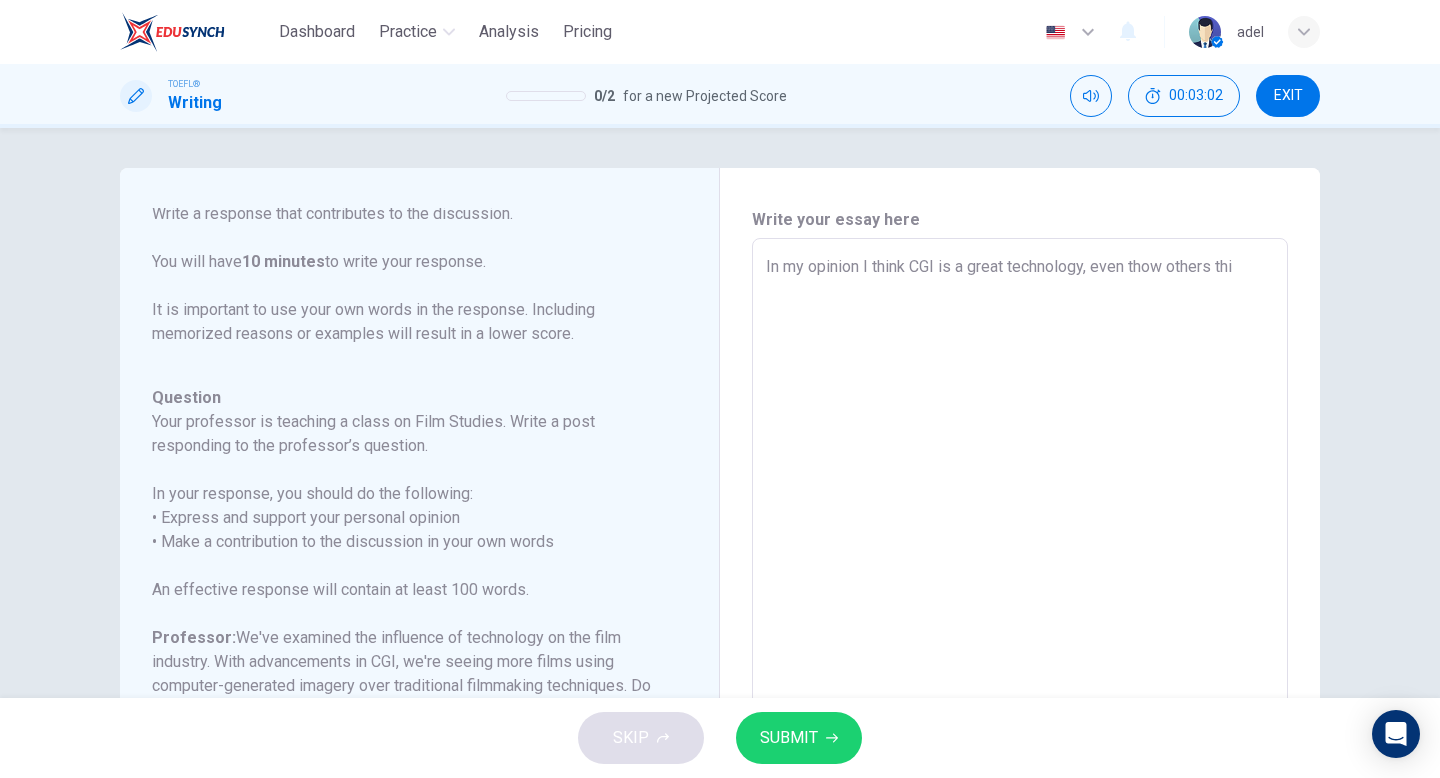 type on "x" 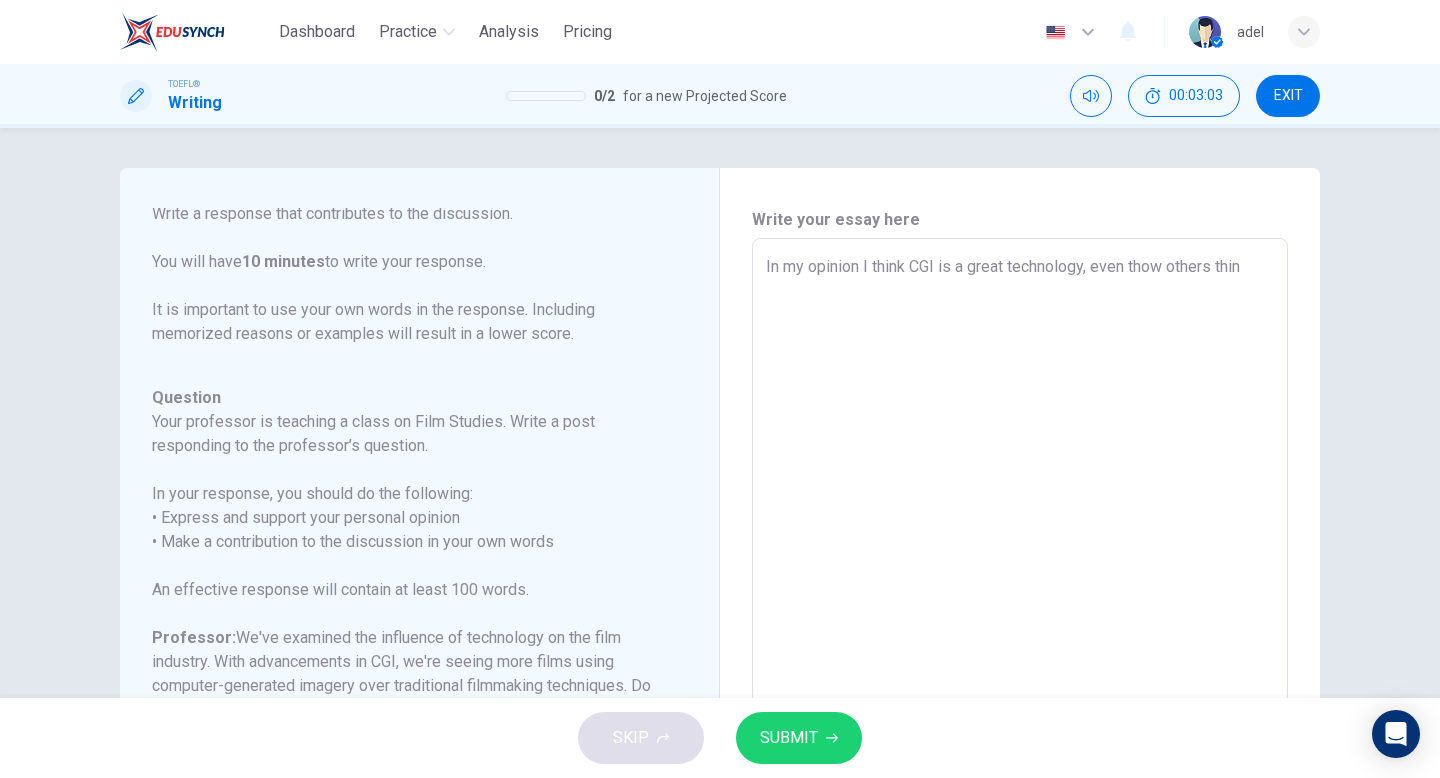 type on "In my opinion I think CGI is a great technology, even thow others think" 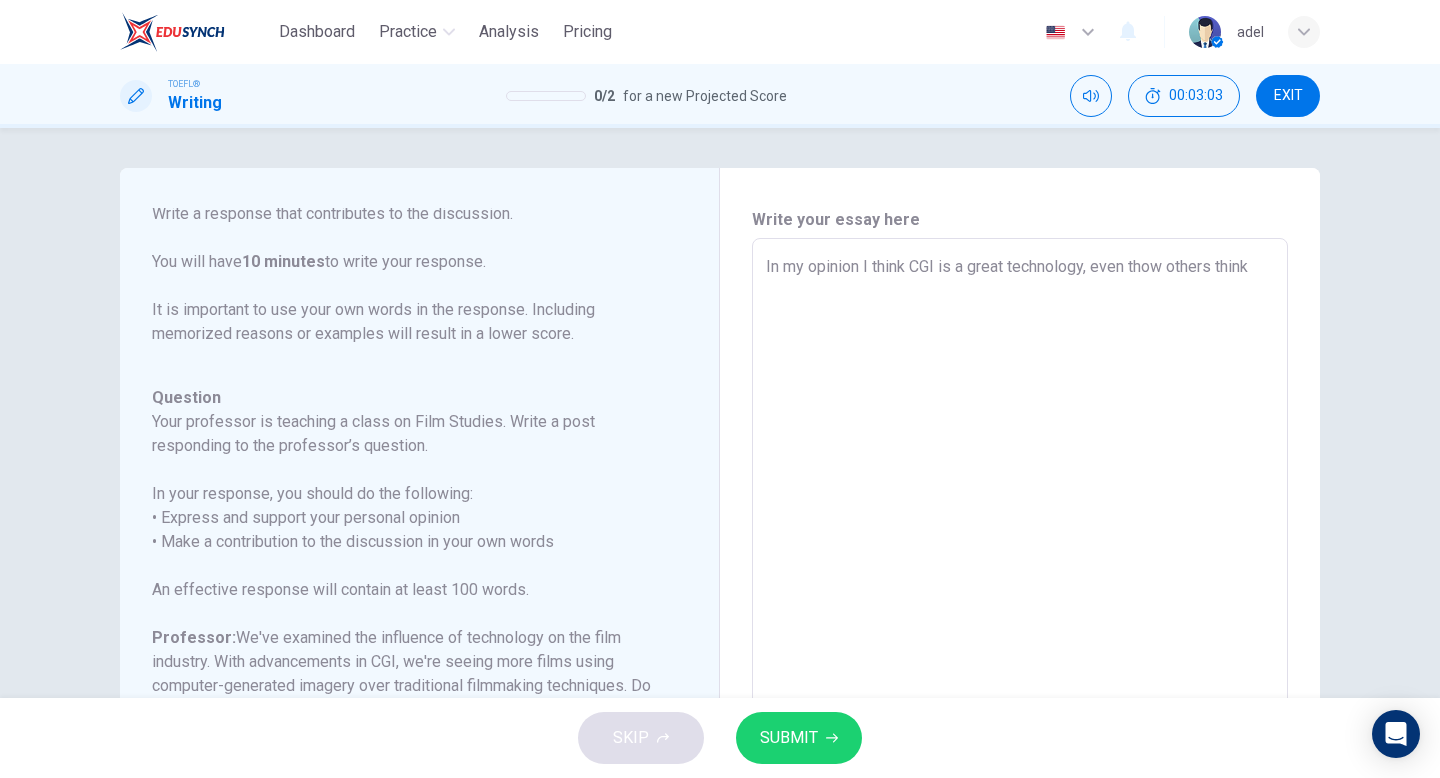 type on "x" 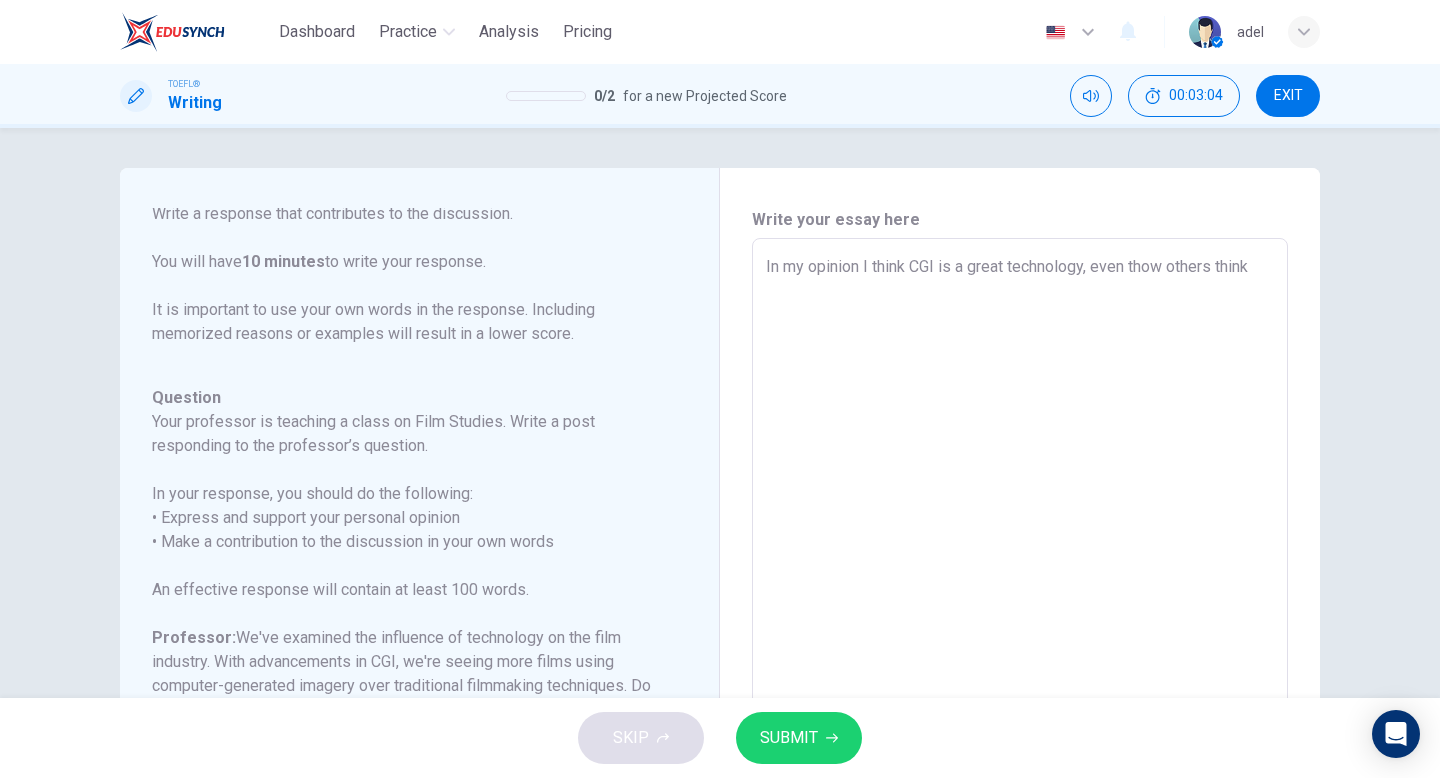 type on "In my opinion I think CGI is a great technology, even thow others think i" 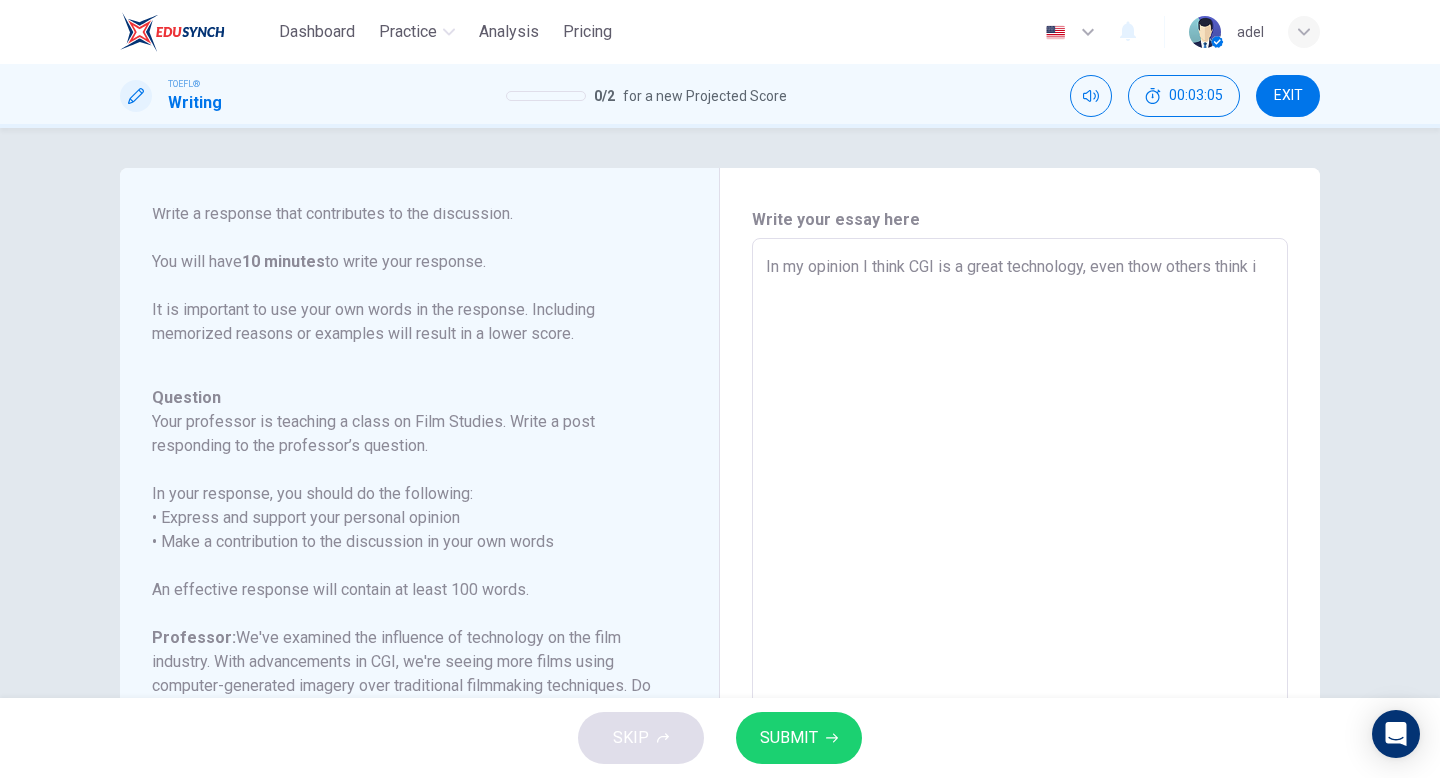 type on "In my opinion I think CGI is a great technology, even thow others think it" 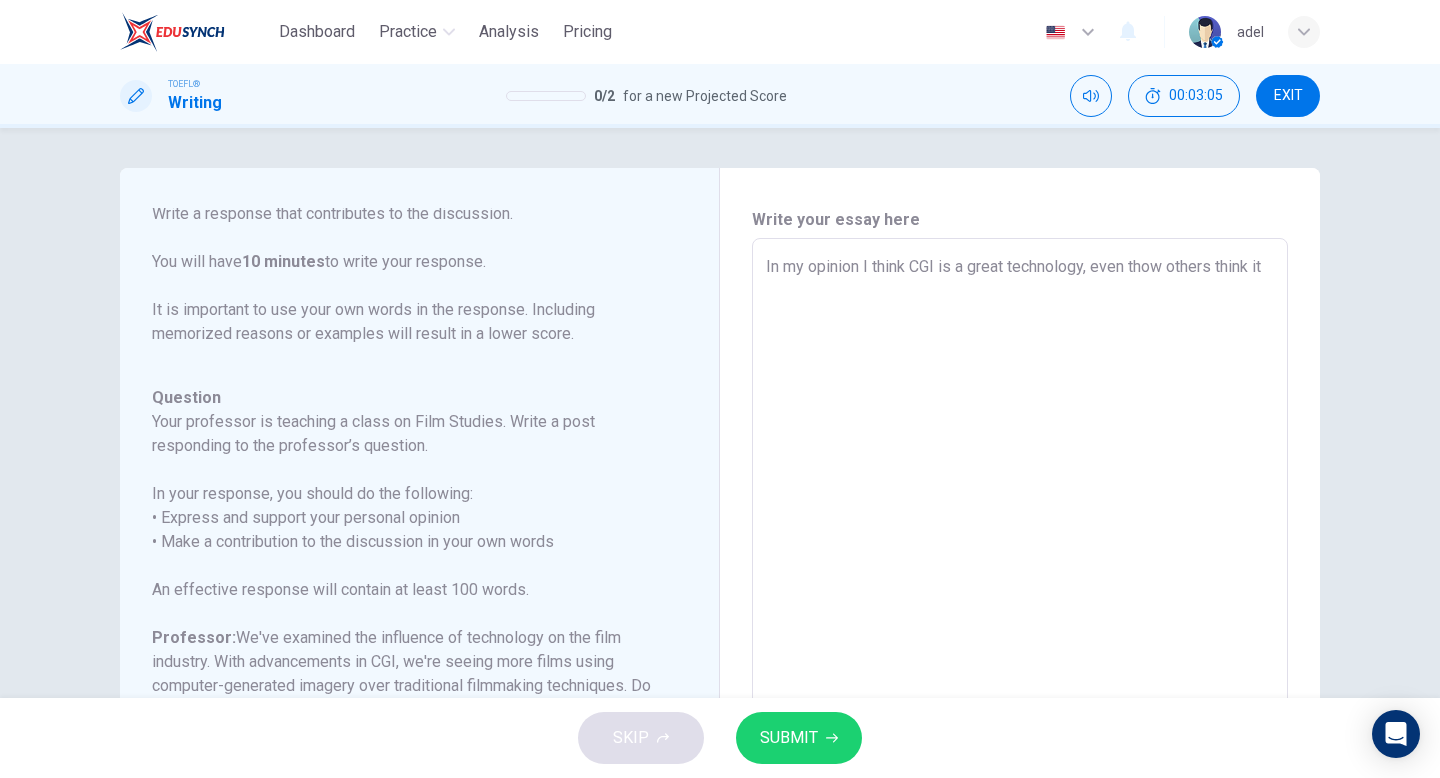 type on "x" 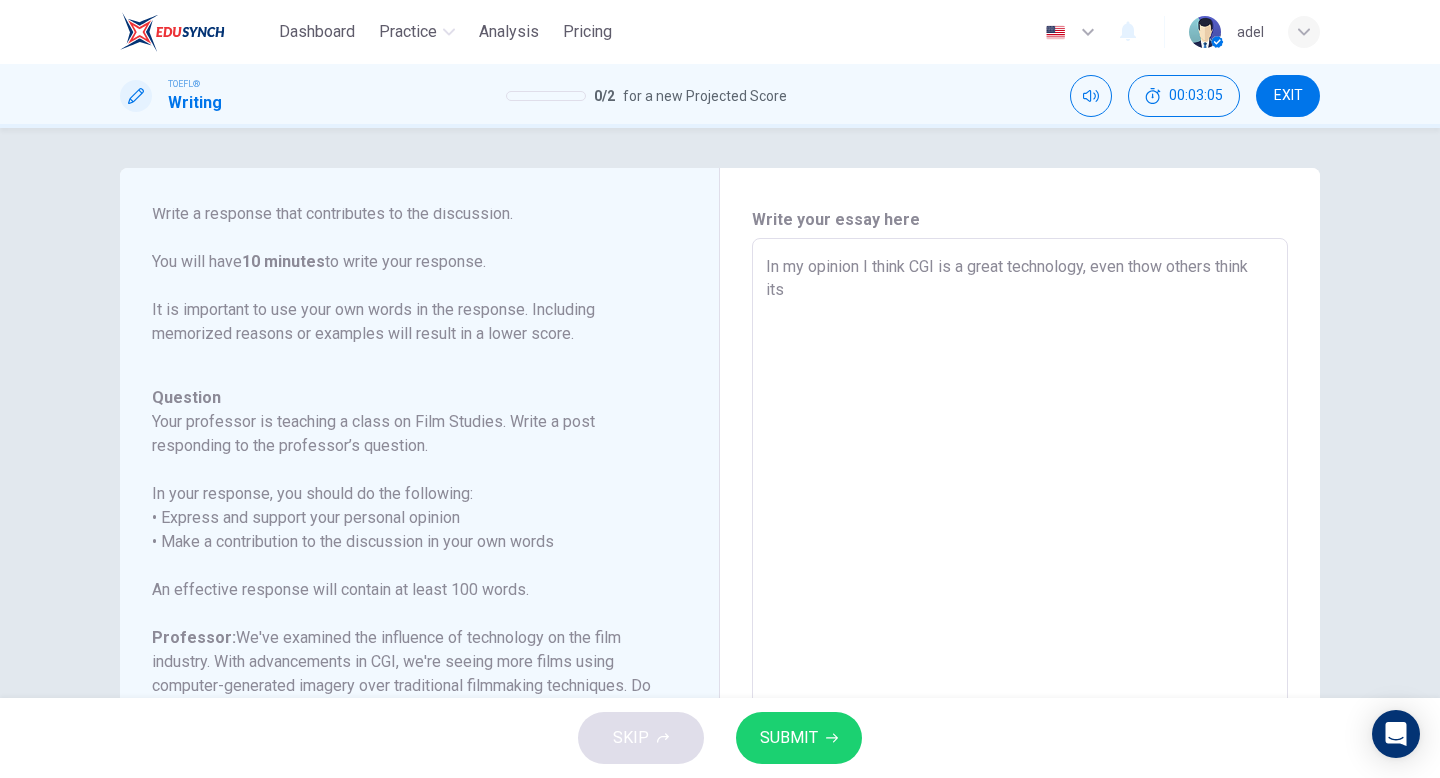 type on "x" 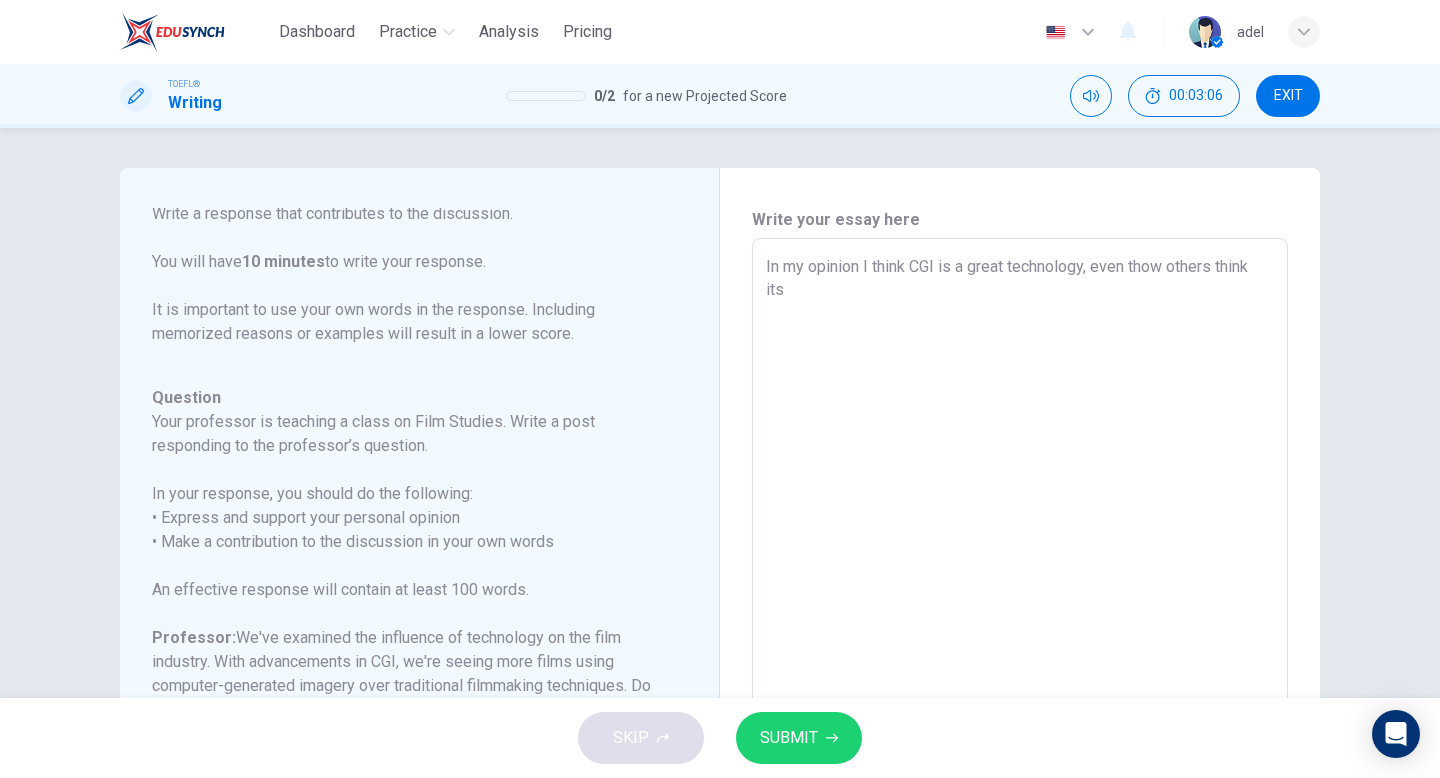 type on "In my opinion I think CGI is a great technology, even thow others think its m" 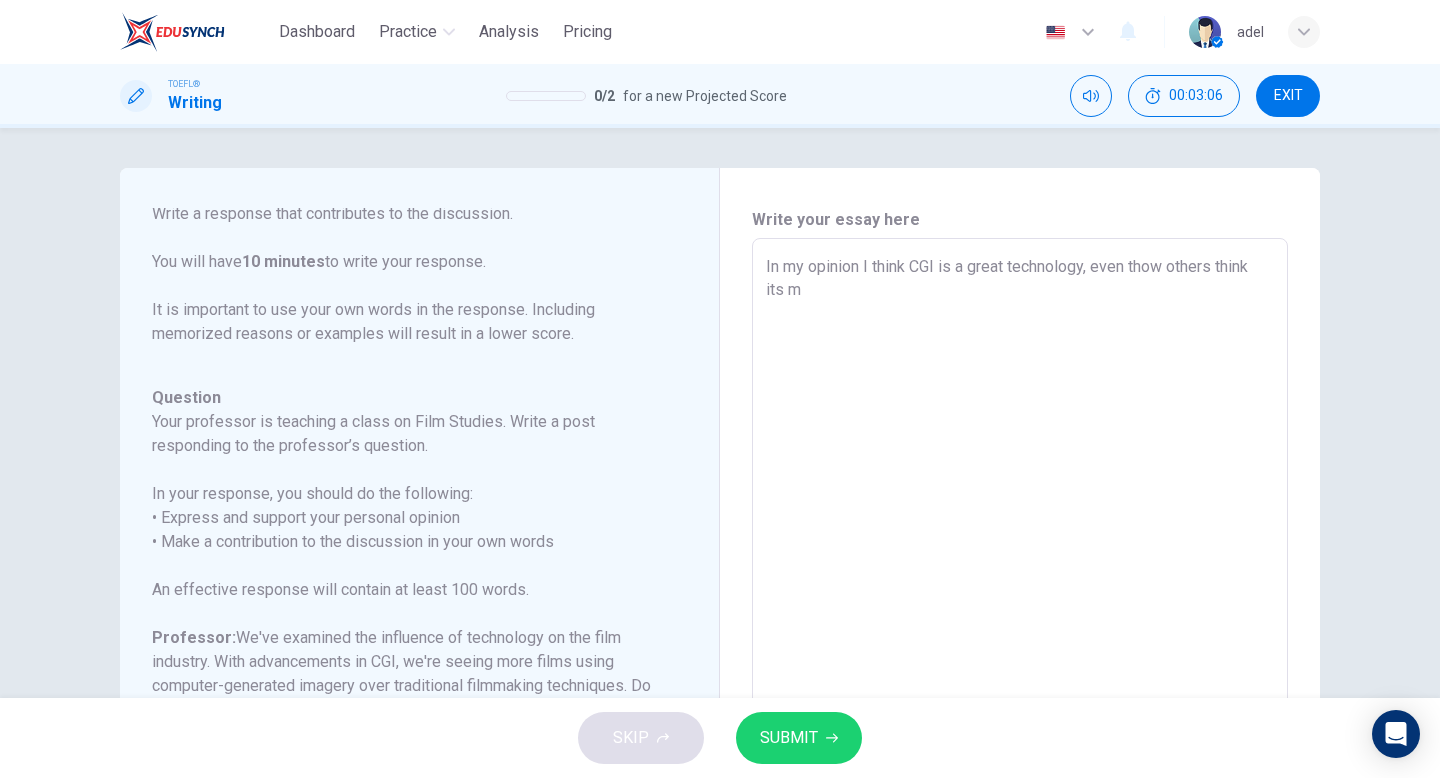 type on "In my opinion I think CGI is a great technology, even thow others think its mi" 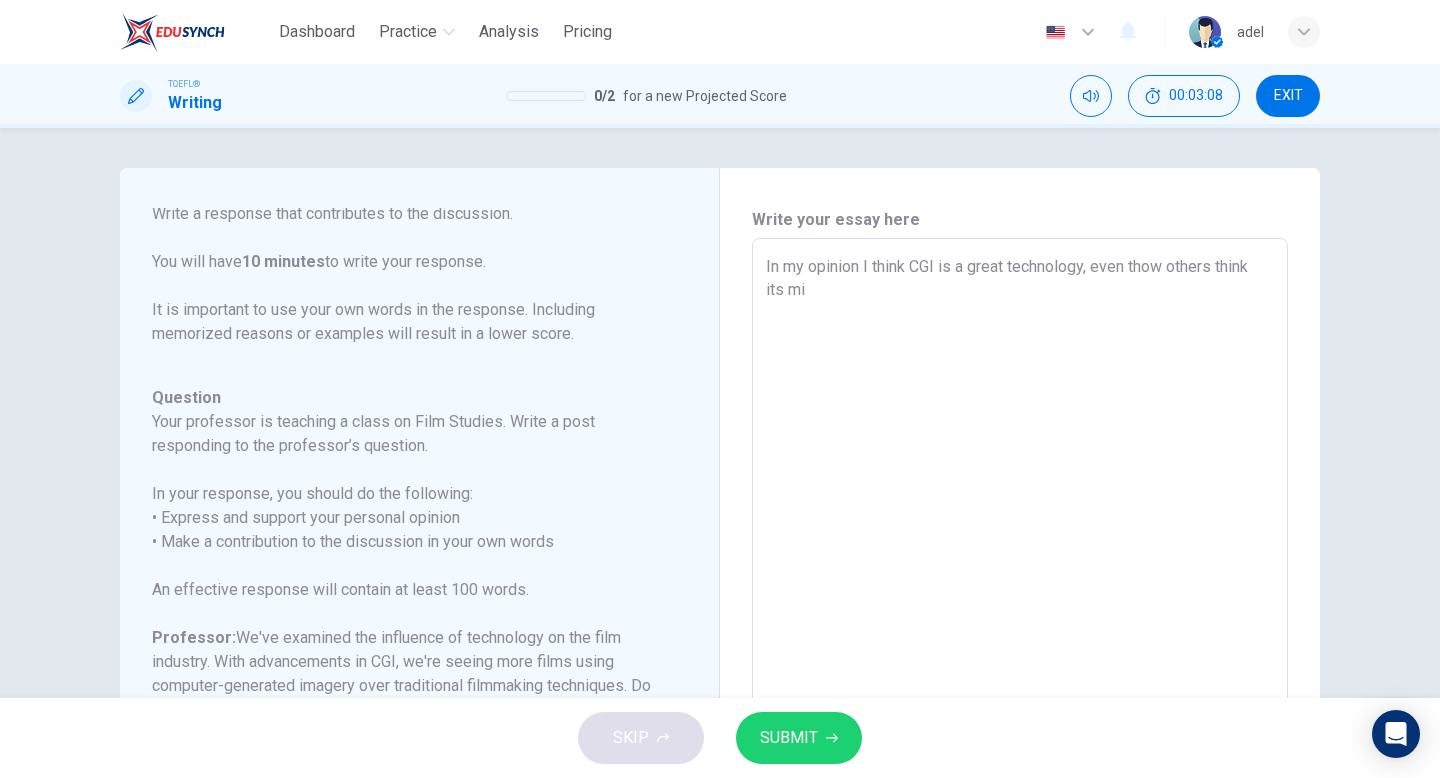 type on "In my opinion I think CGI is a great technology, even thow others think its mig" 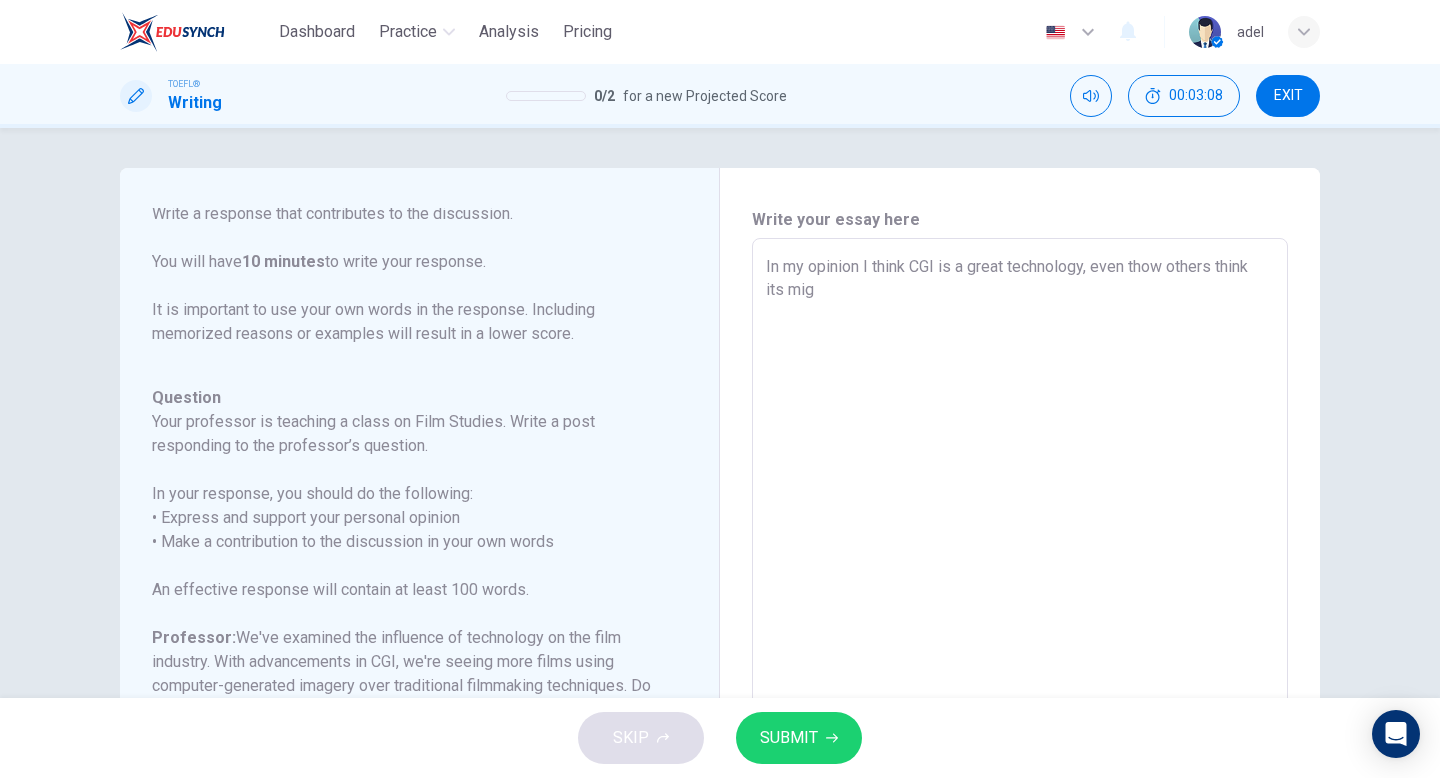 type on "In my opinion I think CGI is a great technology, even thow others think its migh" 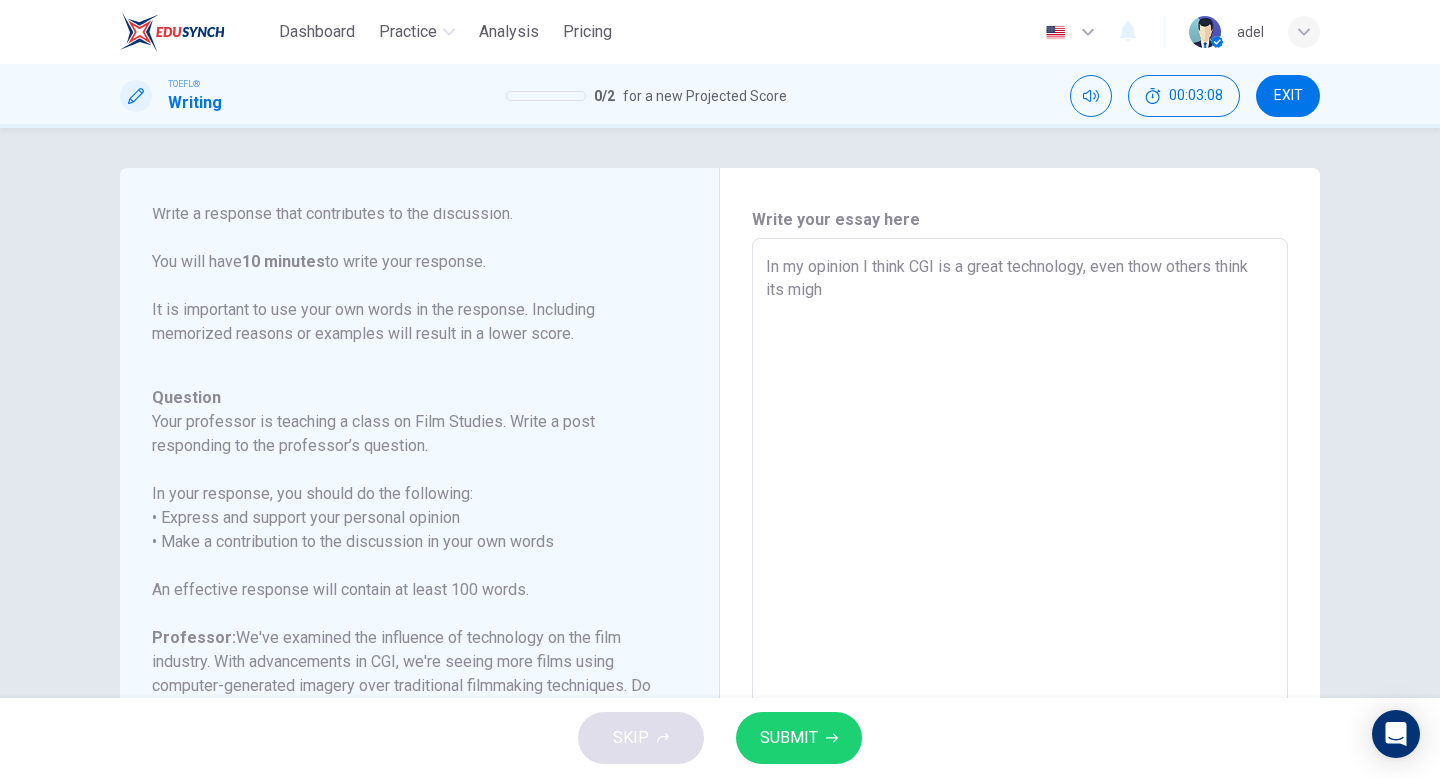type on "x" 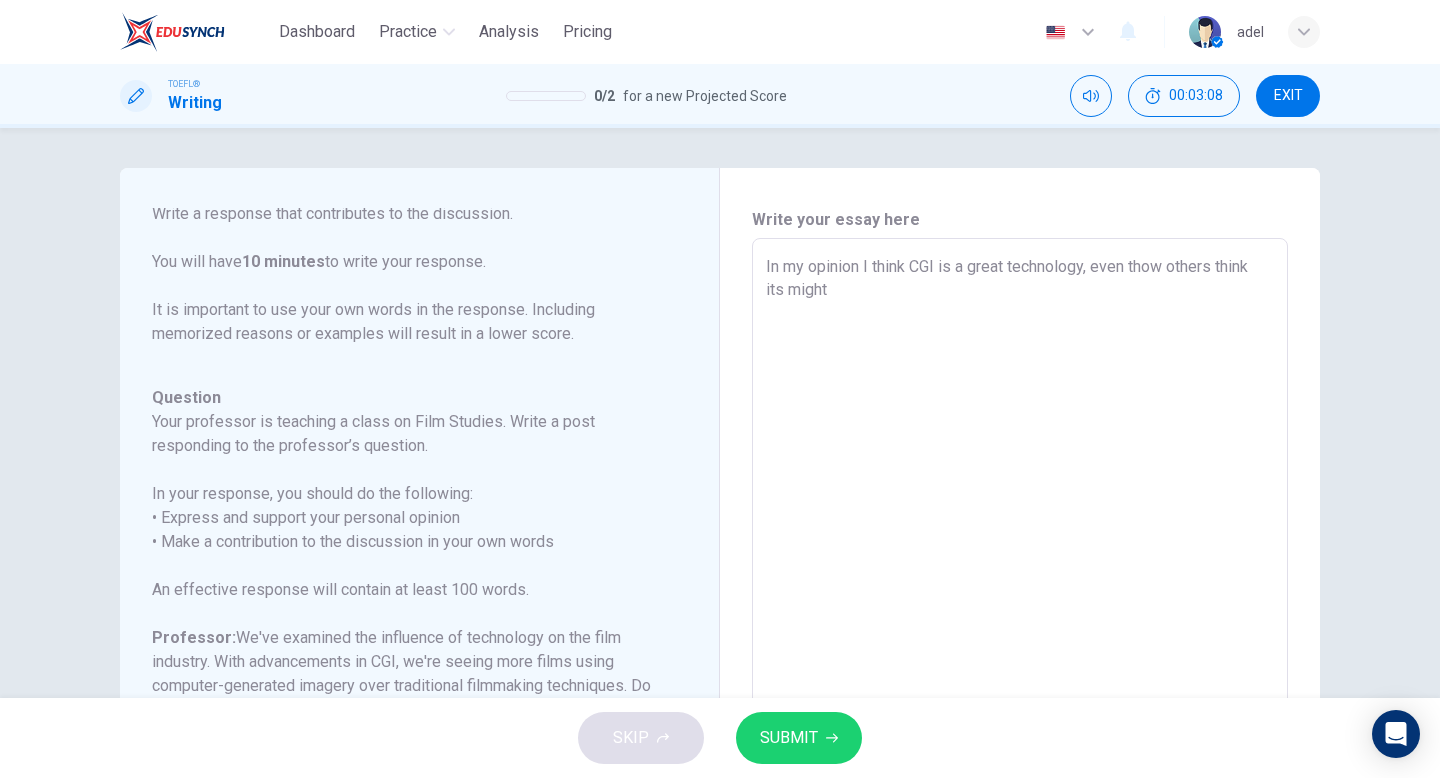 type on "x" 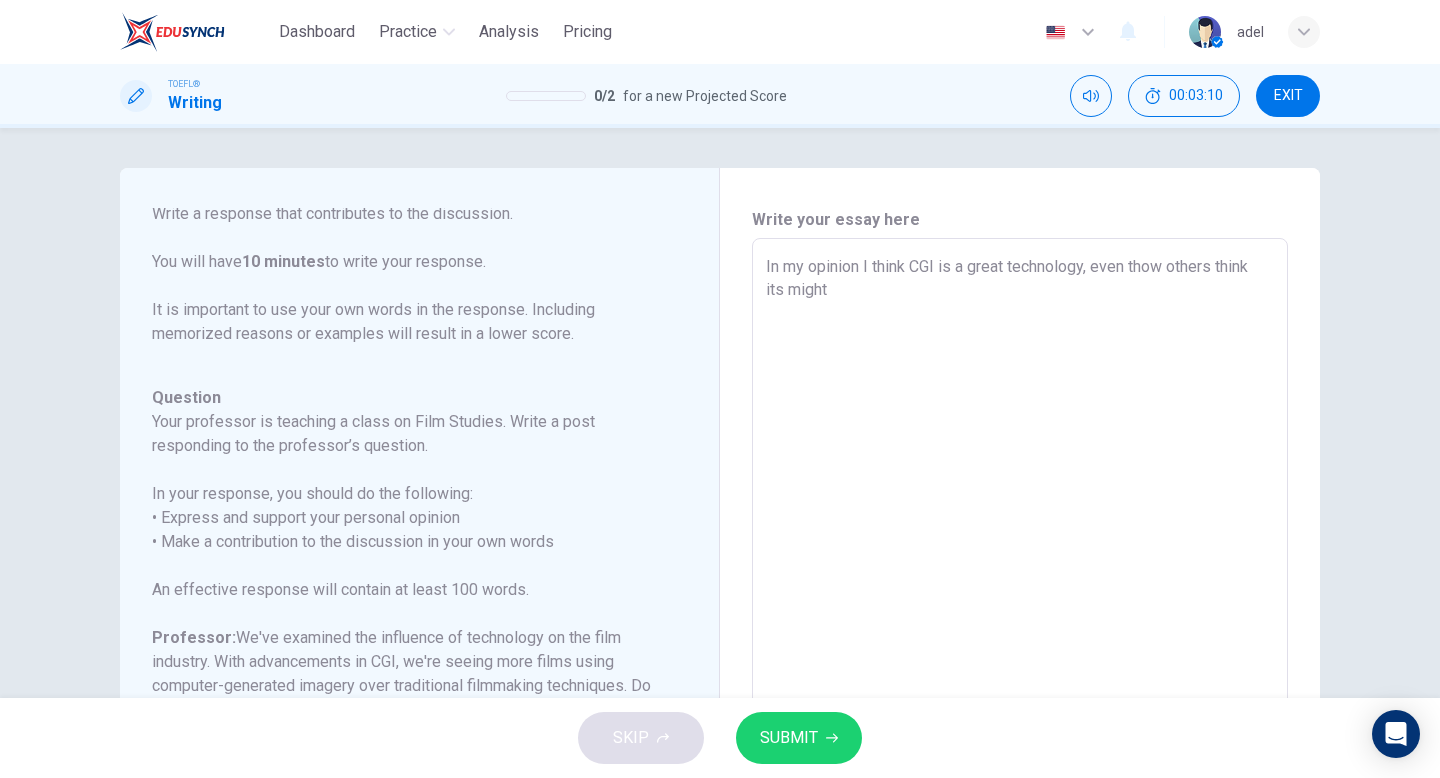 type 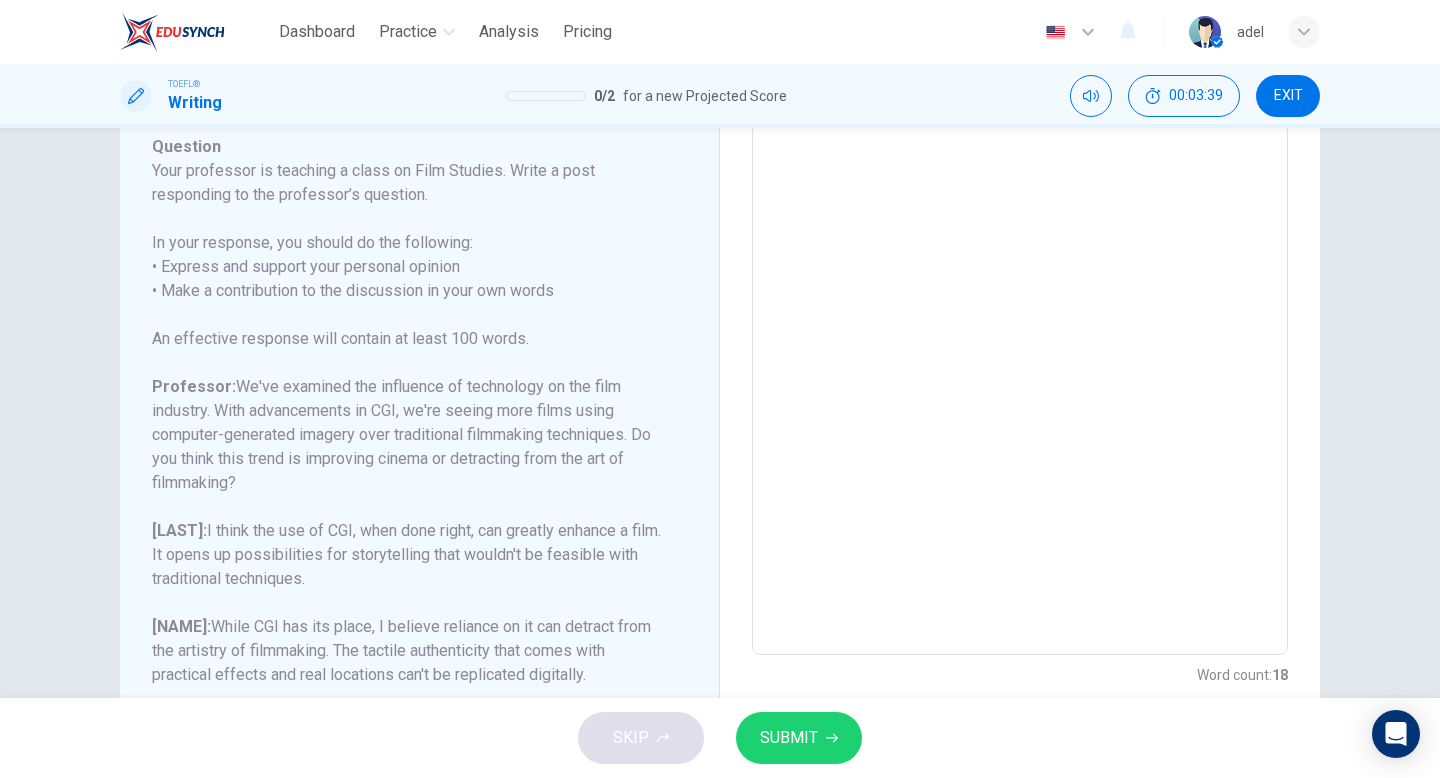 scroll, scrollTop: 151, scrollLeft: 0, axis: vertical 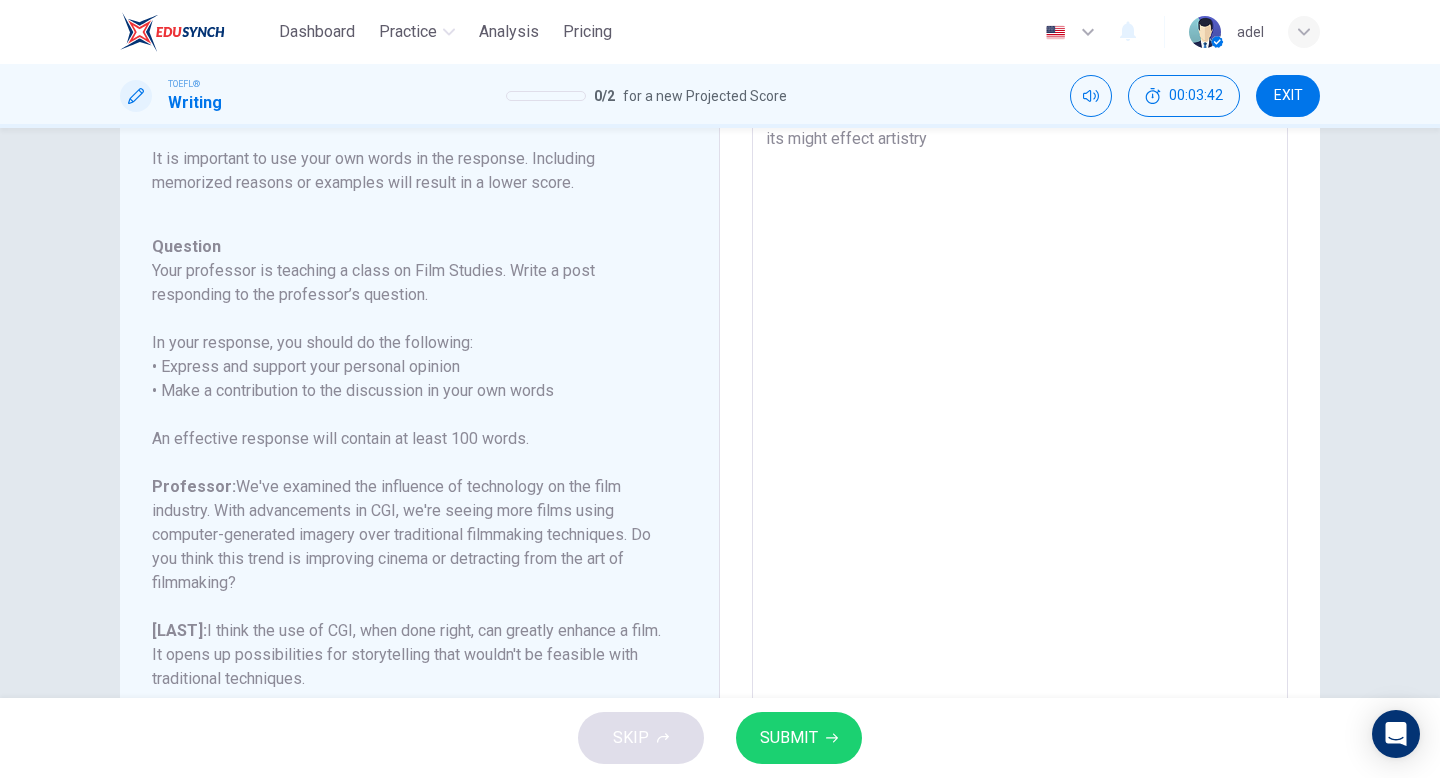 drag, startPoint x: 792, startPoint y: 311, endPoint x: 792, endPoint y: 124, distance: 187 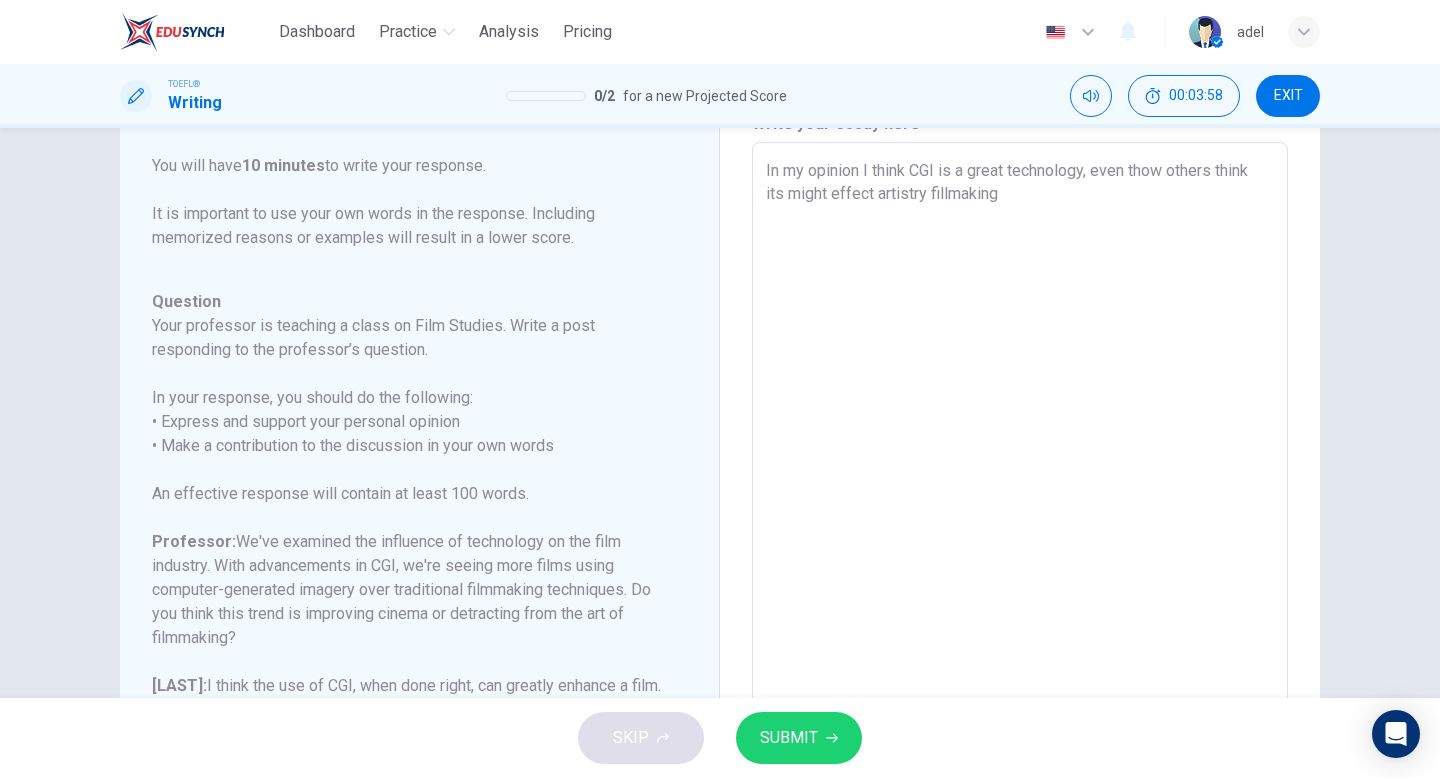 scroll, scrollTop: 0, scrollLeft: 0, axis: both 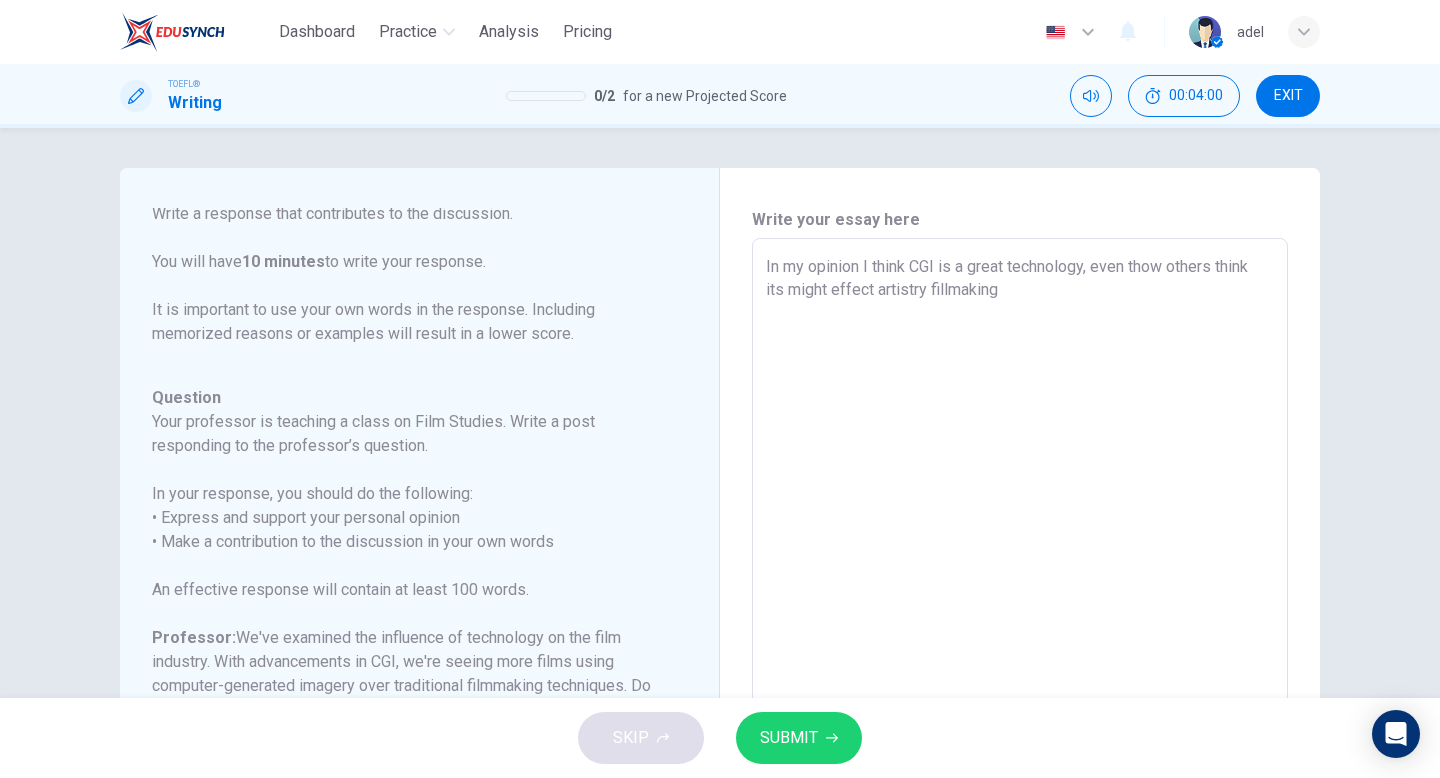 click on "In my opinion I think CGI is a great technology, even thow others think its might effect artistry fillmaking" at bounding box center (1020, 572) 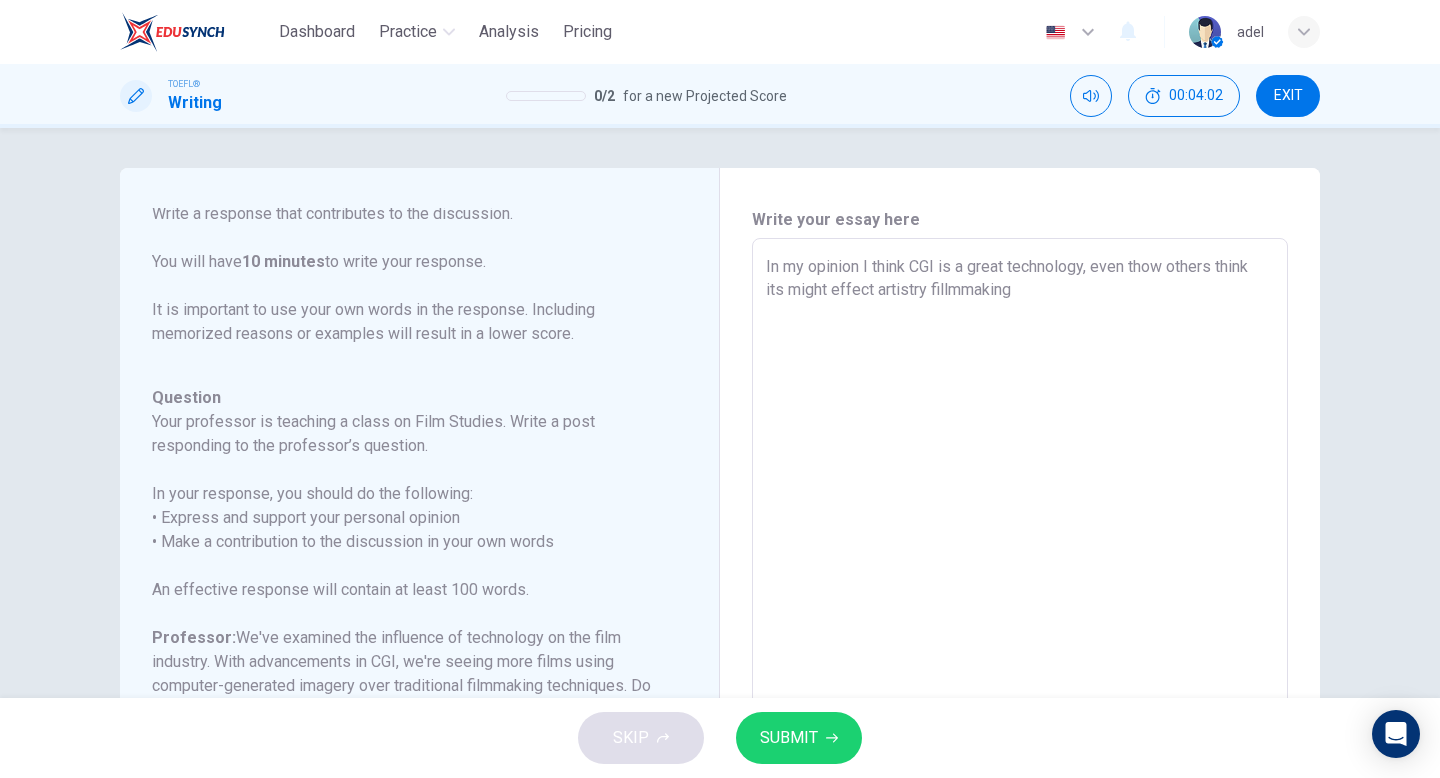 click on "In my opinion I think CGI is a great technology, even thow others think its might effect artistry fillmmaking" at bounding box center (1020, 572) 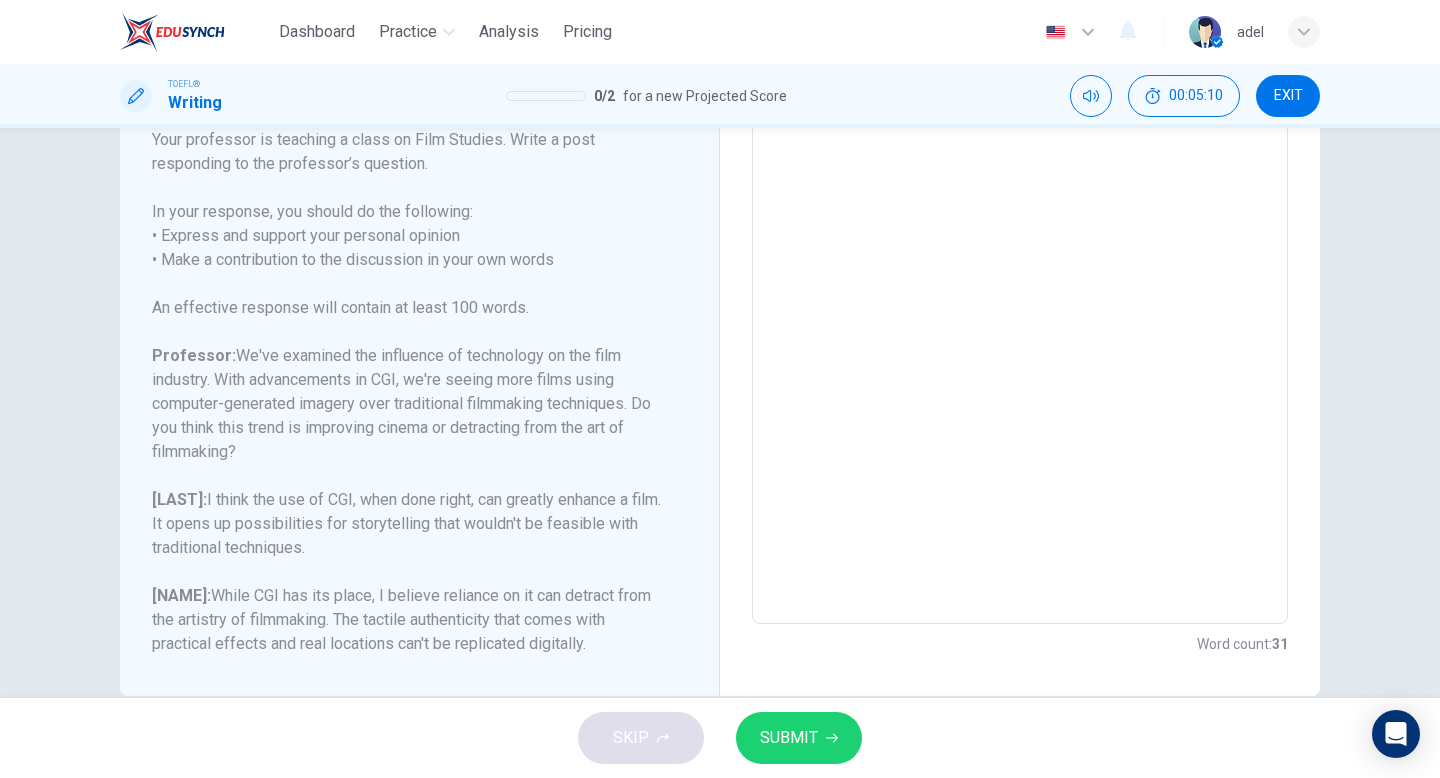 scroll, scrollTop: 320, scrollLeft: 0, axis: vertical 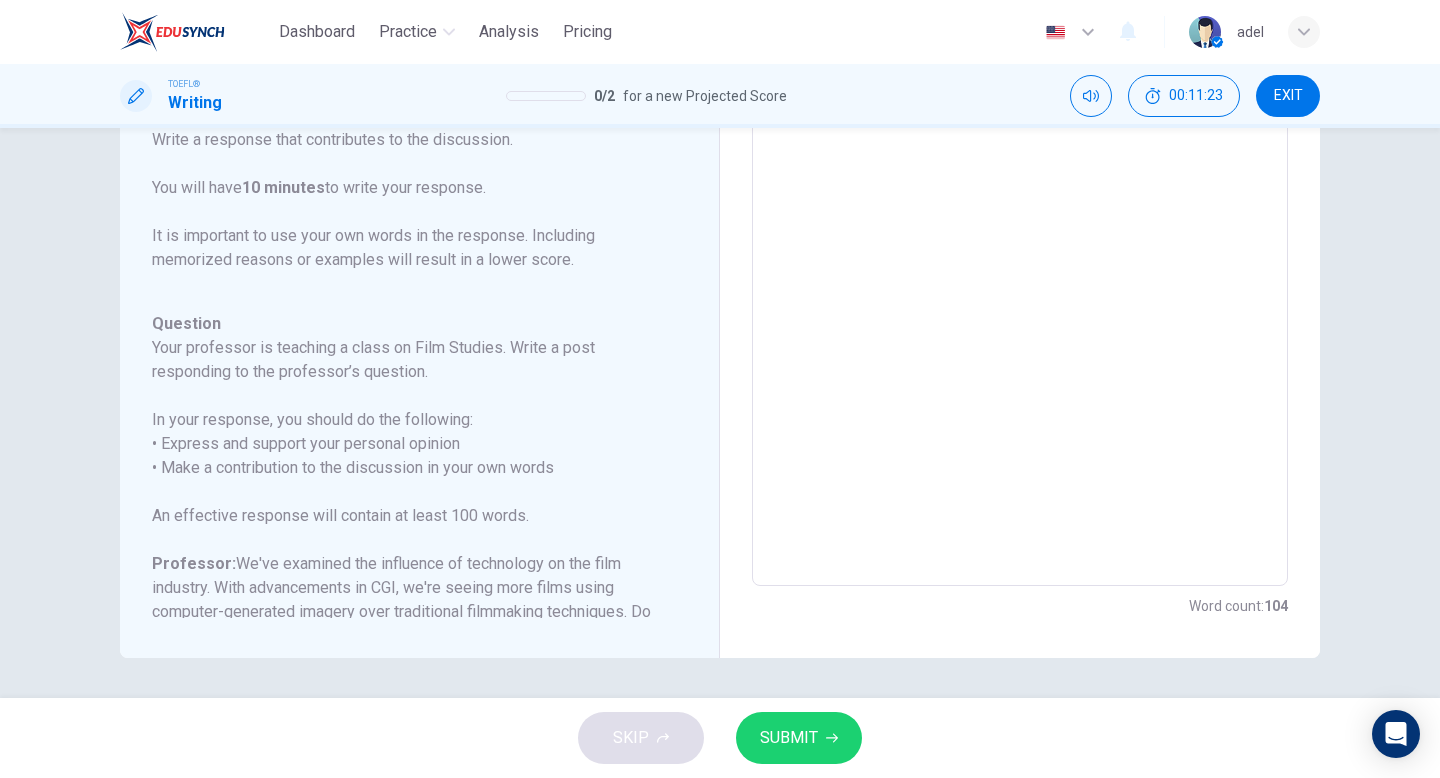click on "EXIT" at bounding box center (1288, 96) 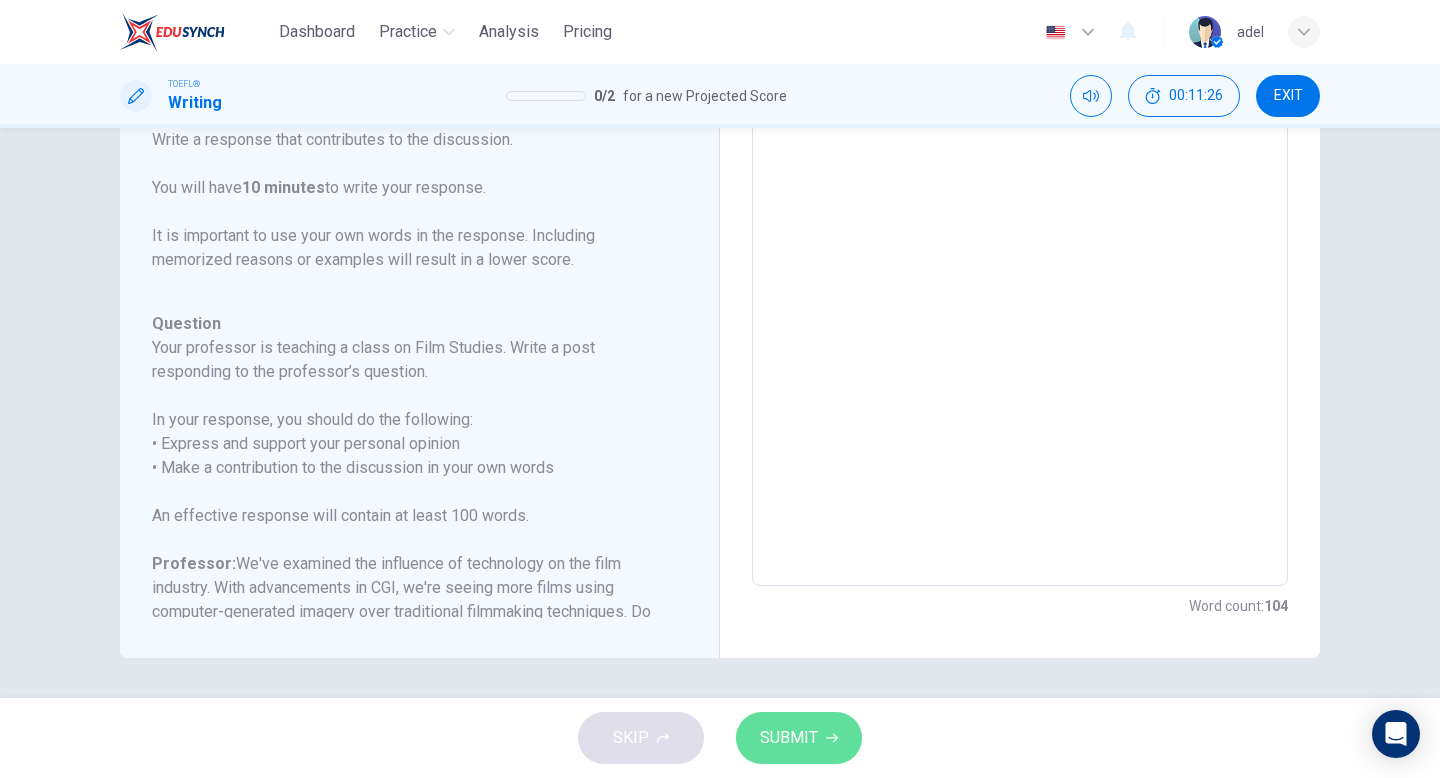 click on "SUBMIT" at bounding box center (789, 738) 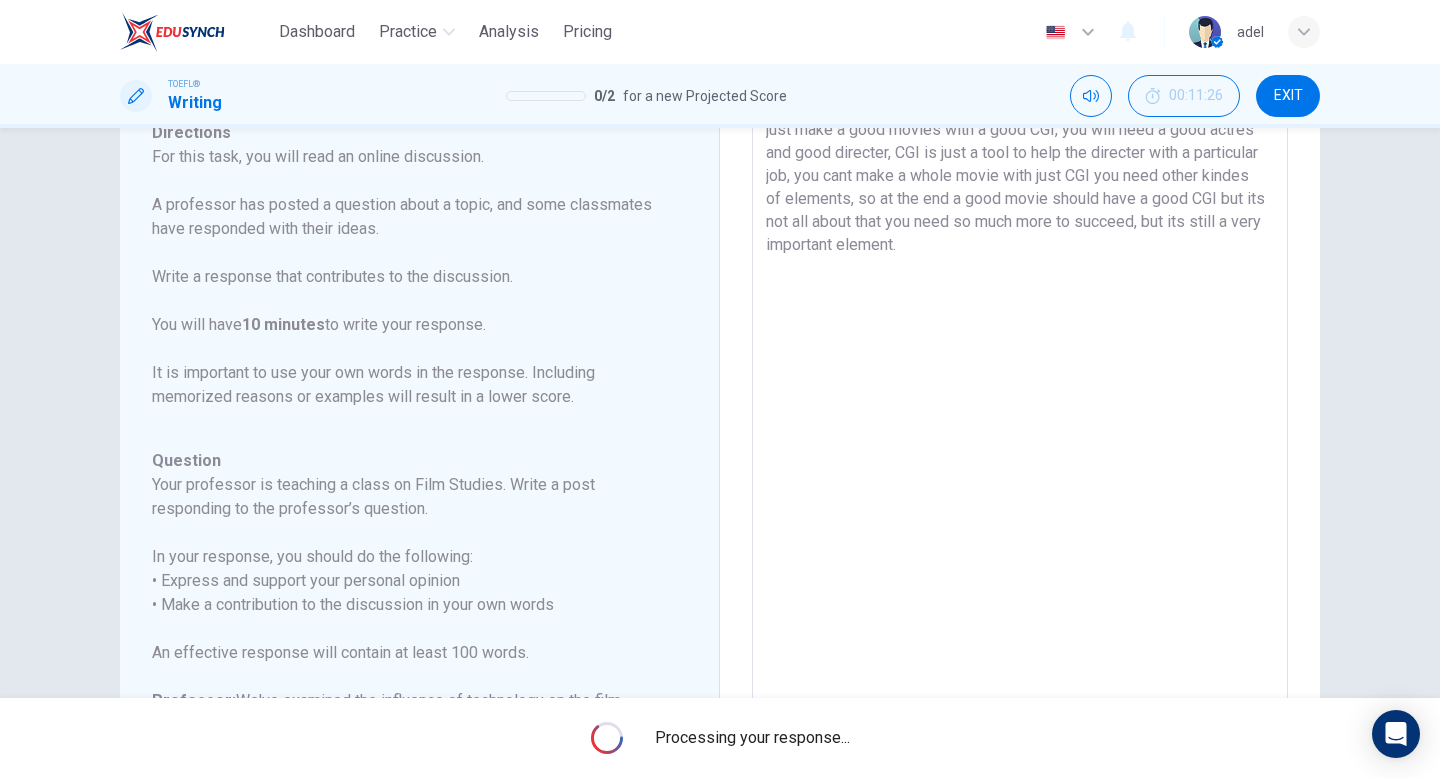 scroll, scrollTop: 0, scrollLeft: 0, axis: both 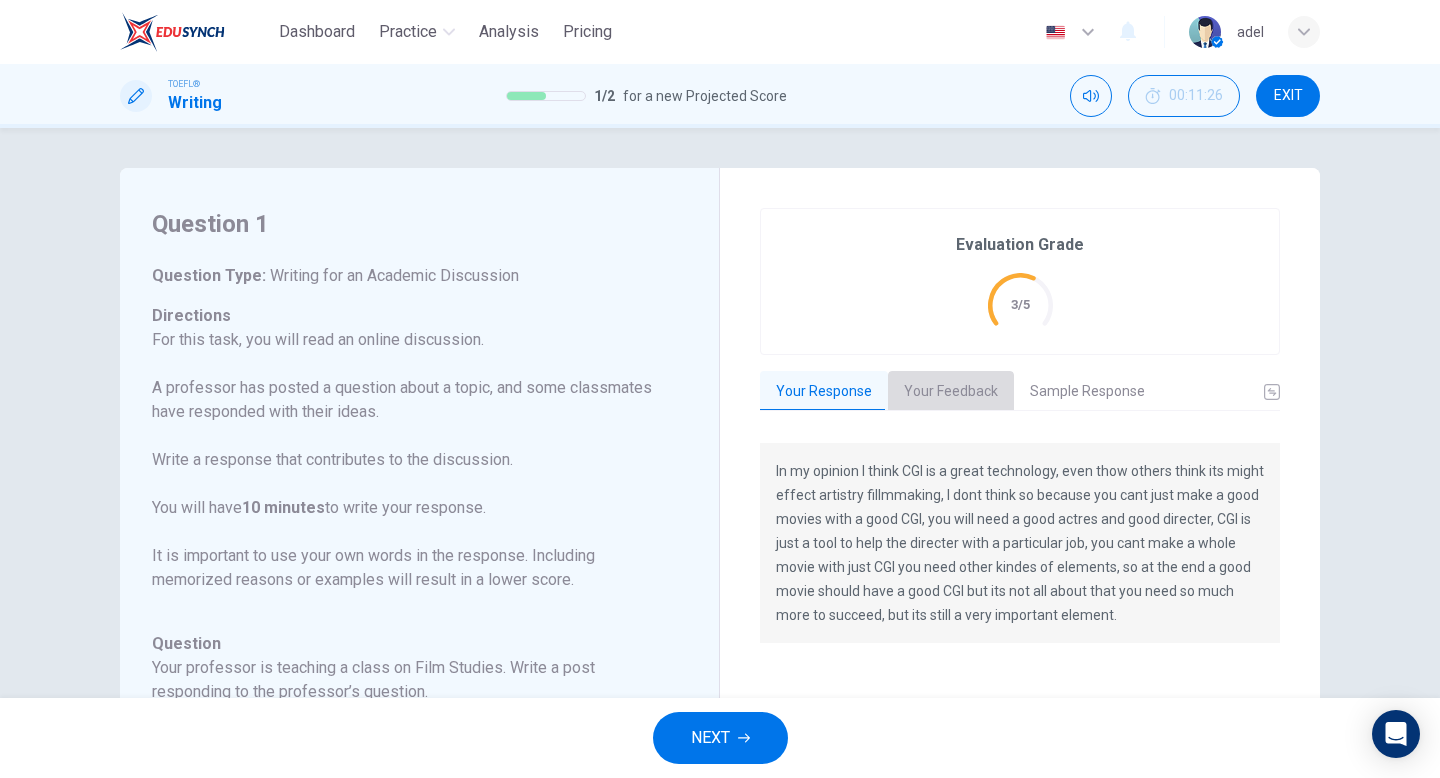 click on "Your Feedback" at bounding box center [951, 392] 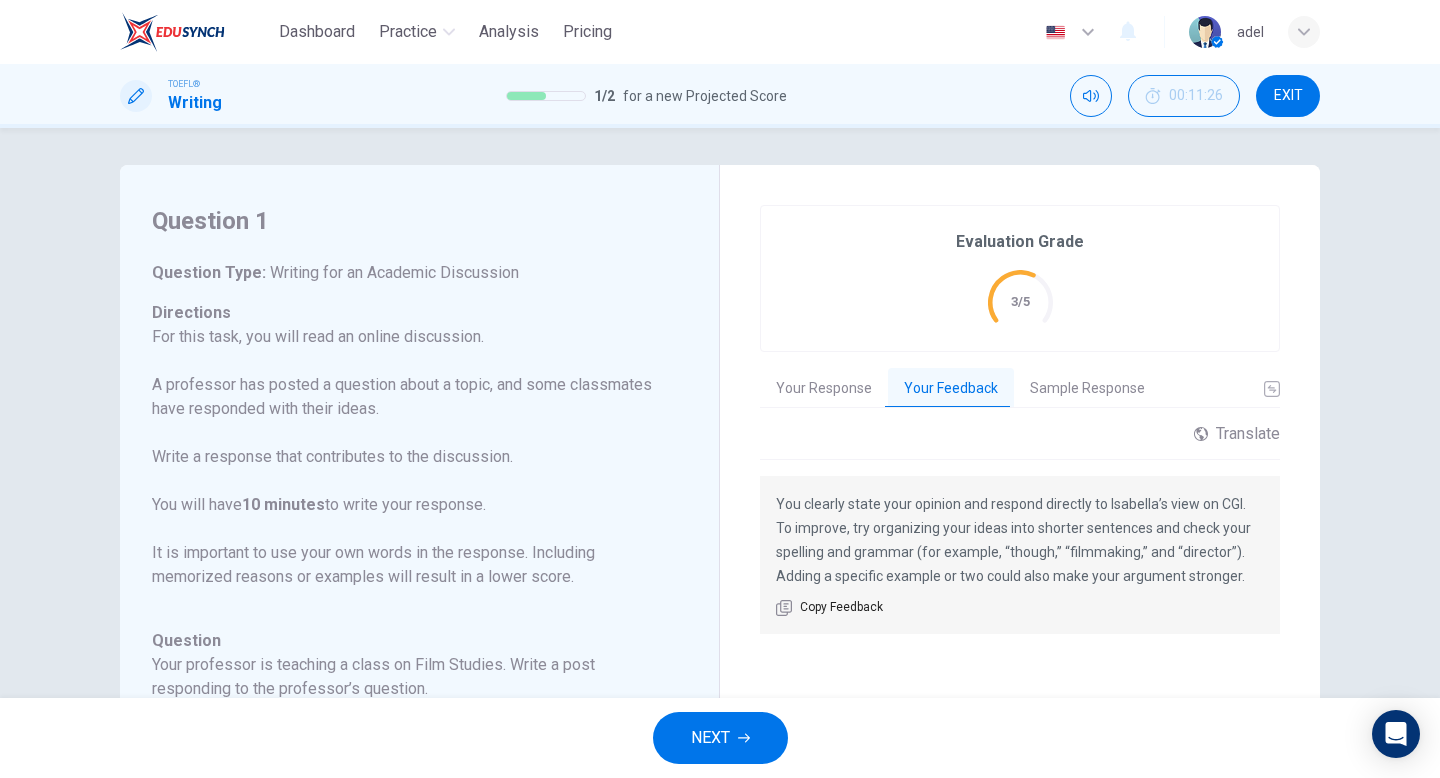 scroll, scrollTop: 0, scrollLeft: 0, axis: both 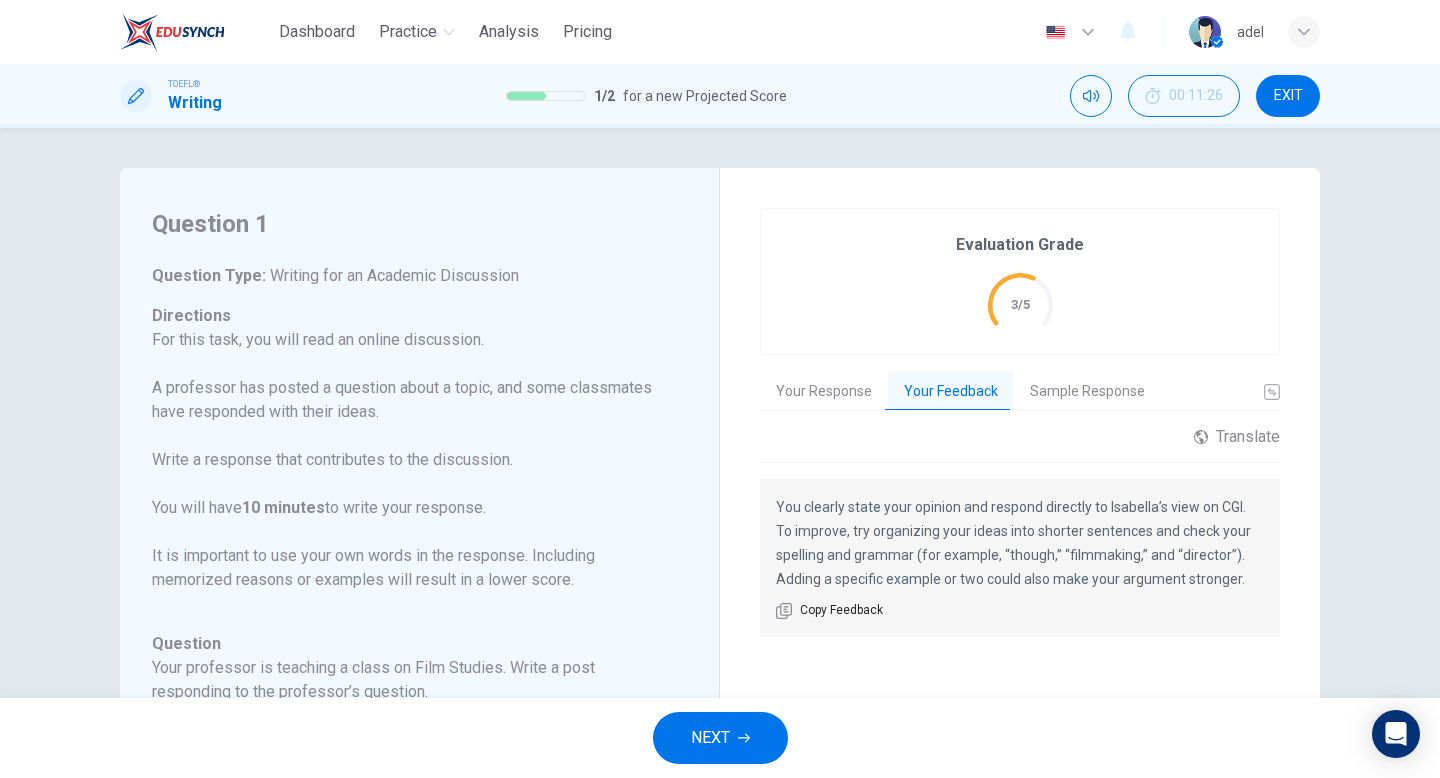 click on "TOEFL® Writing 1 / 2 for a new Projected Score 00:11:26 EXIT" at bounding box center [720, 96] 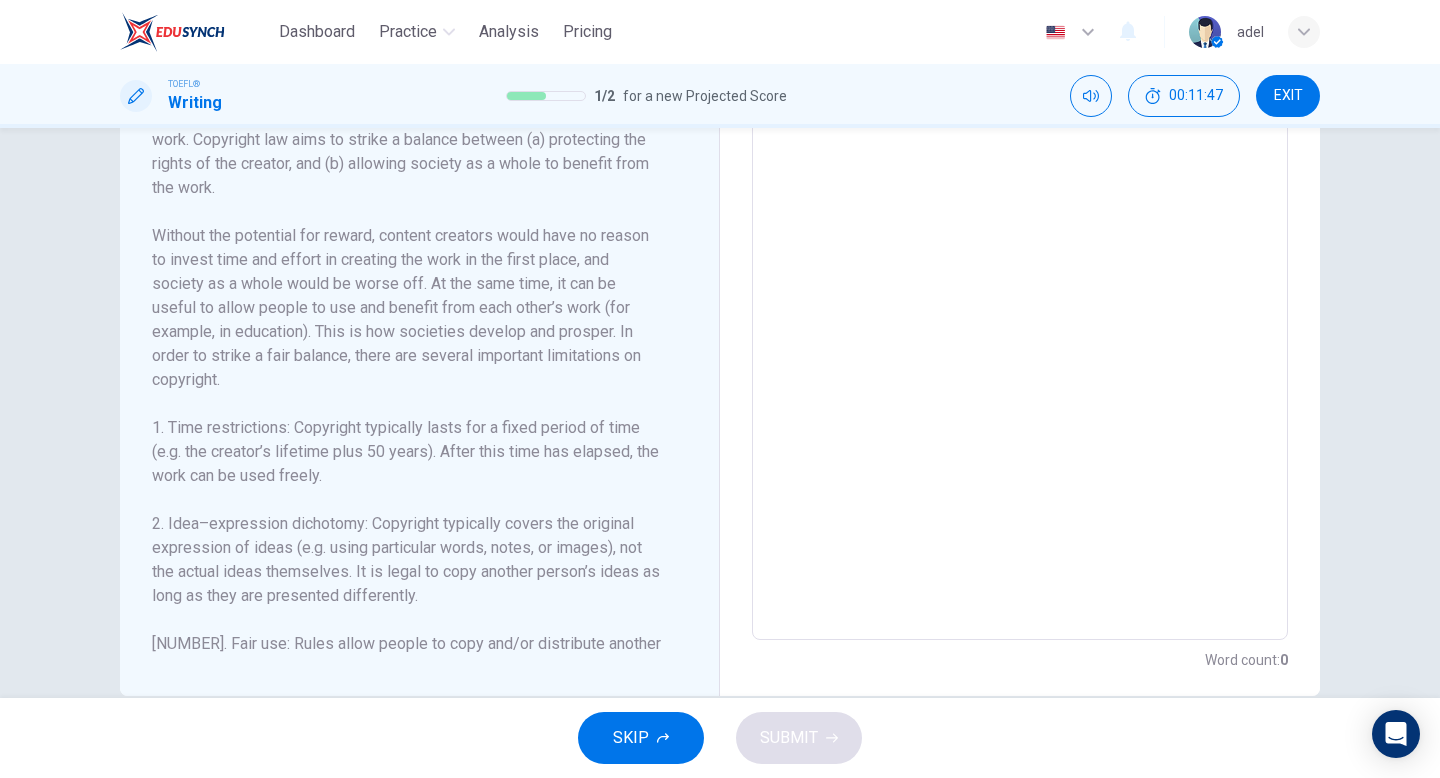 scroll, scrollTop: 539, scrollLeft: 0, axis: vertical 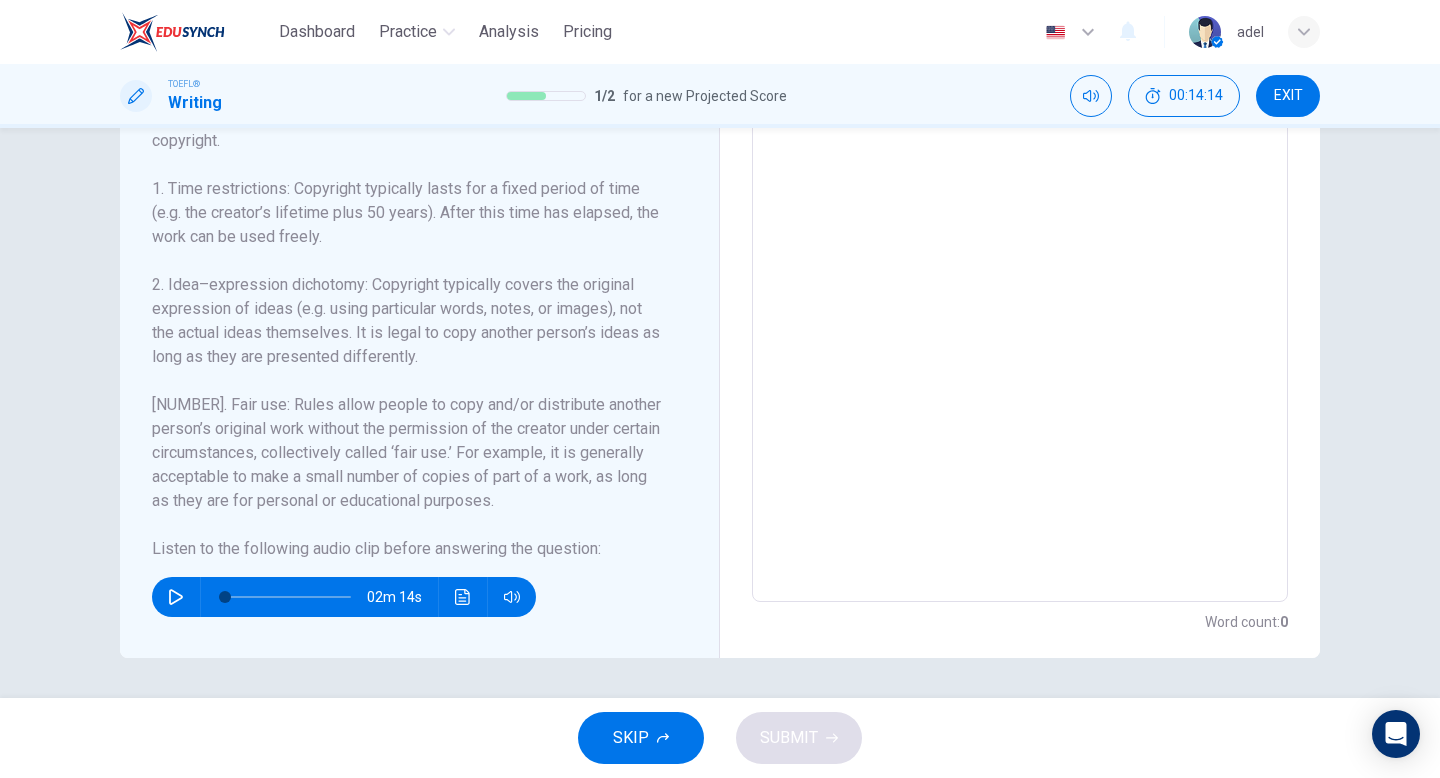 click 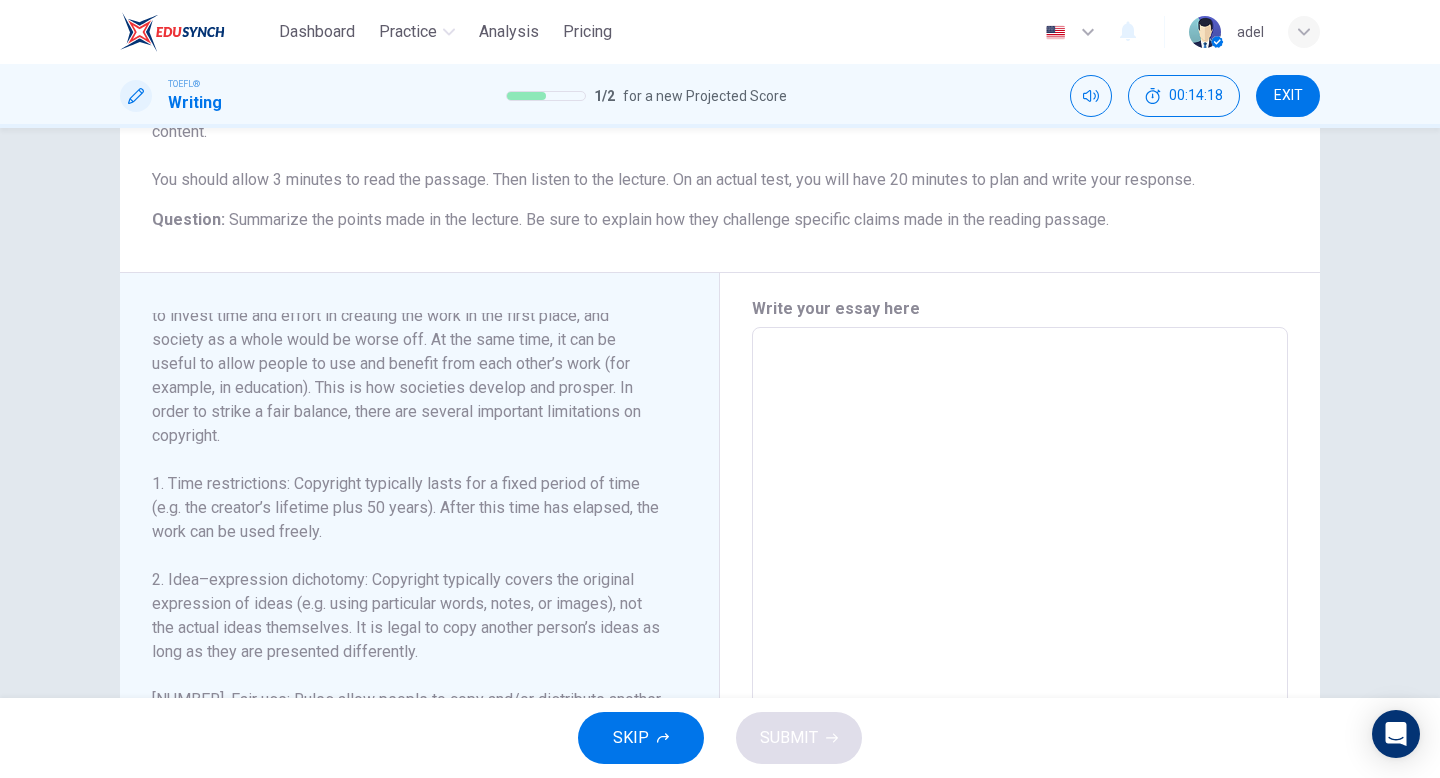 scroll, scrollTop: 296, scrollLeft: 0, axis: vertical 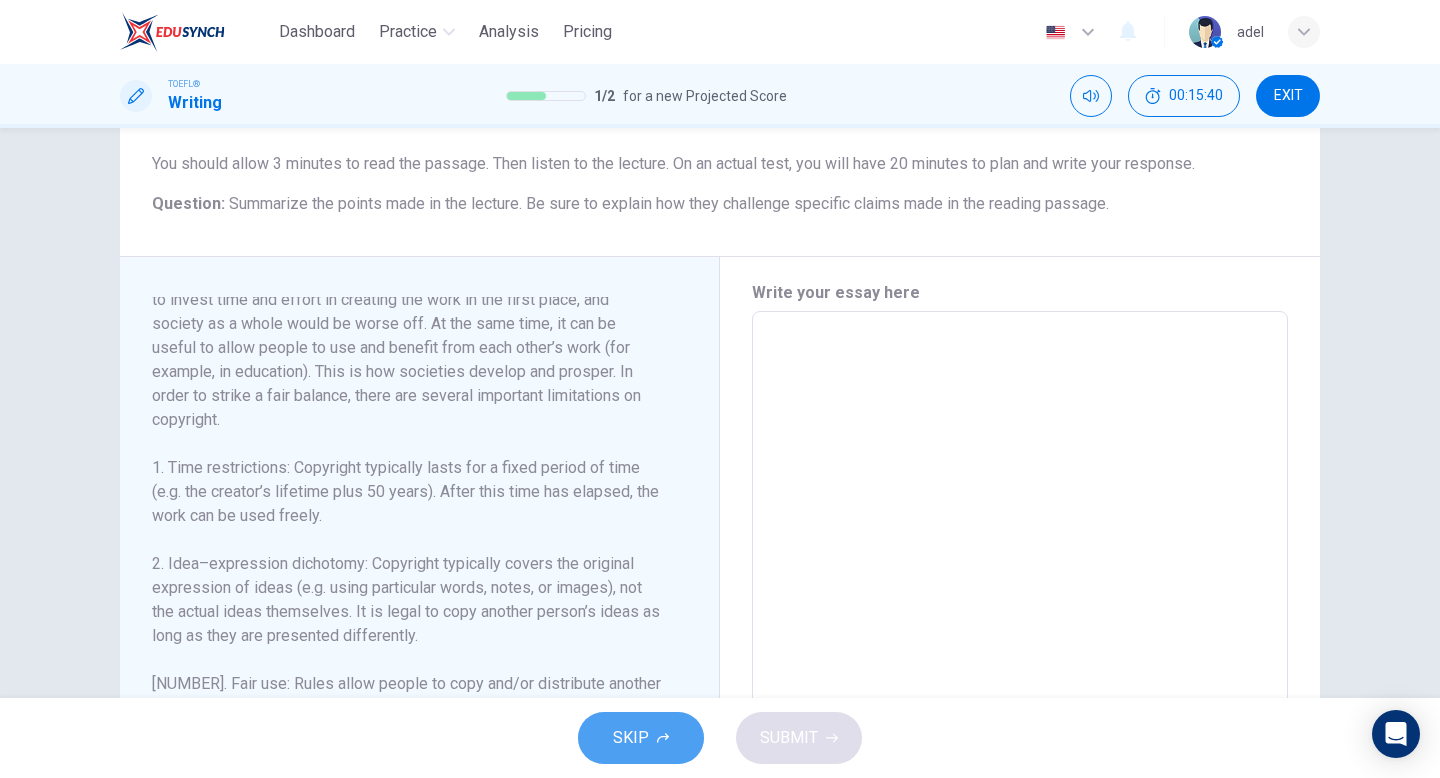 click on "SKIP" at bounding box center [641, 738] 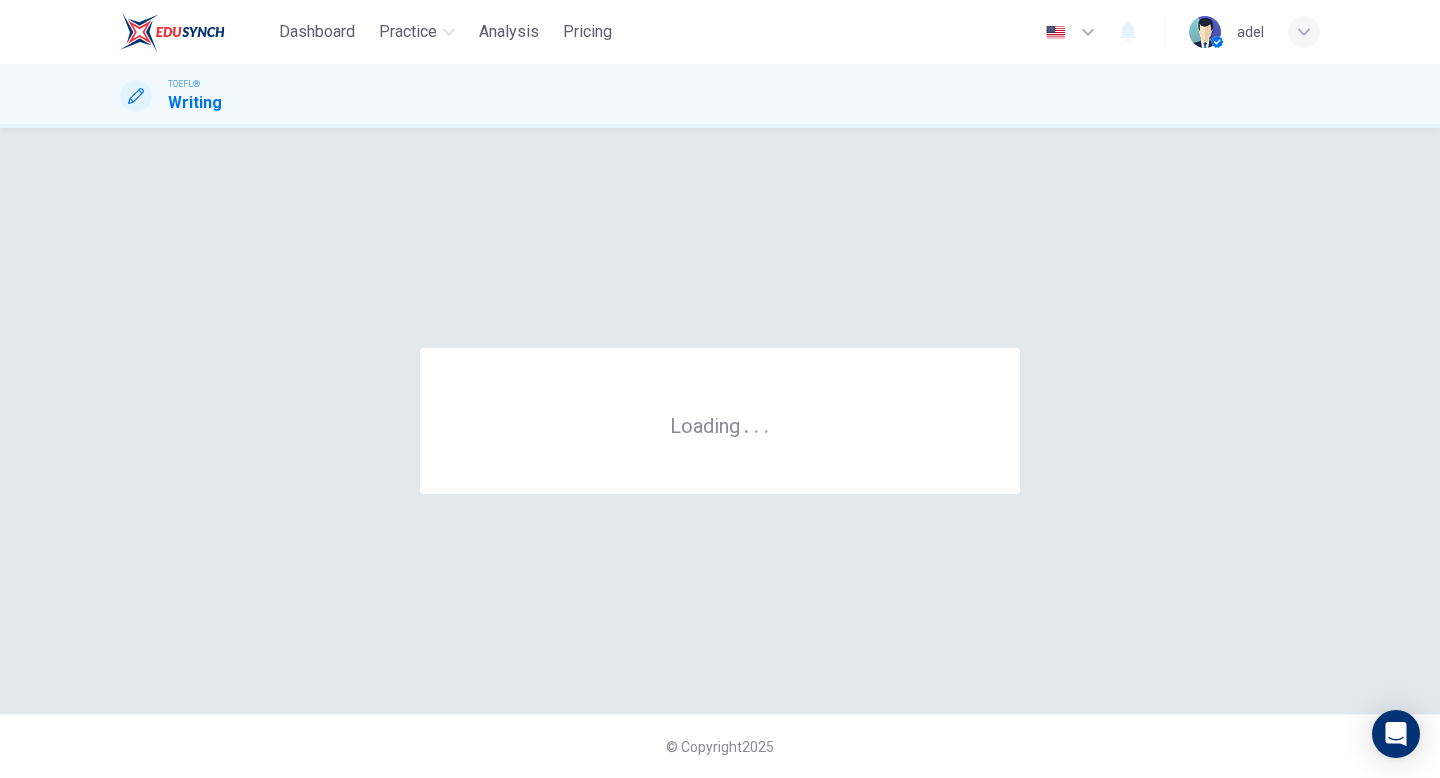 scroll, scrollTop: 0, scrollLeft: 0, axis: both 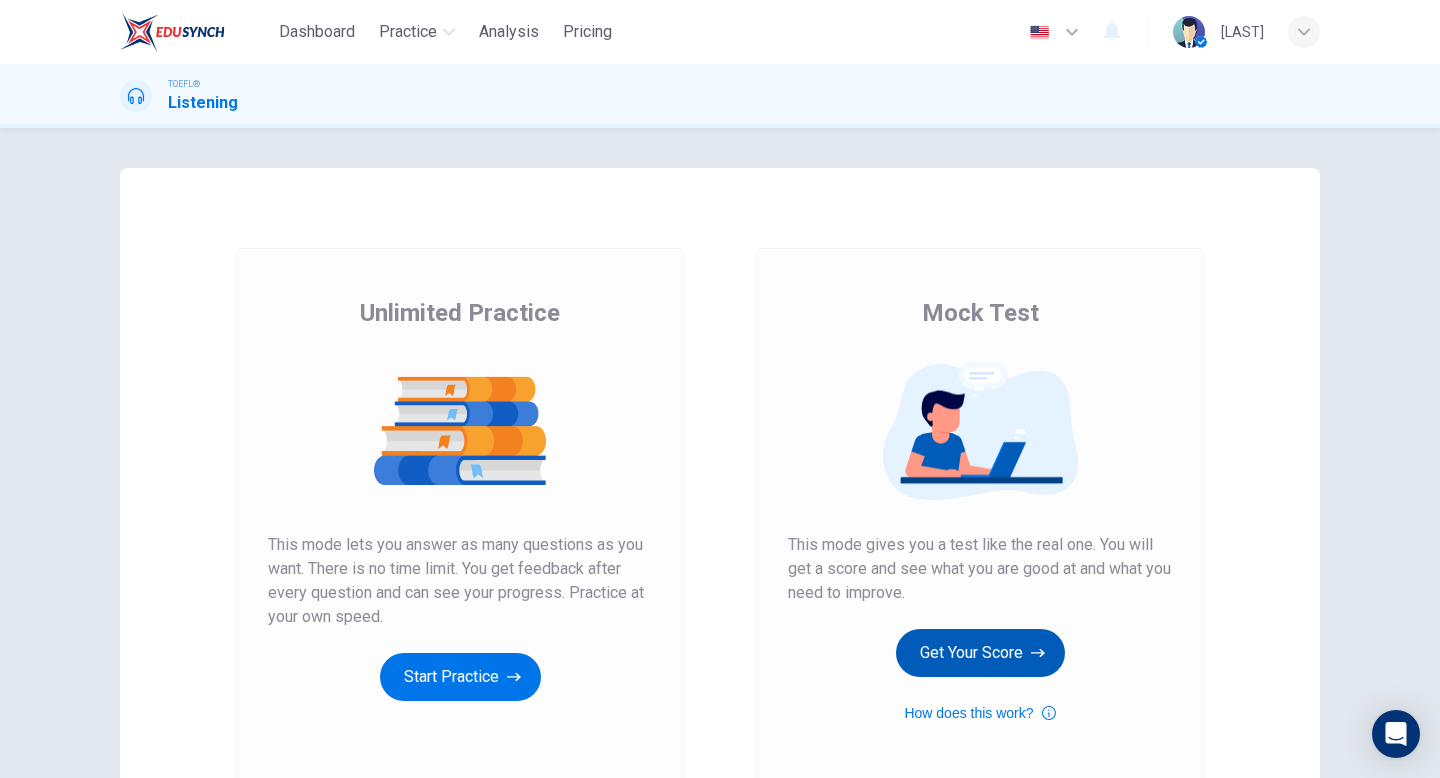 click on "Get Your Score" at bounding box center [980, 653] 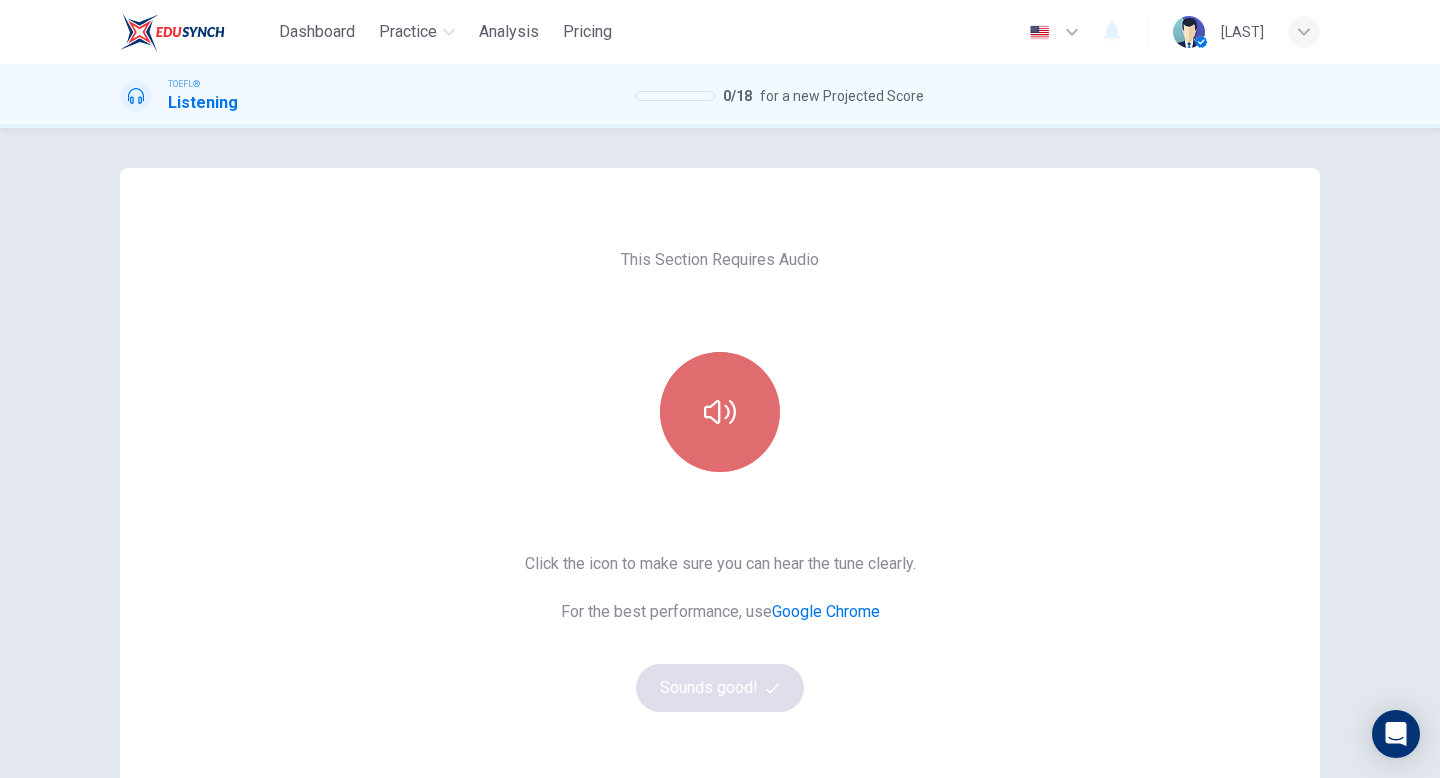 click at bounding box center (720, 412) 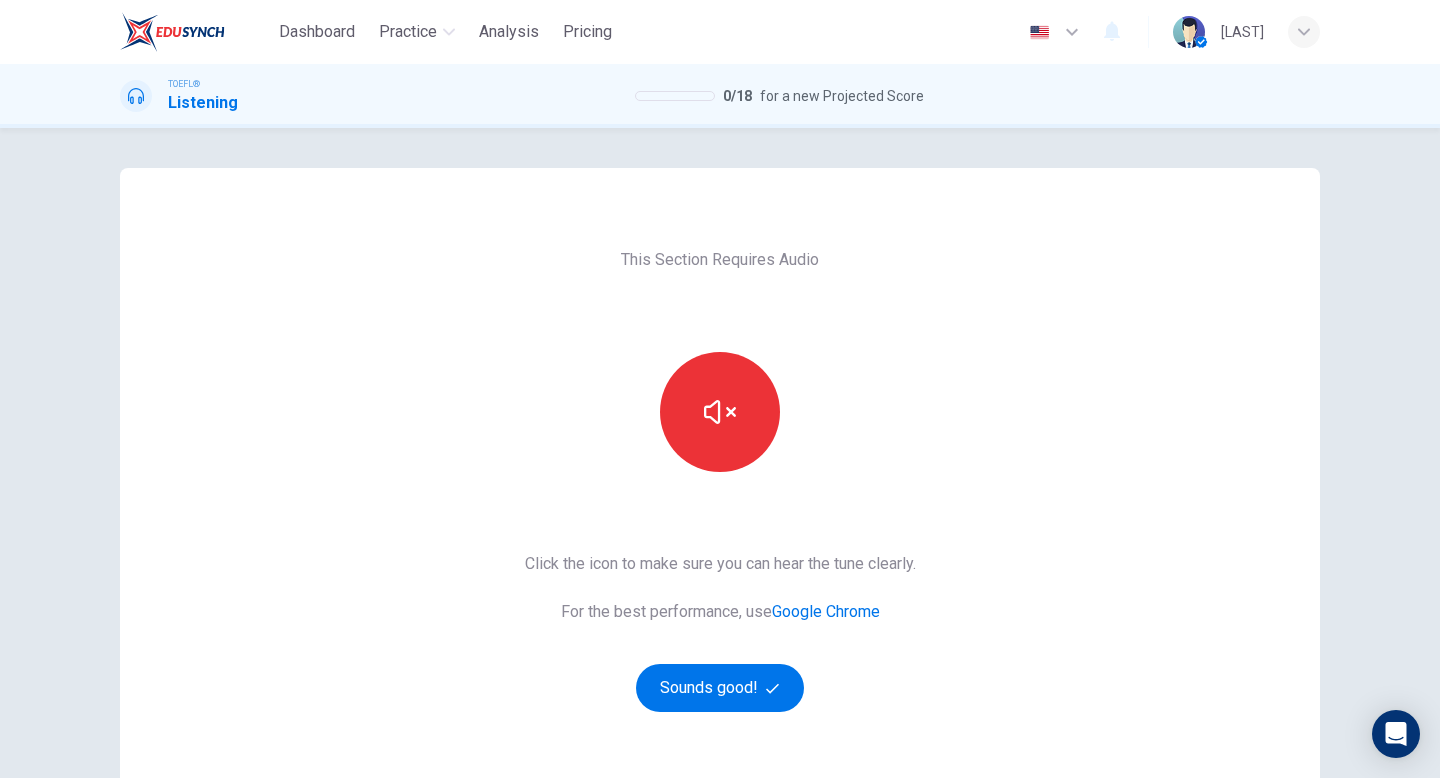 click on "Click the icon to make sure you can hear the tune clearly. For the best performance, use  Google Chrome Sounds good!" at bounding box center [720, 632] 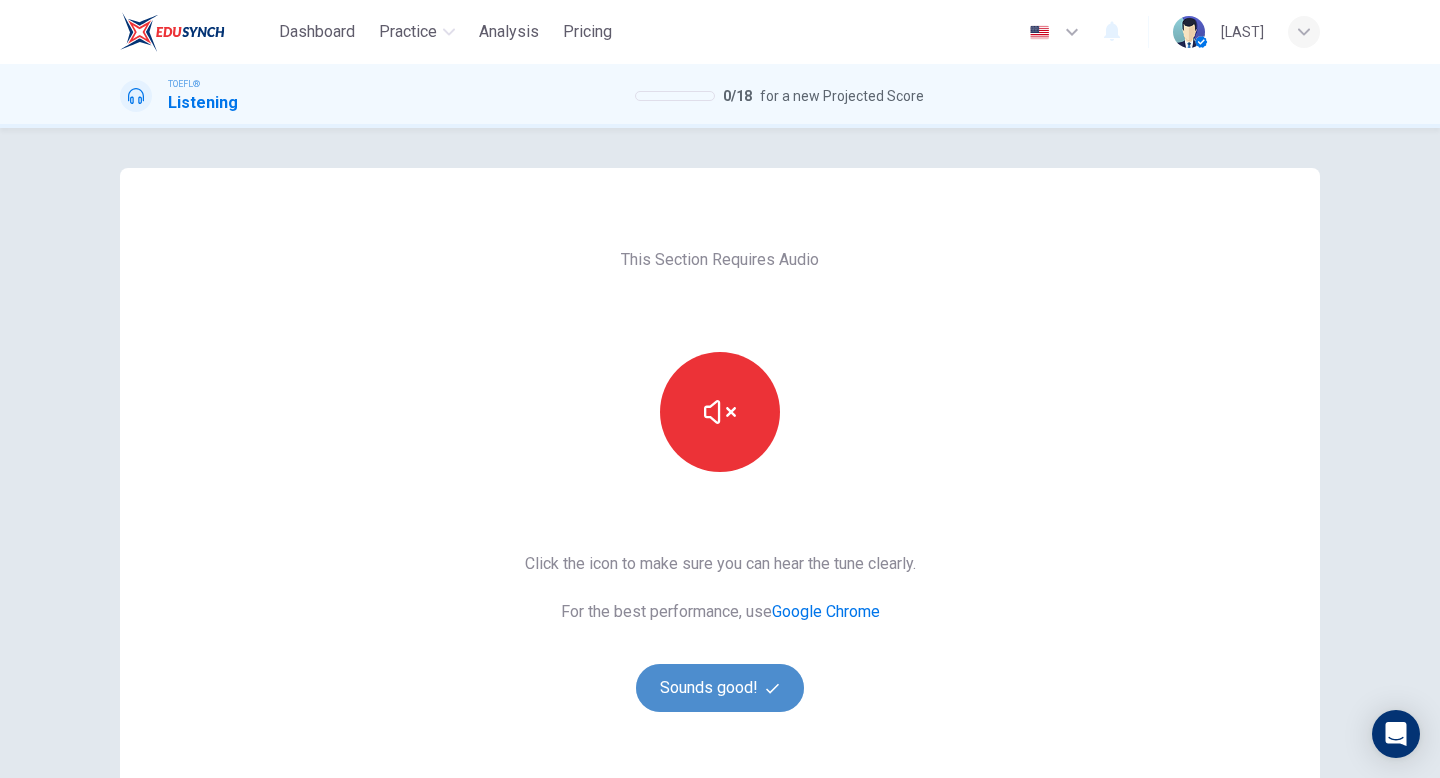 click on "Sounds good!" at bounding box center [720, 688] 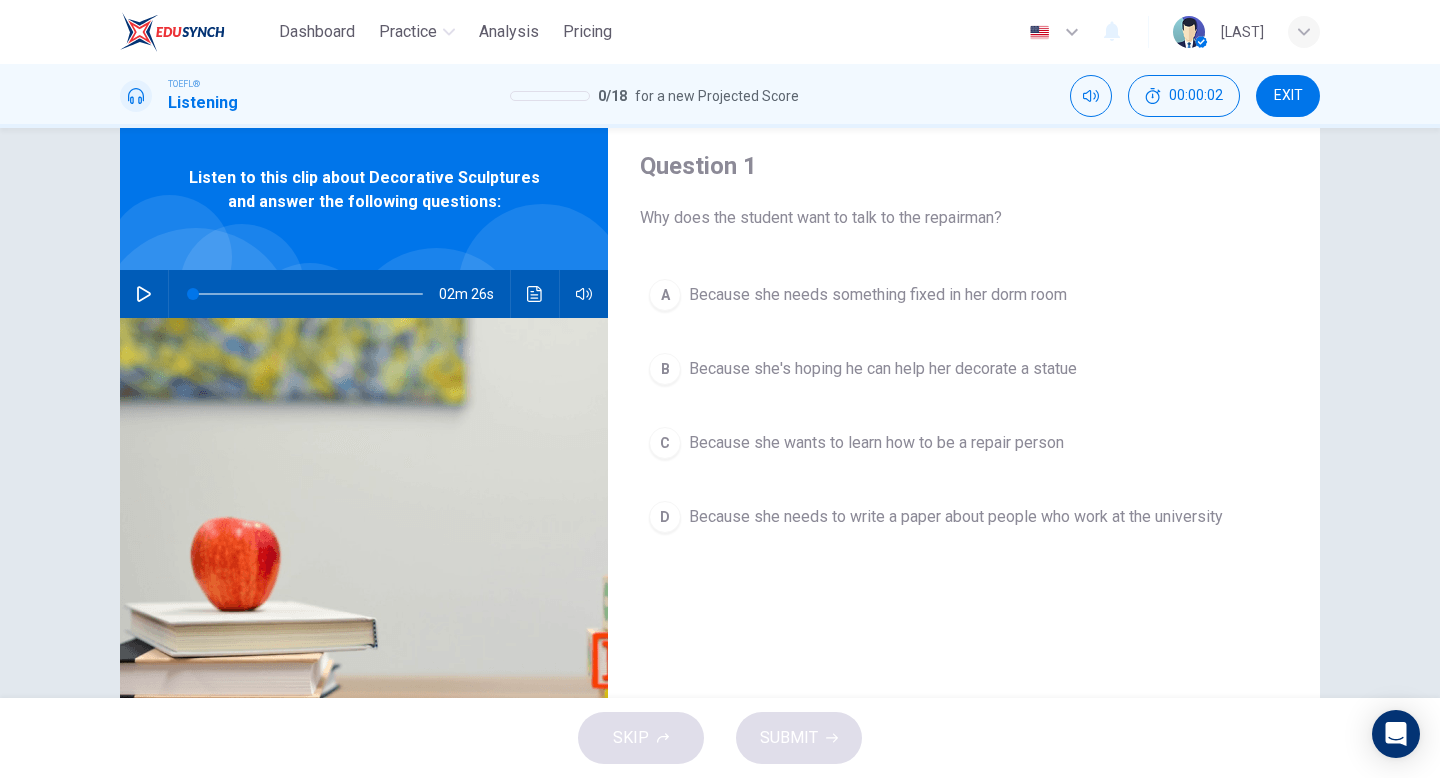 scroll, scrollTop: 53, scrollLeft: 0, axis: vertical 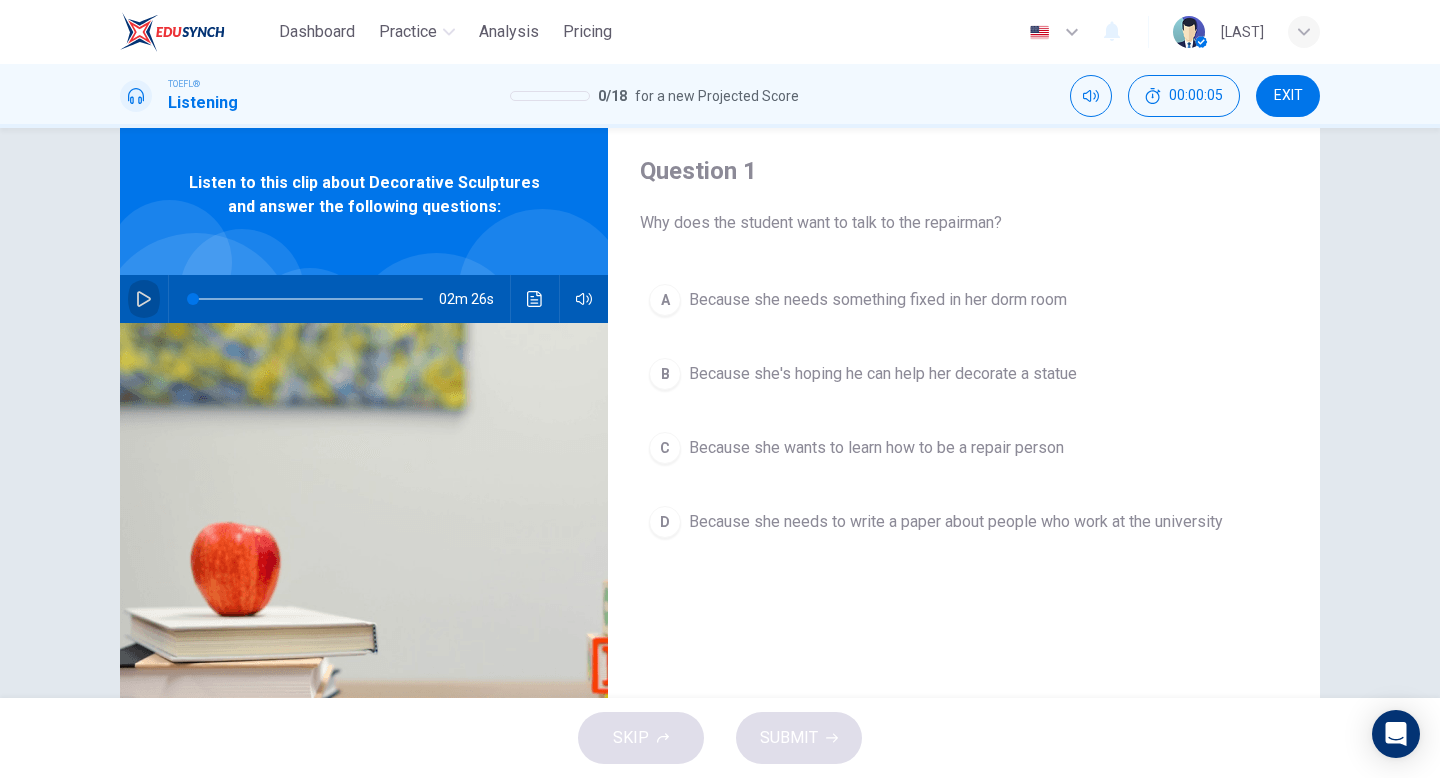 click 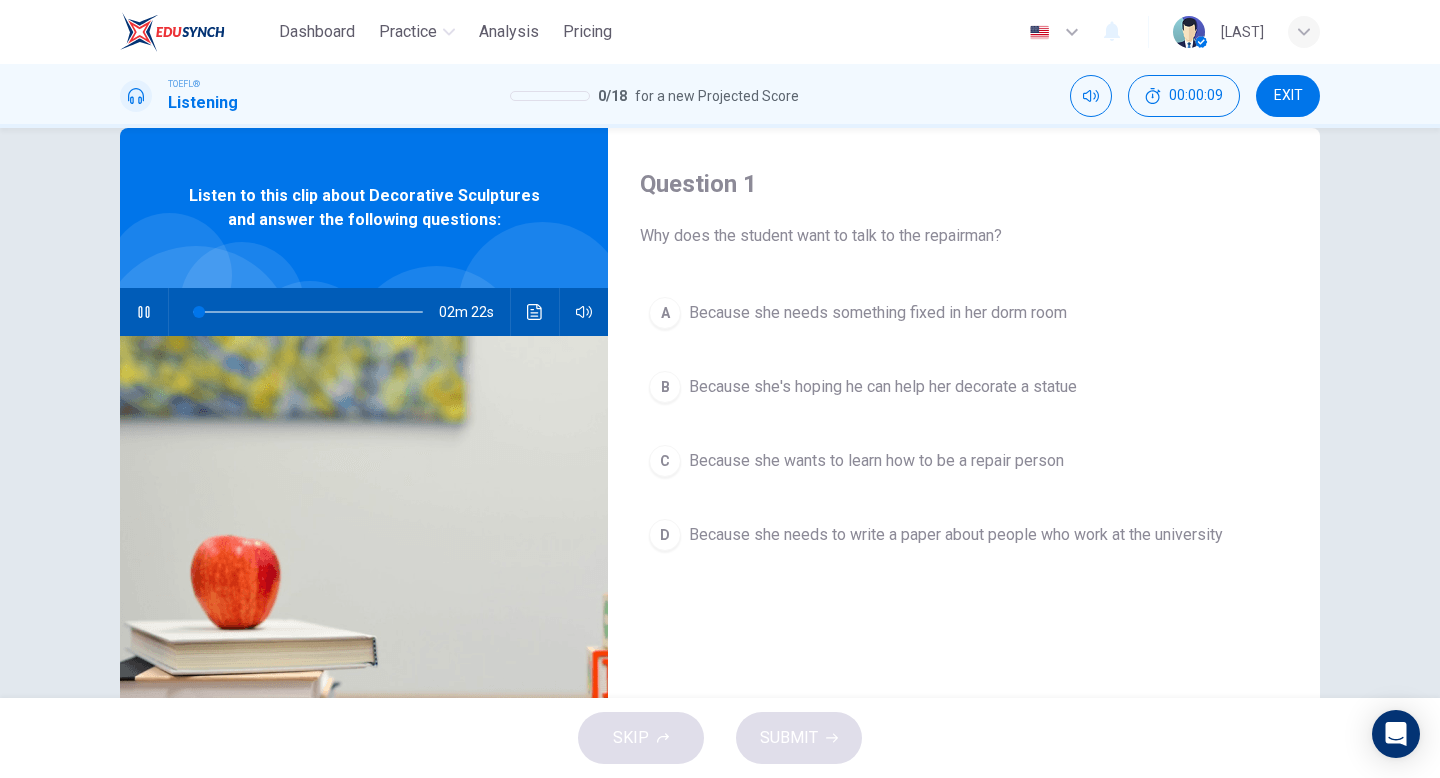 scroll, scrollTop: 33, scrollLeft: 0, axis: vertical 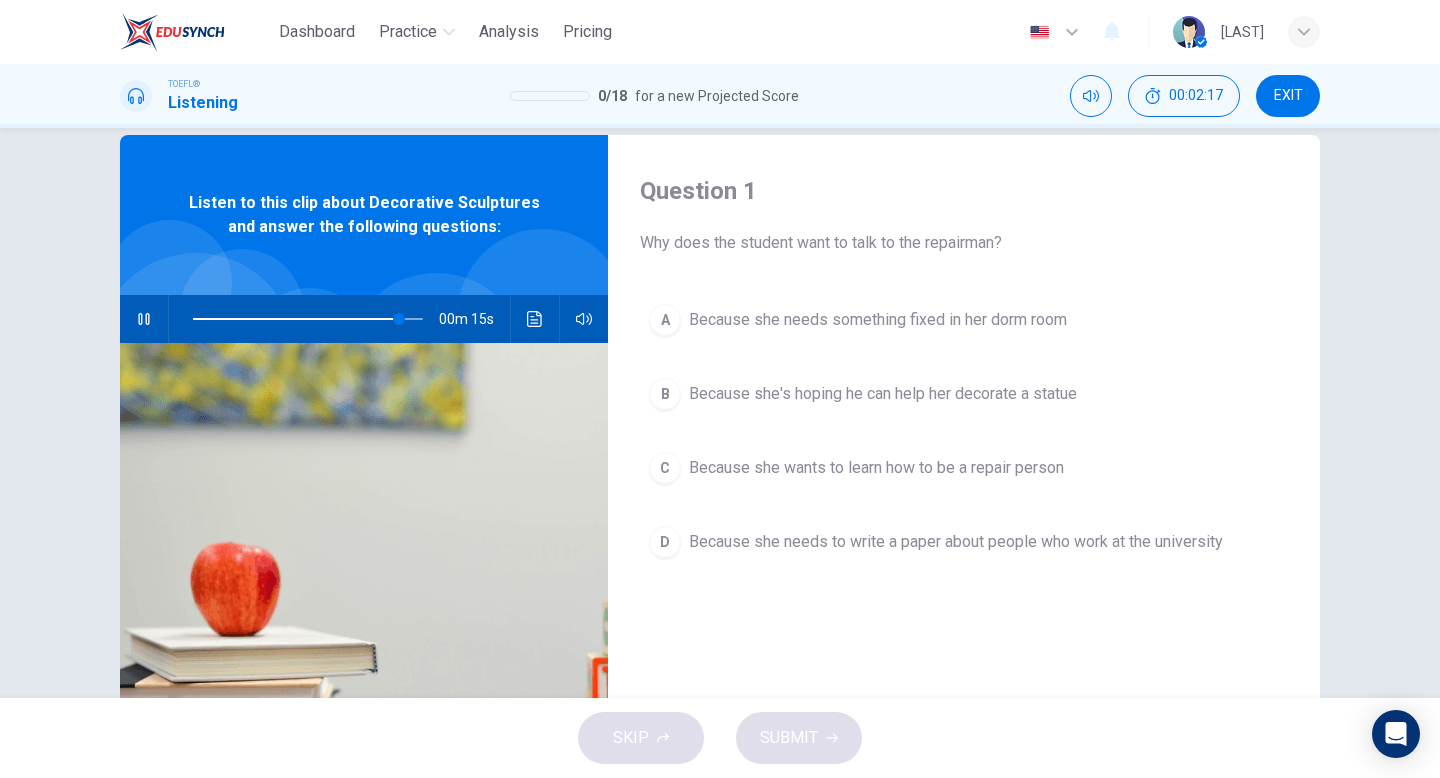 click on "B Because she's hoping he can help her decorate a statue" at bounding box center [964, 394] 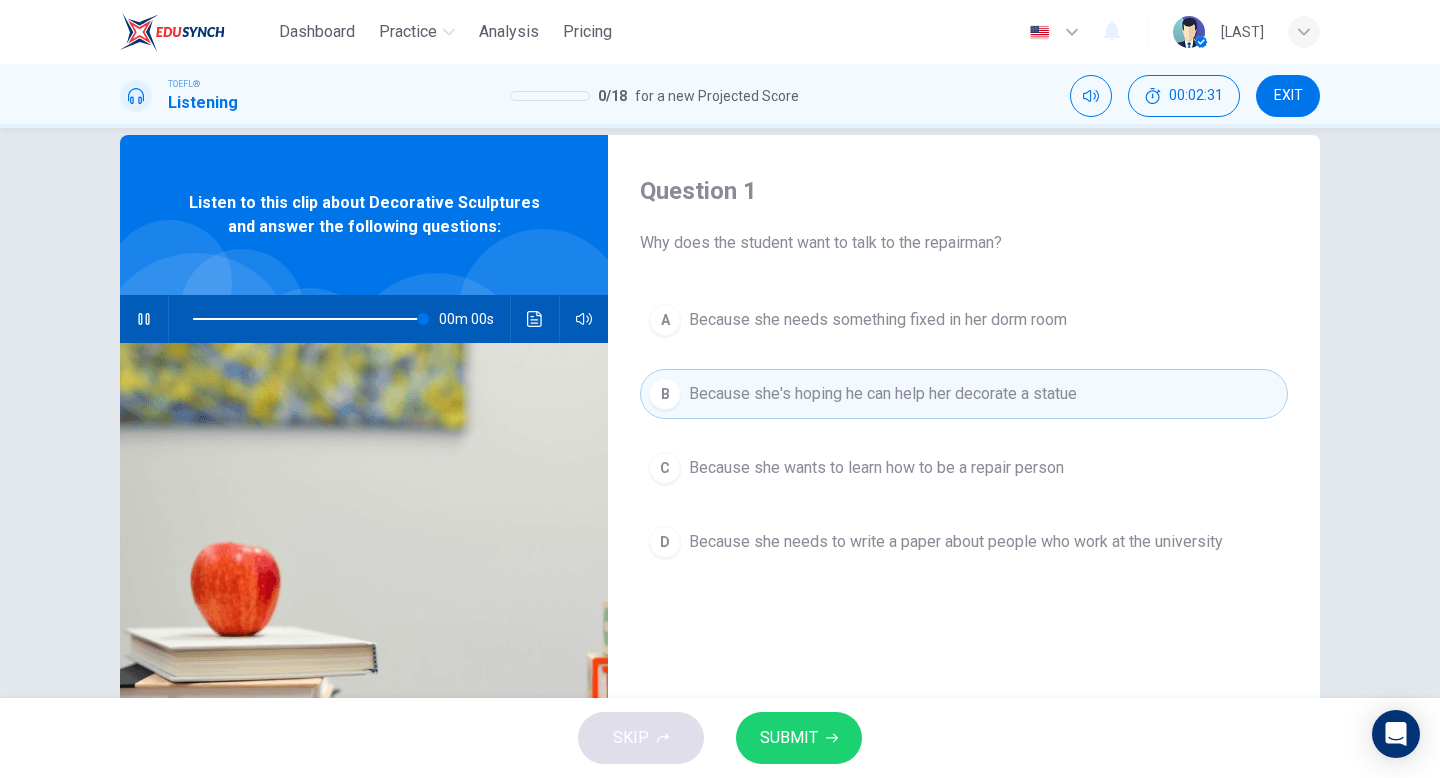 type on "0" 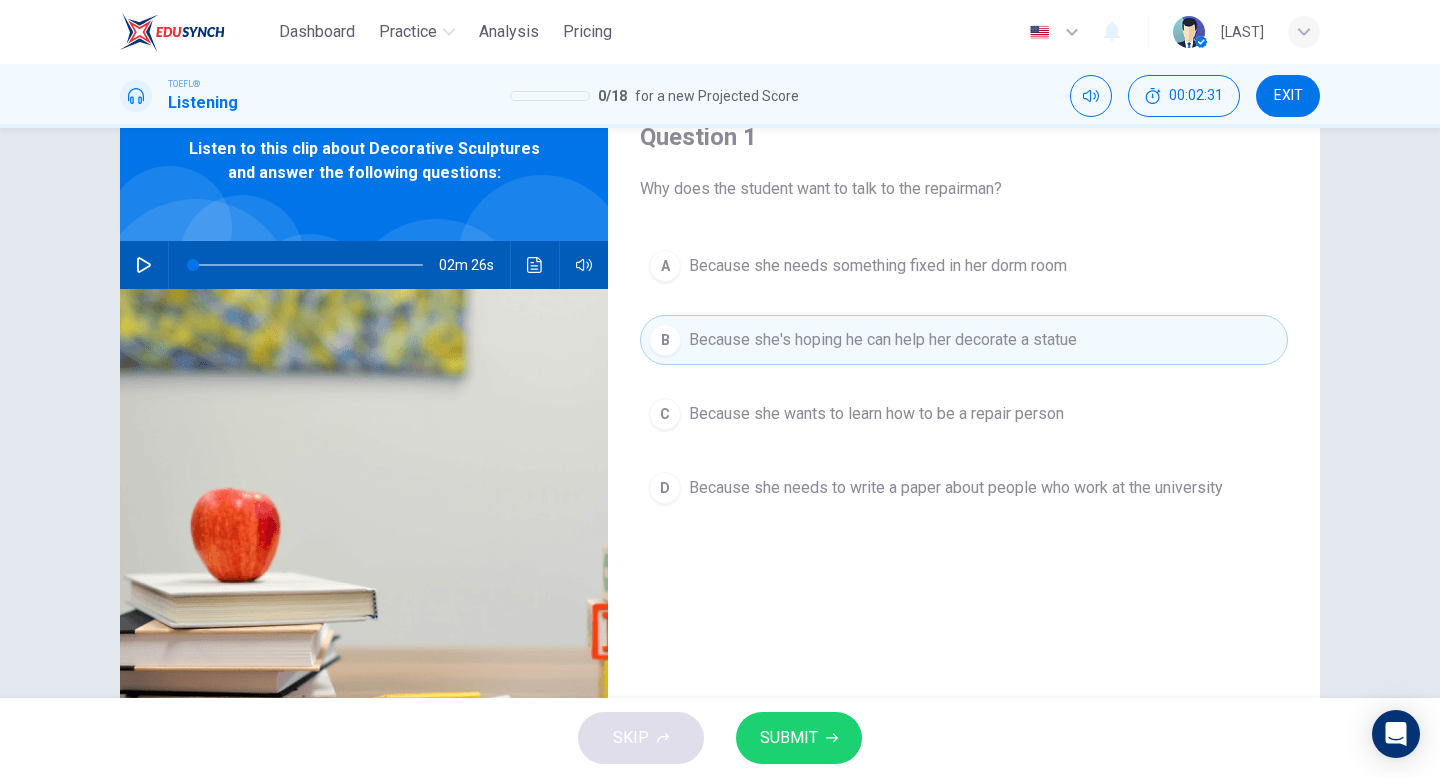 scroll, scrollTop: 110, scrollLeft: 0, axis: vertical 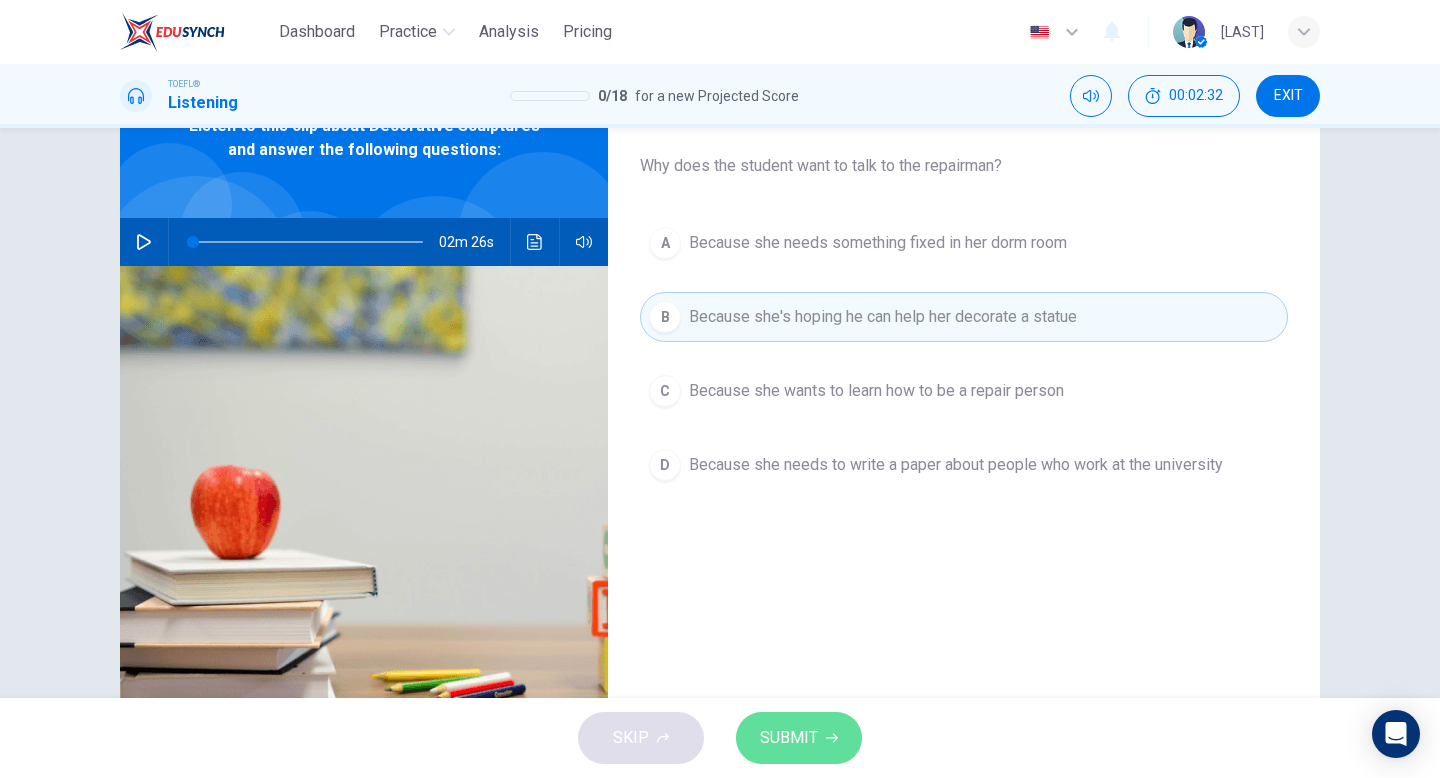 click on "SUBMIT" at bounding box center [789, 738] 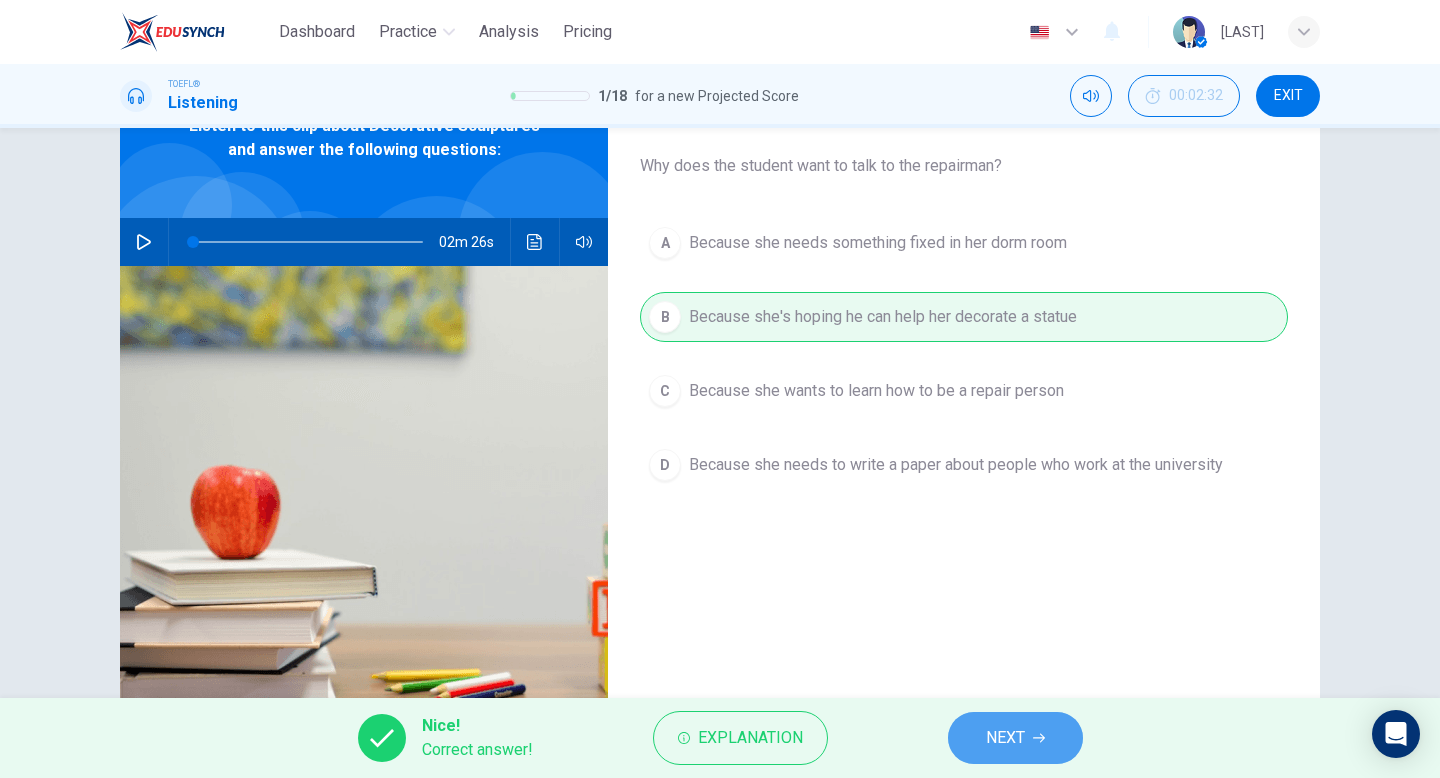 click on "NEXT" at bounding box center (1005, 738) 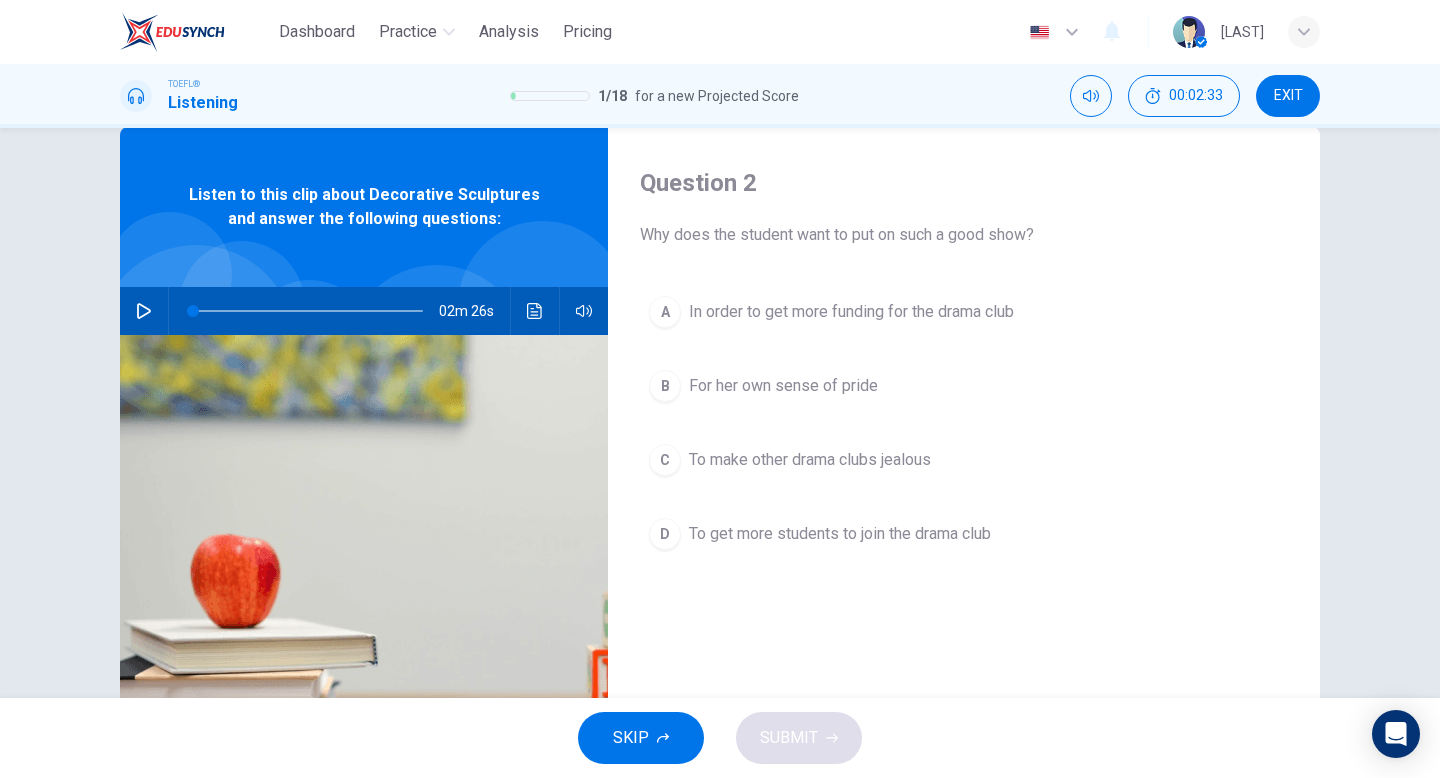 scroll, scrollTop: 0, scrollLeft: 0, axis: both 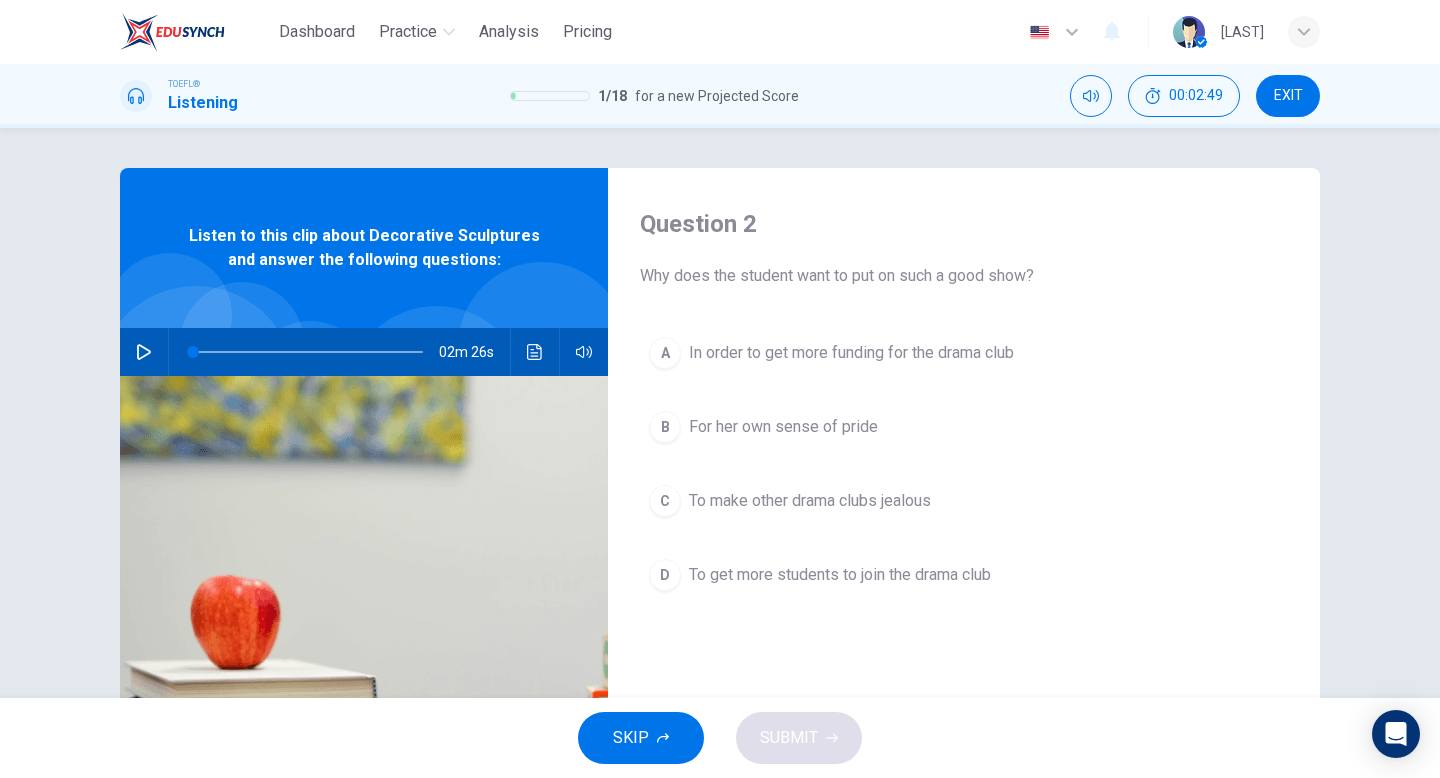 click on "For her own sense of pride" at bounding box center (783, 427) 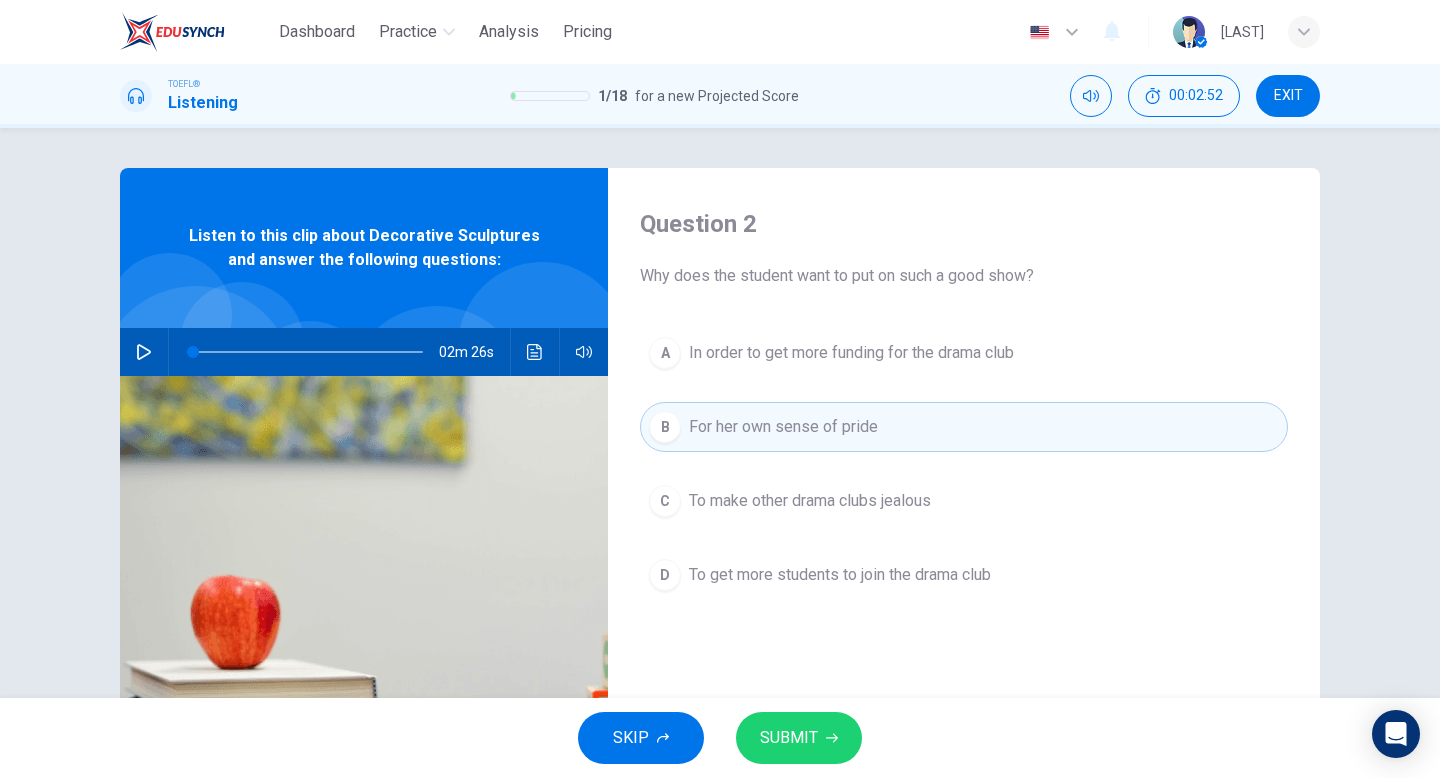 click on "SUBMIT" at bounding box center [799, 738] 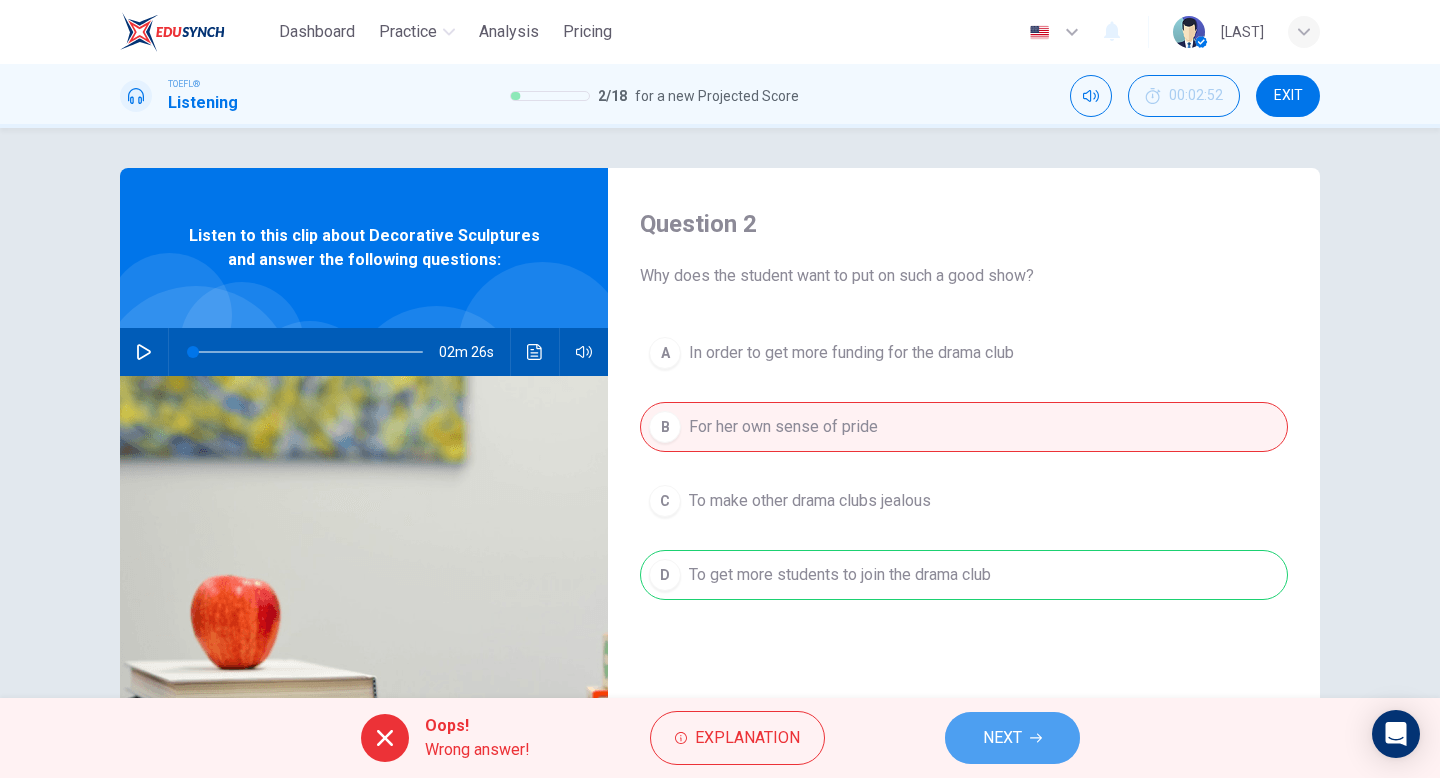 click on "NEXT" at bounding box center (1002, 738) 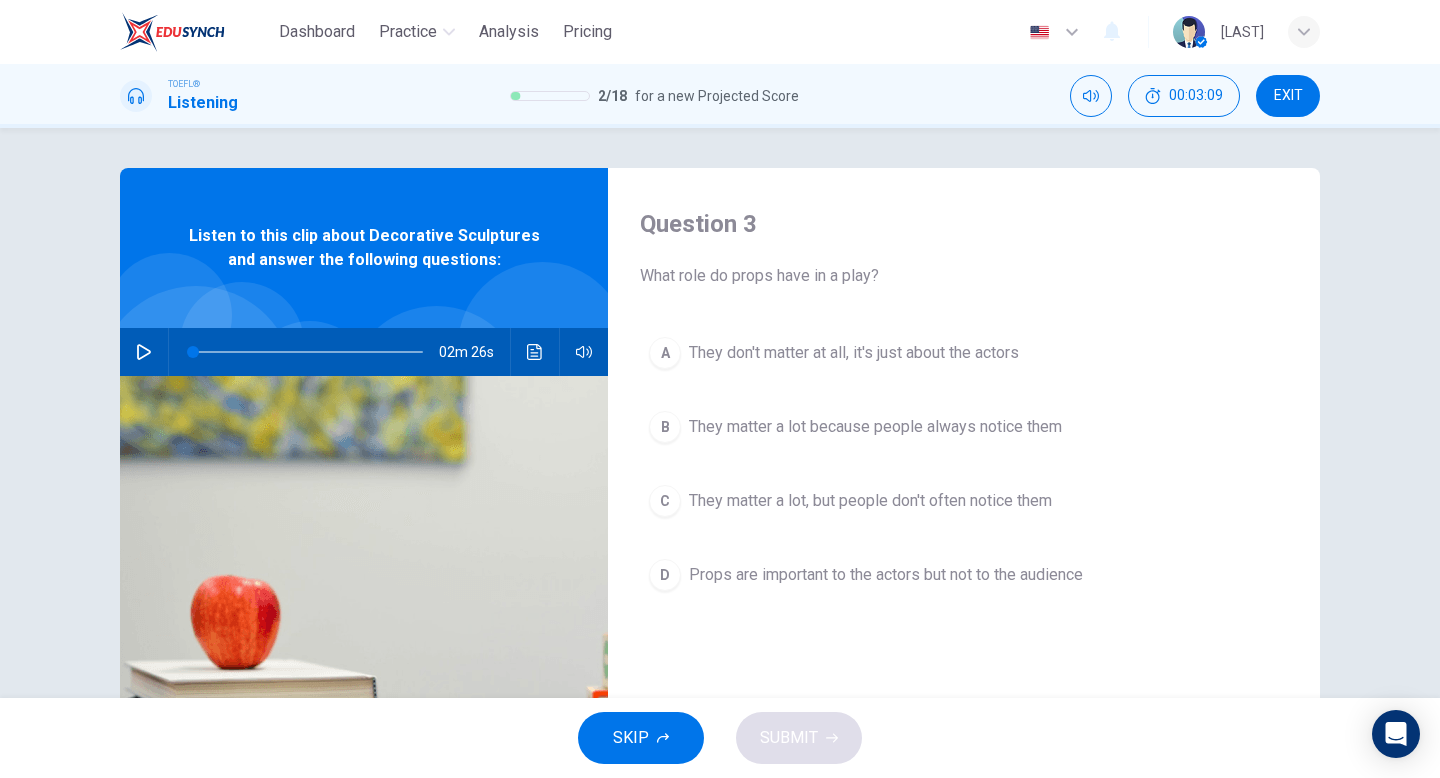 click on "B They matter a lot because people always notice them" at bounding box center [964, 427] 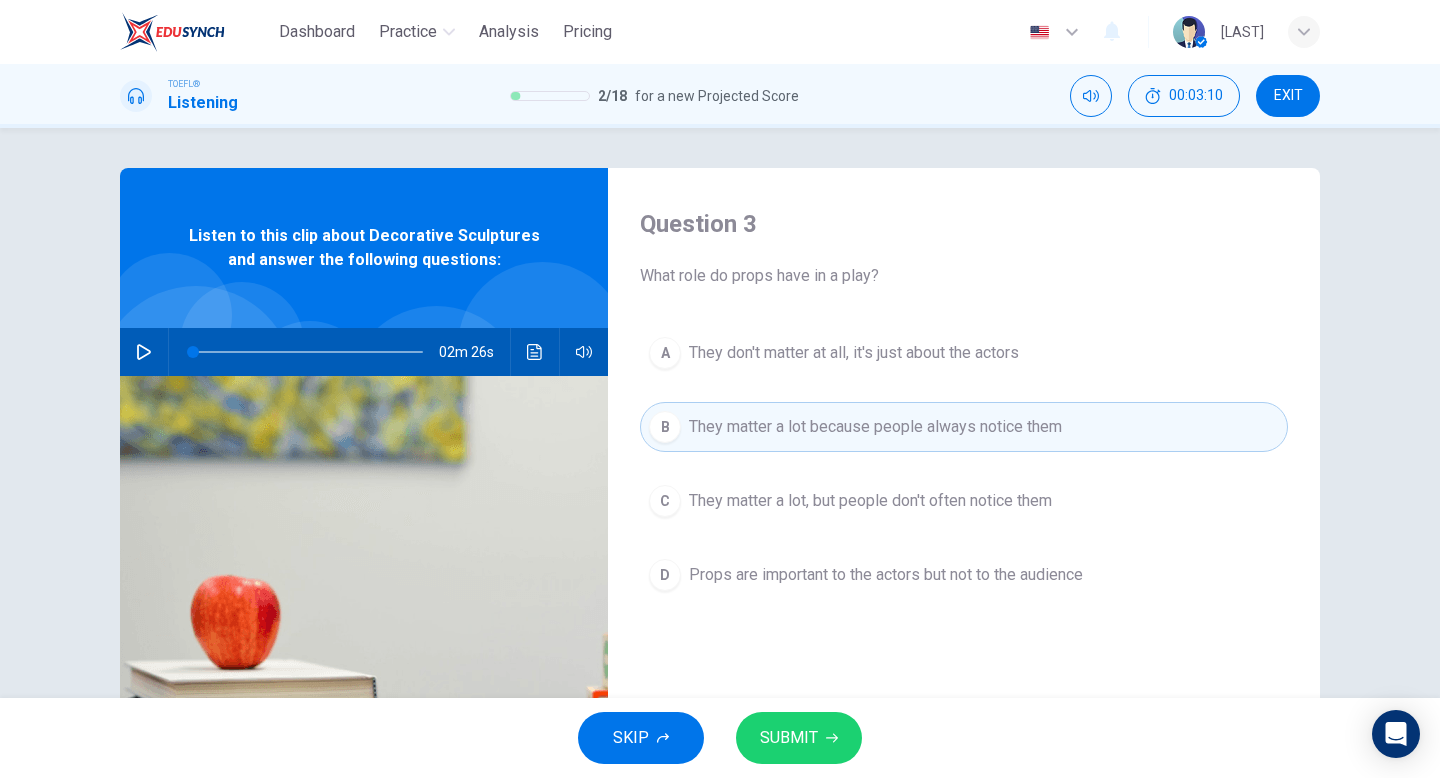 click on "SUBMIT" at bounding box center (789, 738) 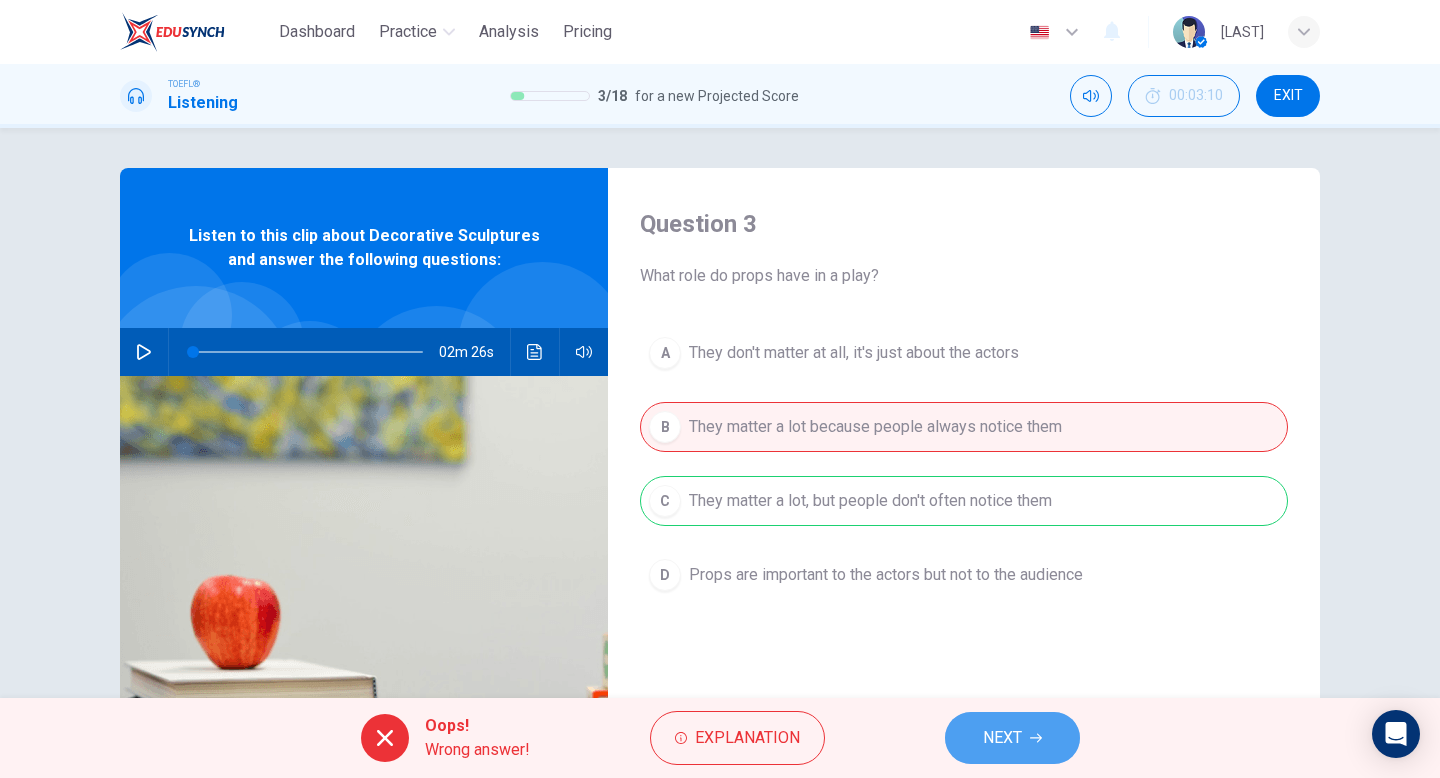 click on "NEXT" at bounding box center (1002, 738) 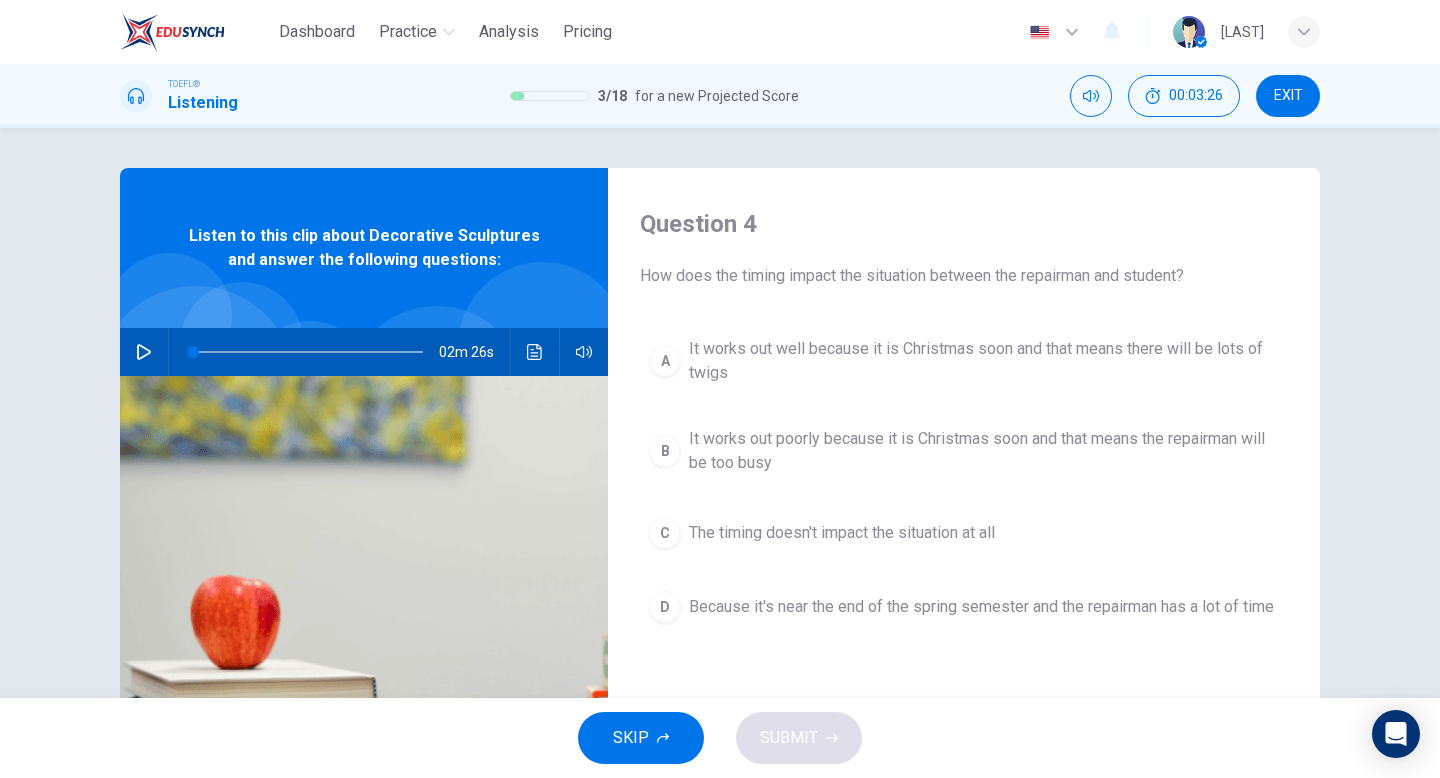click on "Dashboard Practice Analysis Pricing" at bounding box center (370, 32) 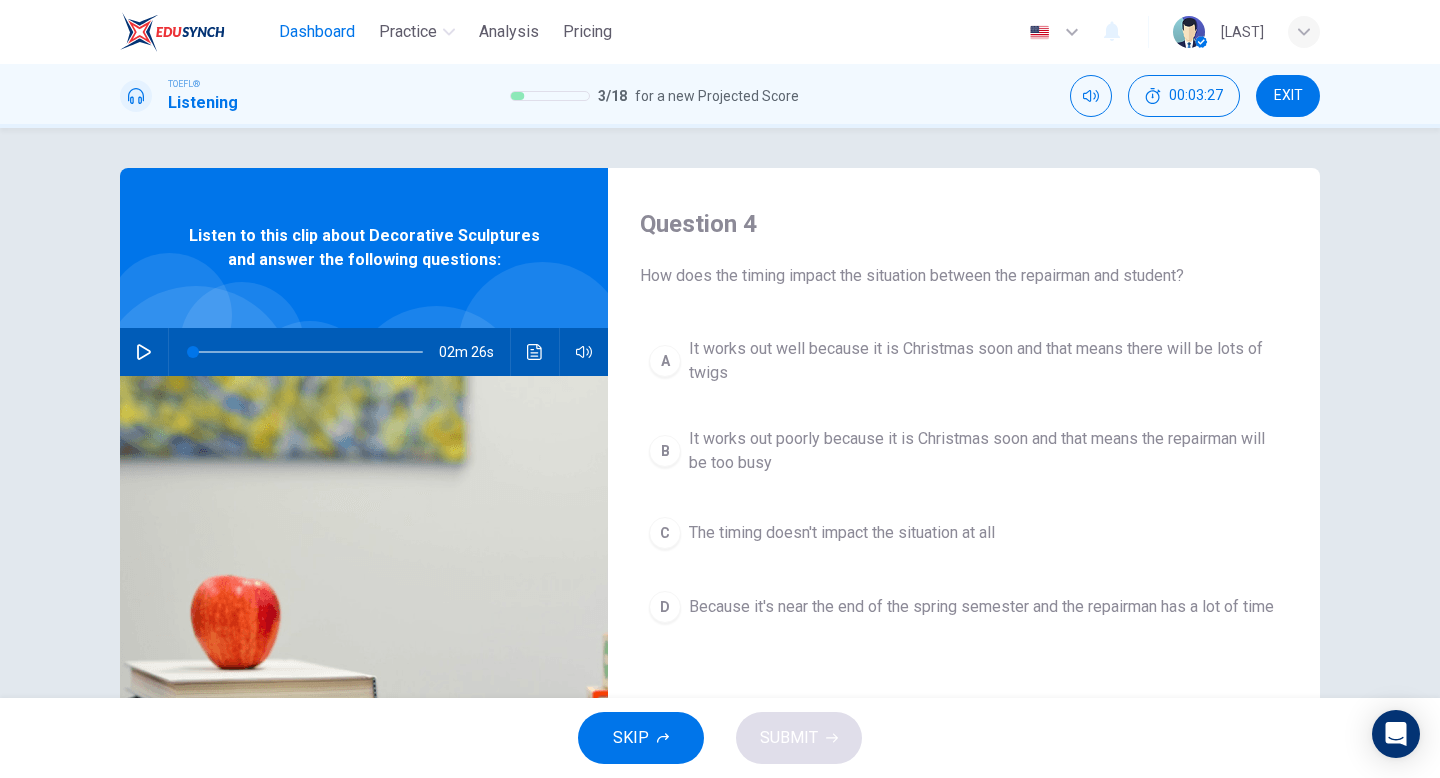 click on "Dashboard" at bounding box center [317, 32] 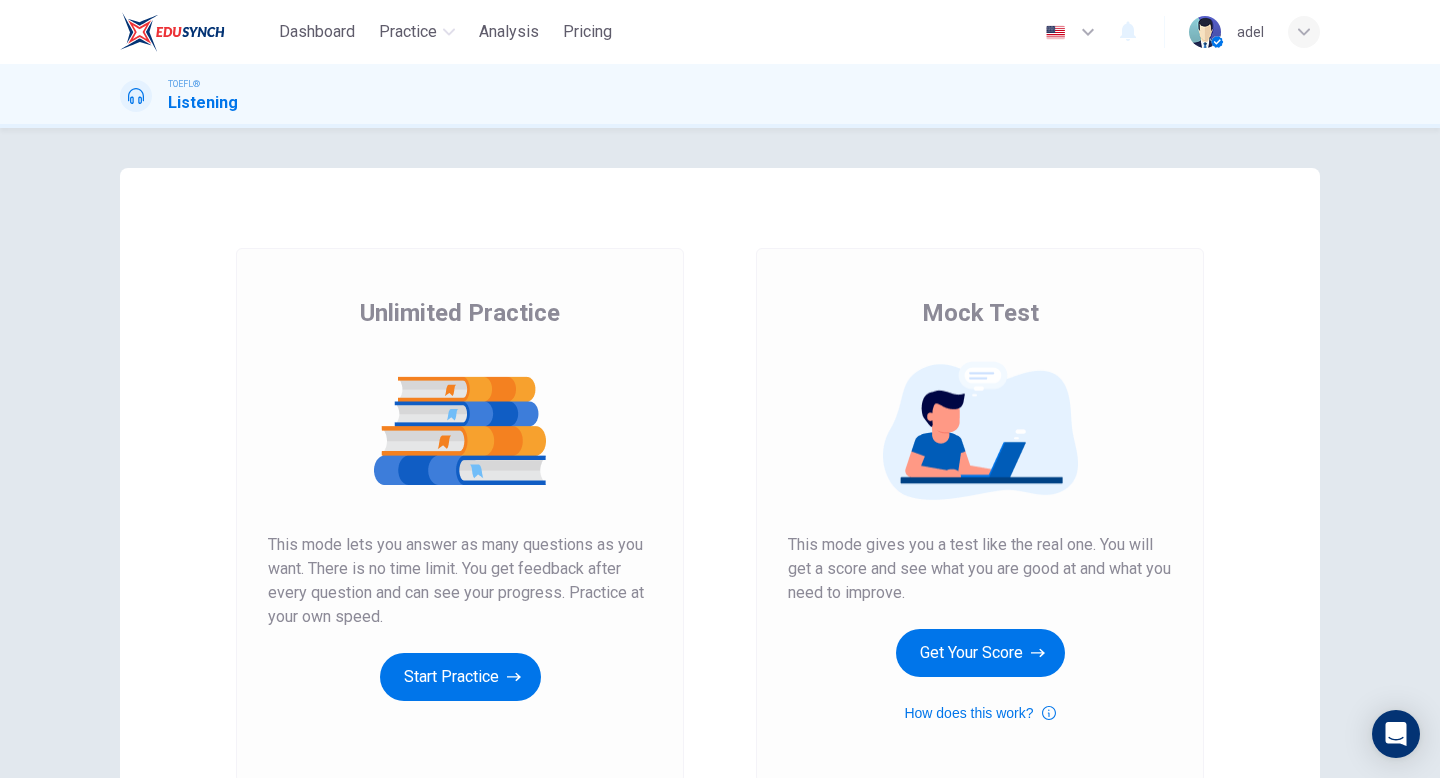 scroll, scrollTop: 0, scrollLeft: 0, axis: both 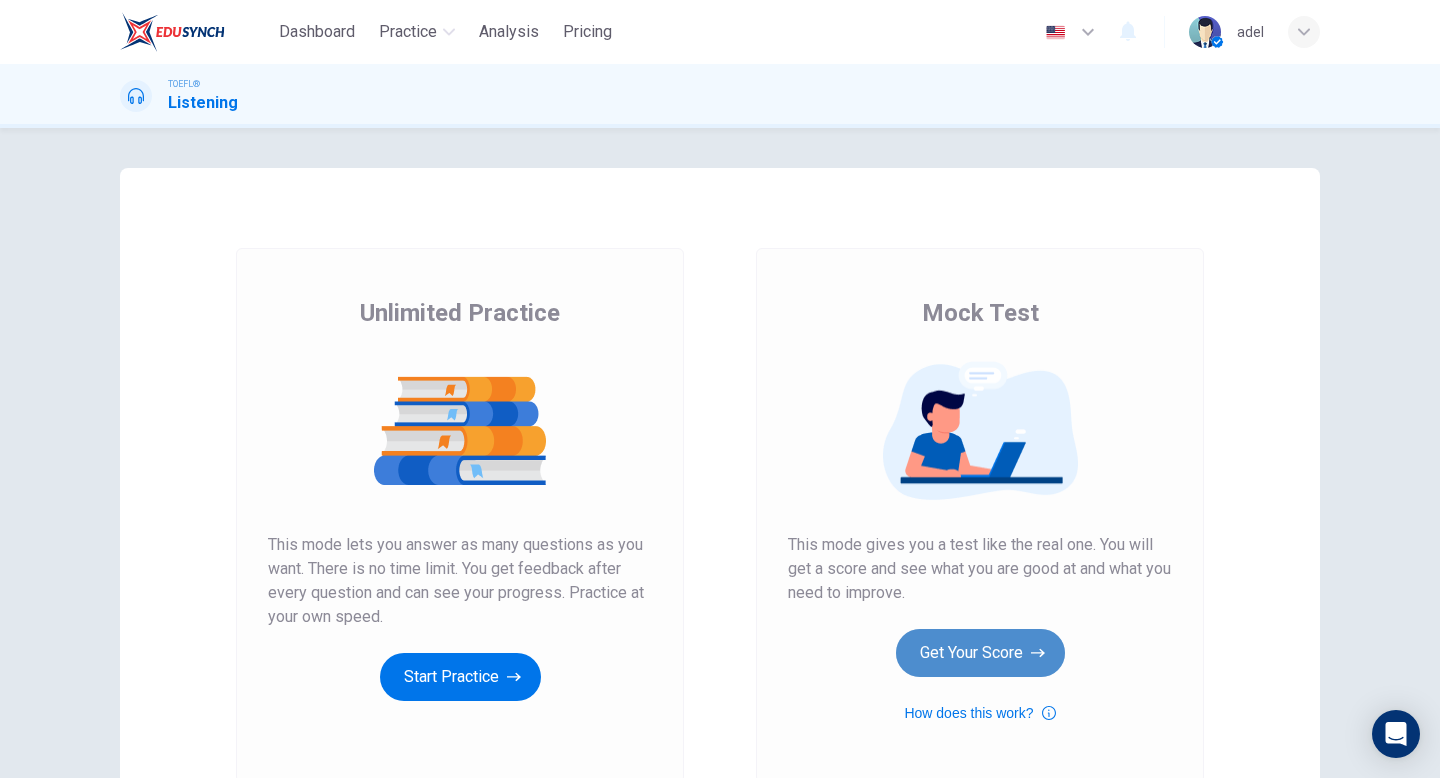 click on "Get Your Score" at bounding box center [980, 653] 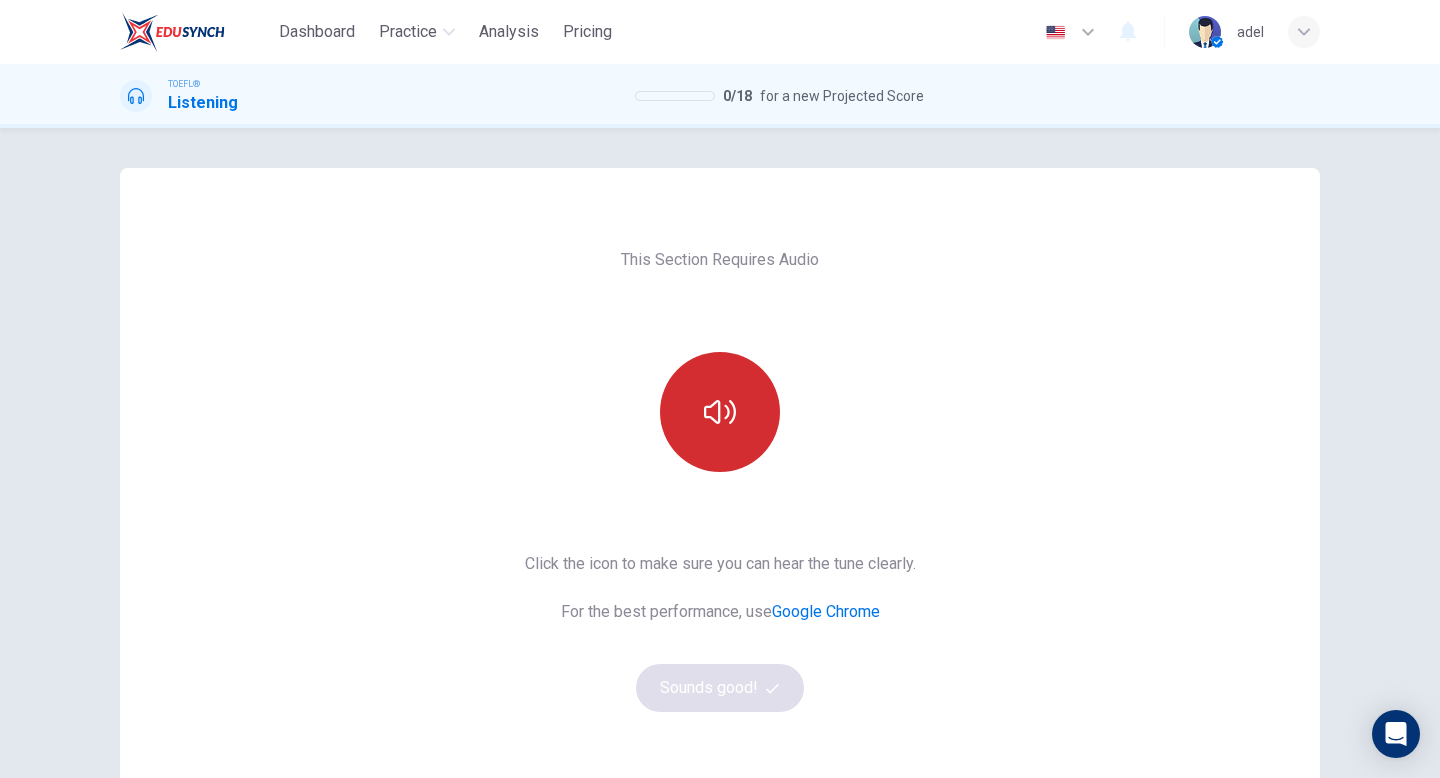click at bounding box center [720, 412] 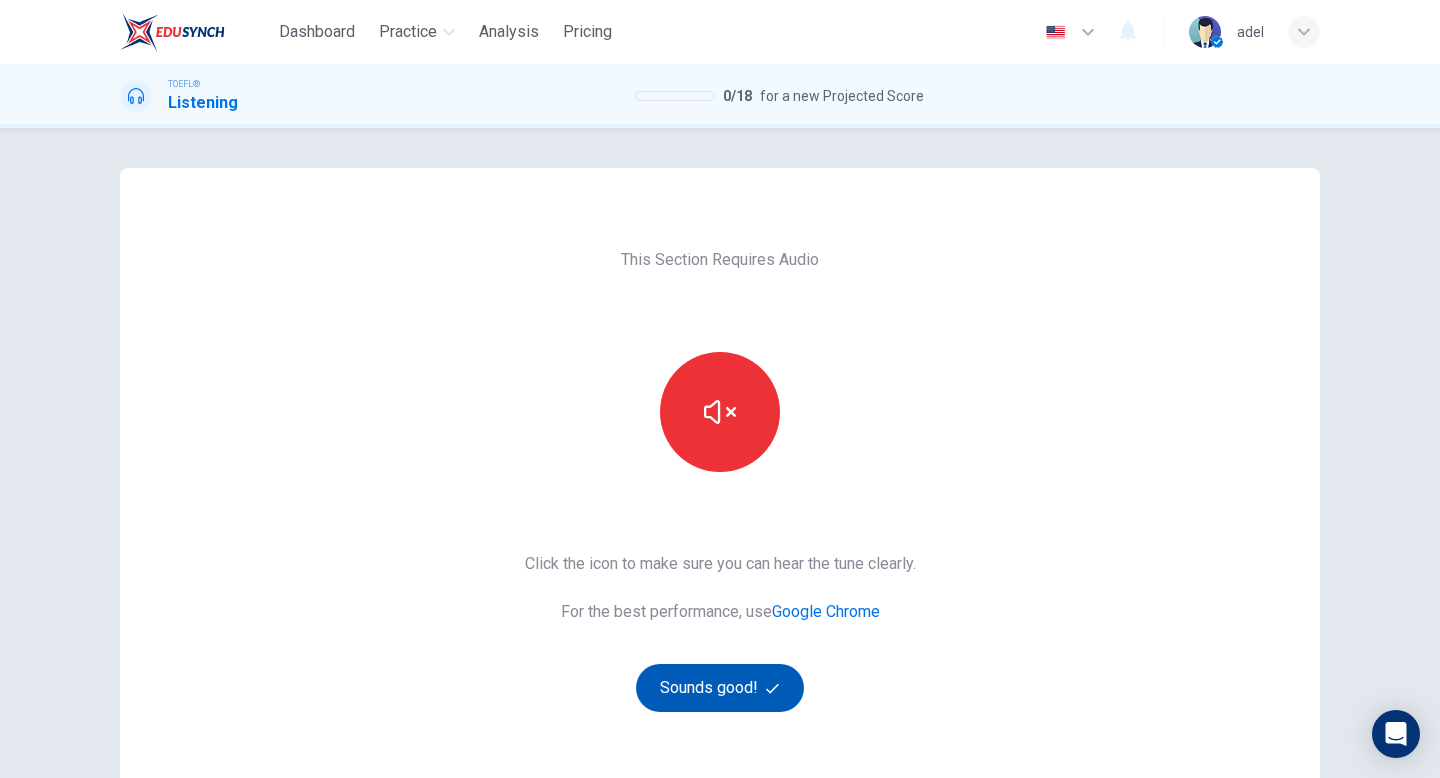 click on "Sounds good!" at bounding box center [720, 688] 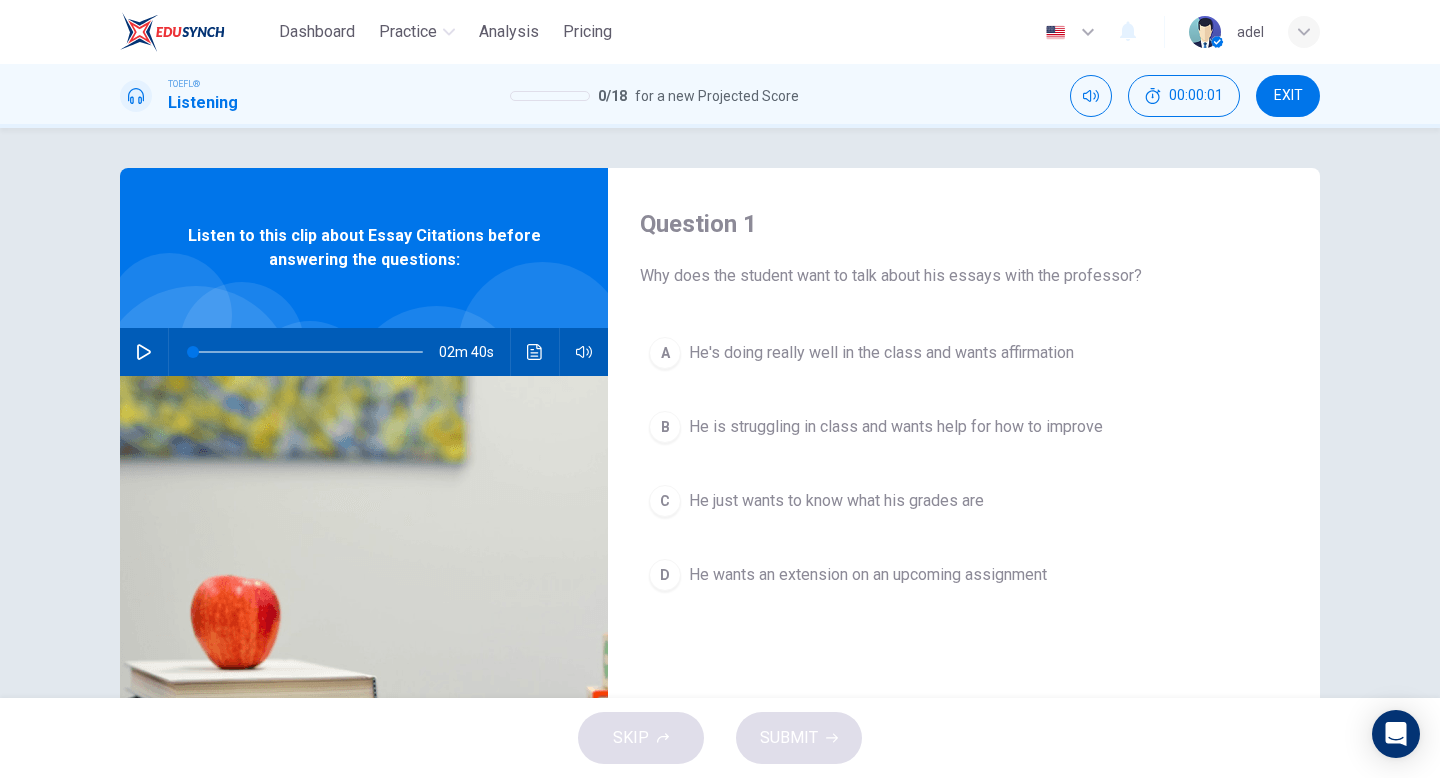 click at bounding box center [144, 352] 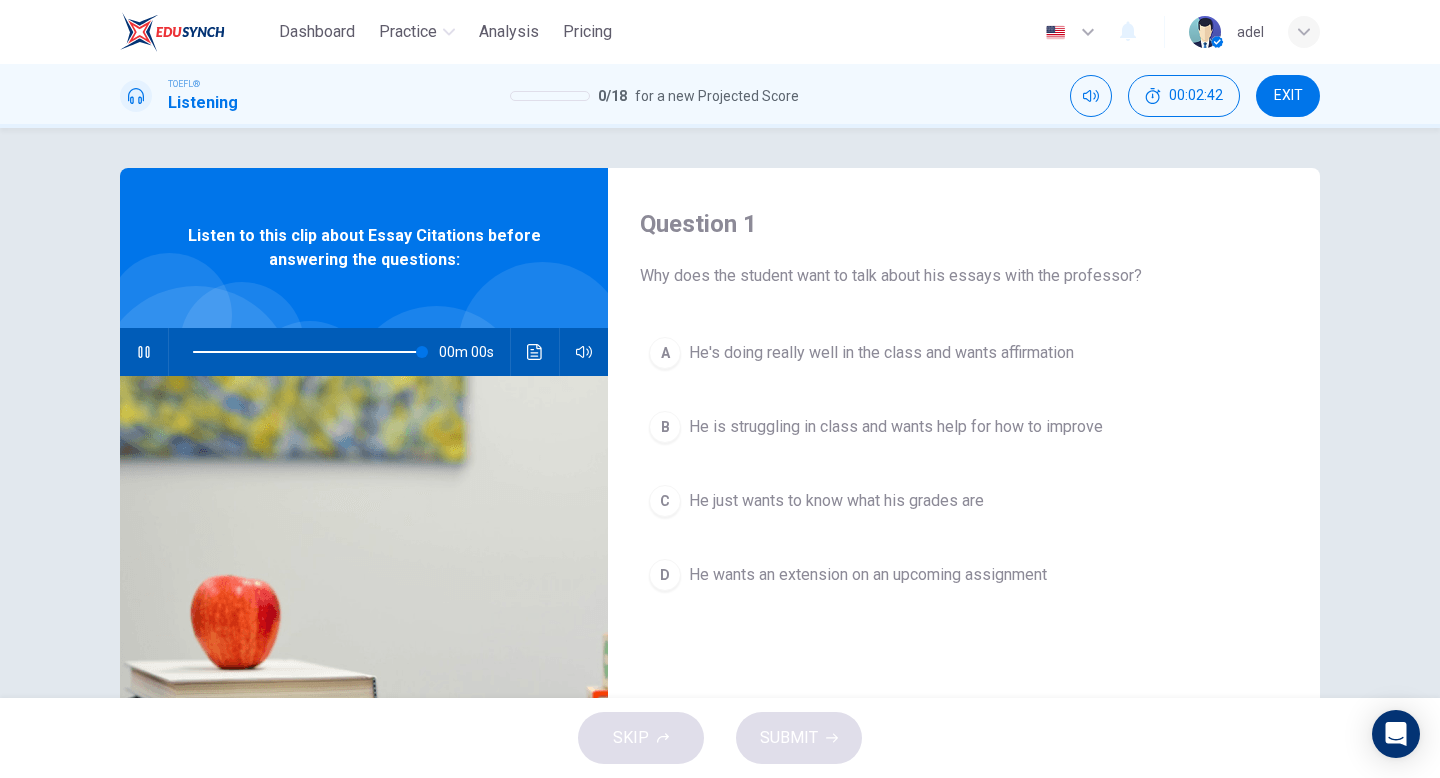 type on "0" 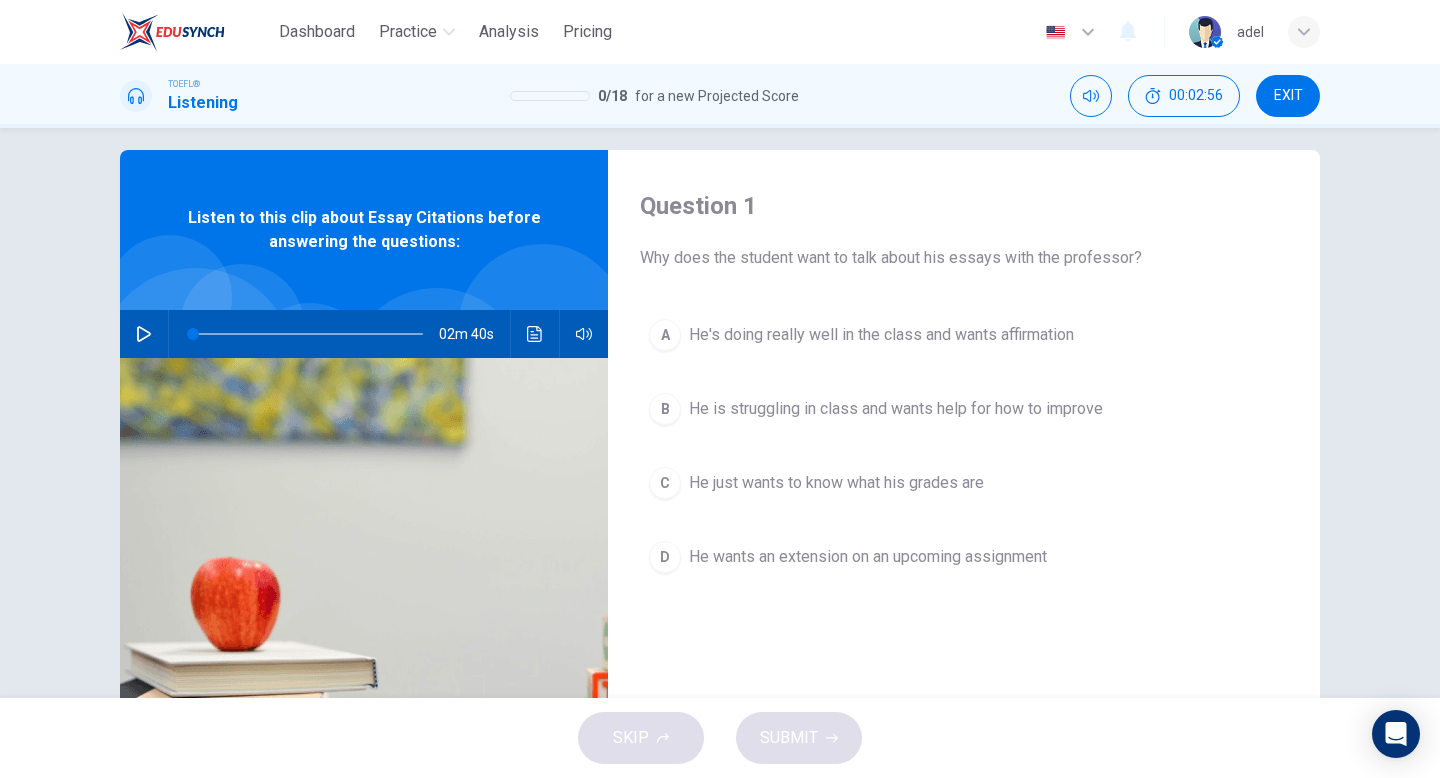 scroll, scrollTop: 12, scrollLeft: 0, axis: vertical 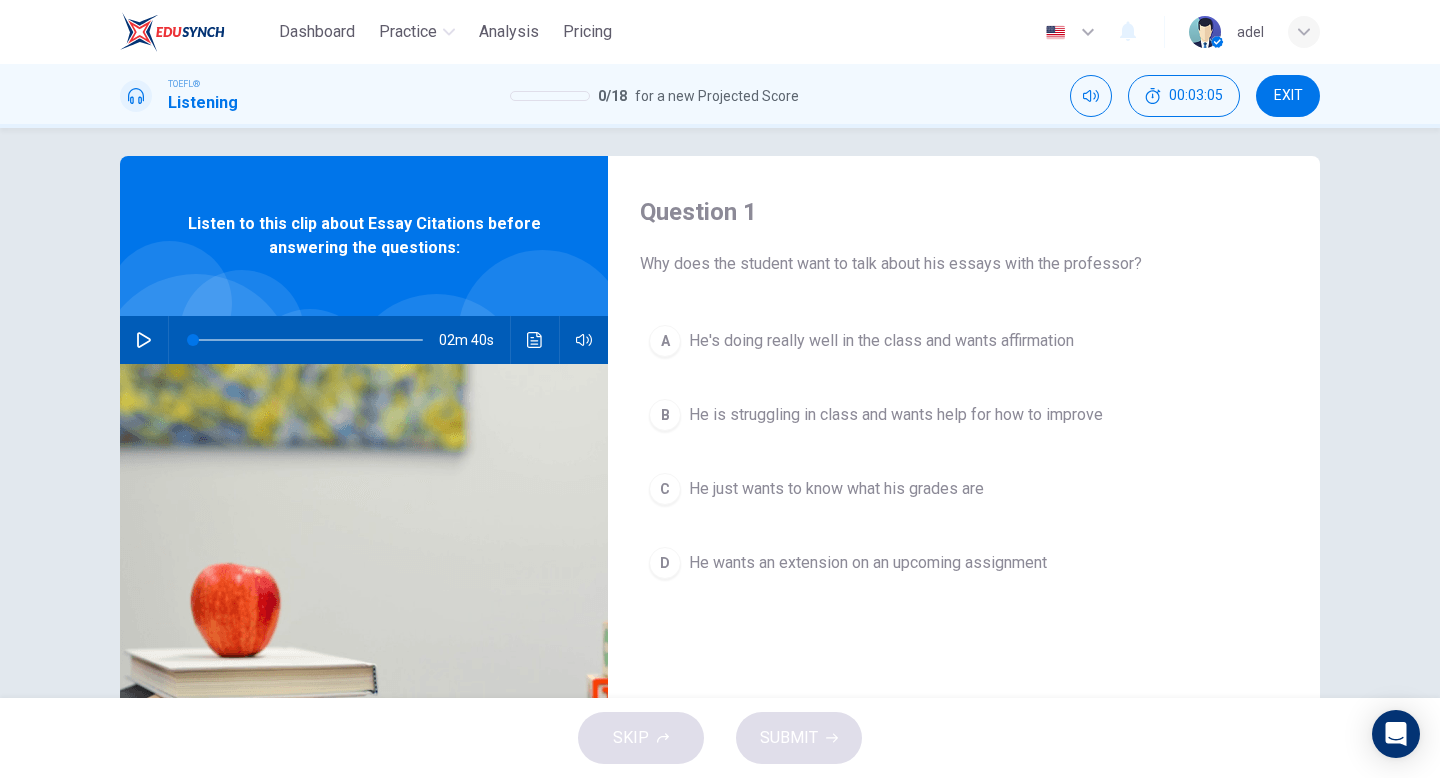 click on "He is struggling in class and wants help for how to improve" at bounding box center (896, 415) 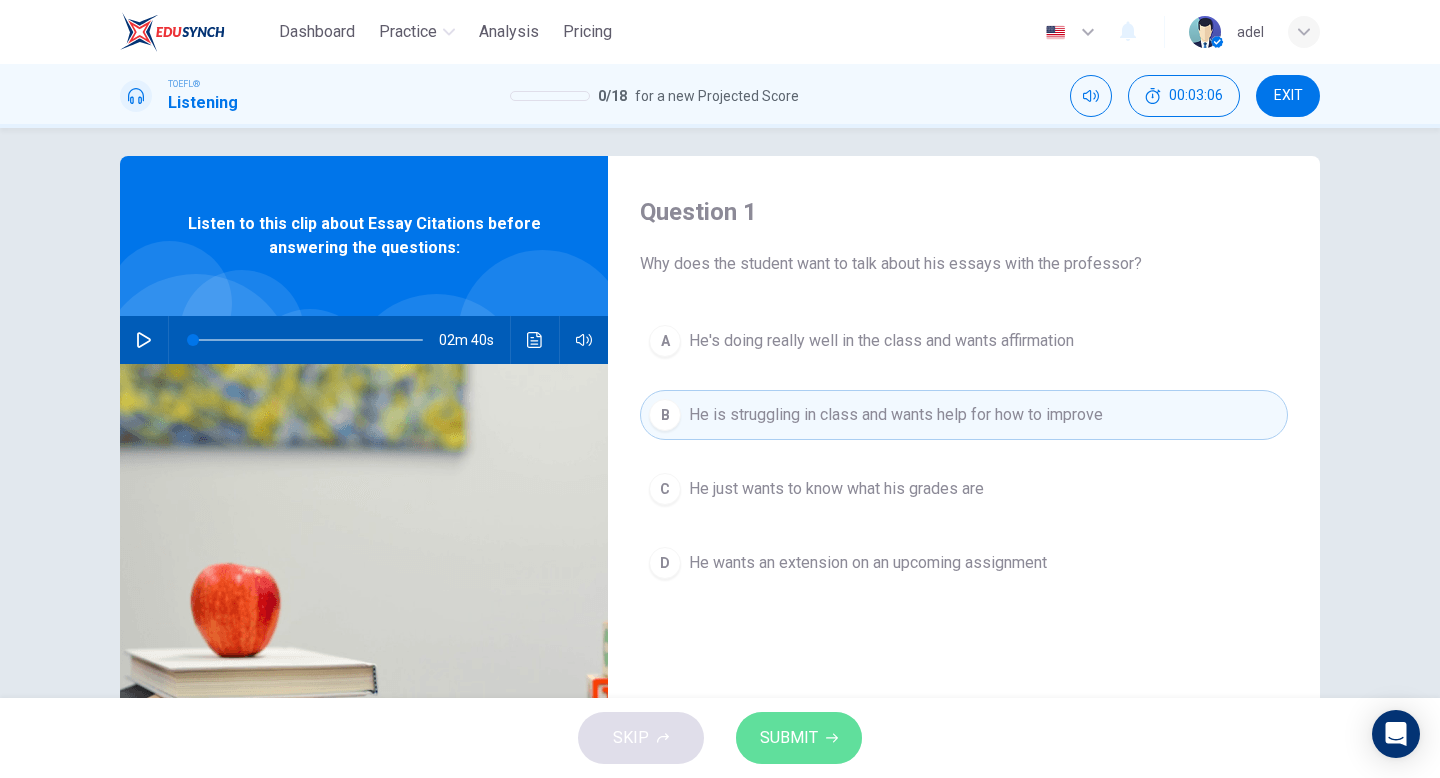 click on "SUBMIT" at bounding box center [789, 738] 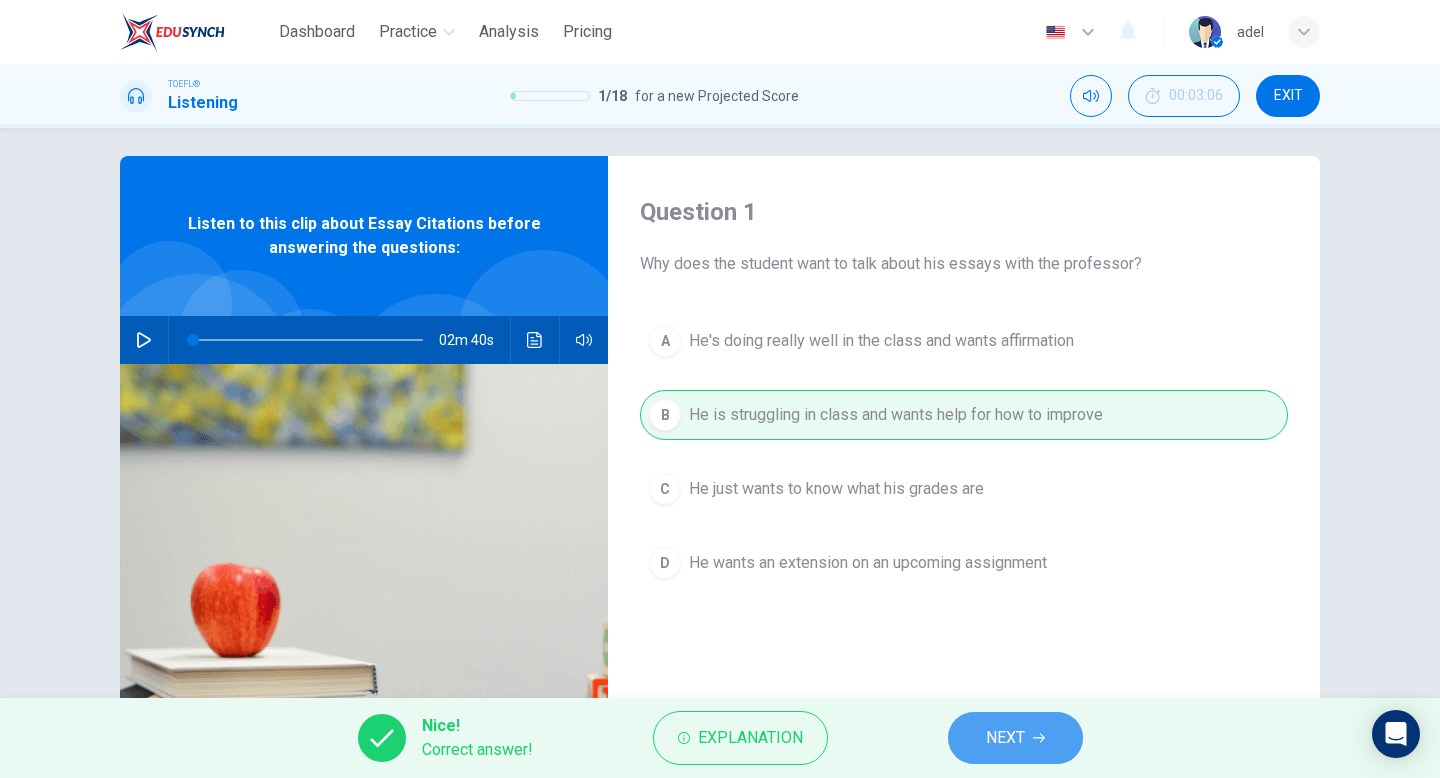 click on "NEXT" at bounding box center (1005, 738) 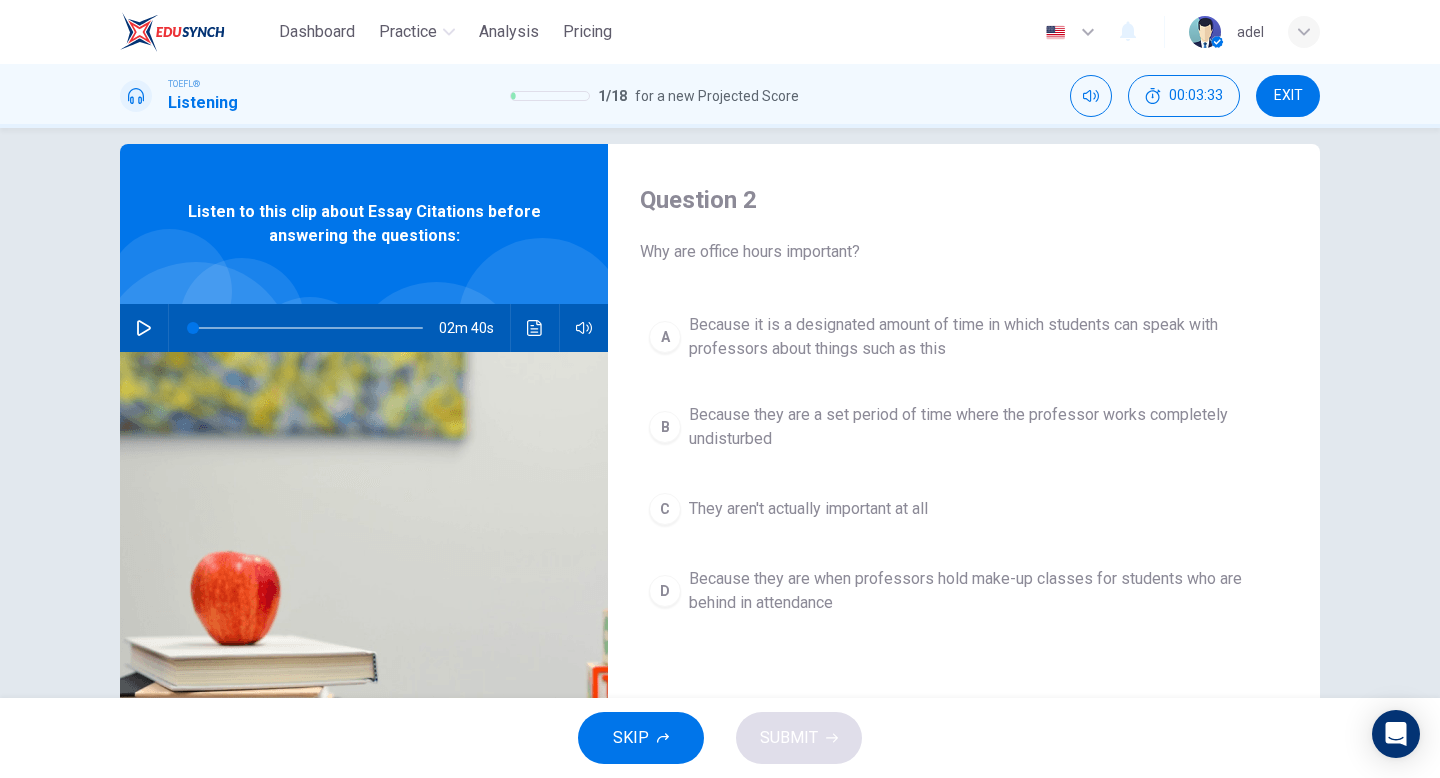 scroll, scrollTop: 2, scrollLeft: 0, axis: vertical 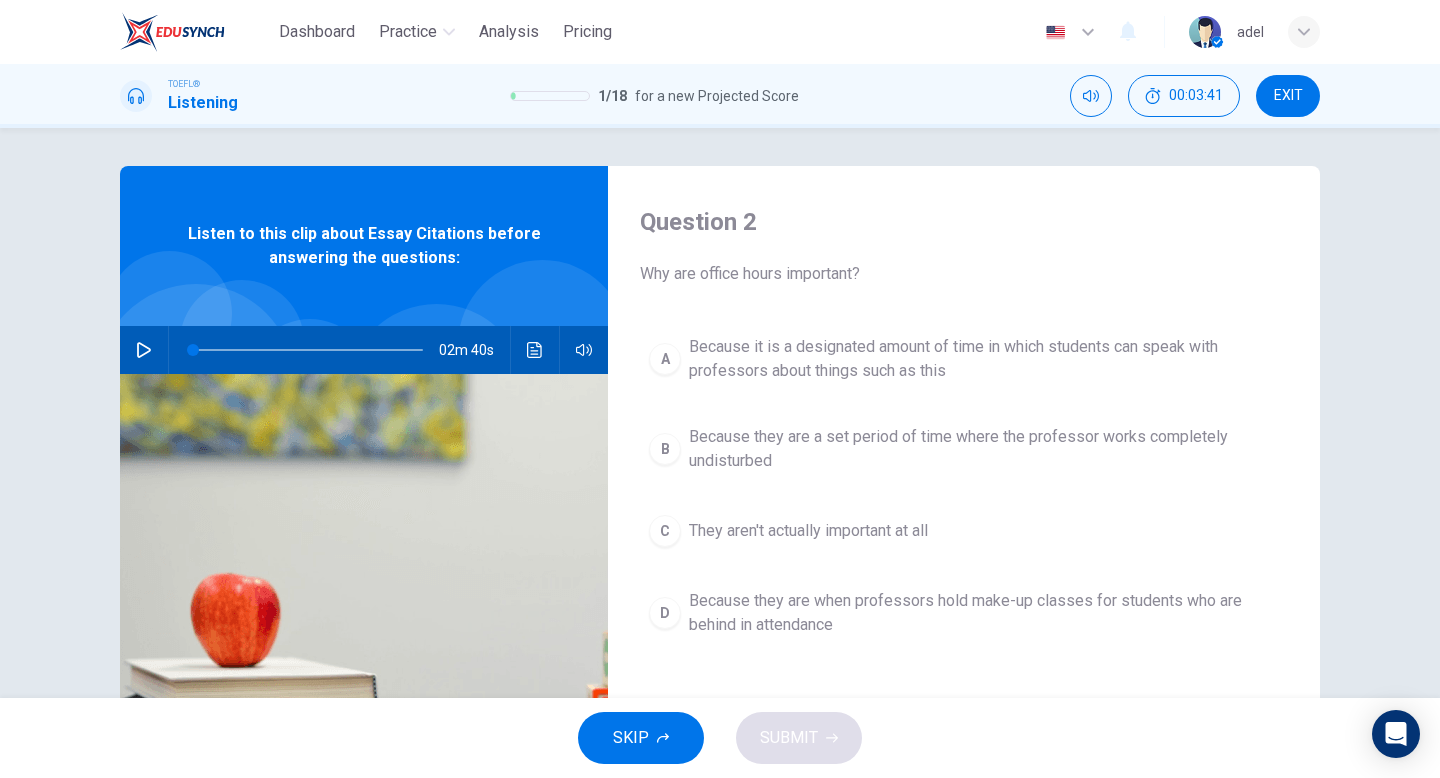click on "Because it is a designated amount of time in which students can speak with professors about things such as this" at bounding box center (984, 359) 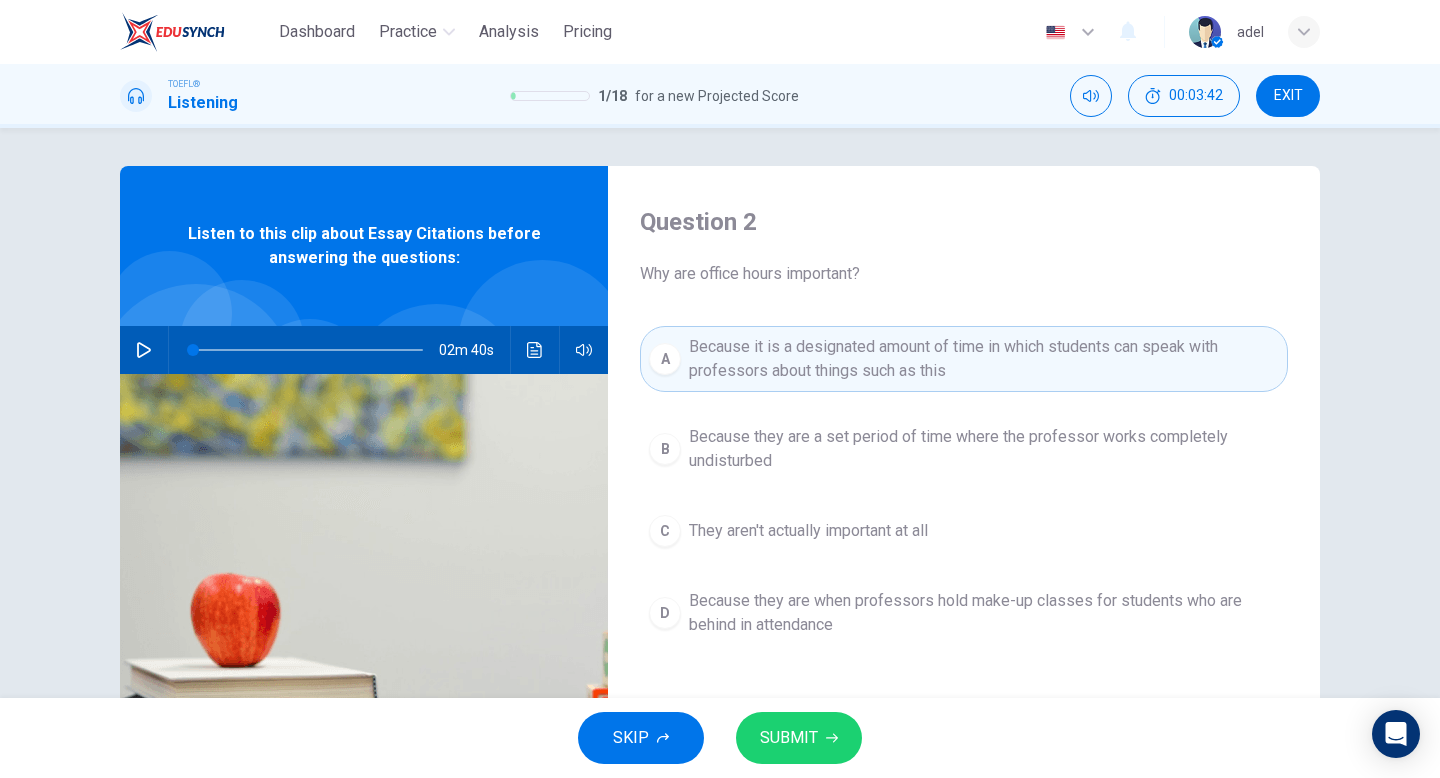 click on "SUBMIT" at bounding box center (789, 738) 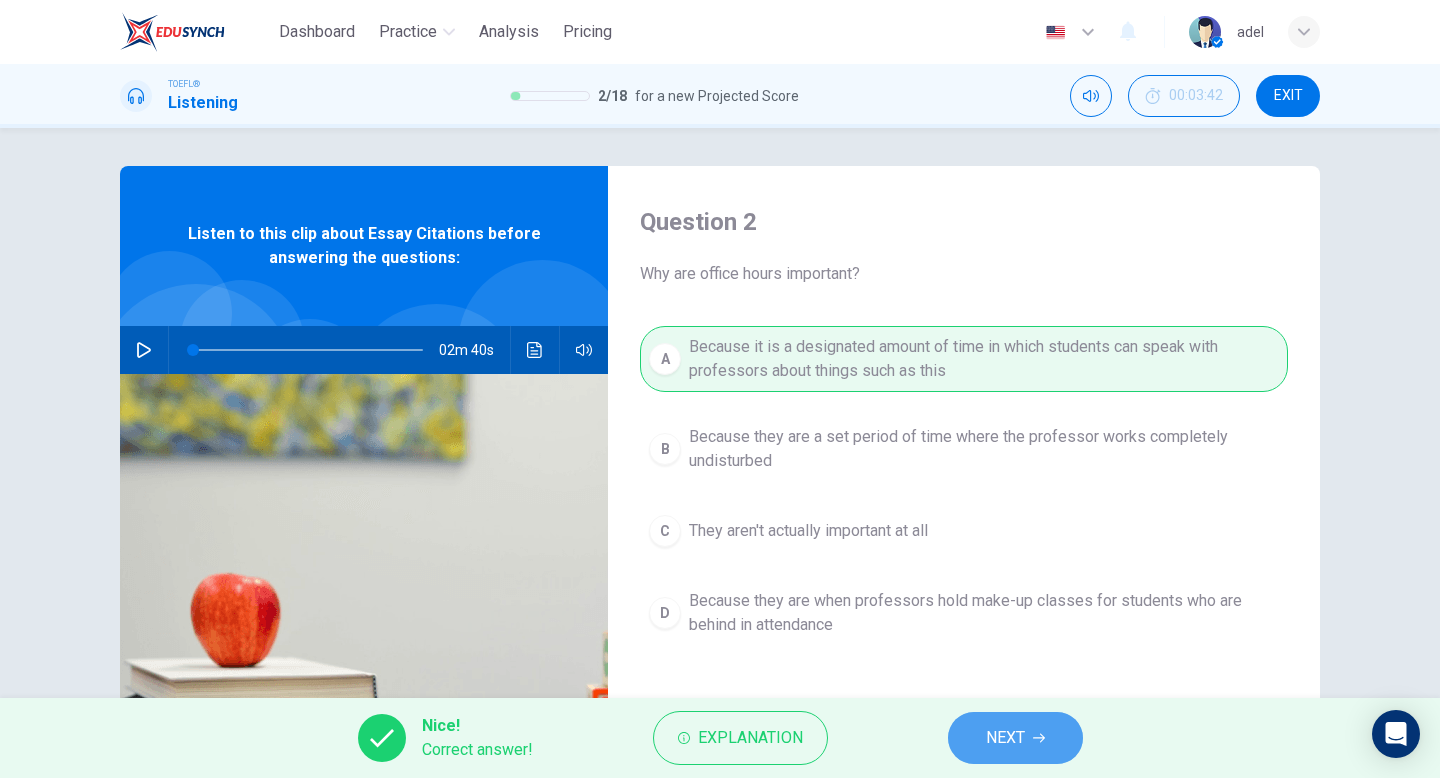 click on "NEXT" at bounding box center (1015, 738) 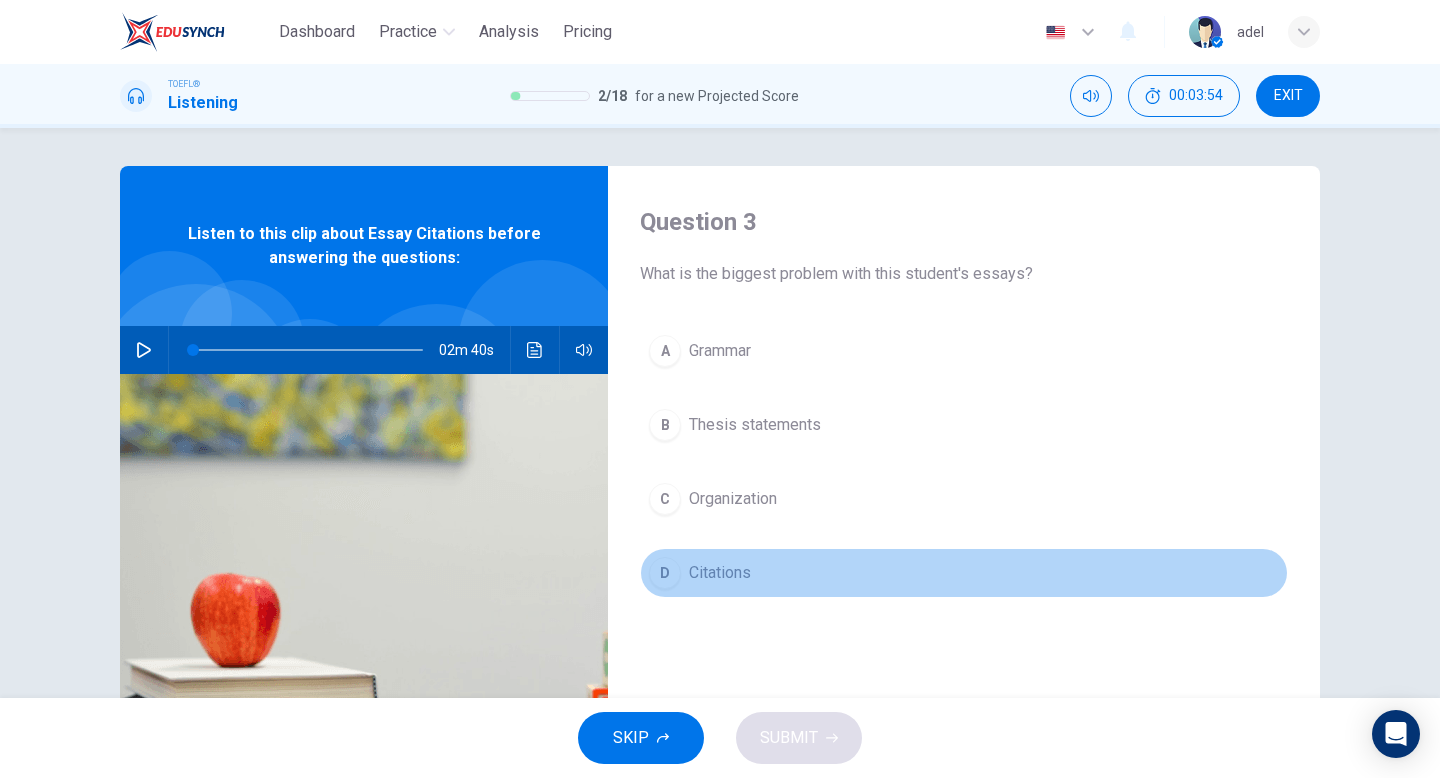 click on "Citations" at bounding box center [720, 573] 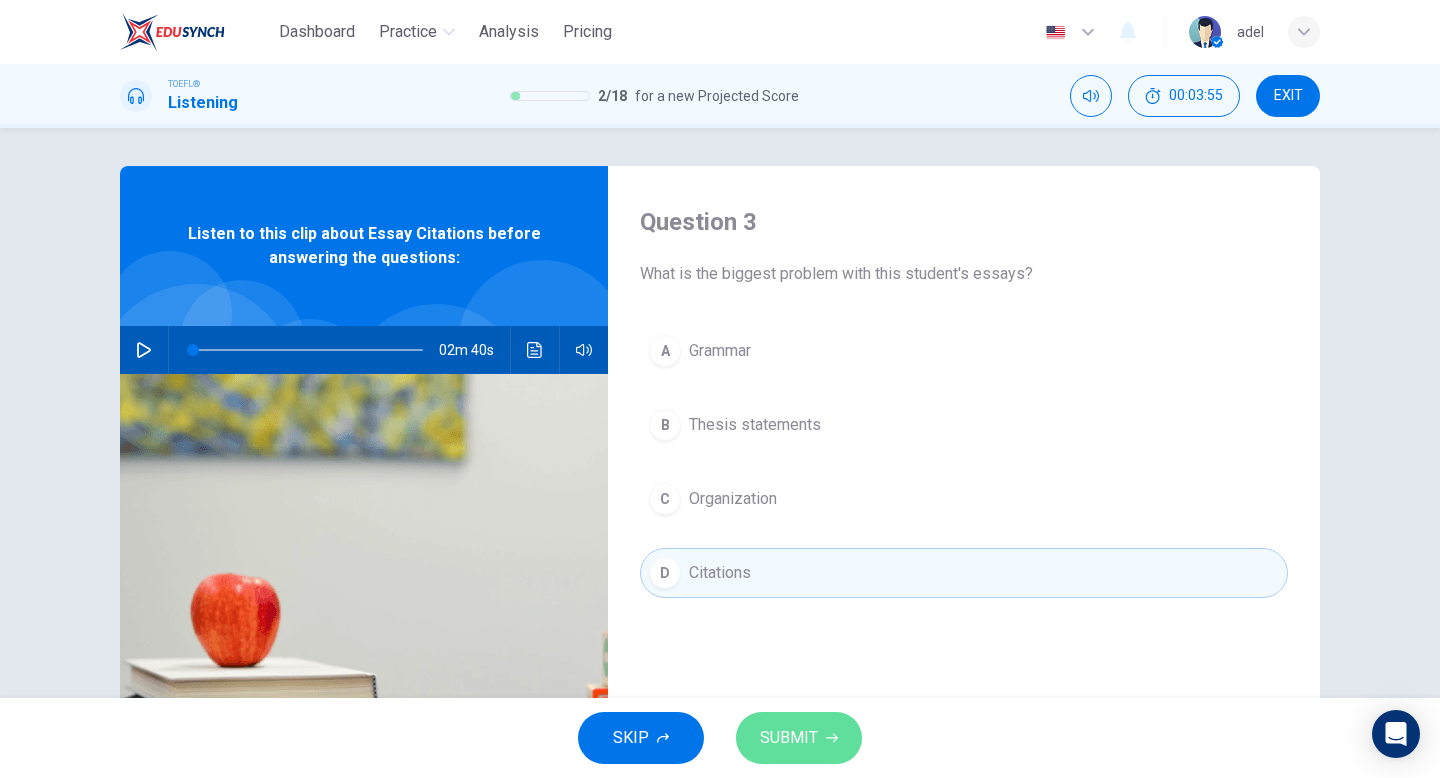 click on "SUBMIT" at bounding box center [789, 738] 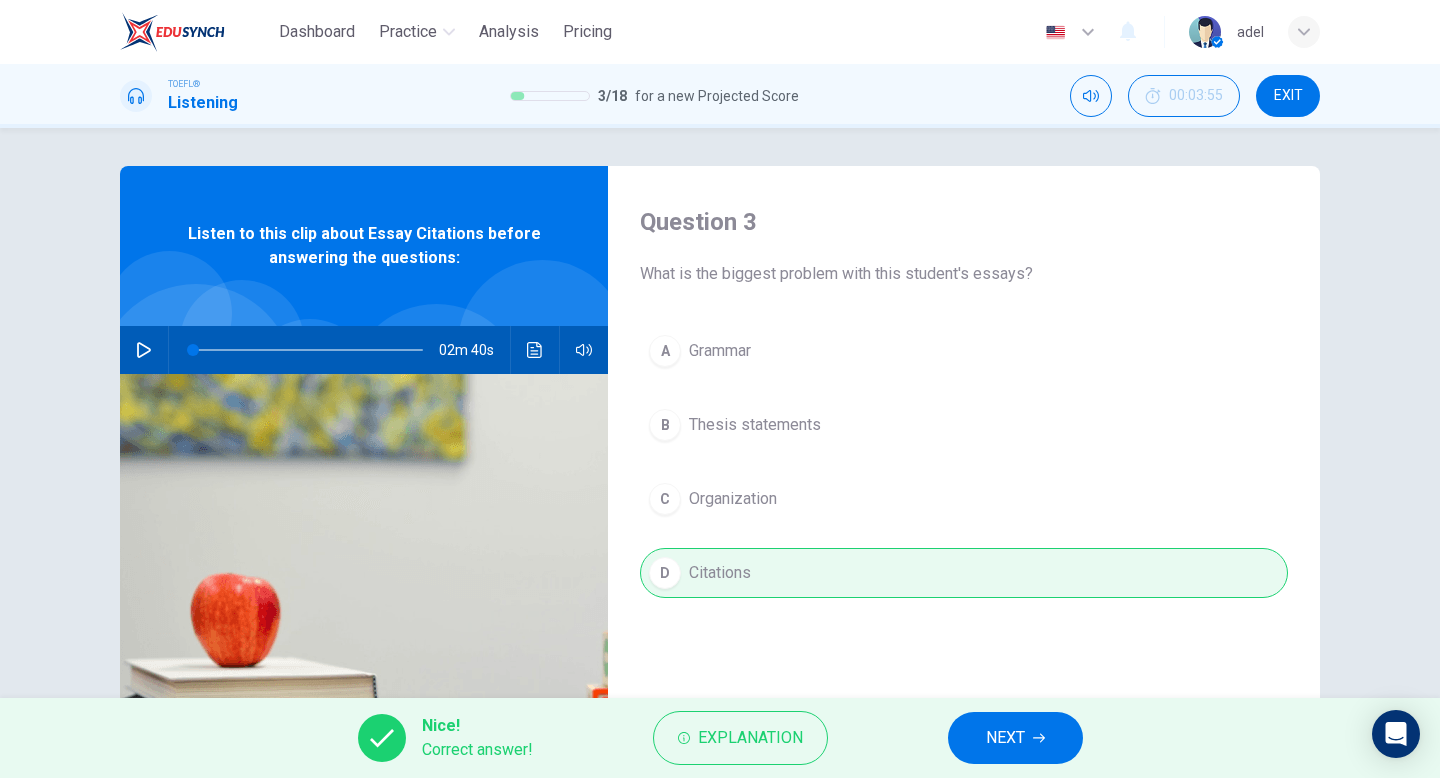 click on "NEXT" at bounding box center [1005, 738] 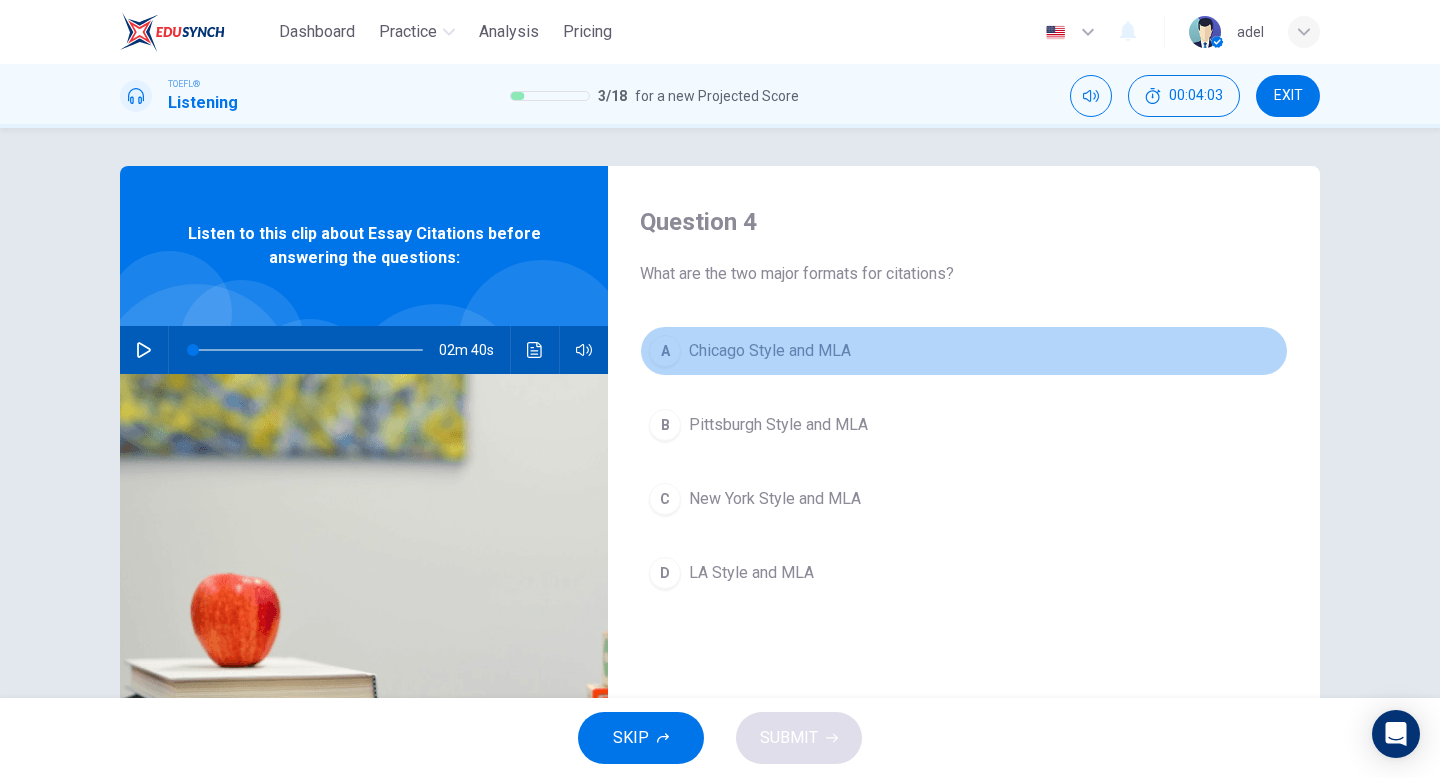 click on "Chicago Style and MLA" at bounding box center (770, 351) 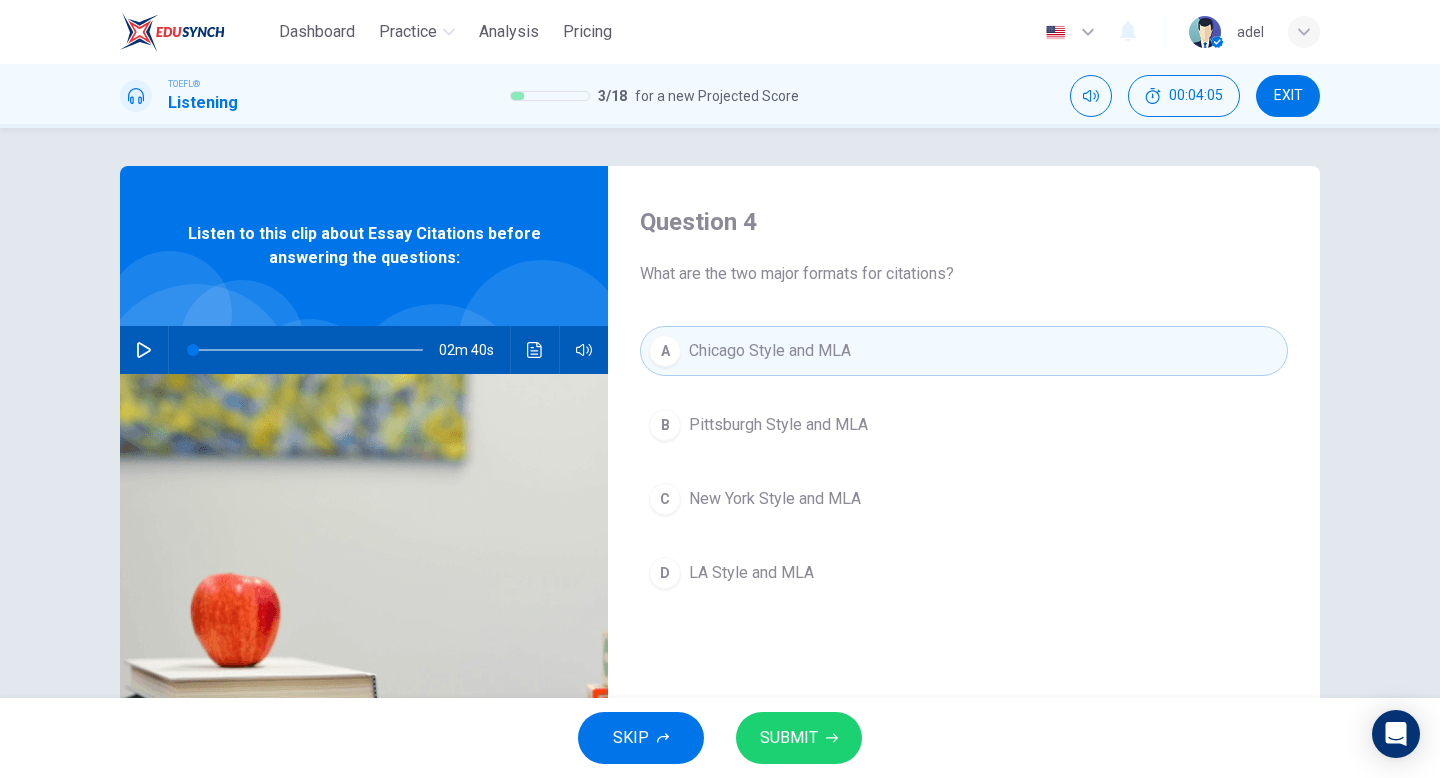 click on "SUBMIT" at bounding box center [789, 738] 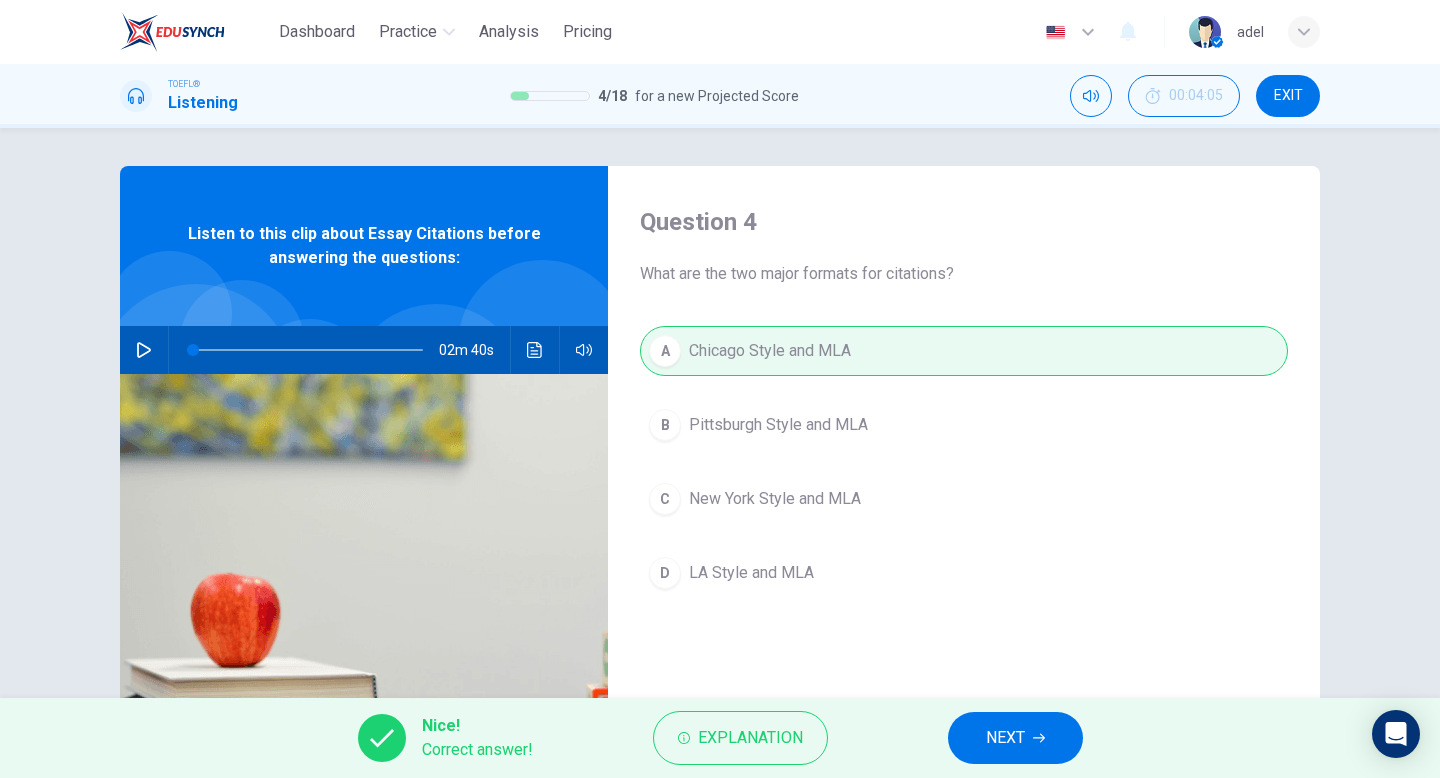 click on "NEXT" at bounding box center [1015, 738] 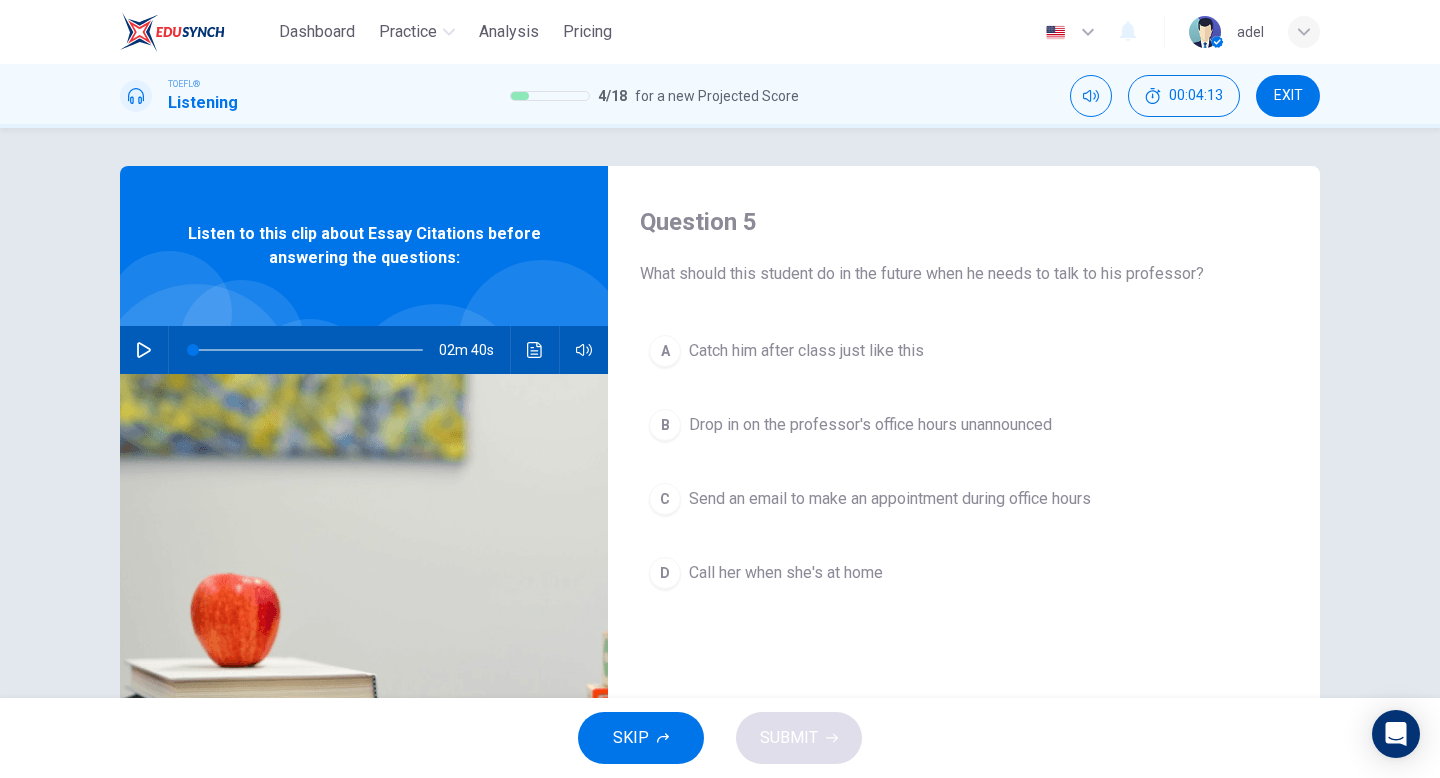 click on "Send an email to make an appointment during office hours" at bounding box center [890, 499] 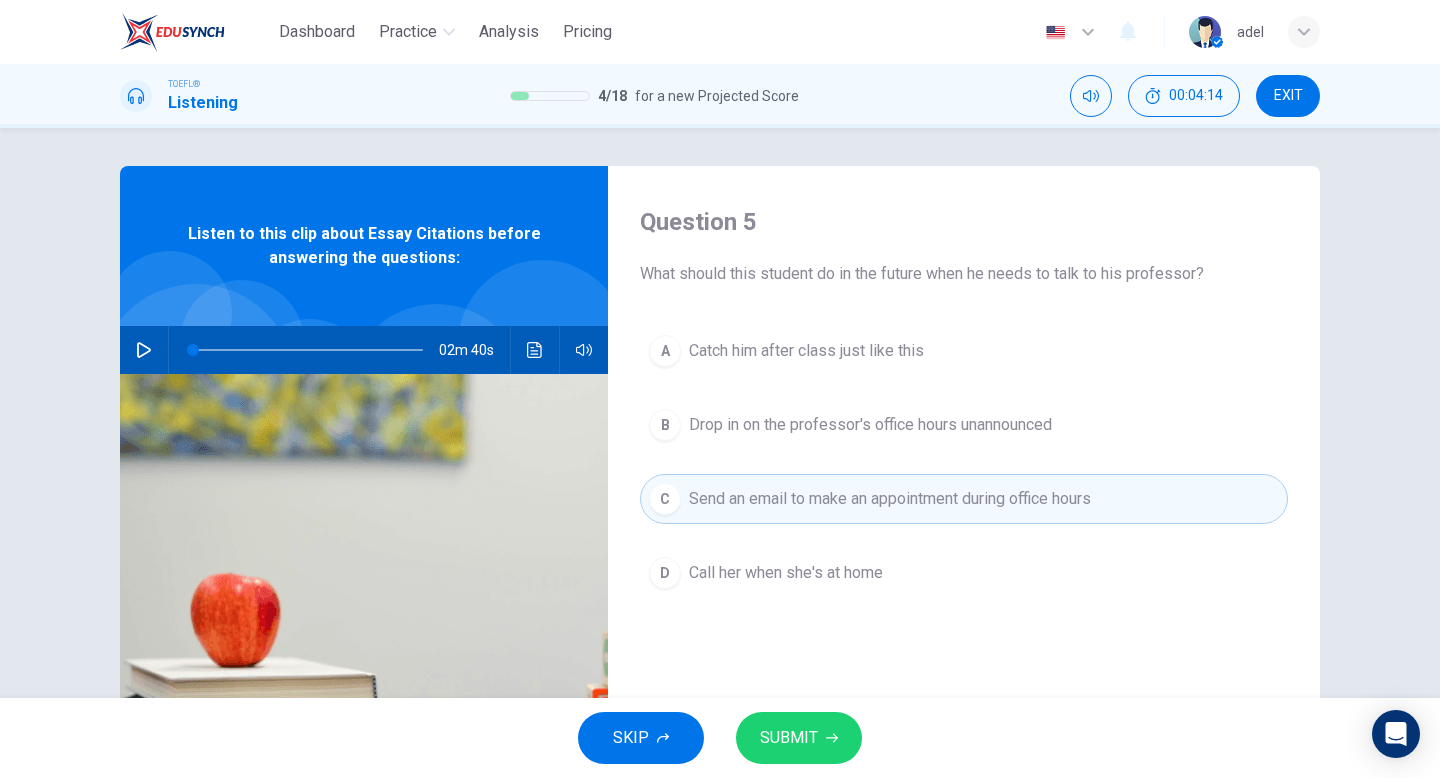 click on "SUBMIT" at bounding box center (789, 738) 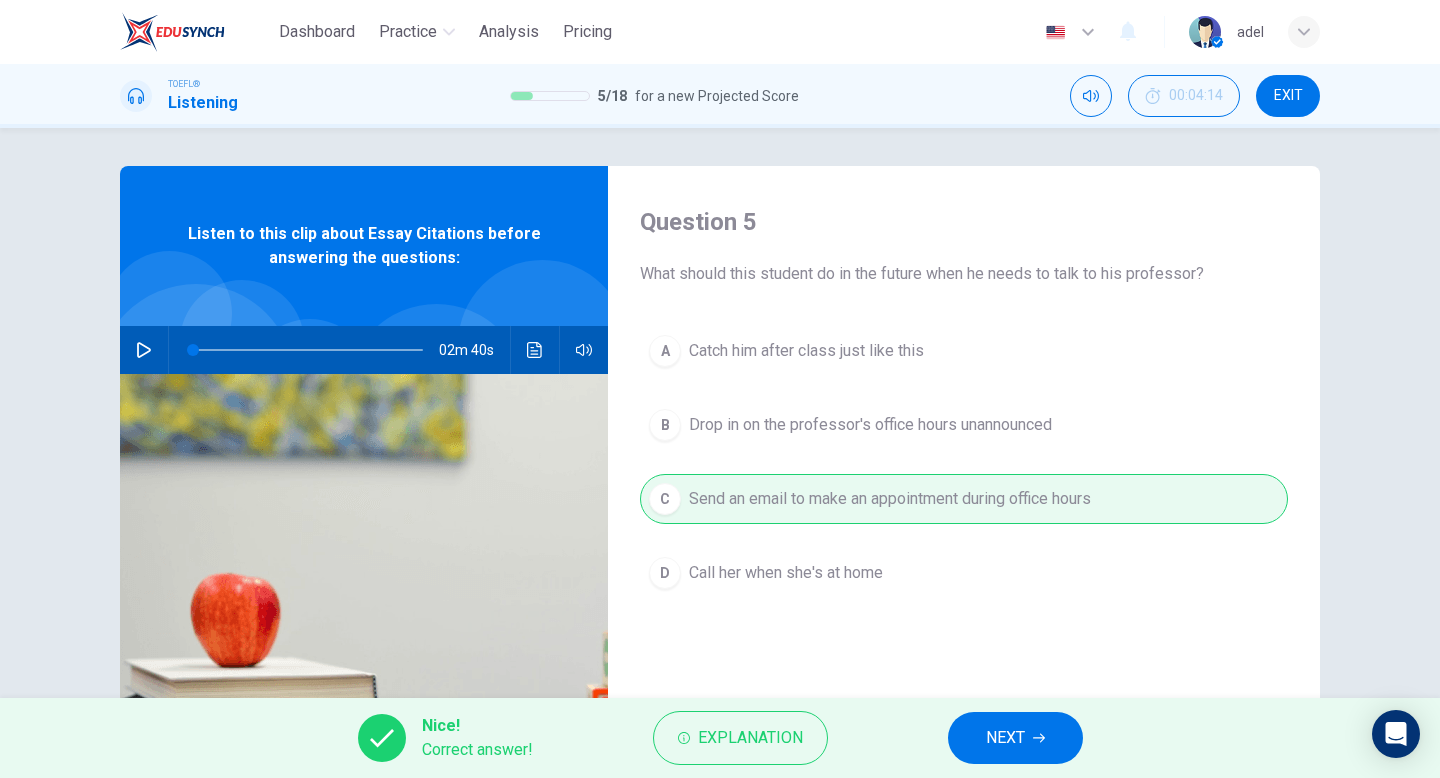click on "NEXT" at bounding box center [1015, 738] 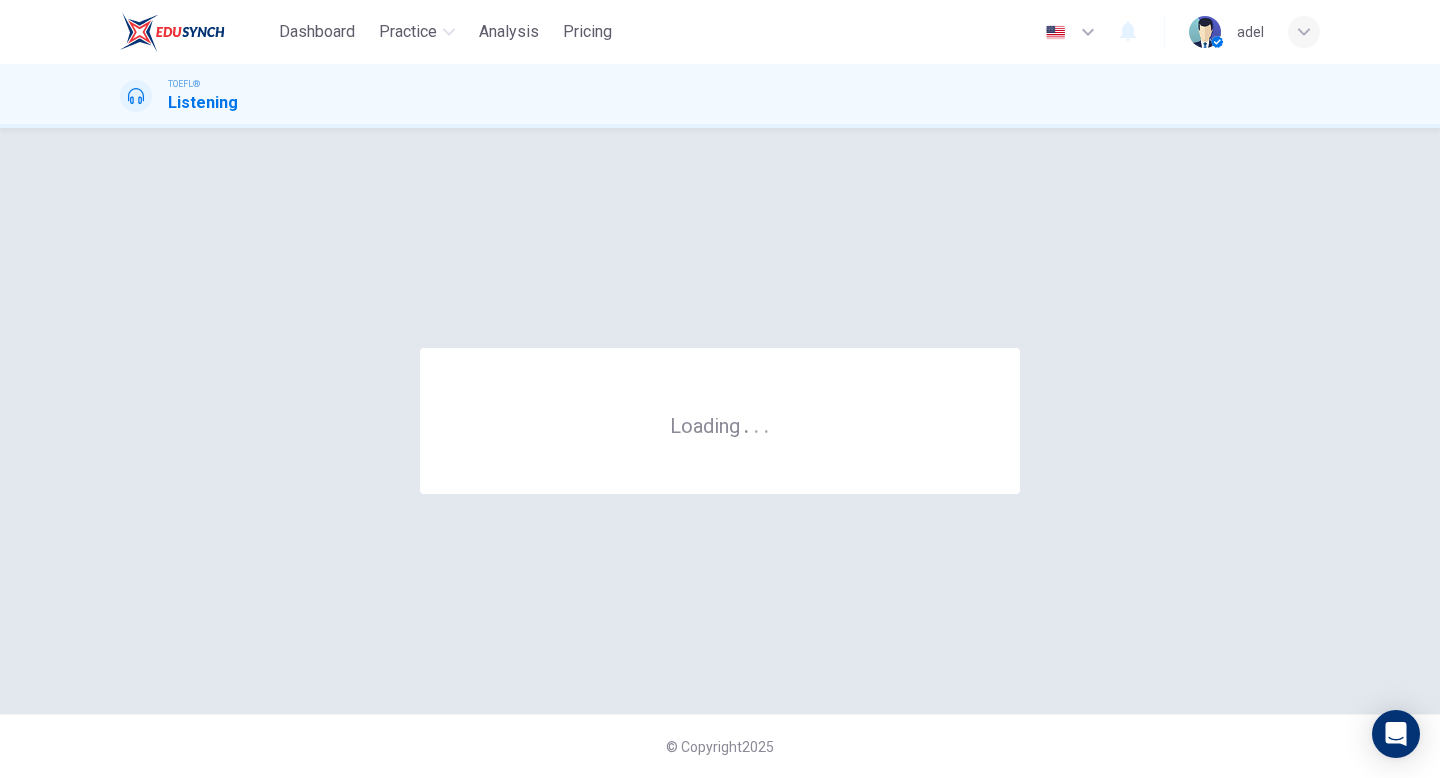 scroll, scrollTop: 0, scrollLeft: 0, axis: both 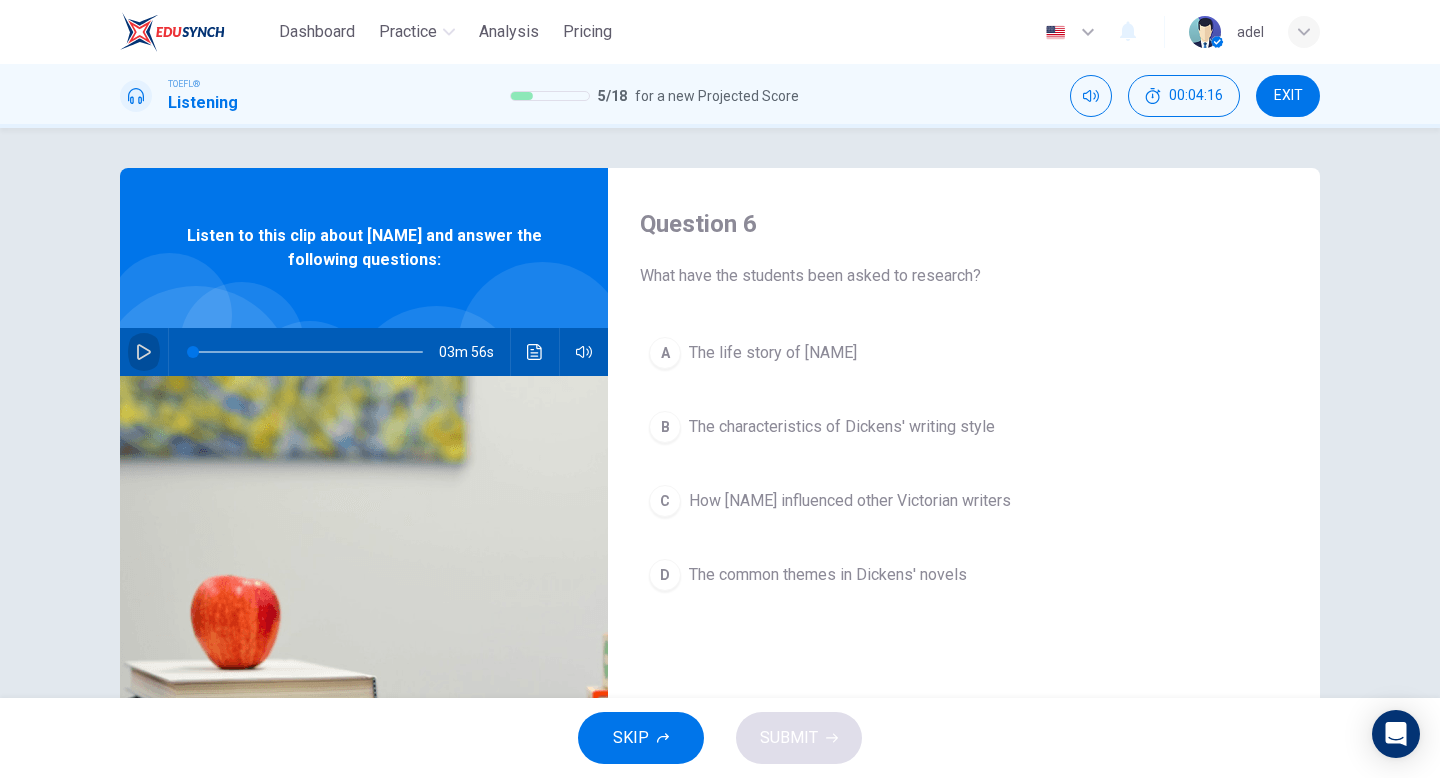 click 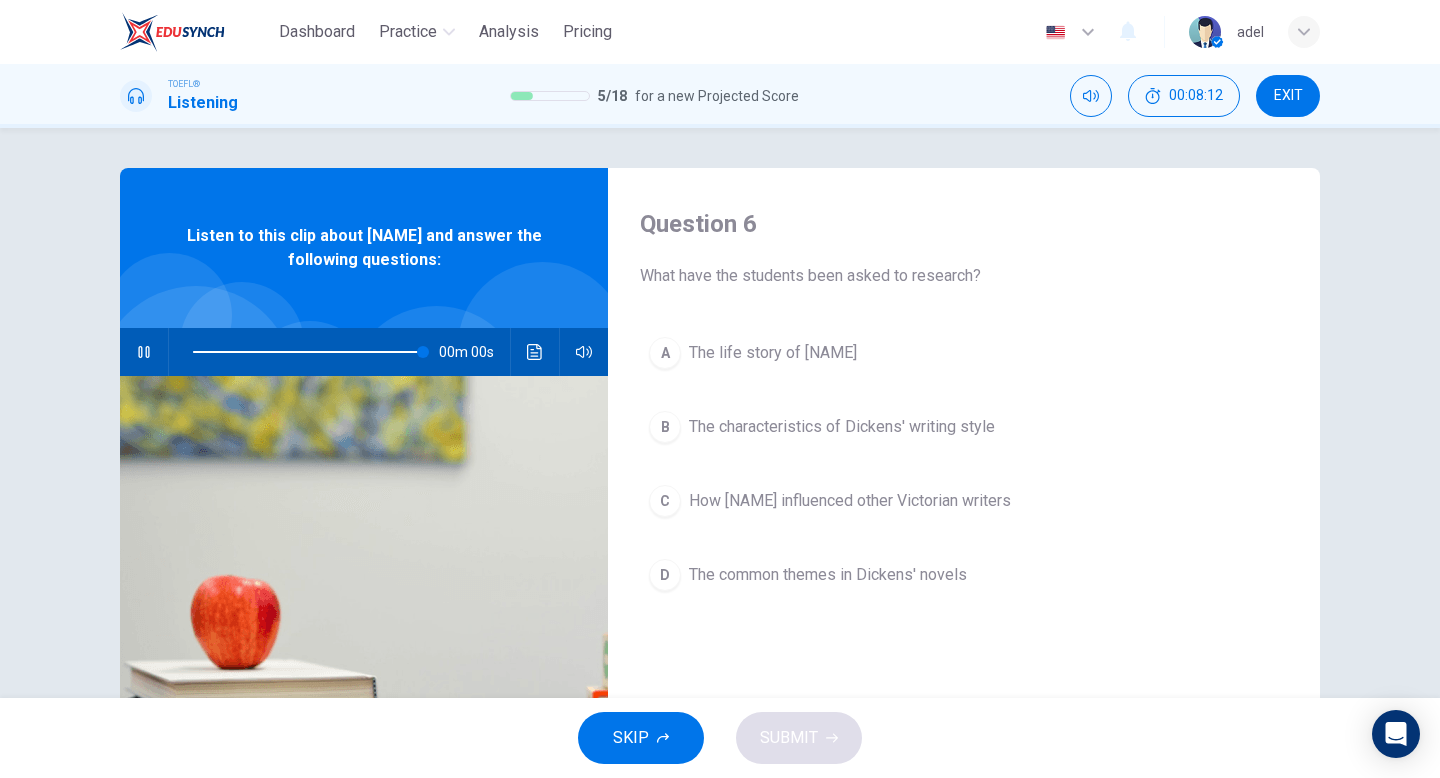 type on "0" 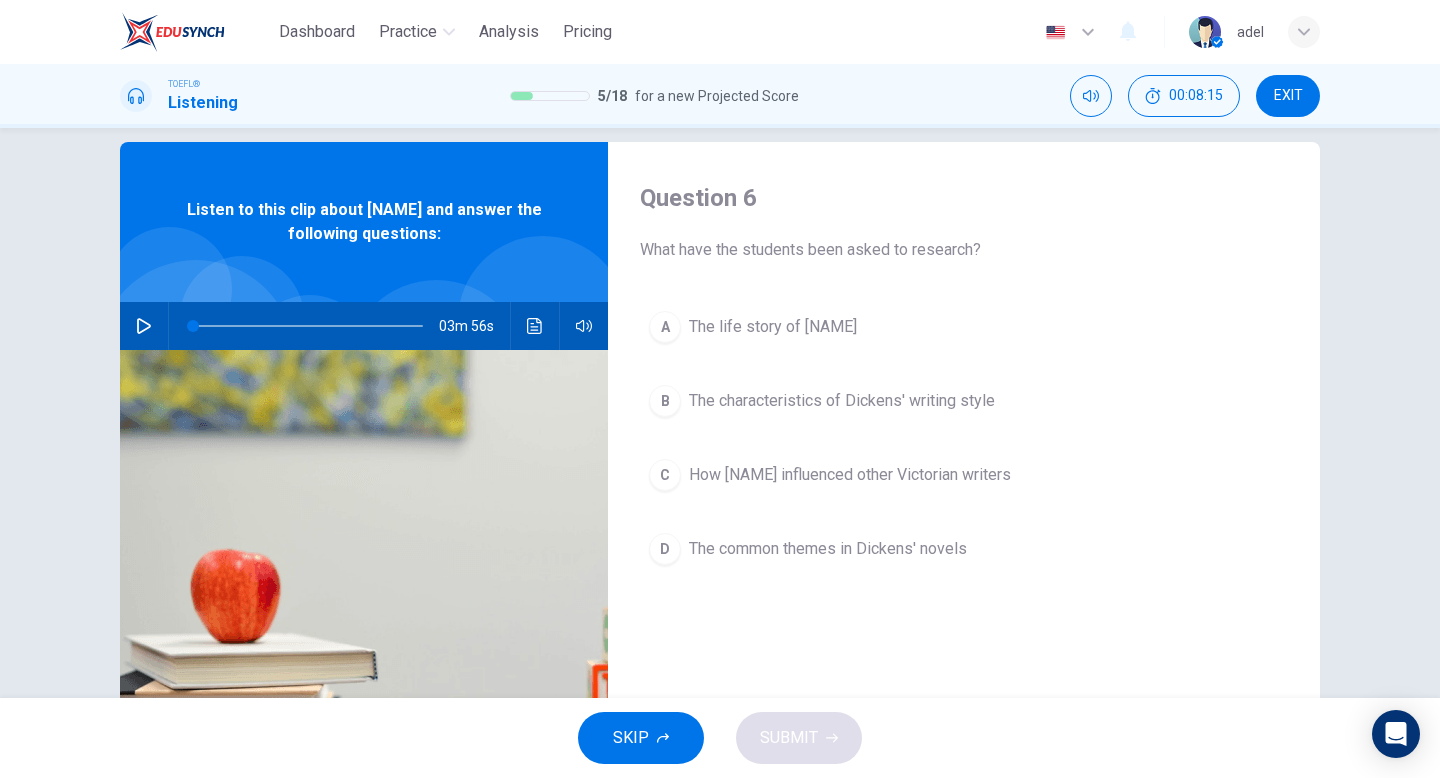scroll, scrollTop: 37, scrollLeft: 0, axis: vertical 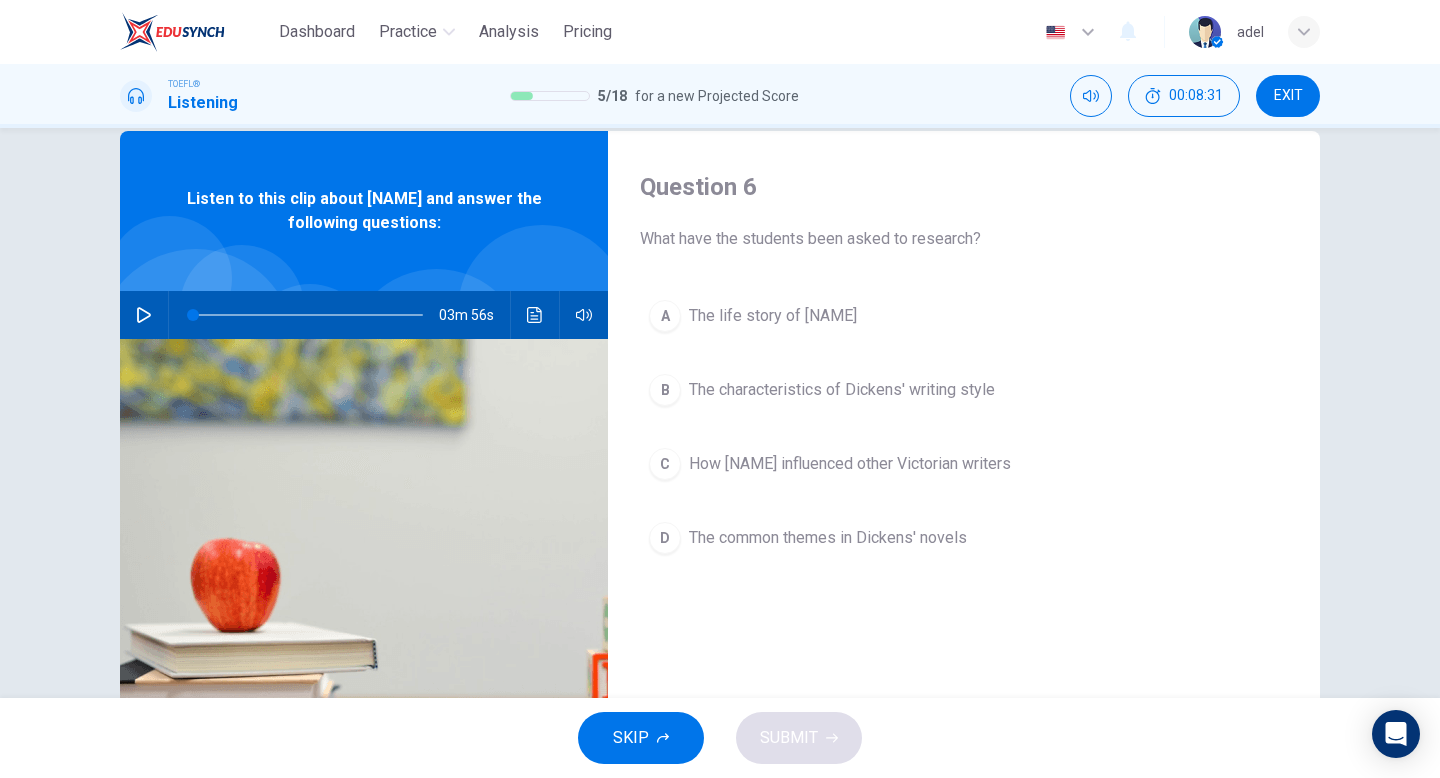 click on "A The life story of [NAME] B The characteristics of [NAME]'s writing style C How [NAME] influenced other Victorian writers D The common themes in [NAME]'s novels" at bounding box center (964, 447) 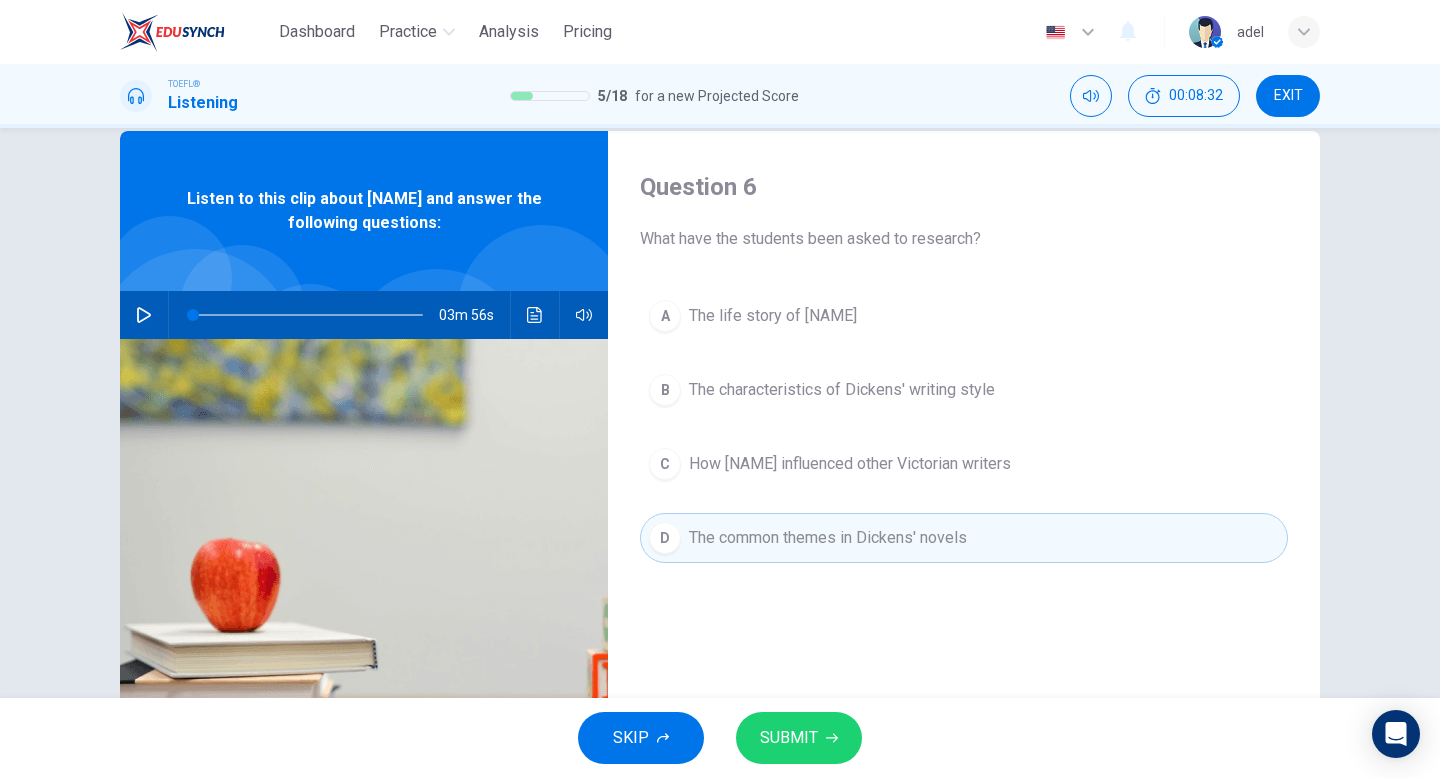 click on "SUBMIT" at bounding box center (789, 738) 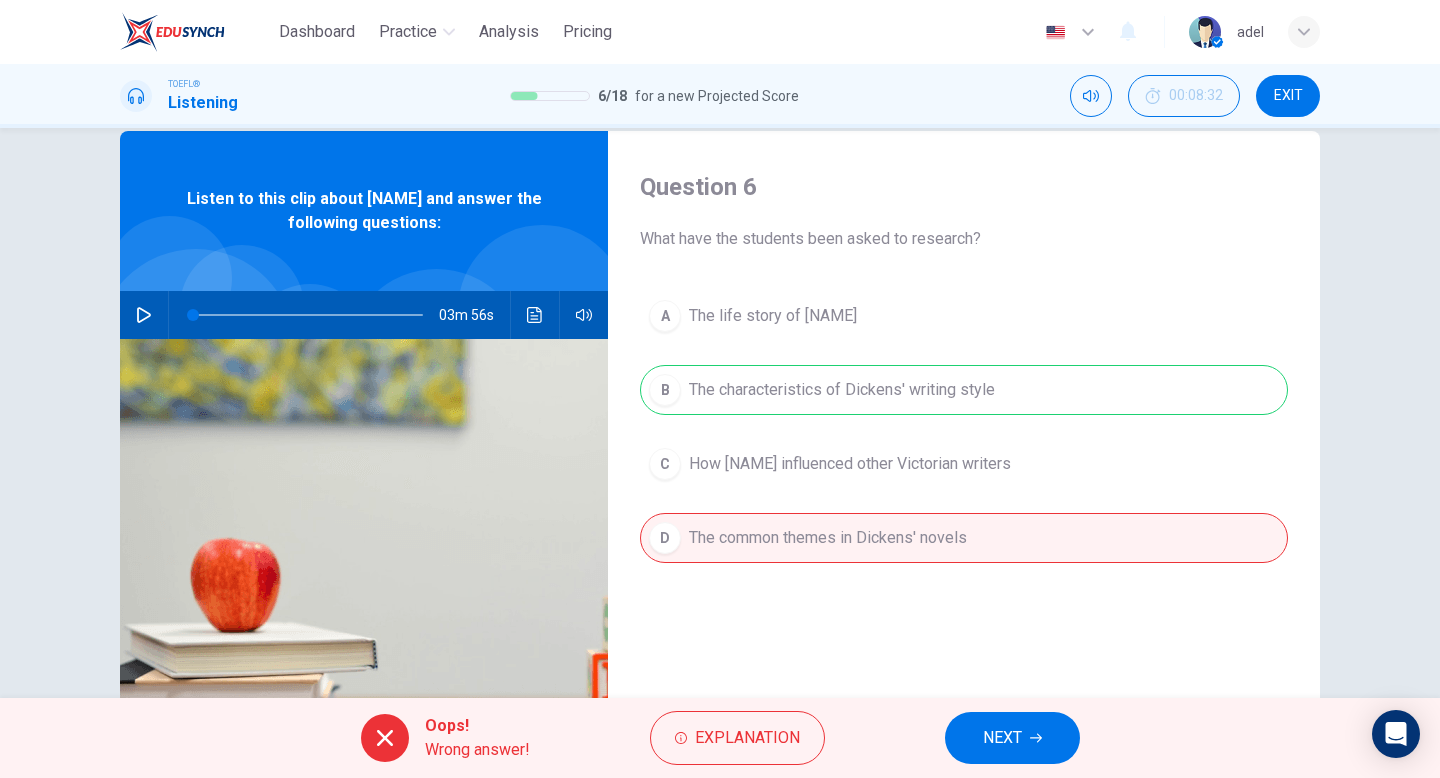 click on "NEXT" at bounding box center [1002, 738] 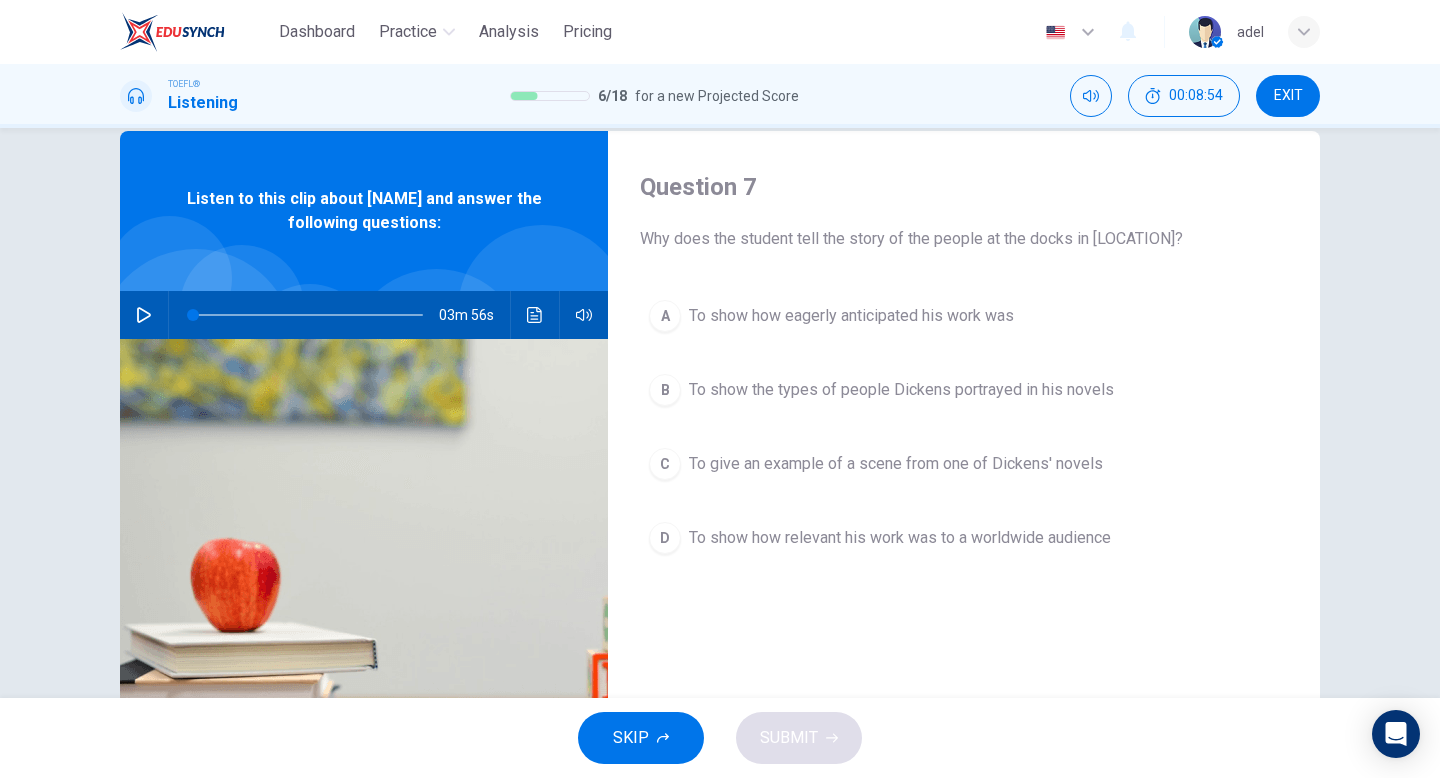 click on "To show how relevant his work was to a worldwide audience" at bounding box center (900, 538) 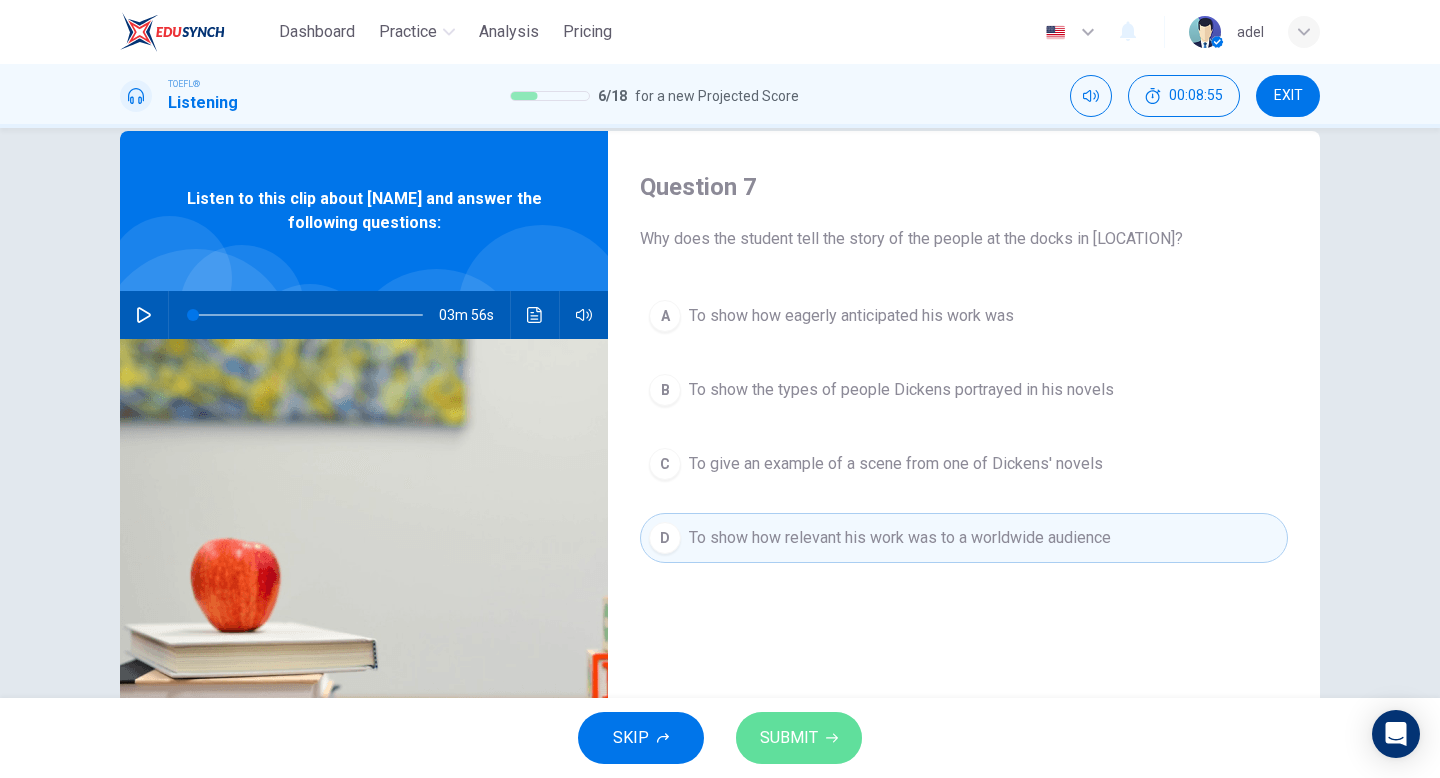 click on "SUBMIT" at bounding box center [789, 738] 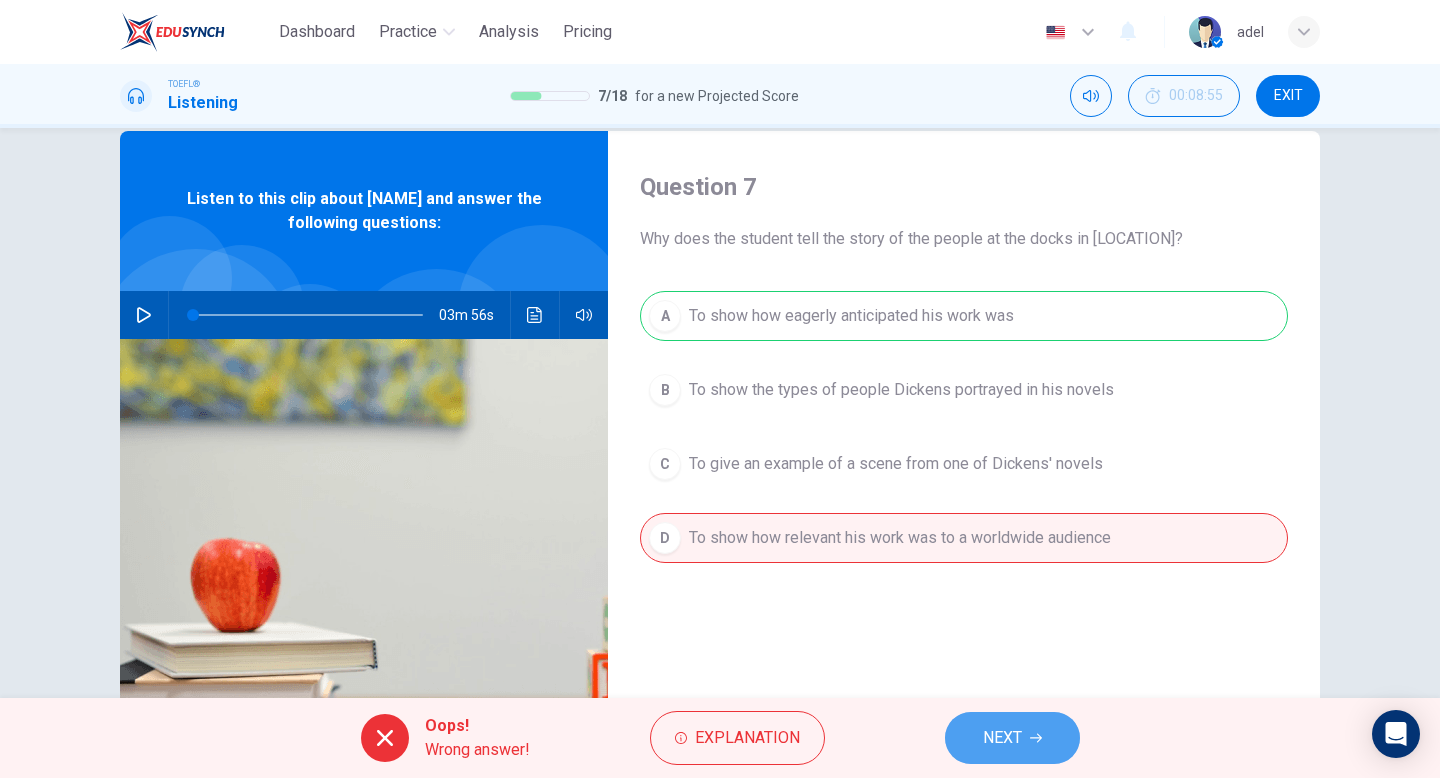 click on "NEXT" at bounding box center [1002, 738] 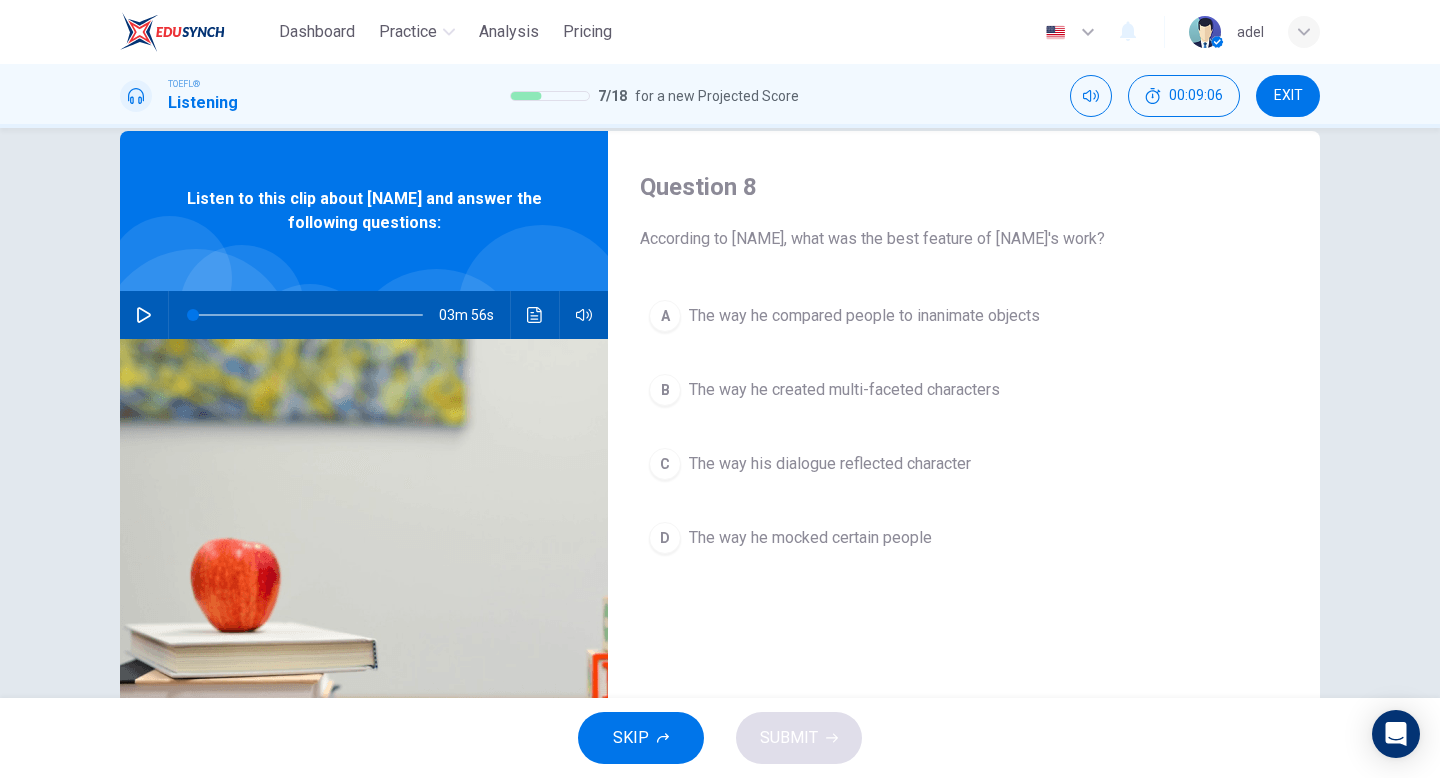 click on "B The way he created multi-faceted characters" at bounding box center [964, 390] 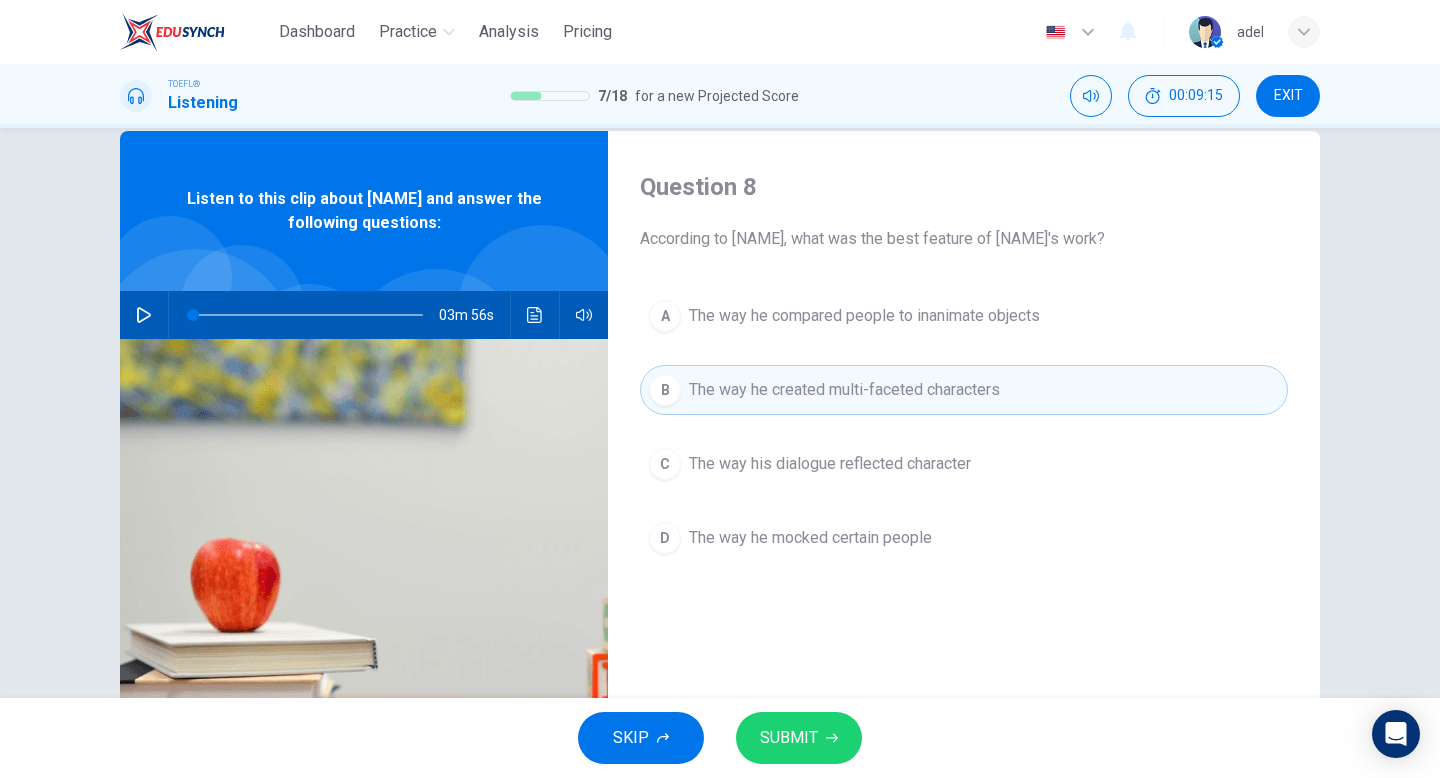 click on "SUBMIT" at bounding box center [789, 738] 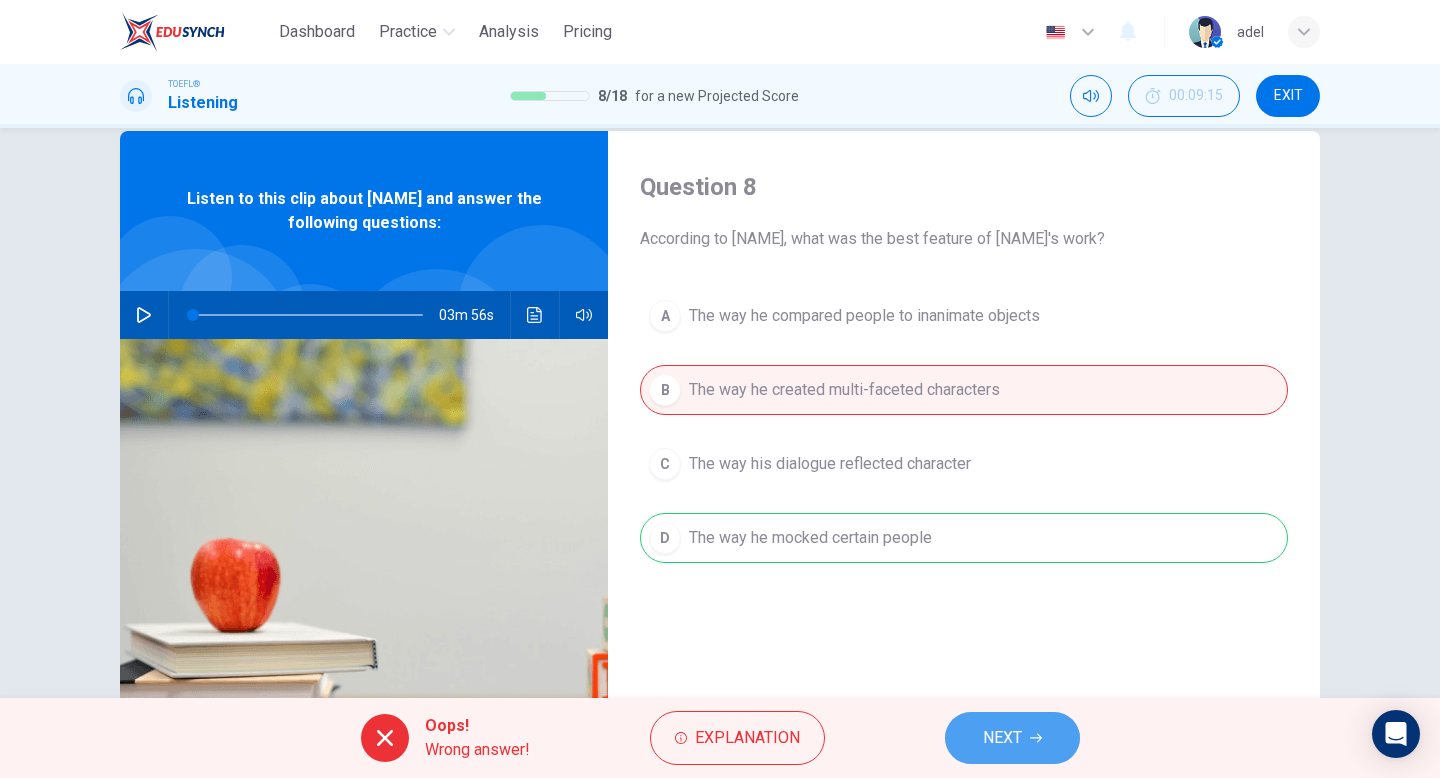 click on "NEXT" at bounding box center [1012, 738] 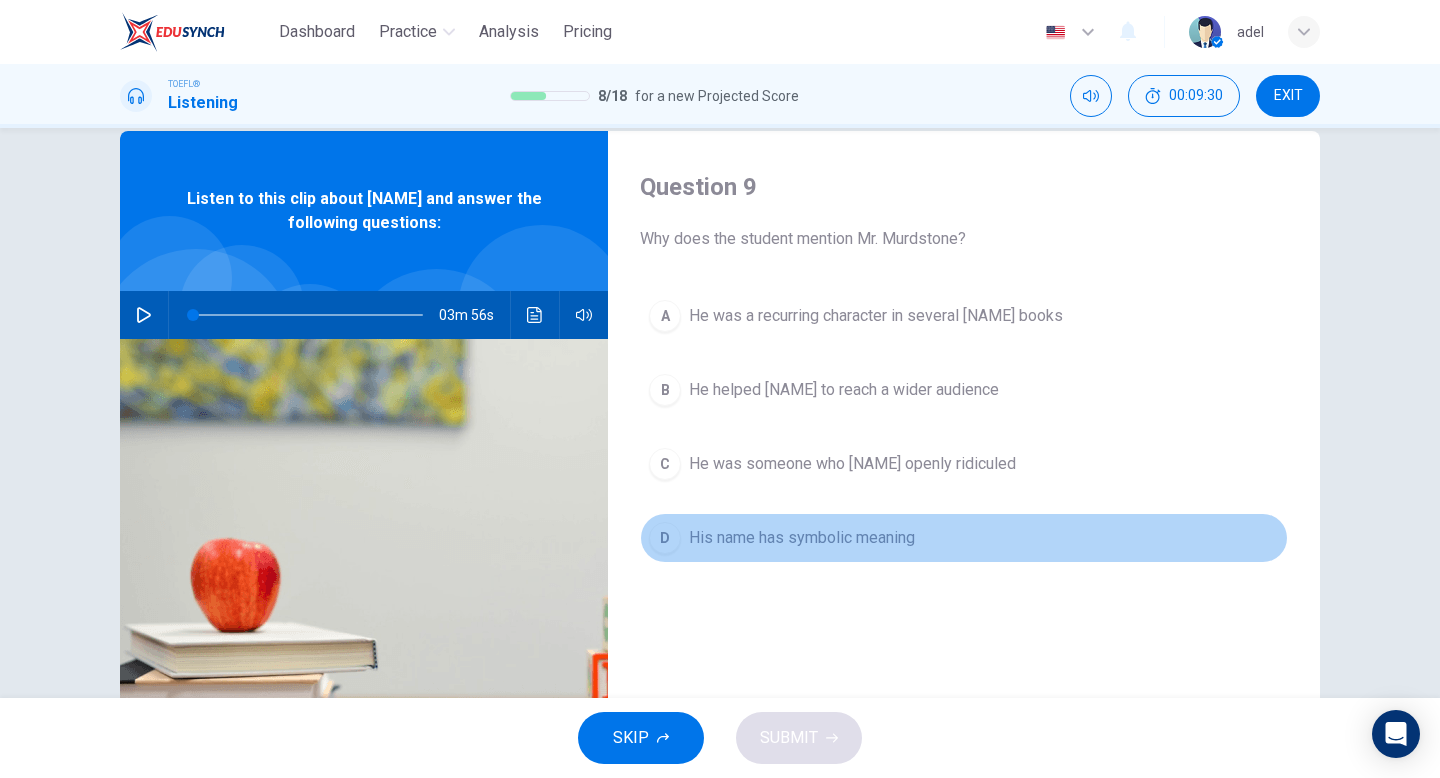 click on "His name has symbolic meaning" at bounding box center [802, 538] 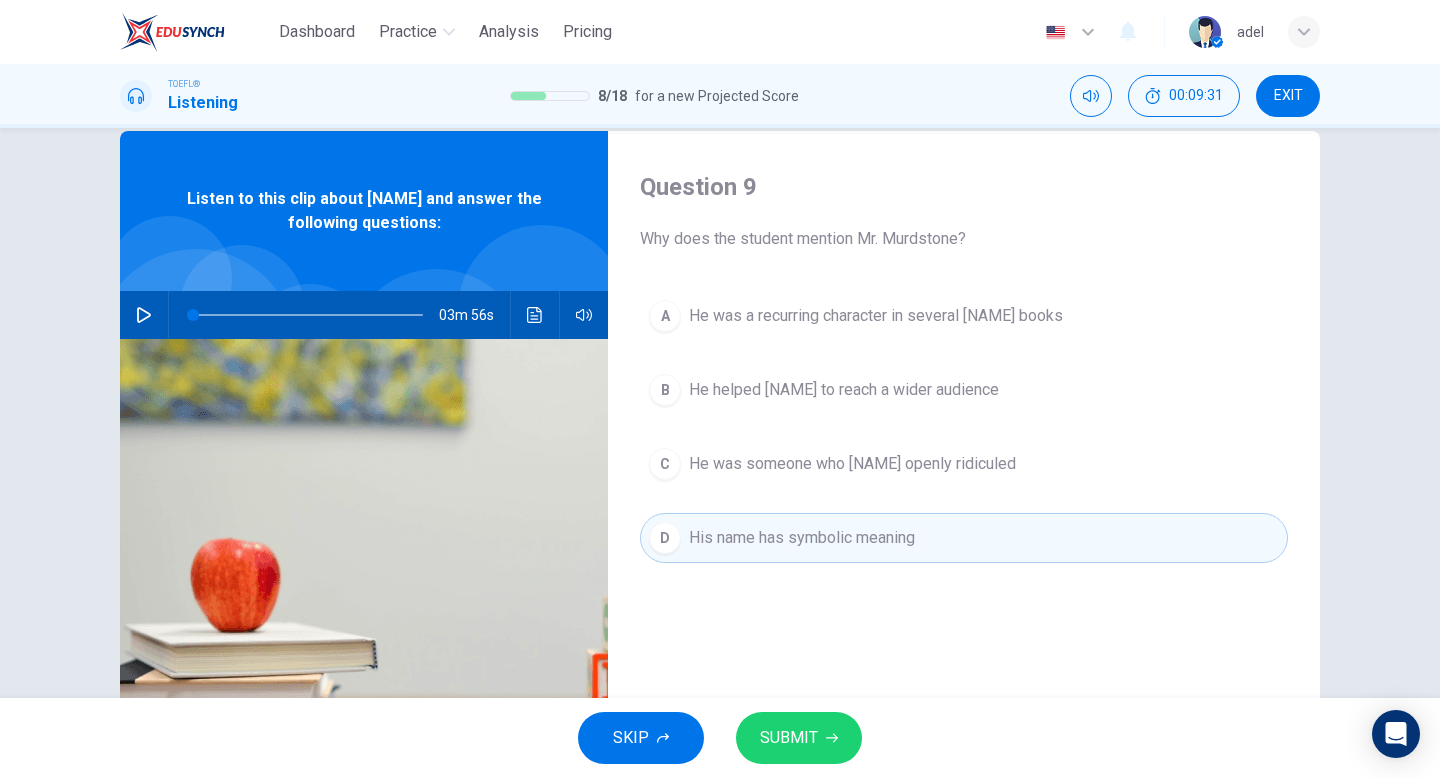 click on "SUBMIT" at bounding box center [789, 738] 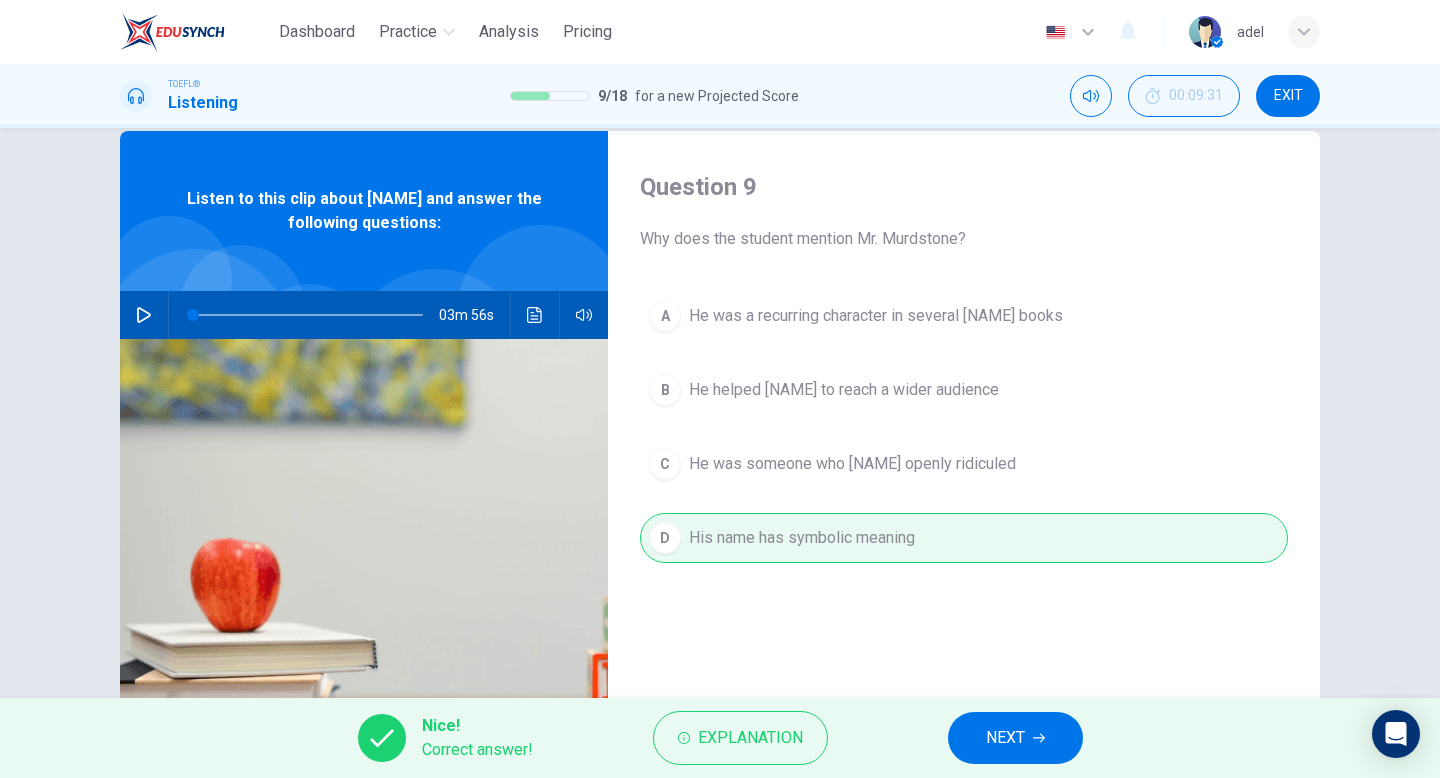click on "NEXT" at bounding box center [1015, 738] 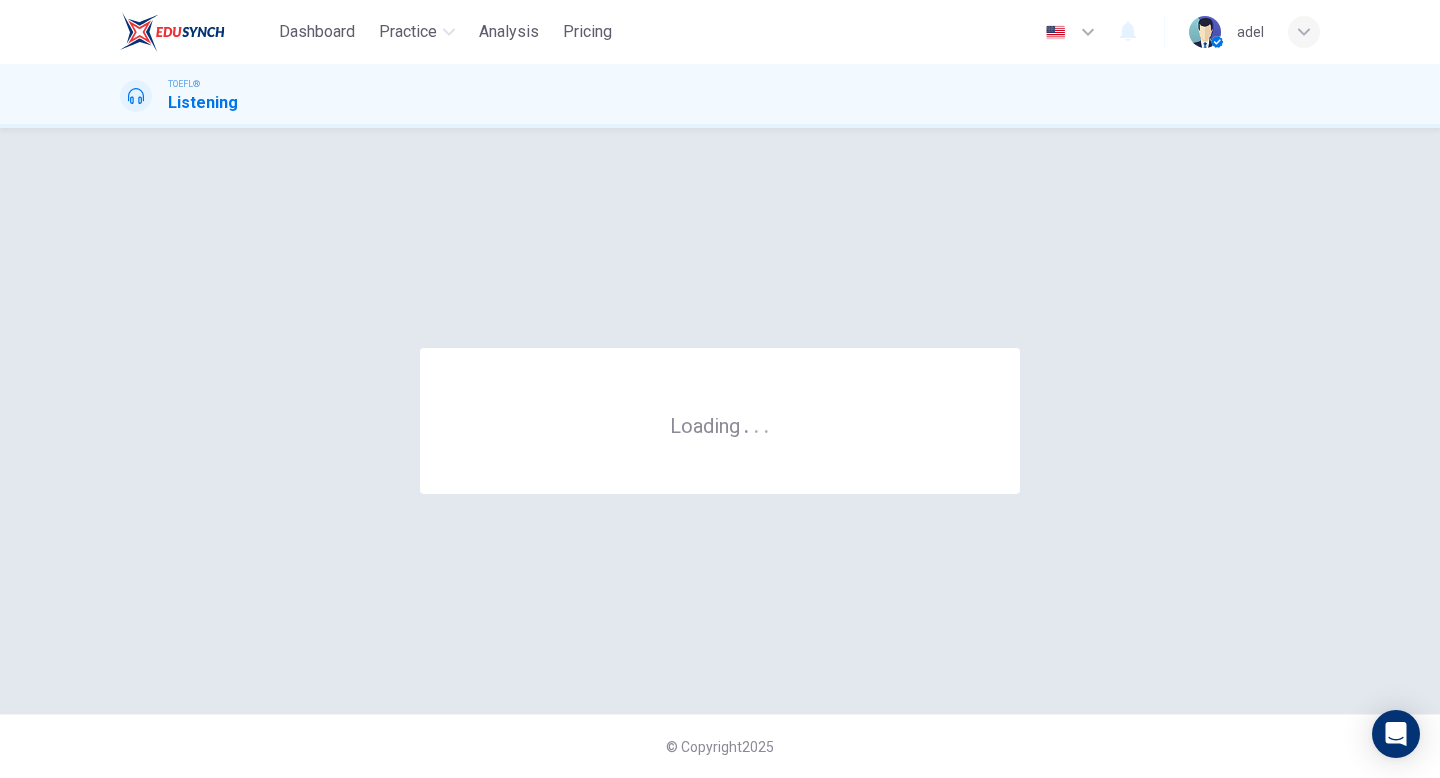 scroll, scrollTop: 0, scrollLeft: 0, axis: both 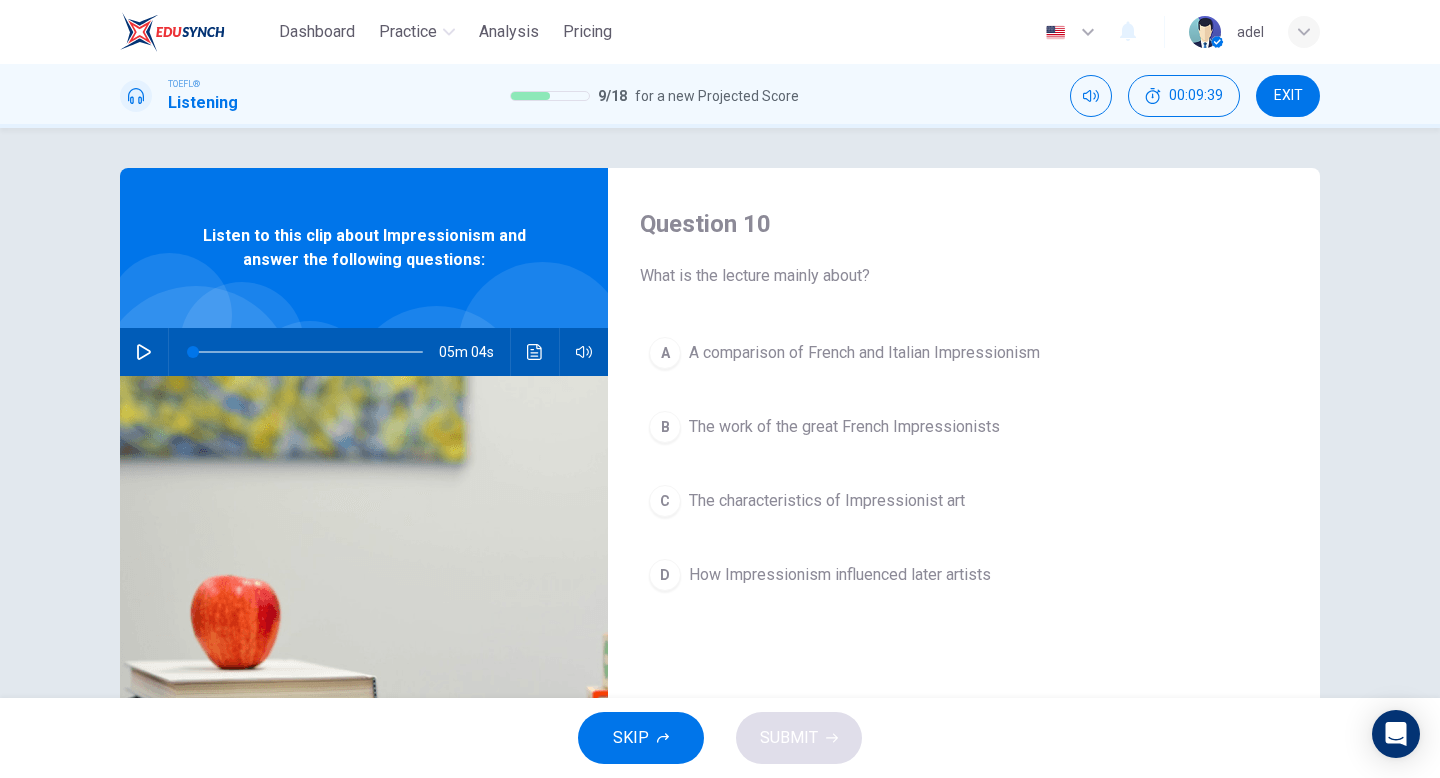 click on "EXIT" at bounding box center [1288, 96] 